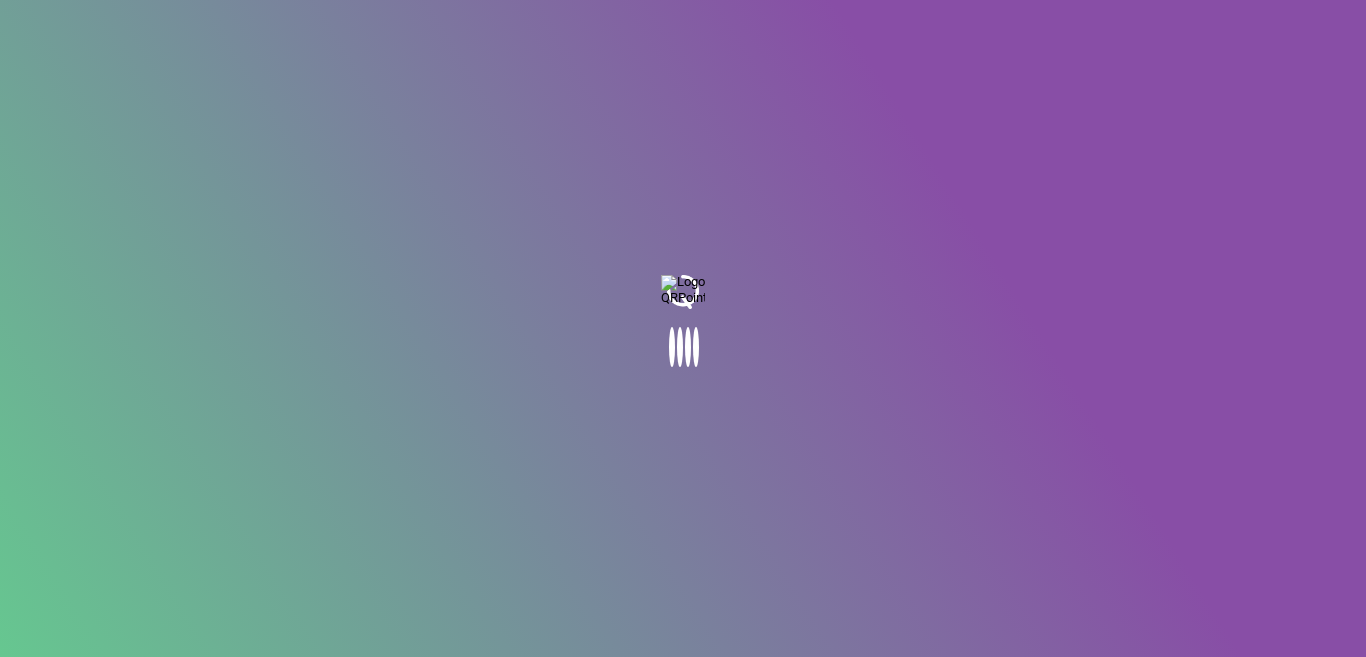 scroll, scrollTop: 0, scrollLeft: 0, axis: both 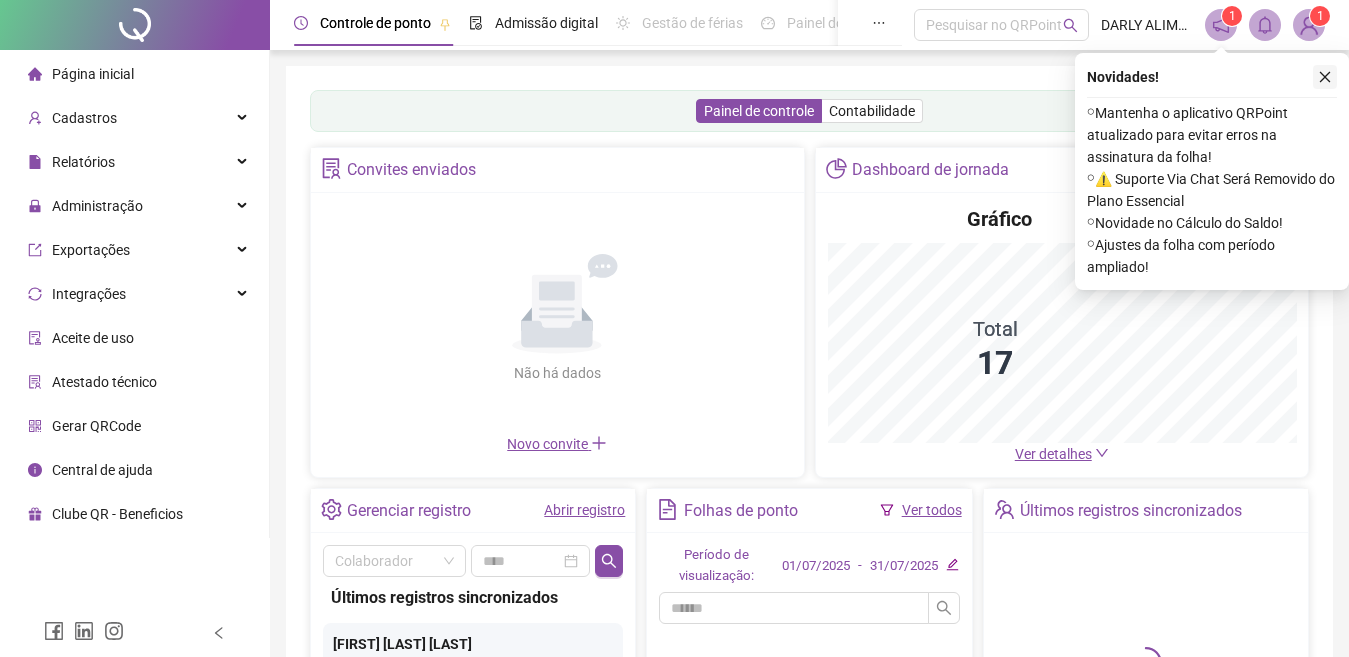 click 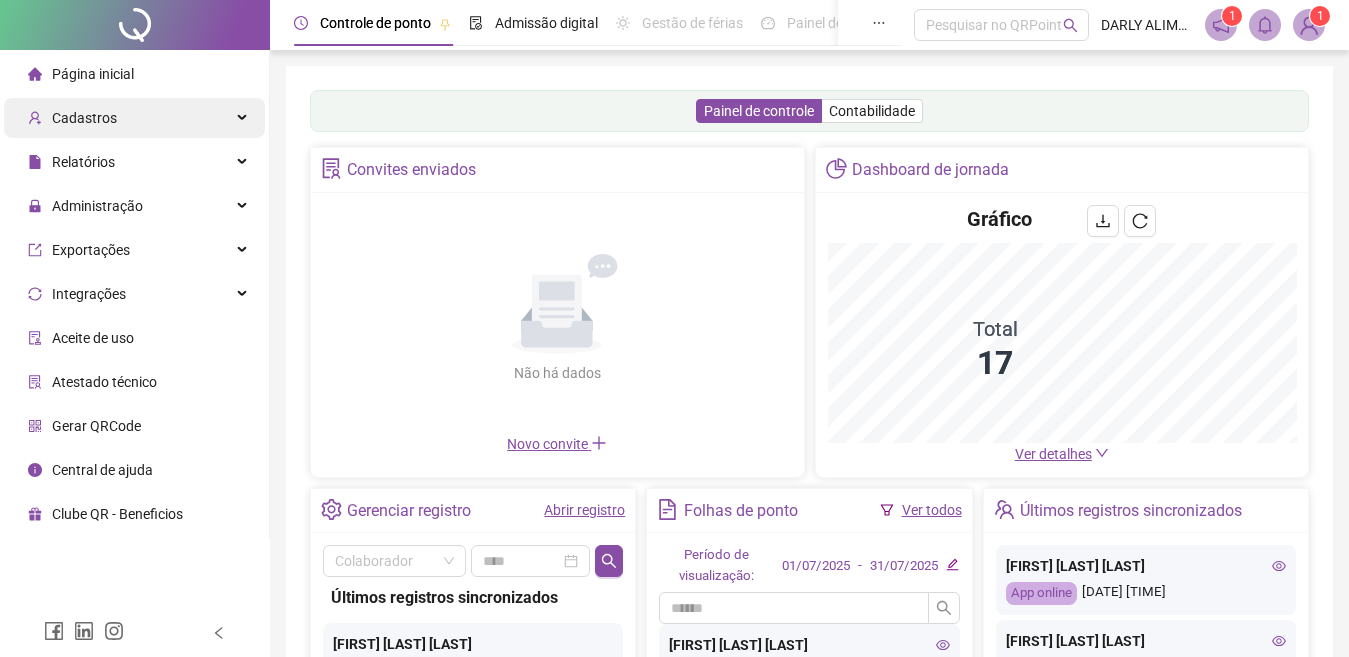 click at bounding box center (244, 118) 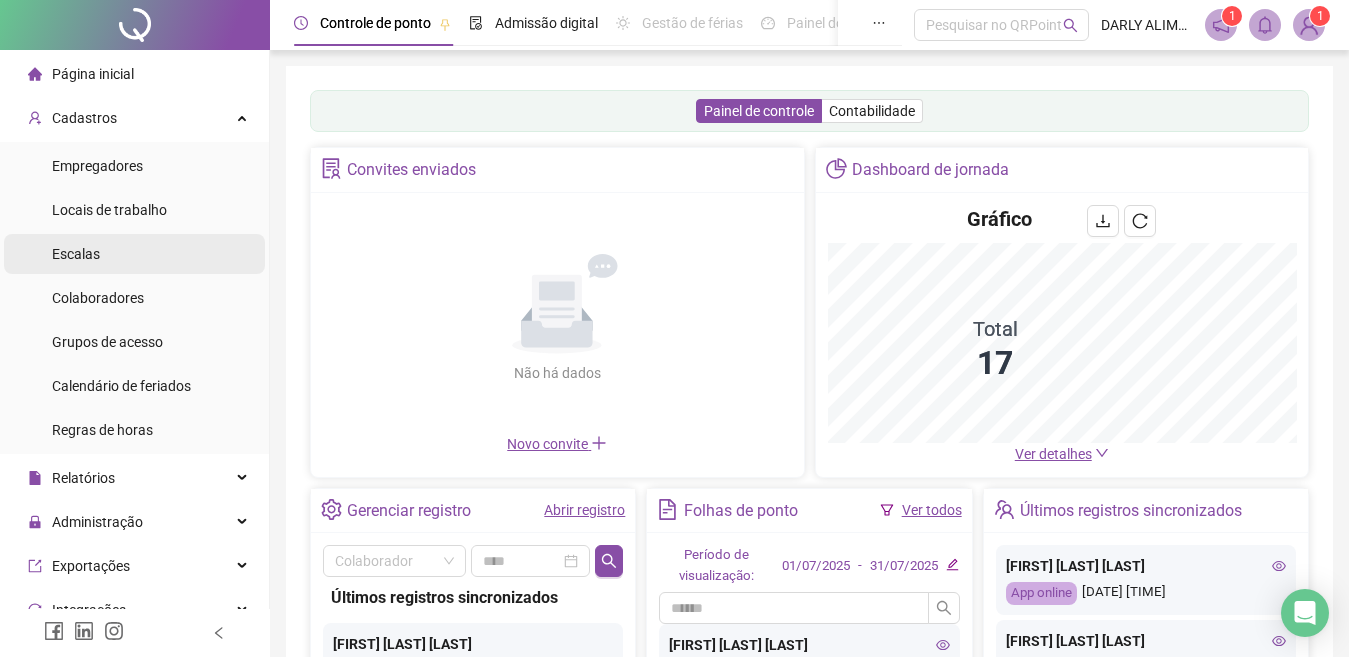 click on "Escalas" at bounding box center [134, 254] 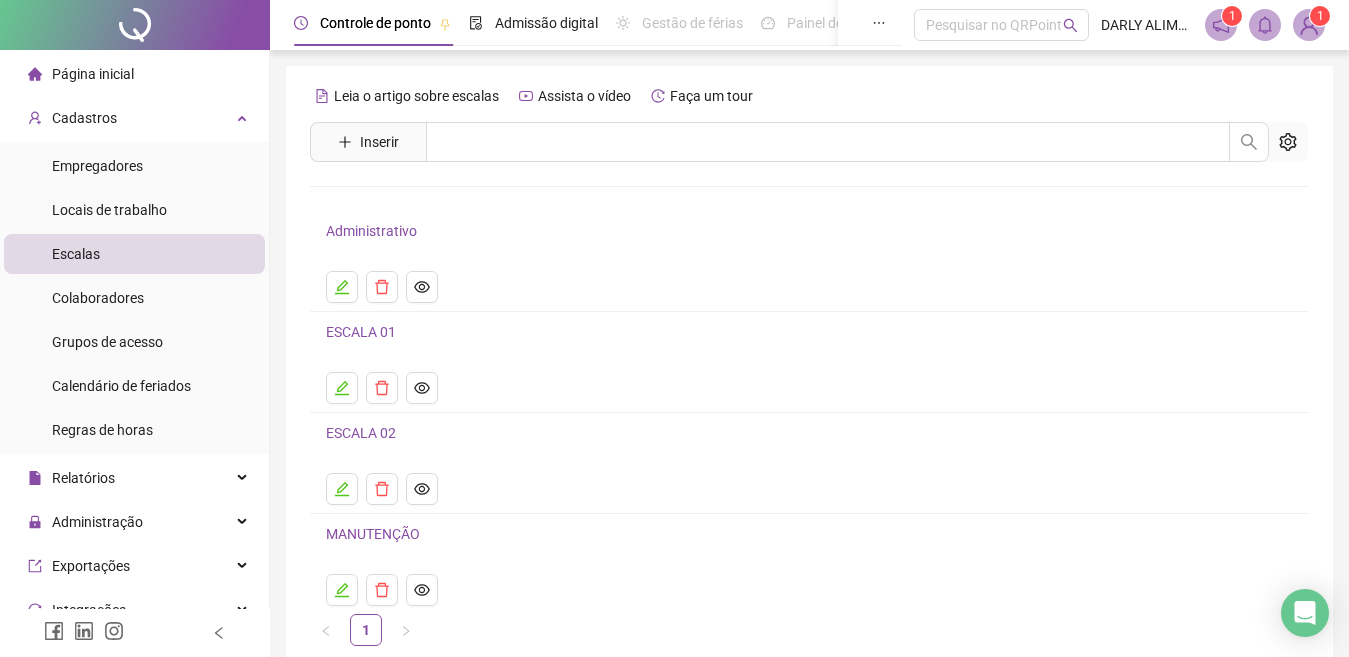 scroll, scrollTop: 99, scrollLeft: 0, axis: vertical 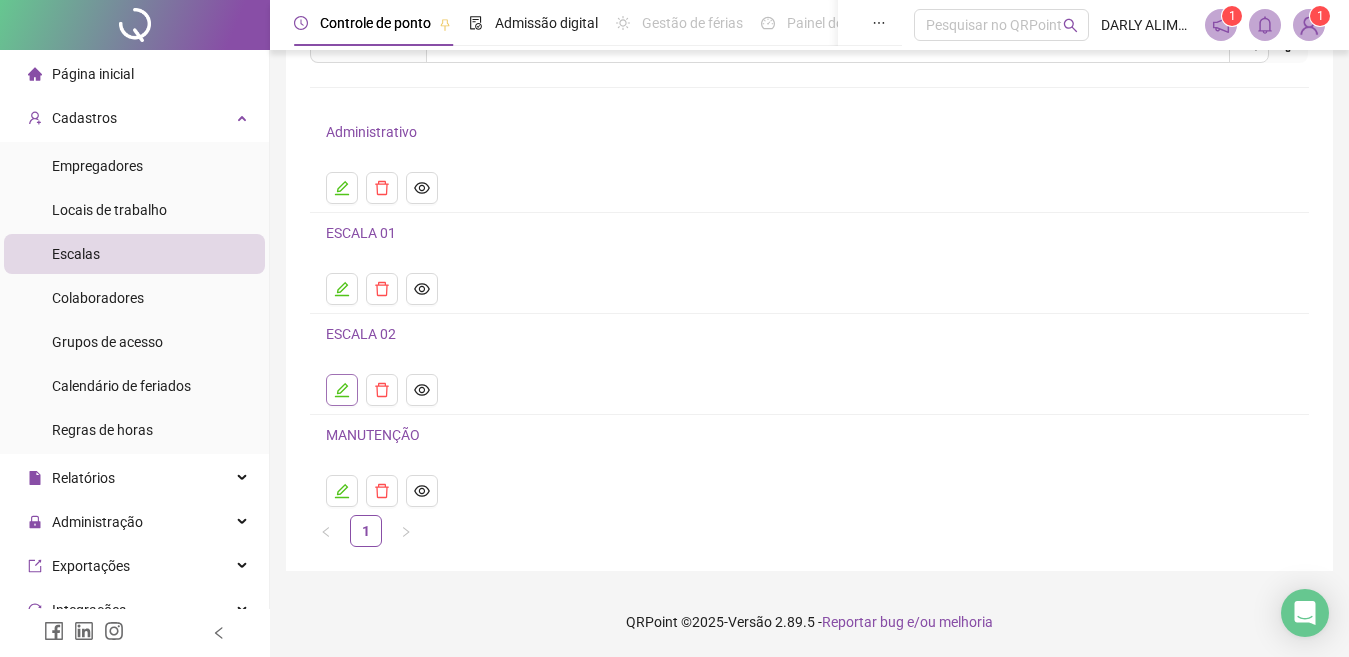 click 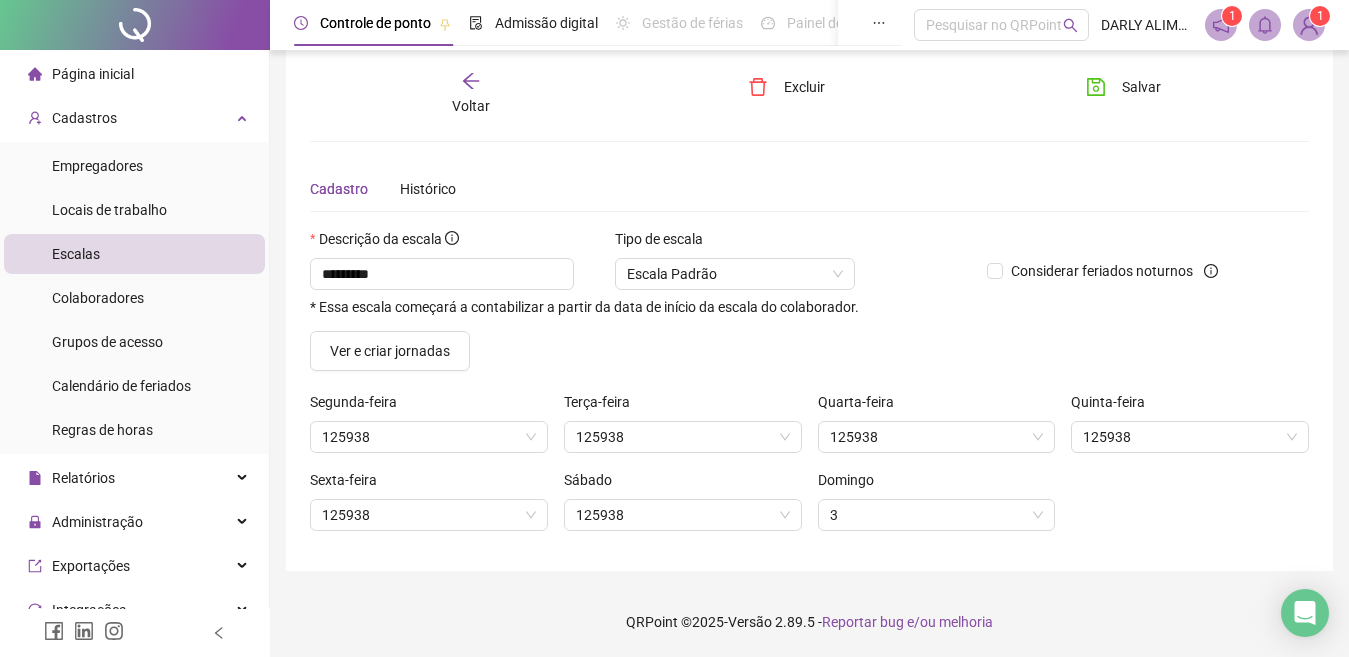 scroll, scrollTop: 19, scrollLeft: 0, axis: vertical 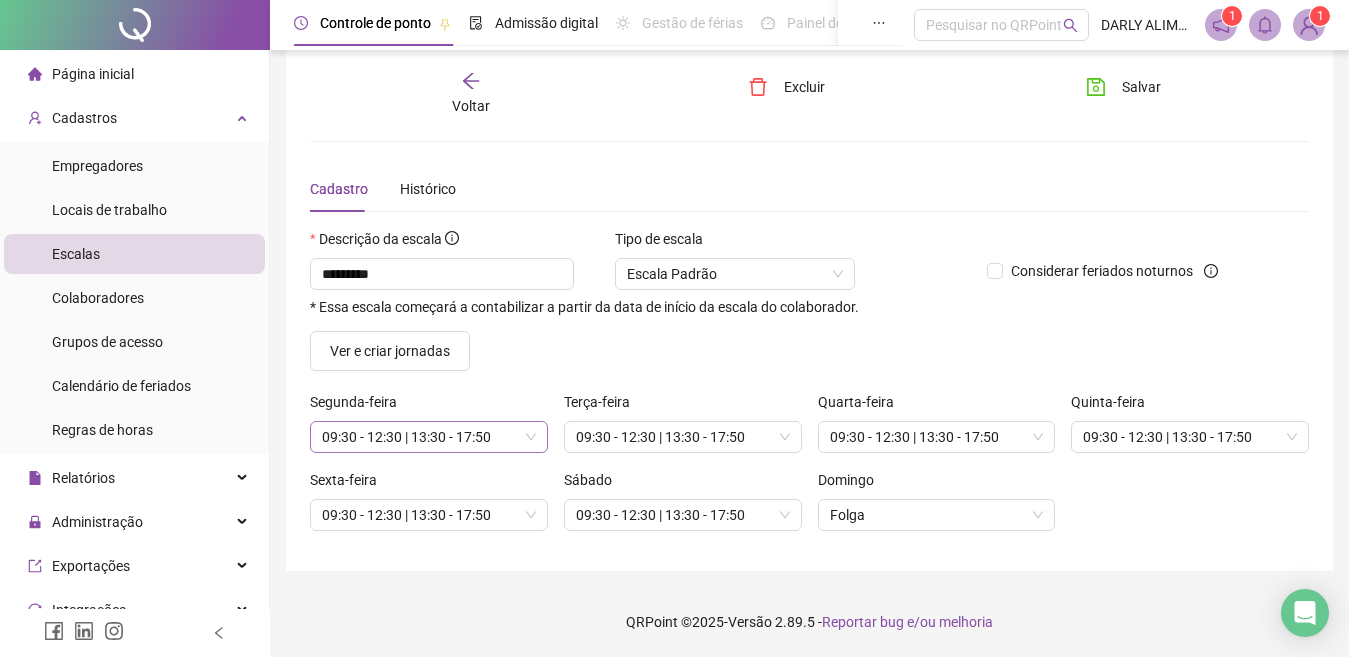 click on "09:30 - 12:30 | 13:30 - 17:50" at bounding box center (429, 437) 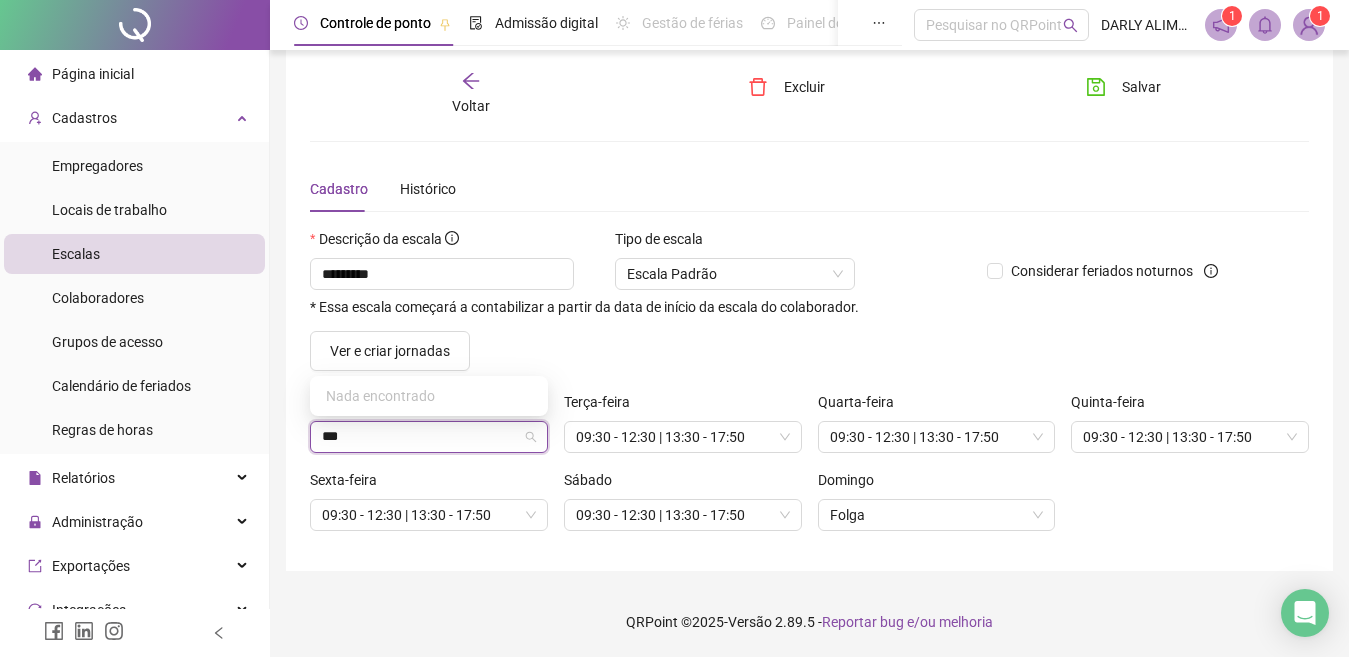 type on "****" 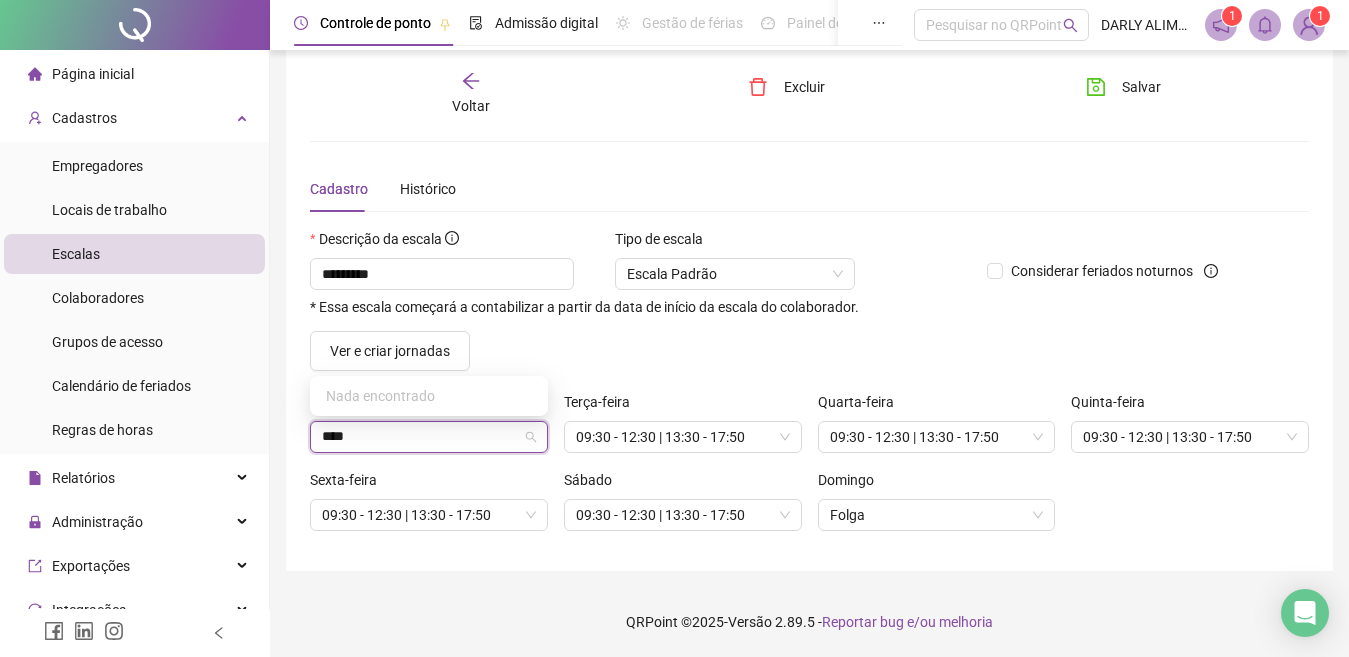 type 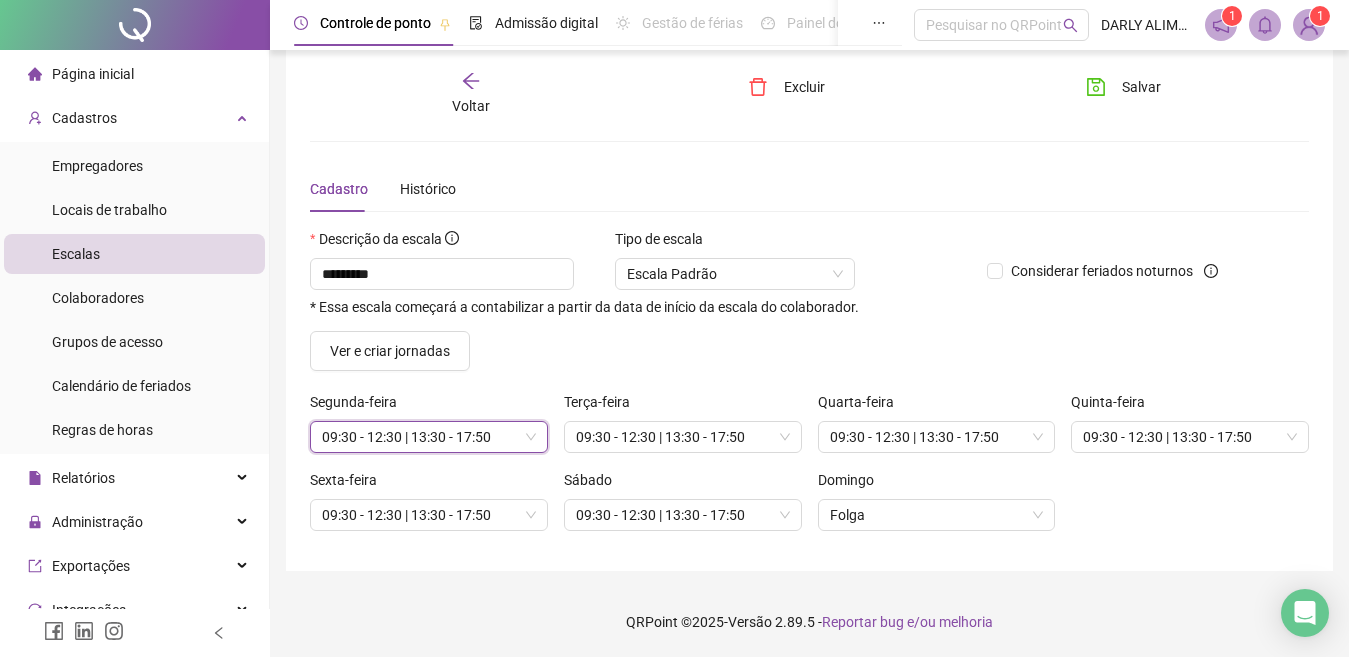 click on "09:30 - 12:30 | 13:30 - 17:50" at bounding box center (429, 437) 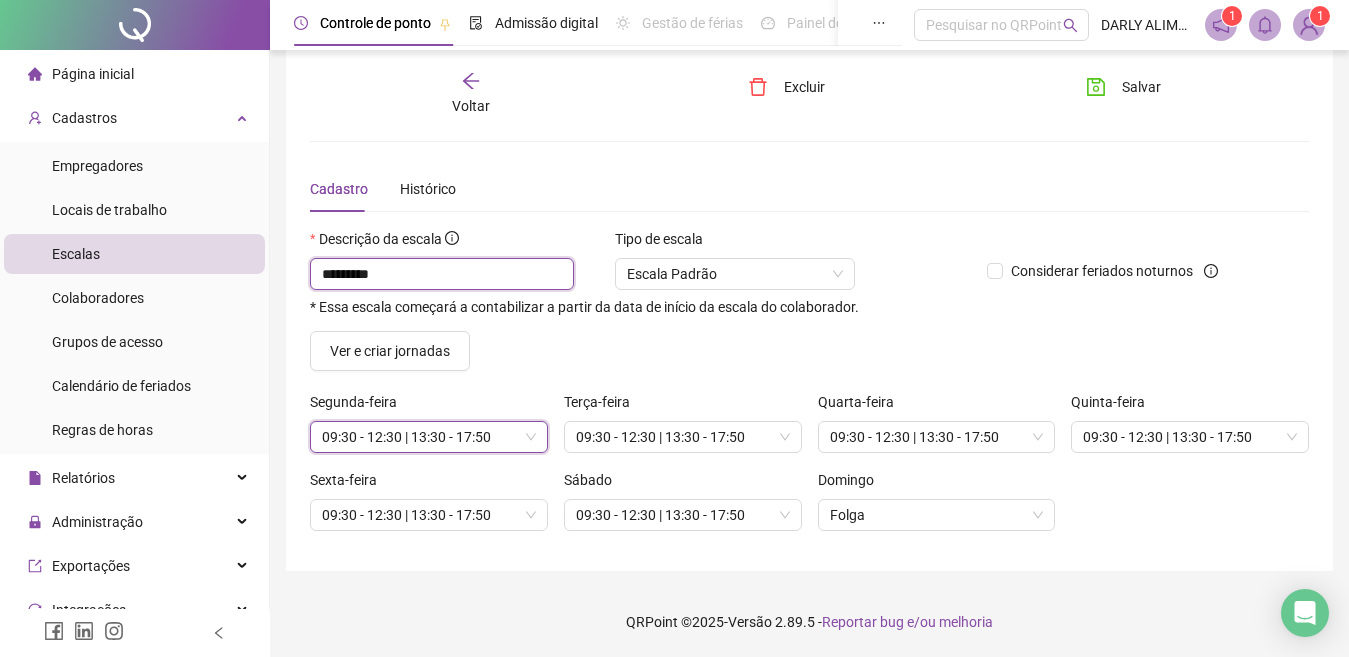 click on "*********" at bounding box center (442, 274) 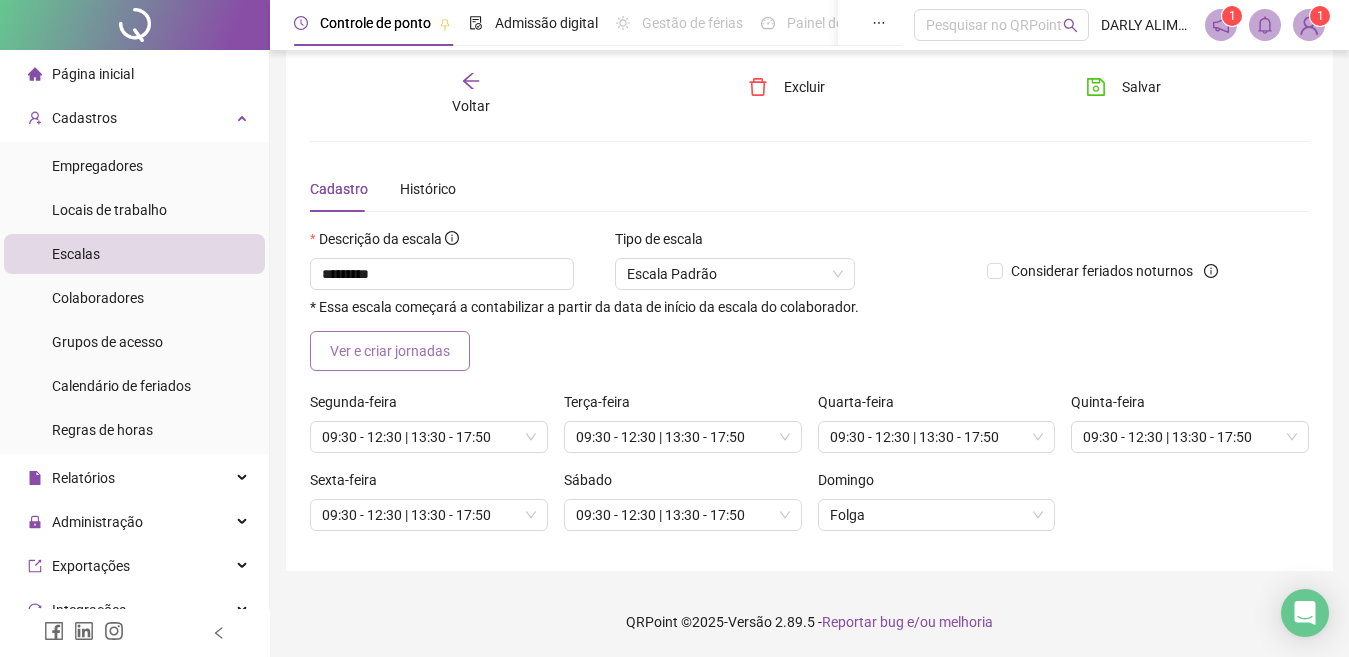 click on "Ver e criar jornadas" at bounding box center (390, 351) 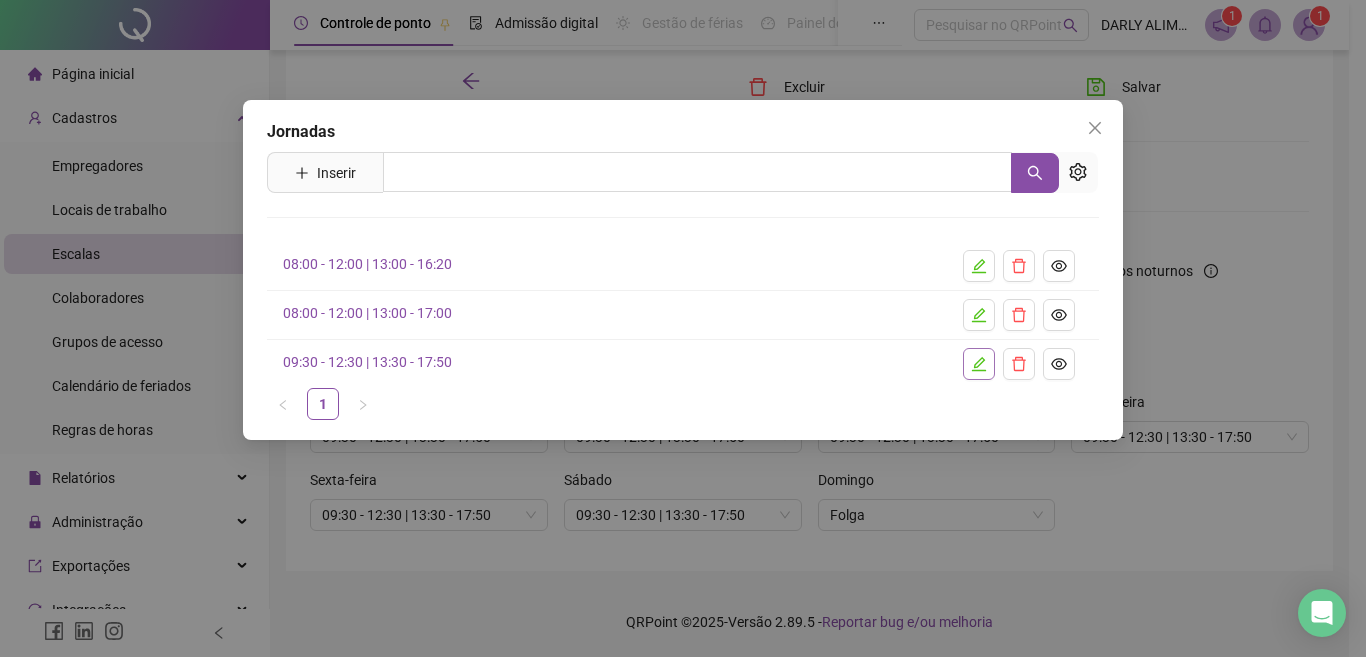 click at bounding box center [979, 364] 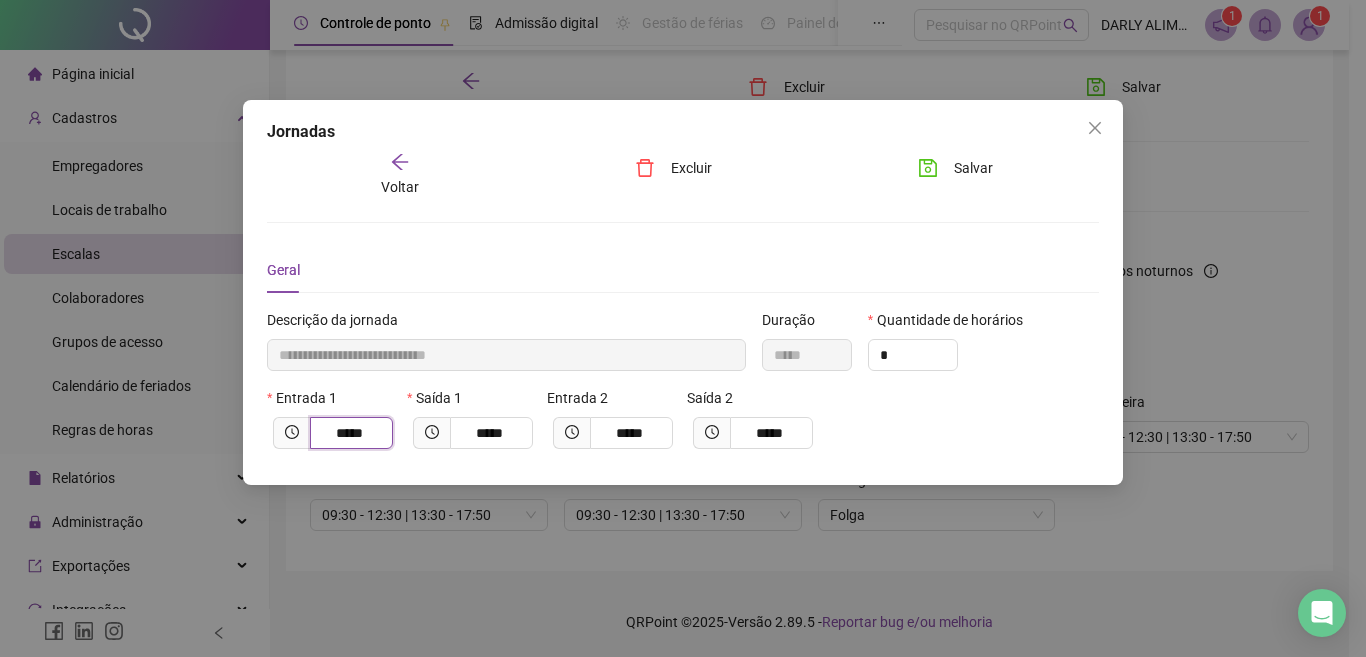 click on "*****" at bounding box center (349, 433) 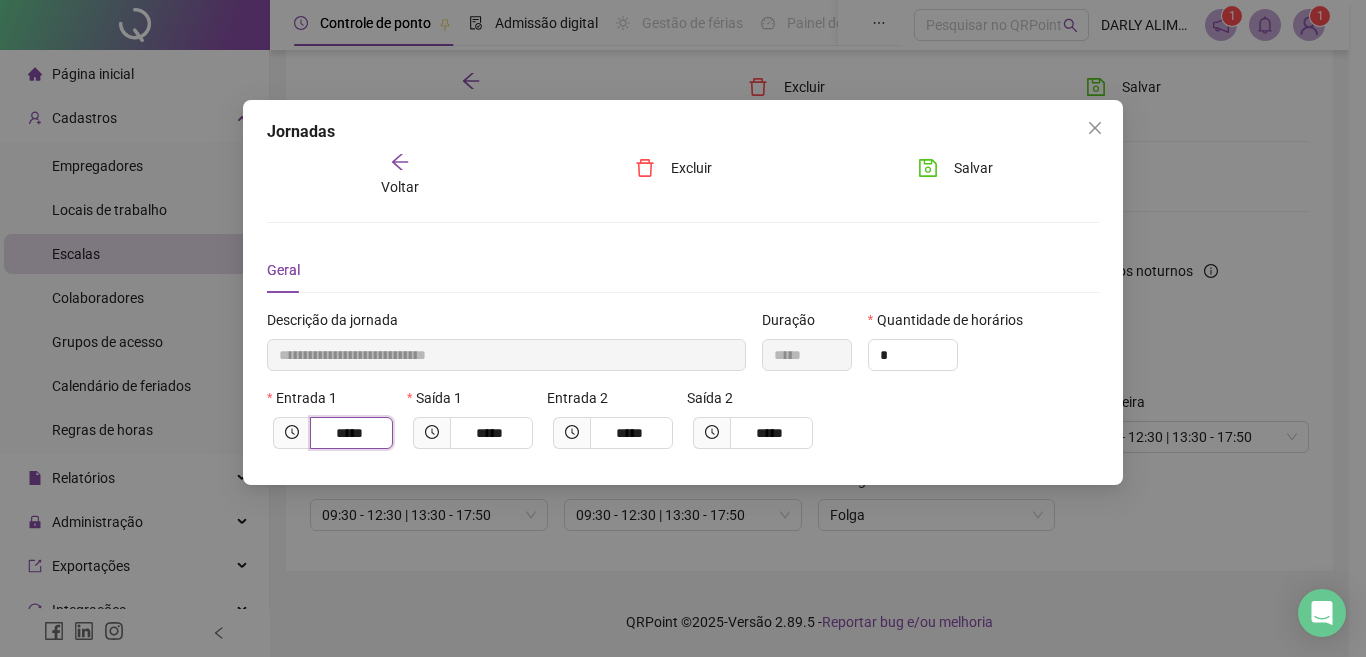 type on "**********" 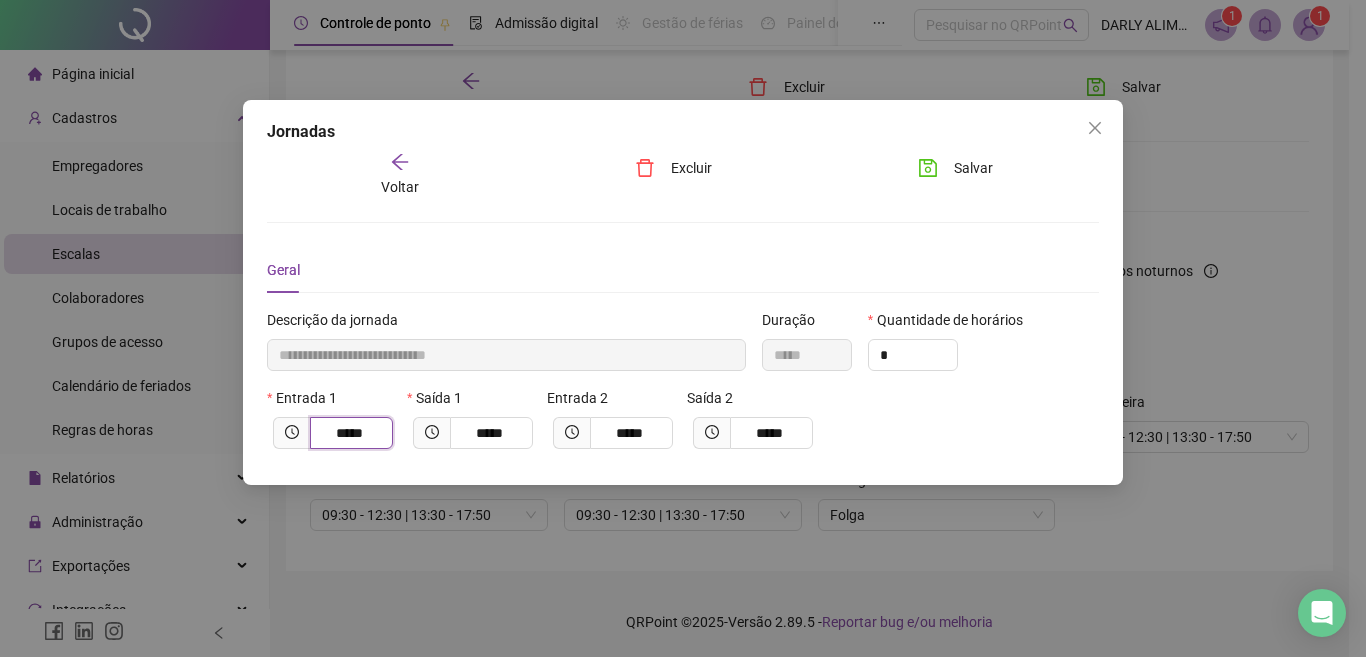 type on "*****" 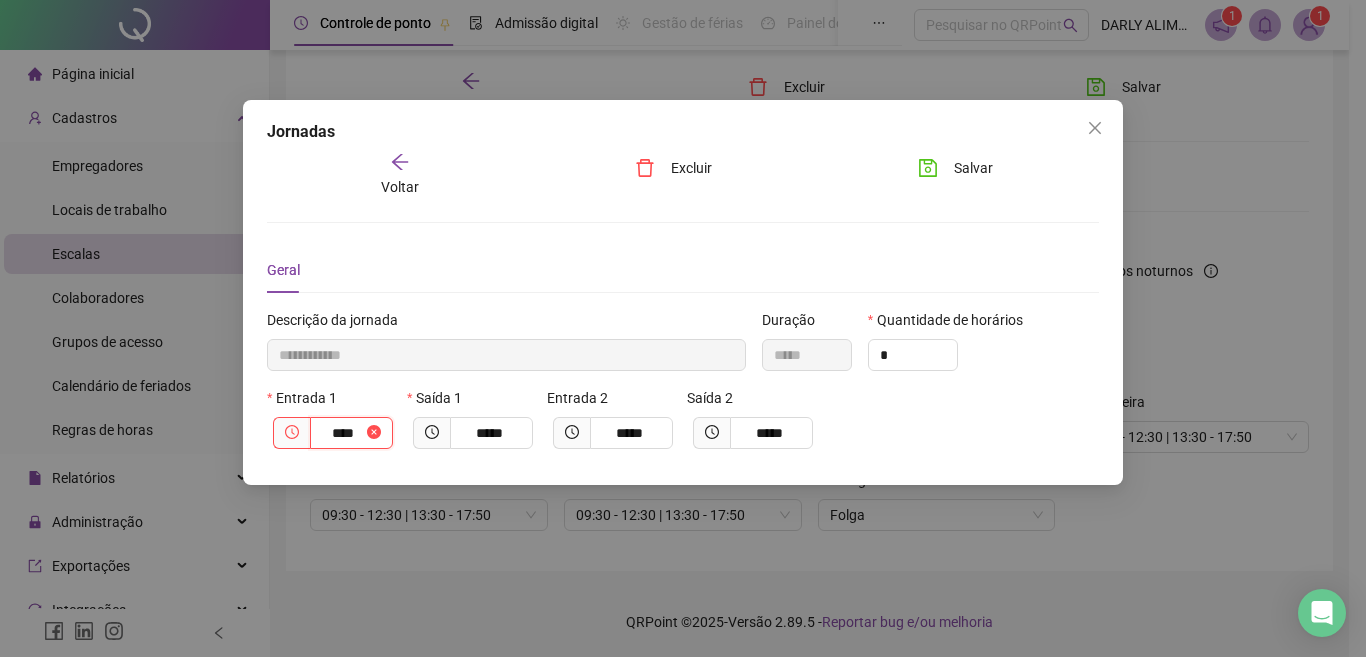 type on "**********" 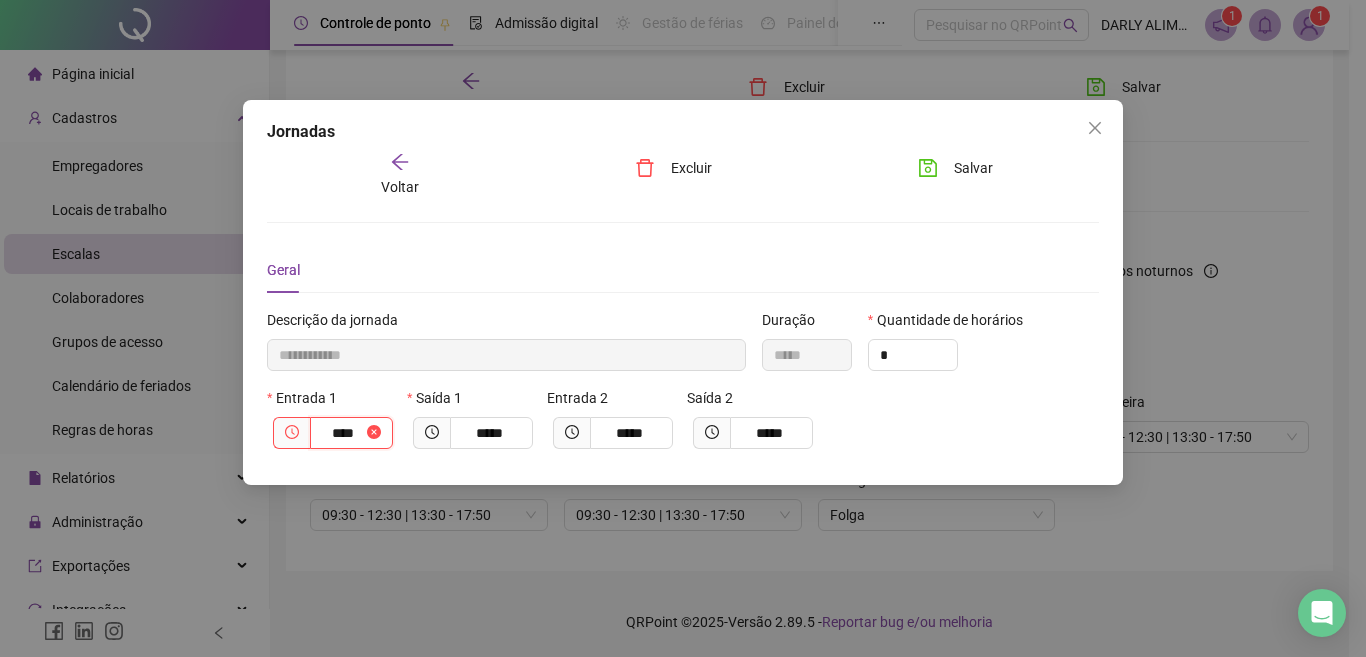 type on "*****" 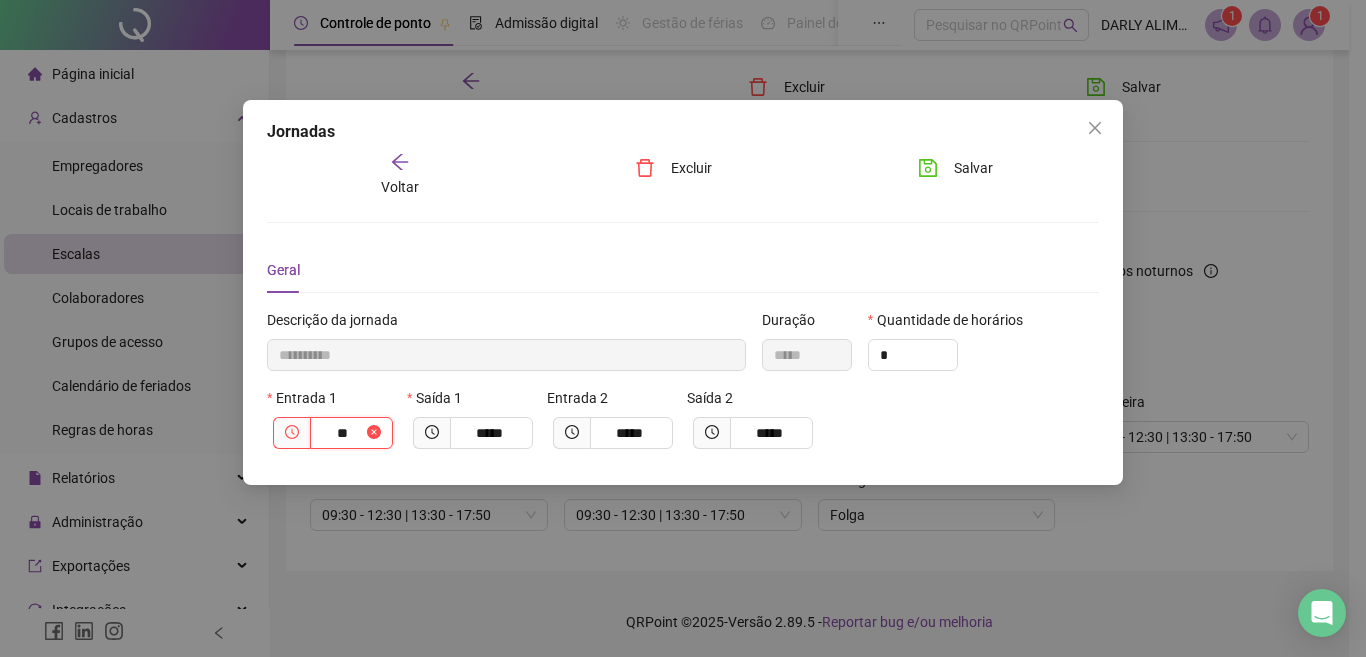 type on "**********" 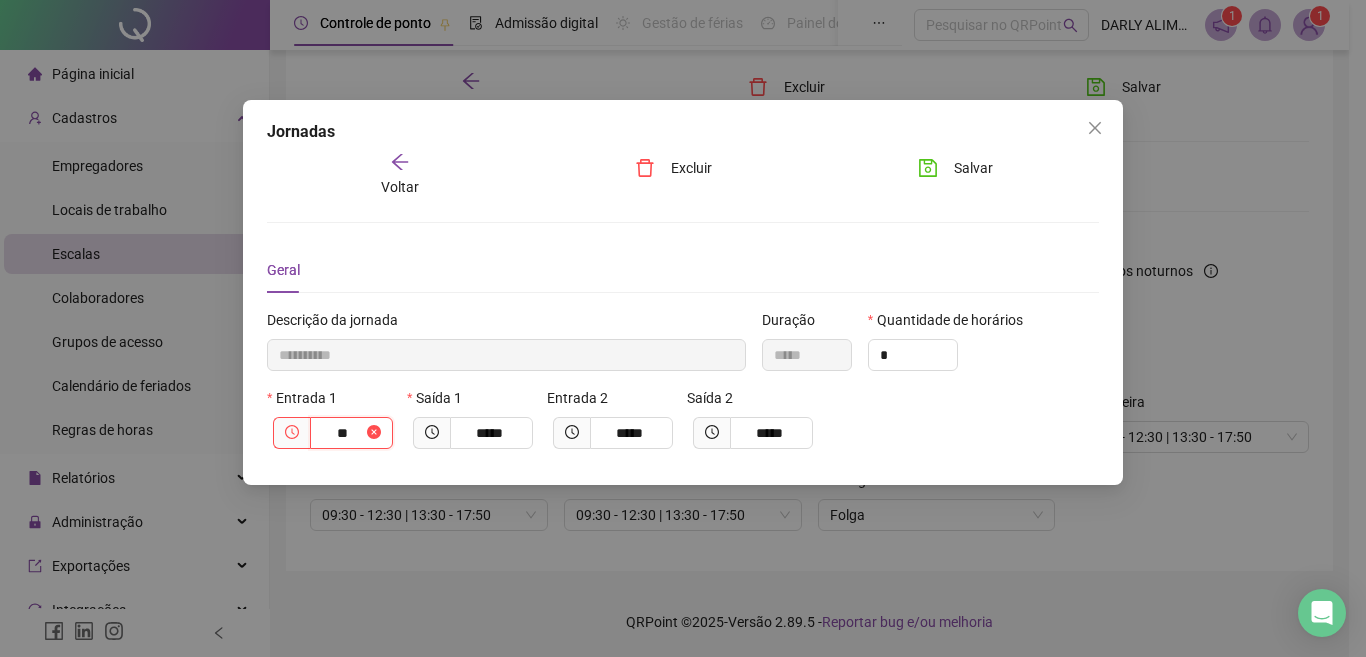 type on "*****" 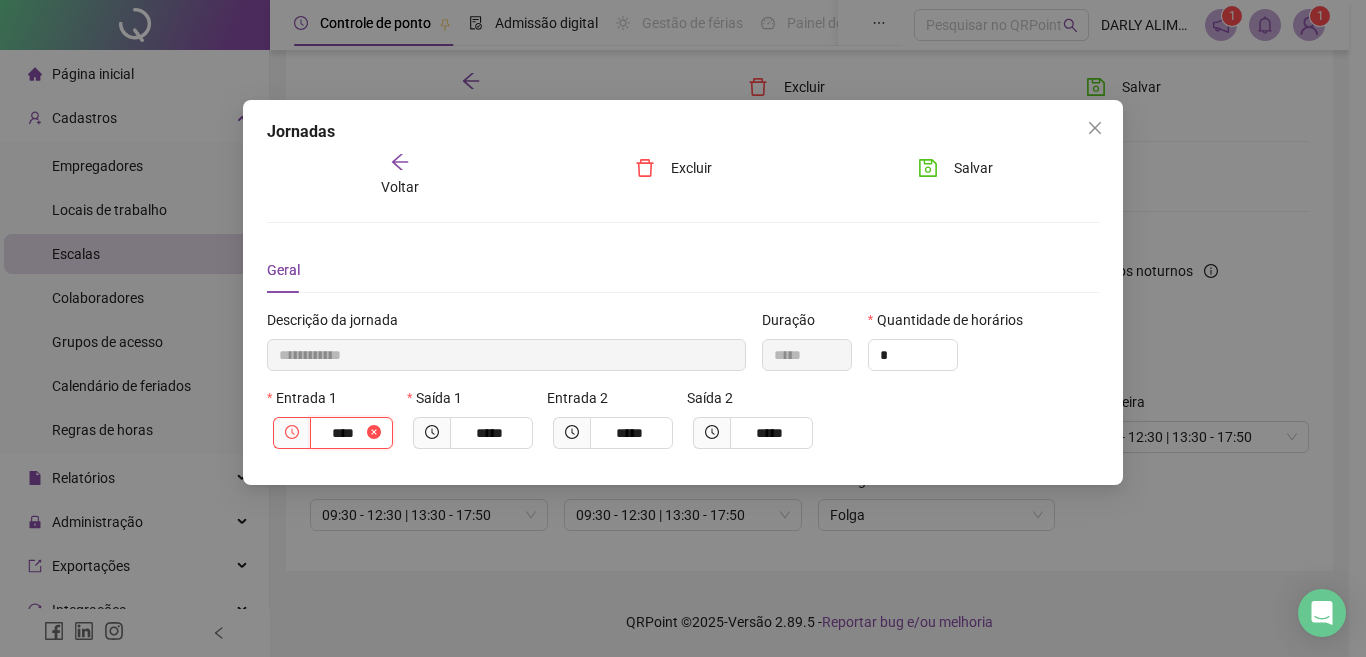 type on "*****" 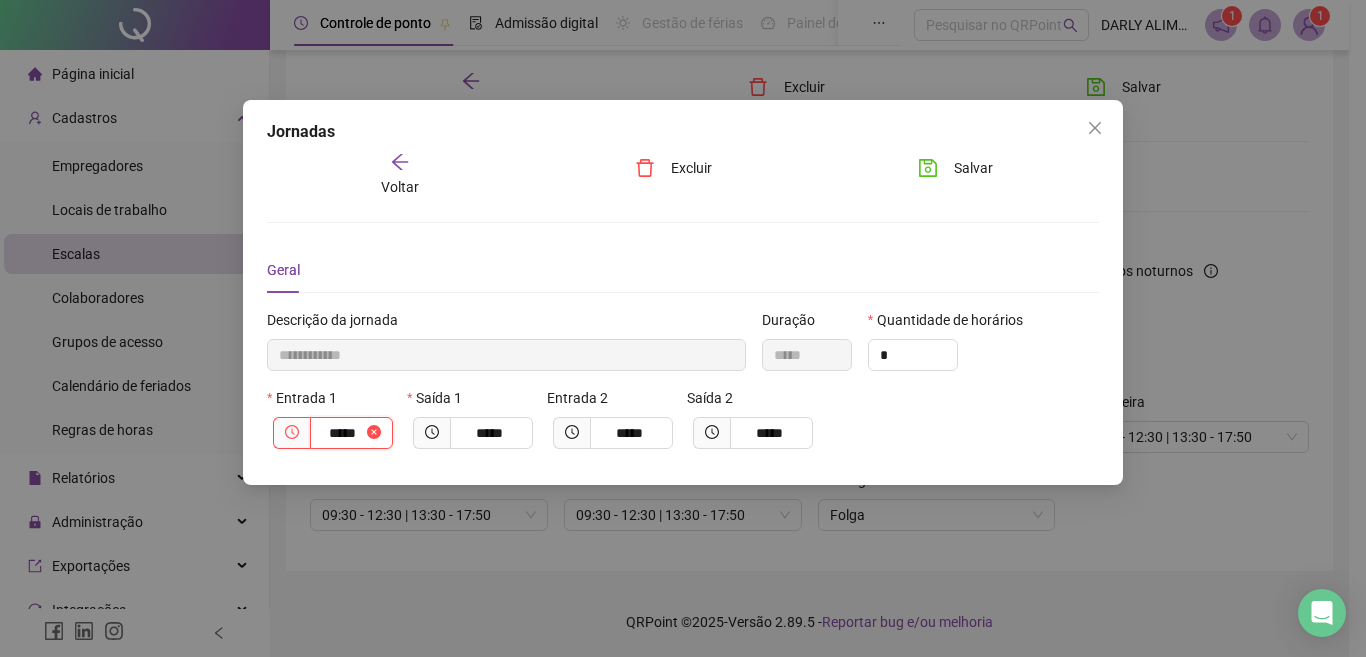 type on "**********" 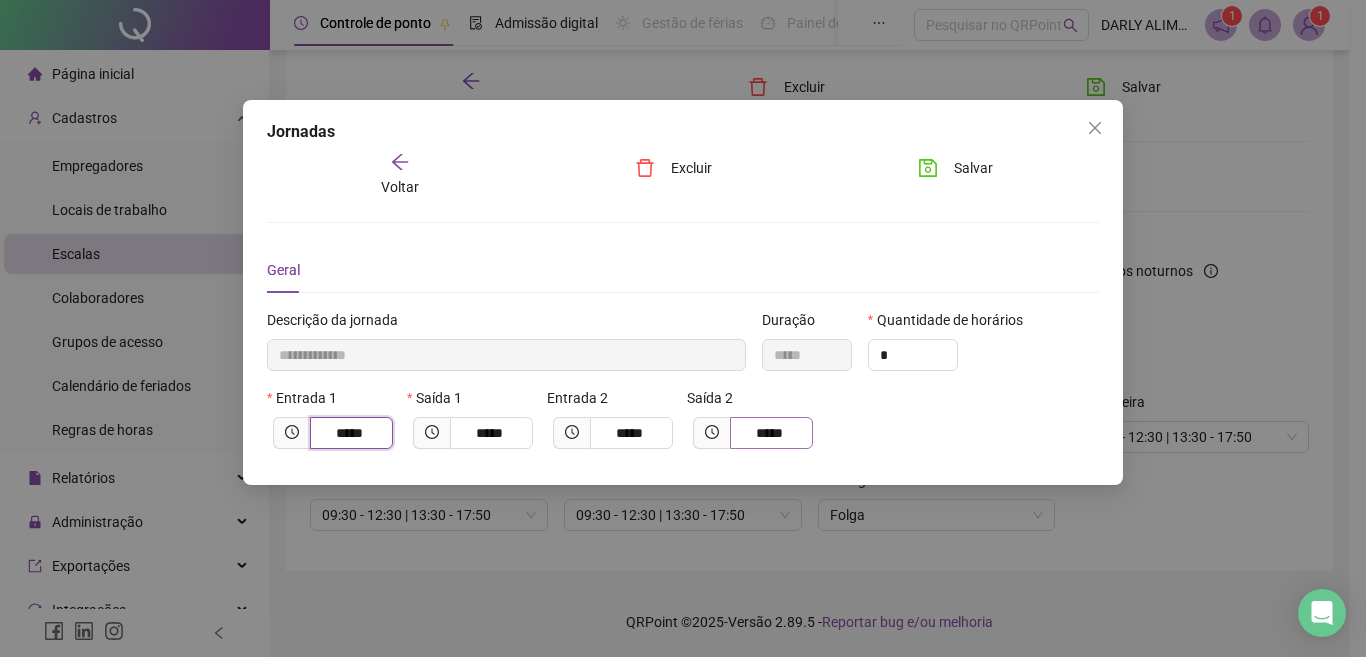 type on "*****" 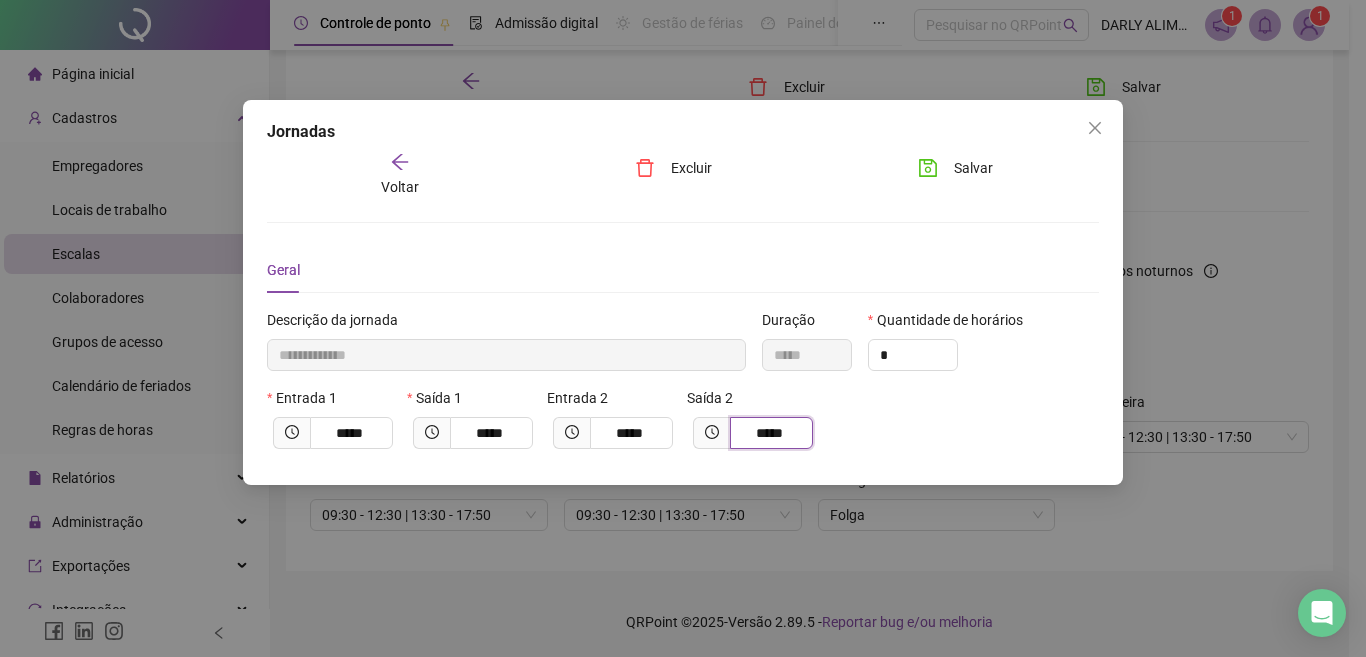 click on "*****" at bounding box center [769, 433] 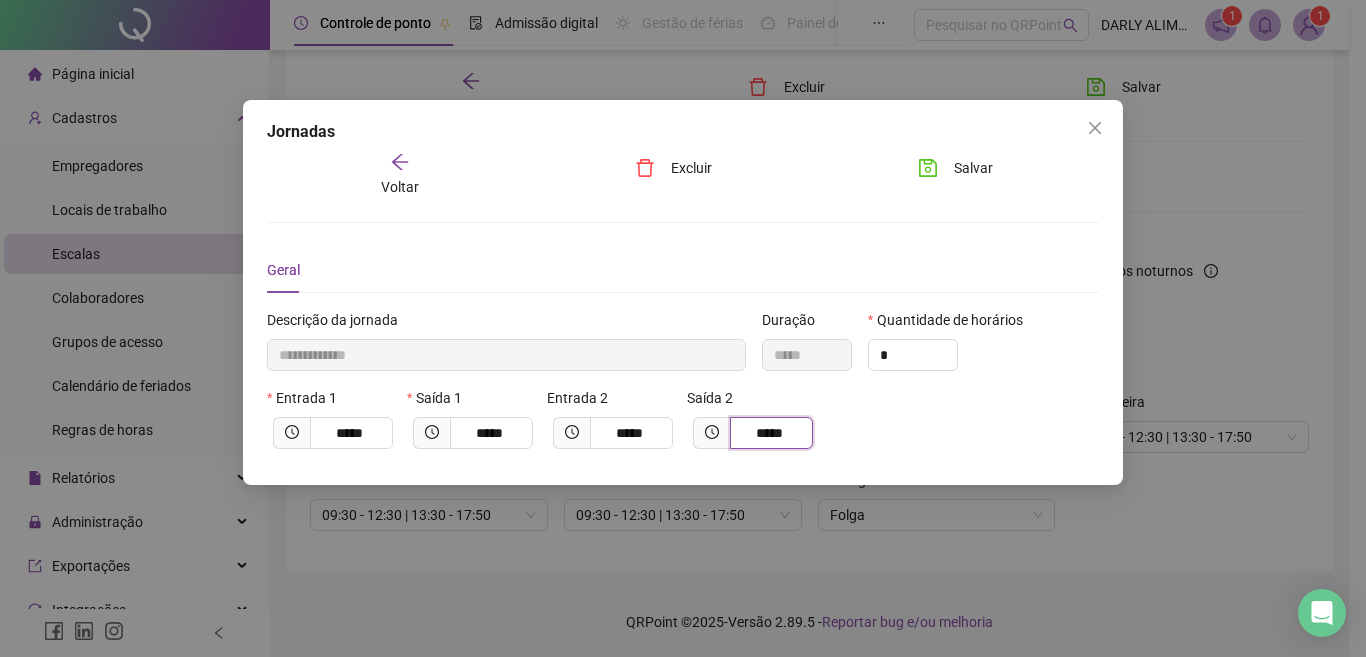 type on "****" 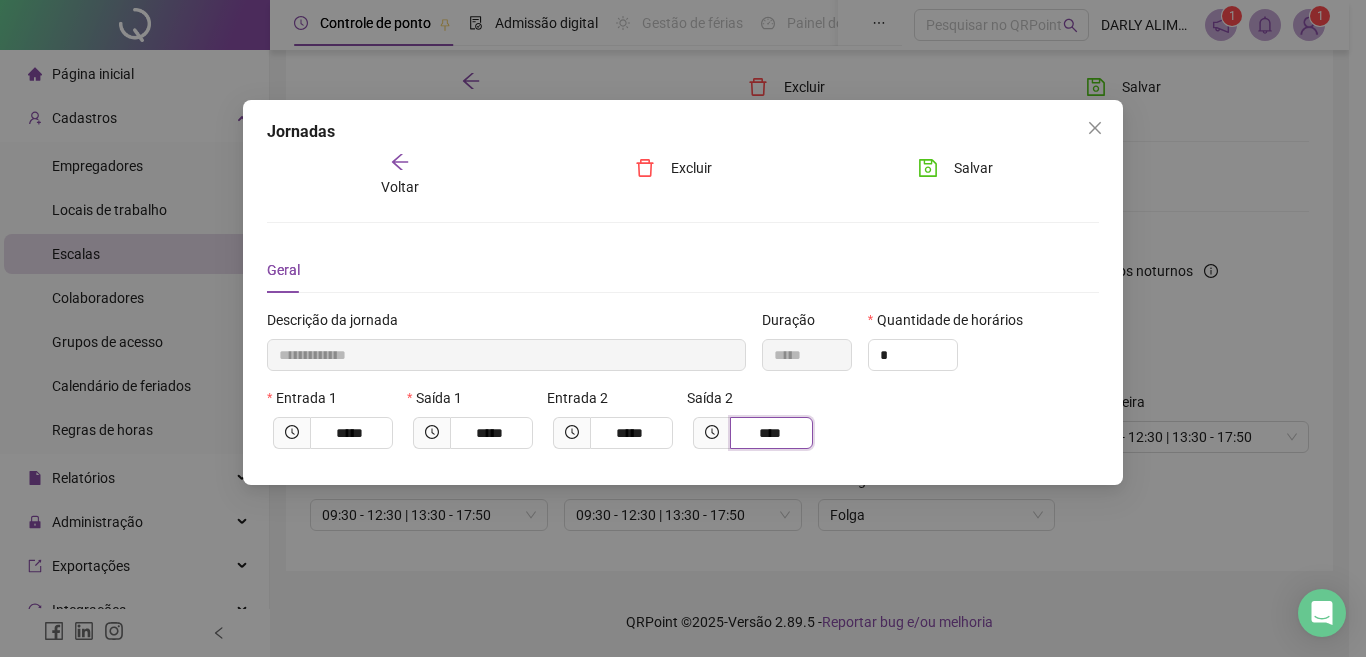 type on "**********" 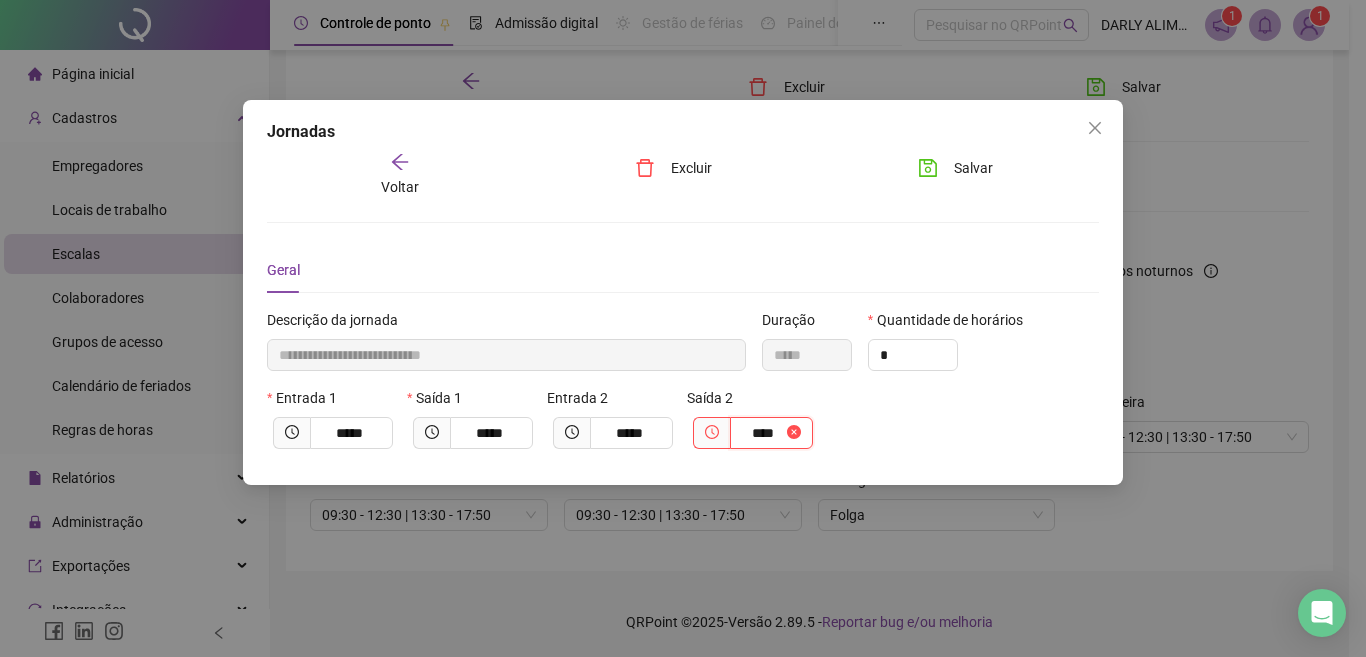 type on "**" 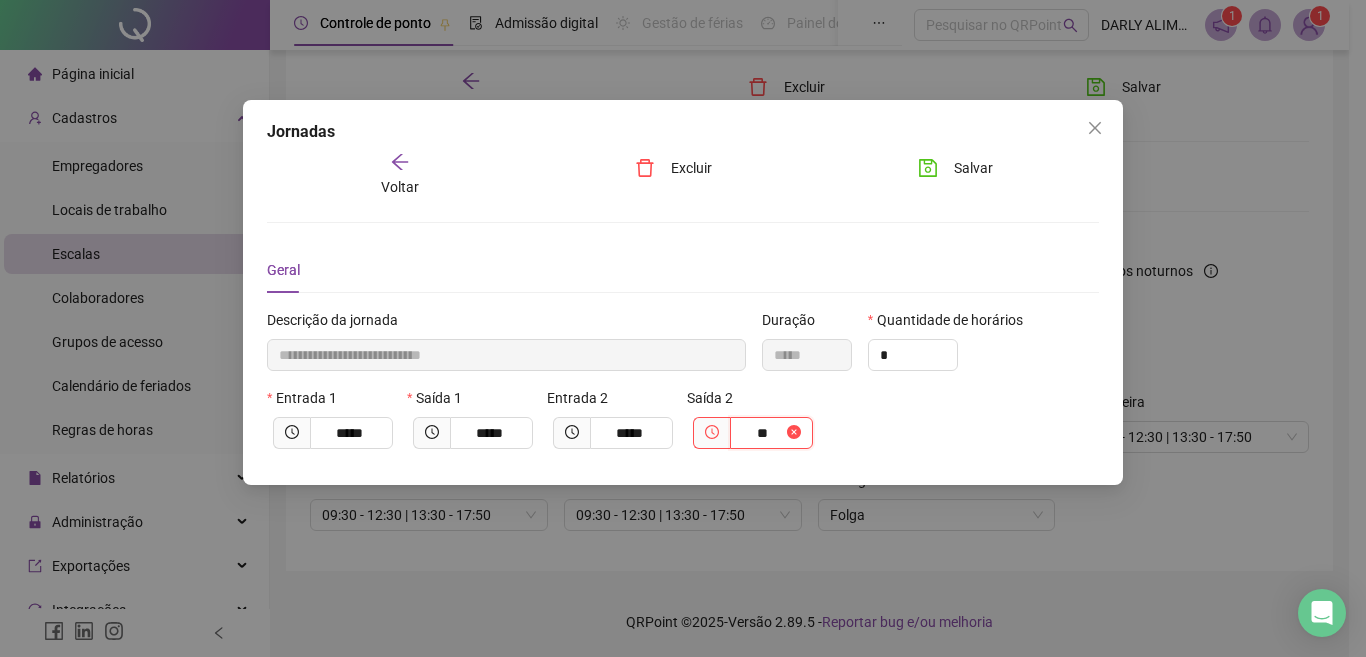 type on "**********" 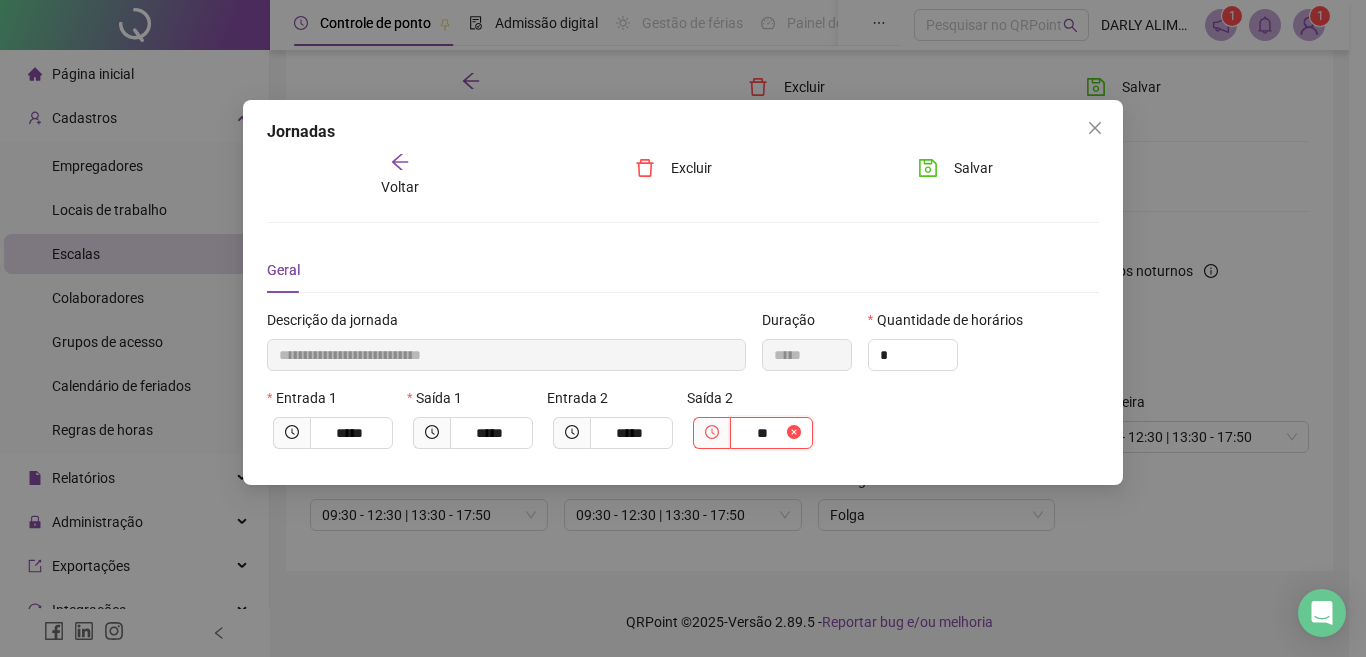 type on "*****" 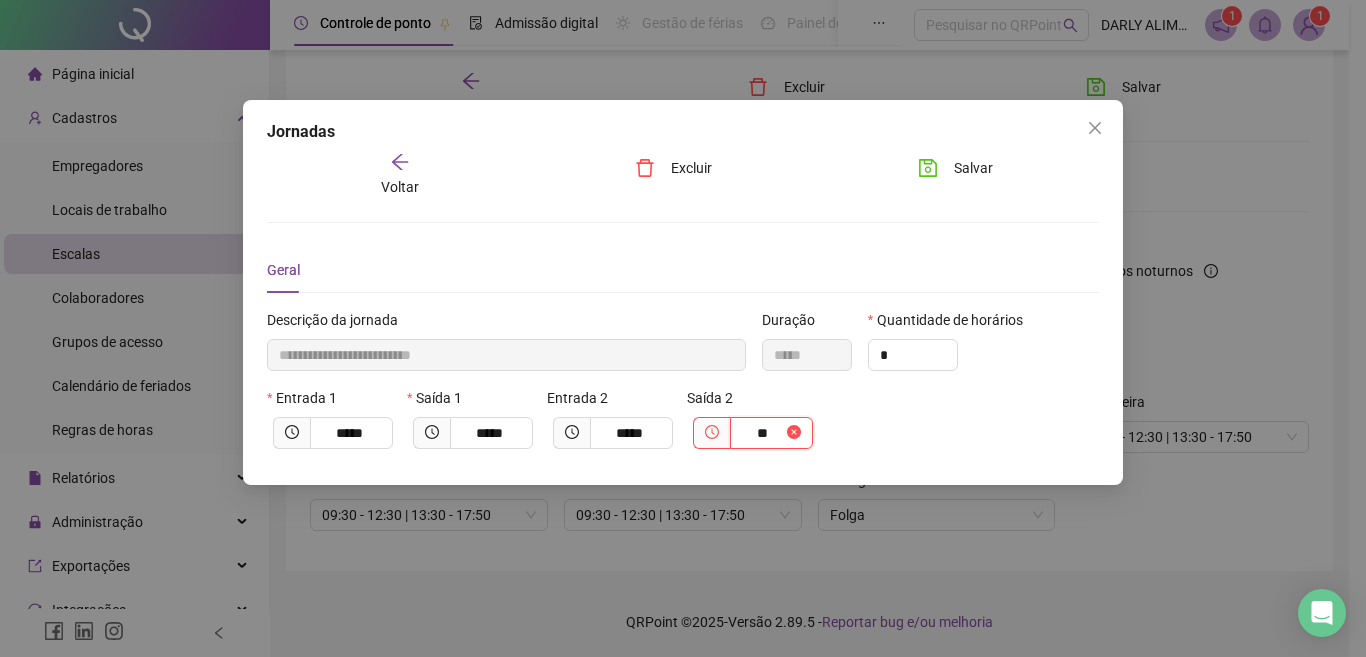 type on "**********" 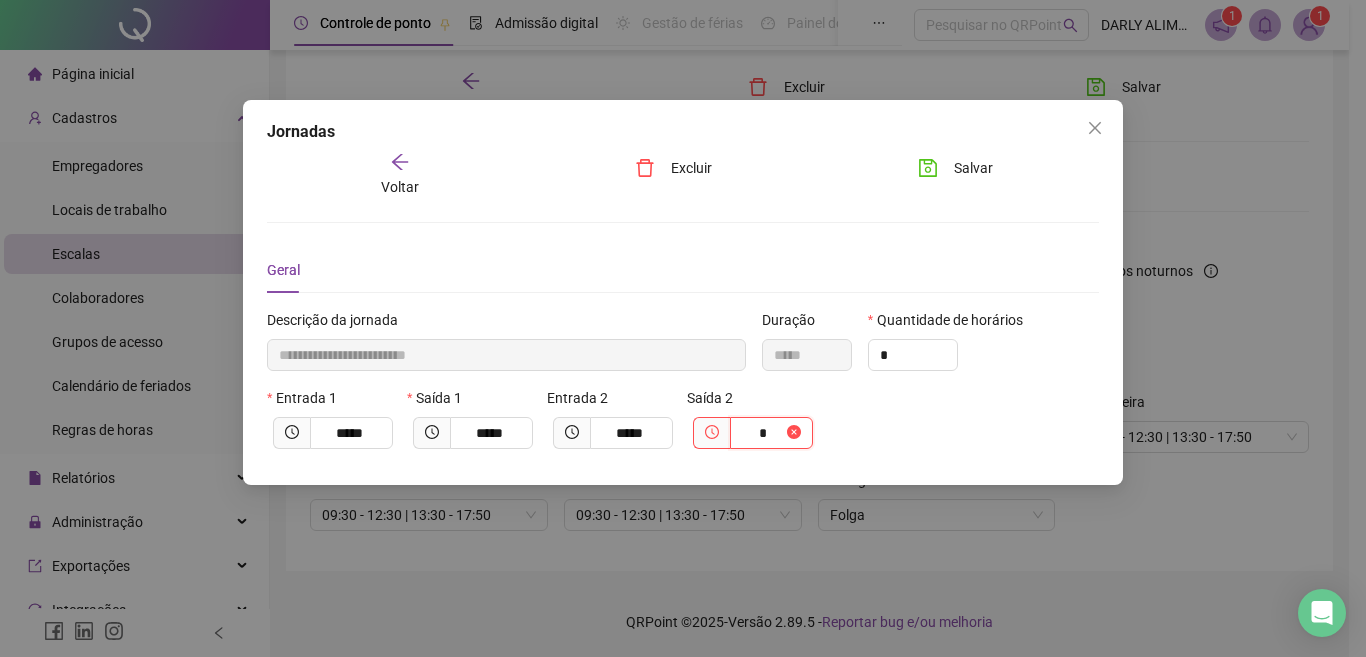 type on "**" 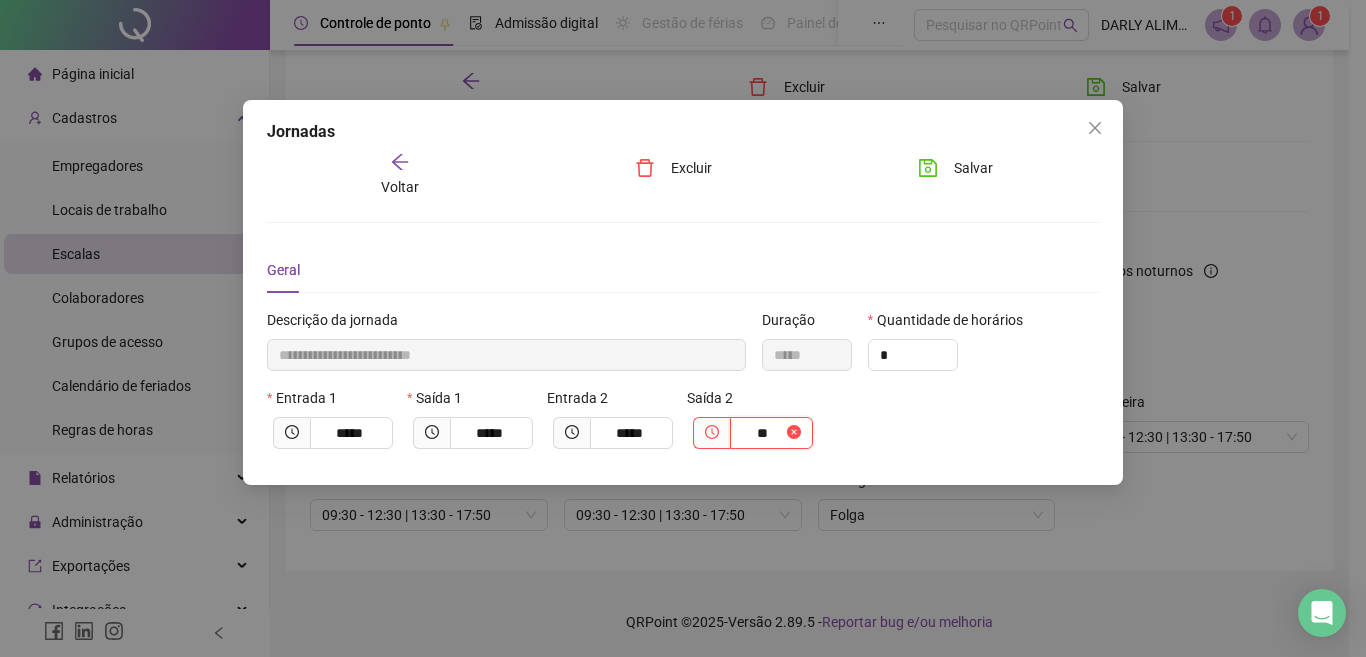 type on "**********" 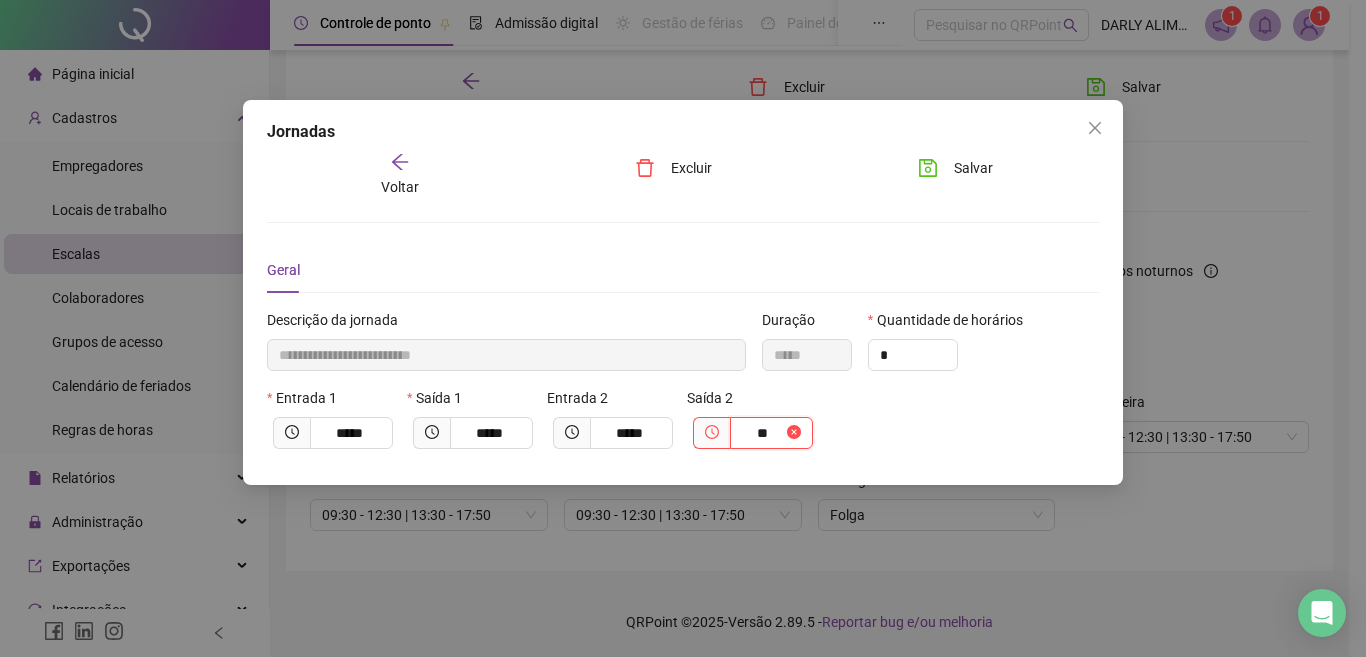 type on "*****" 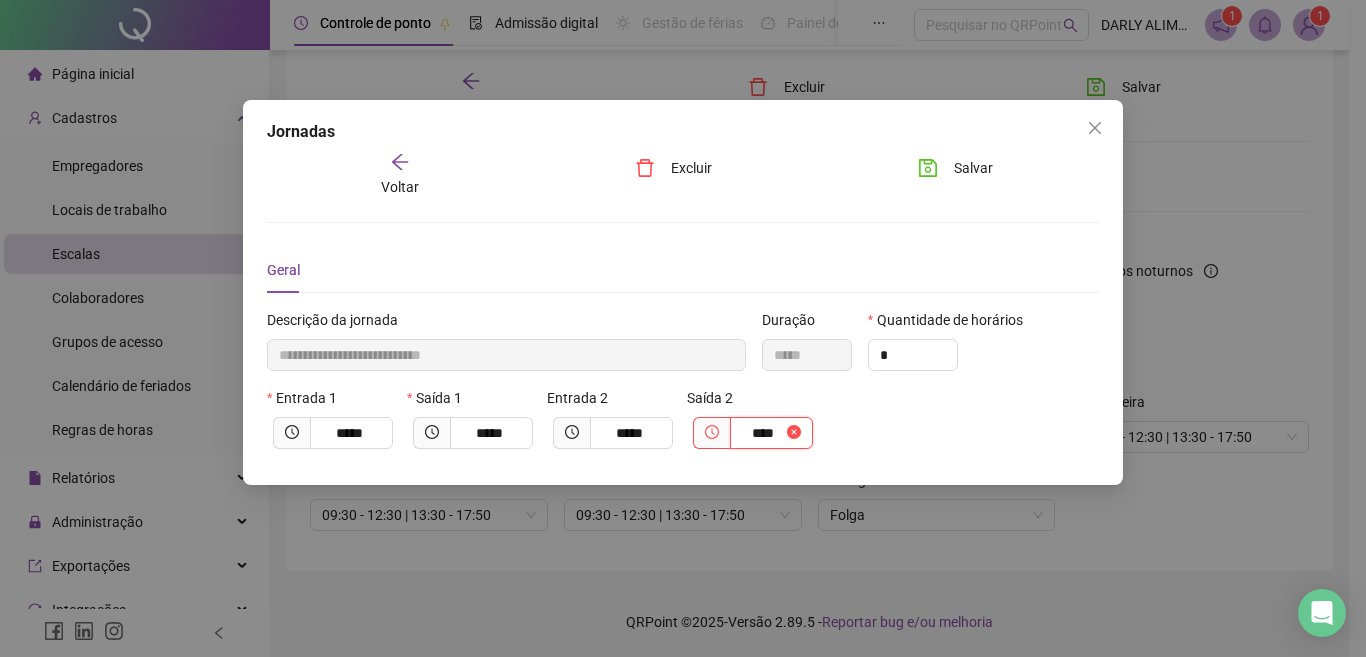 type on "*****" 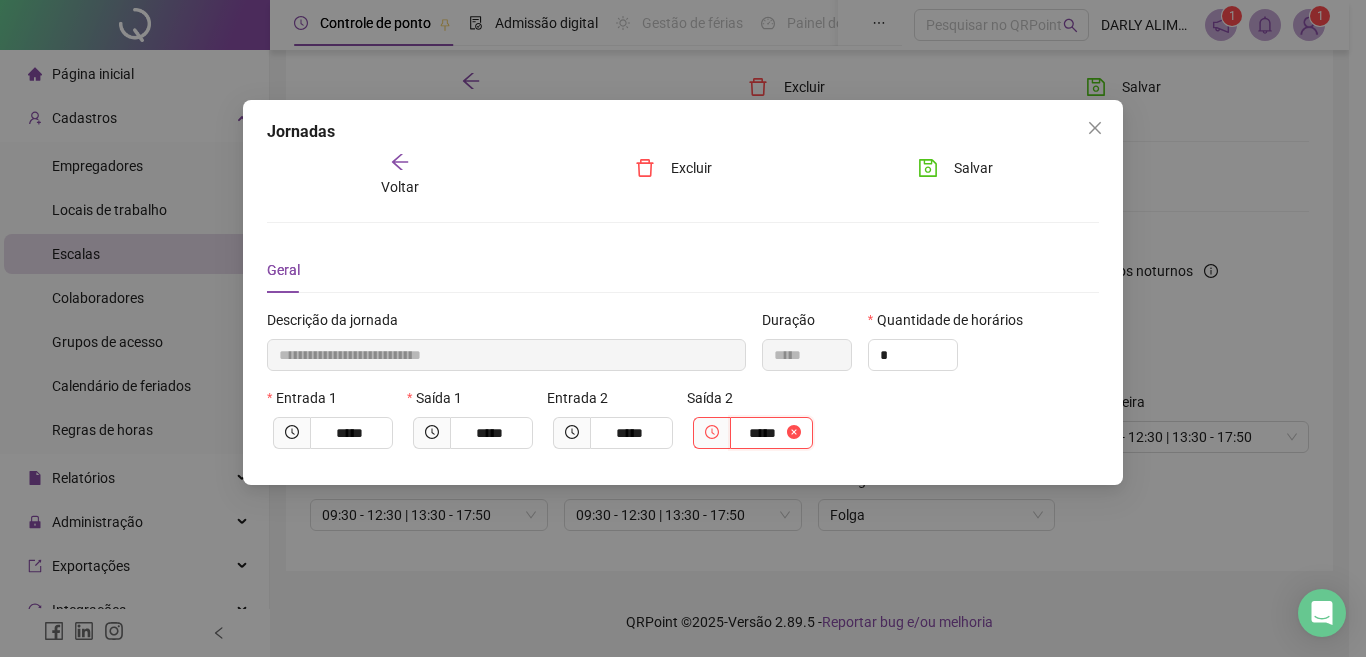 type on "**********" 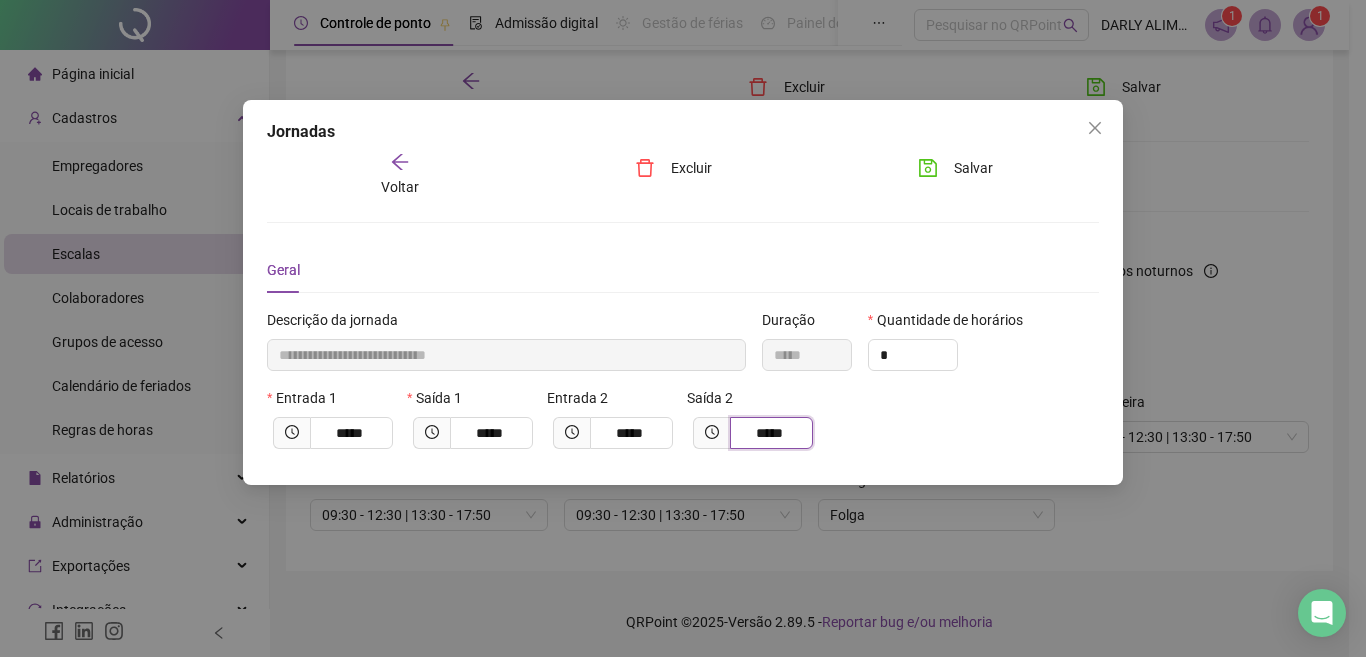 type on "**********" 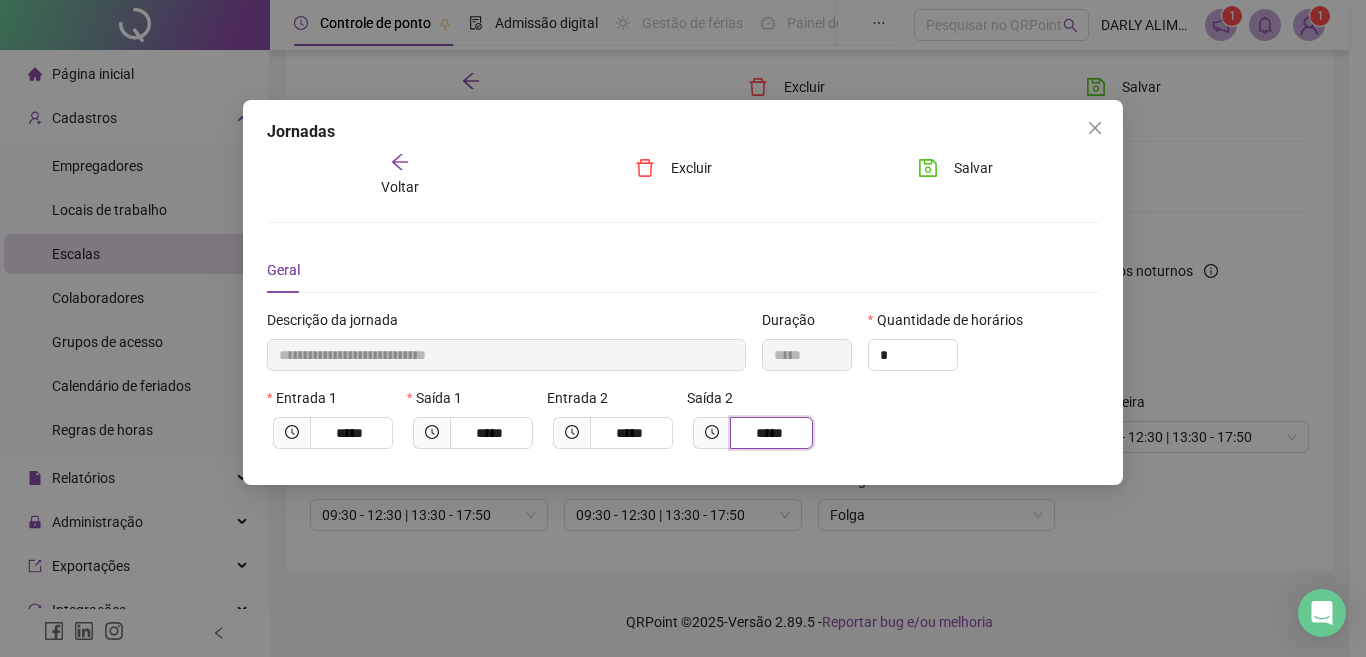 type on "*****" 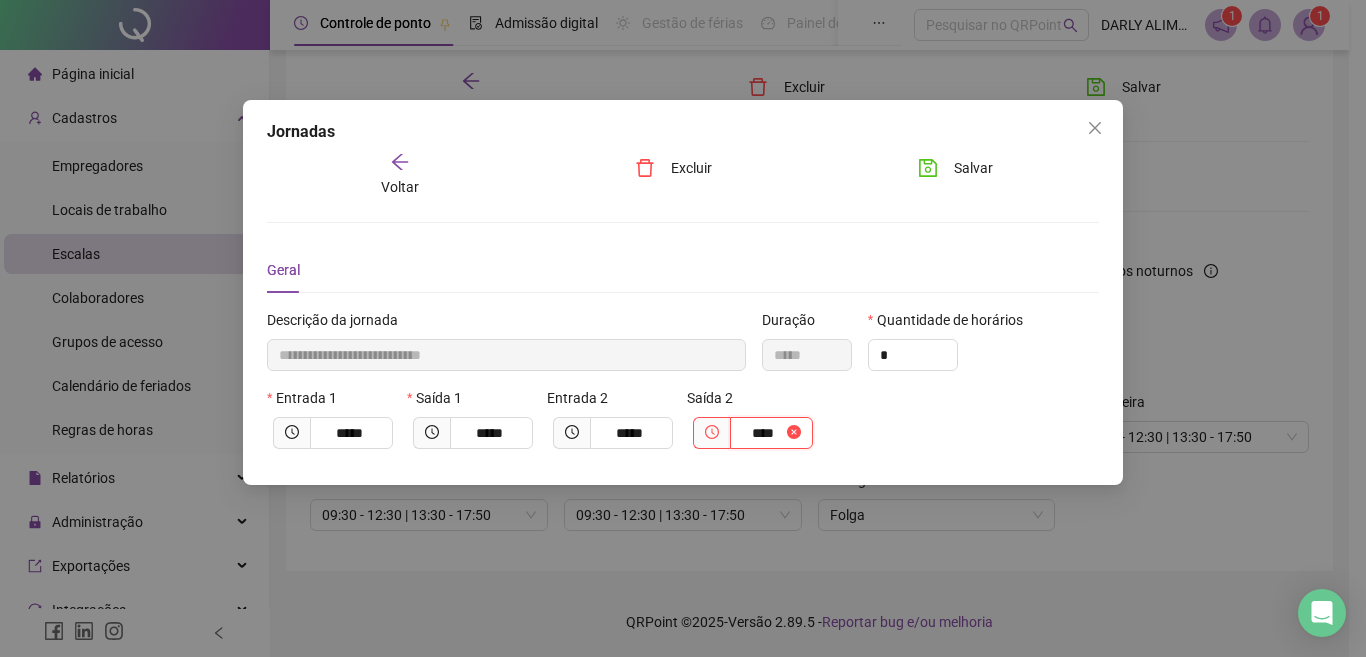 type on "**" 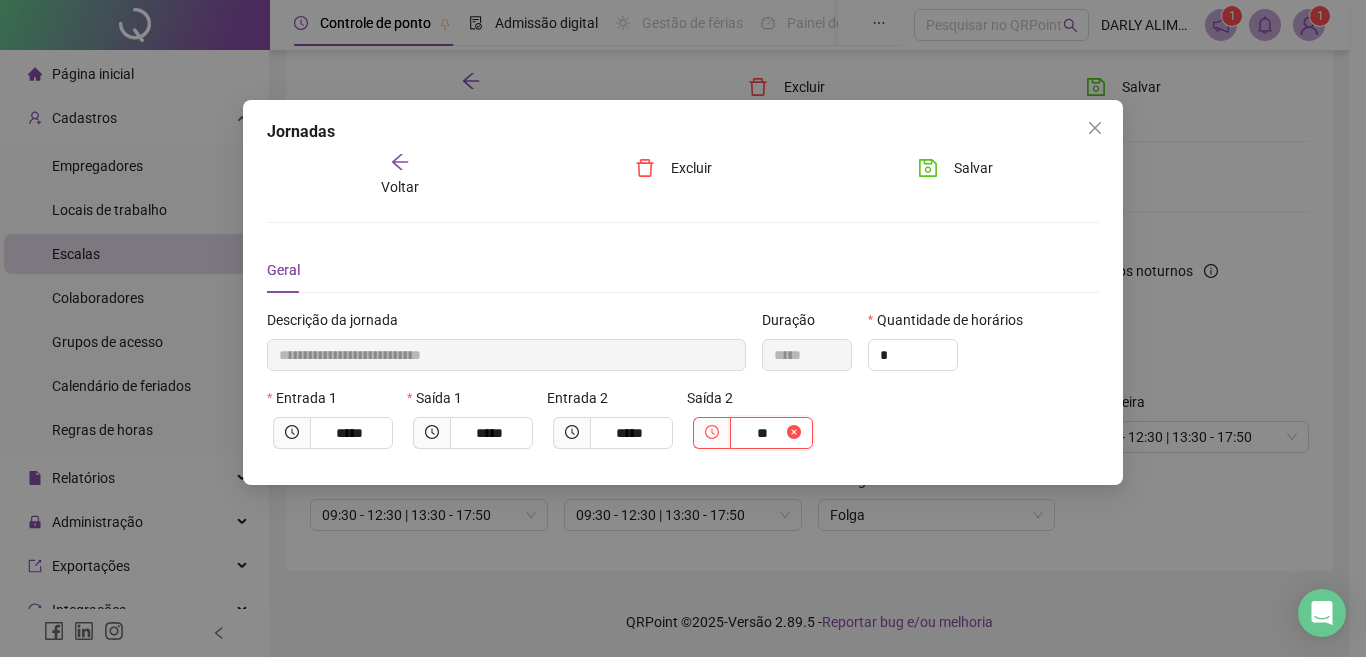 type on "**********" 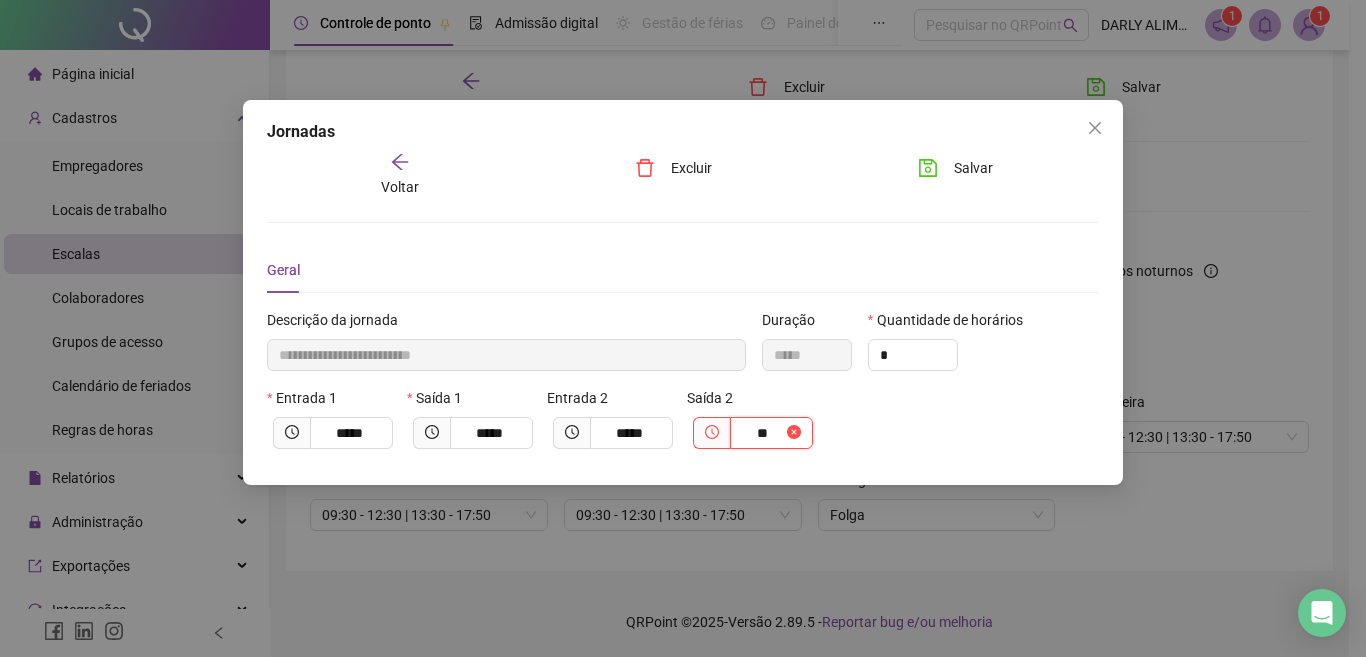 type on "*" 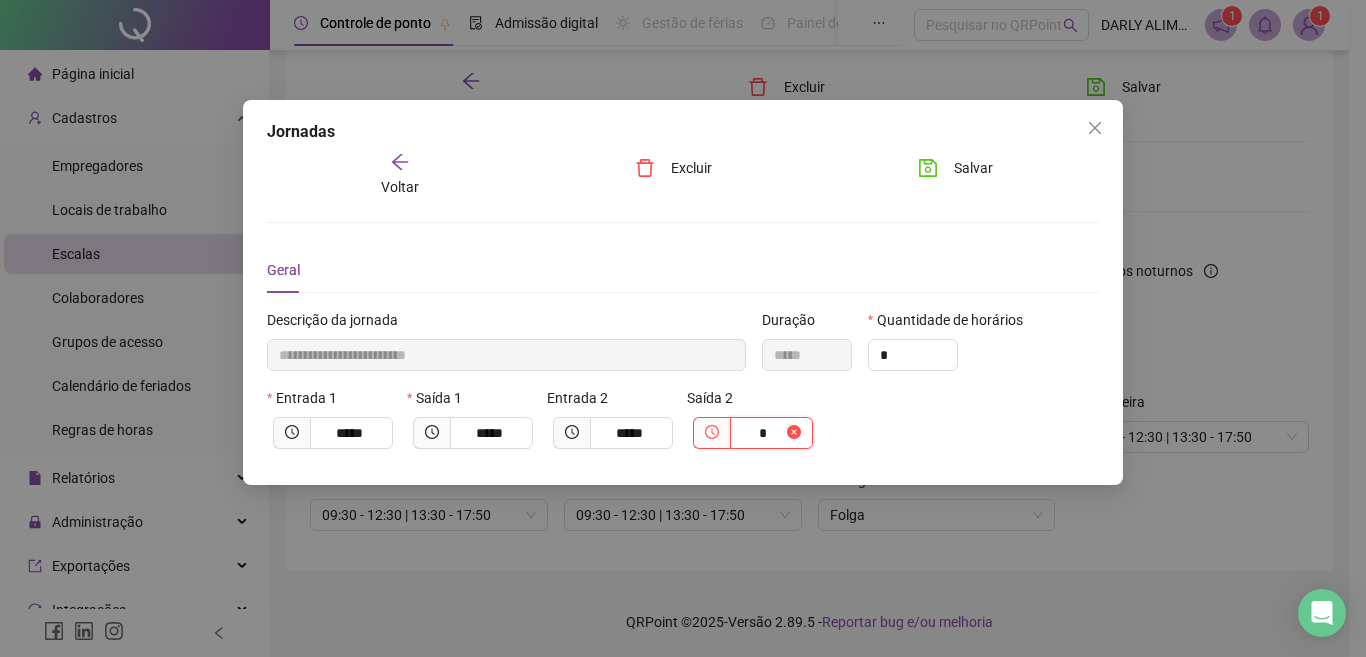 type on "**********" 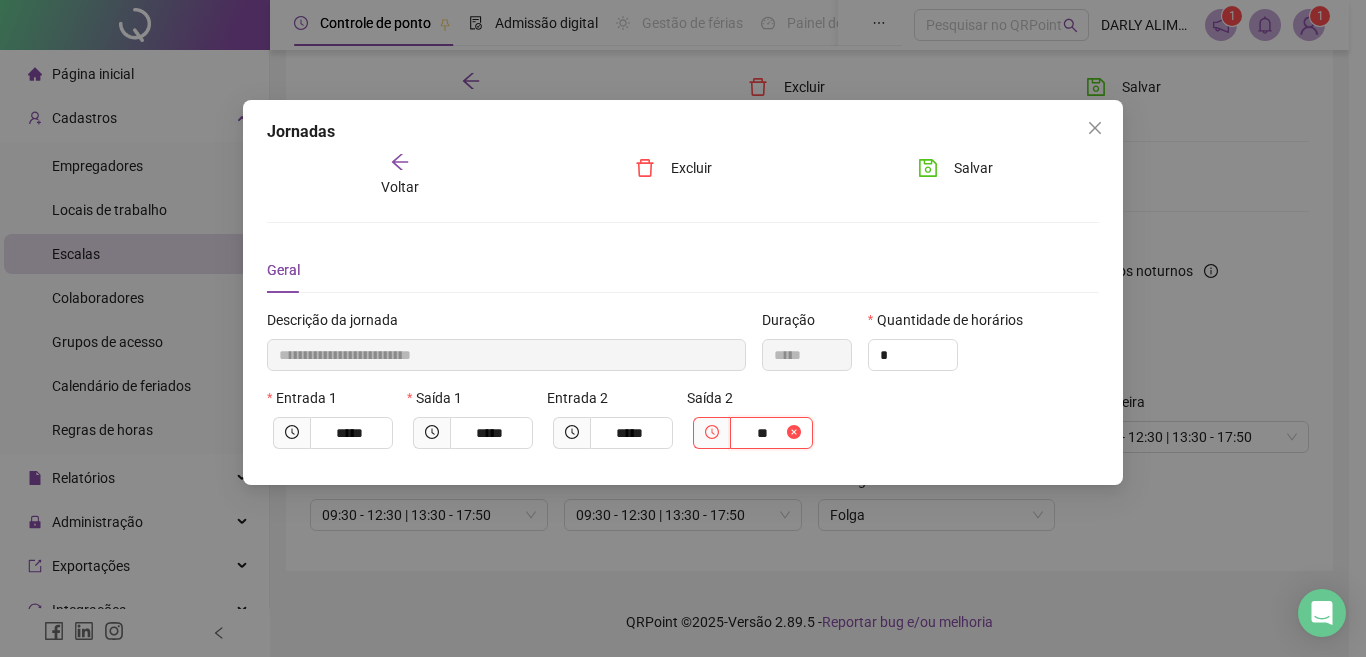 type on "****" 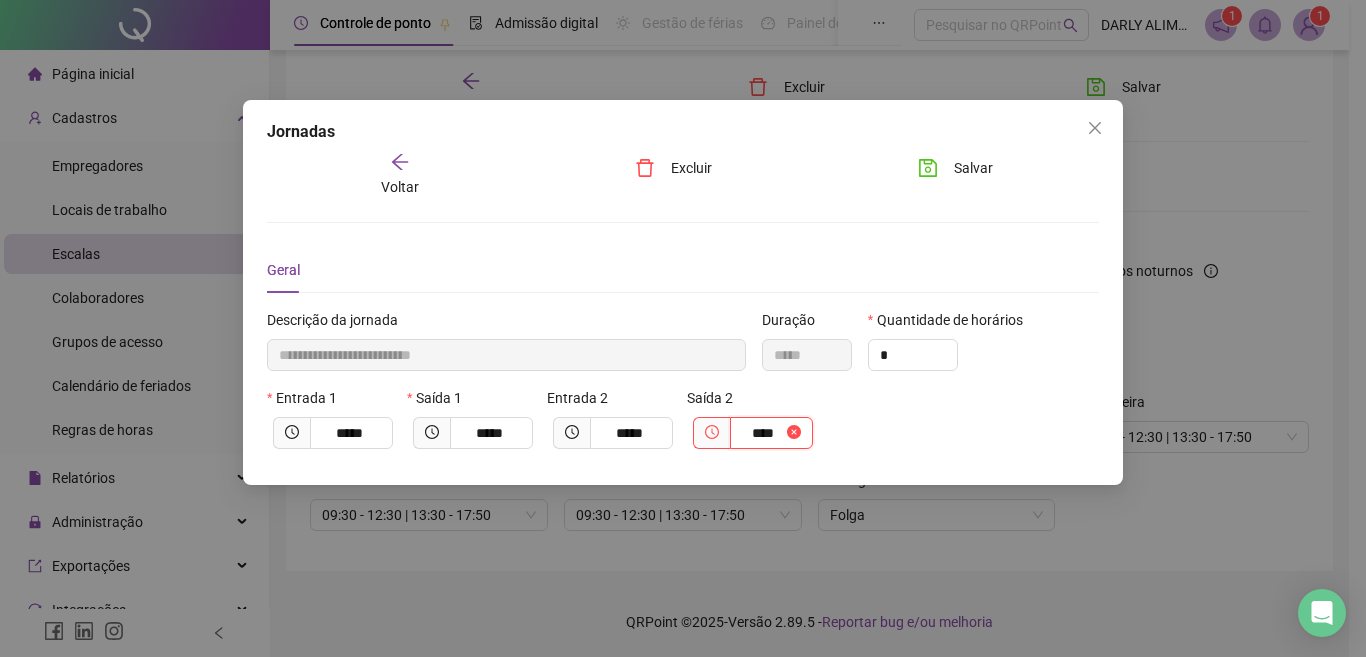 type on "**********" 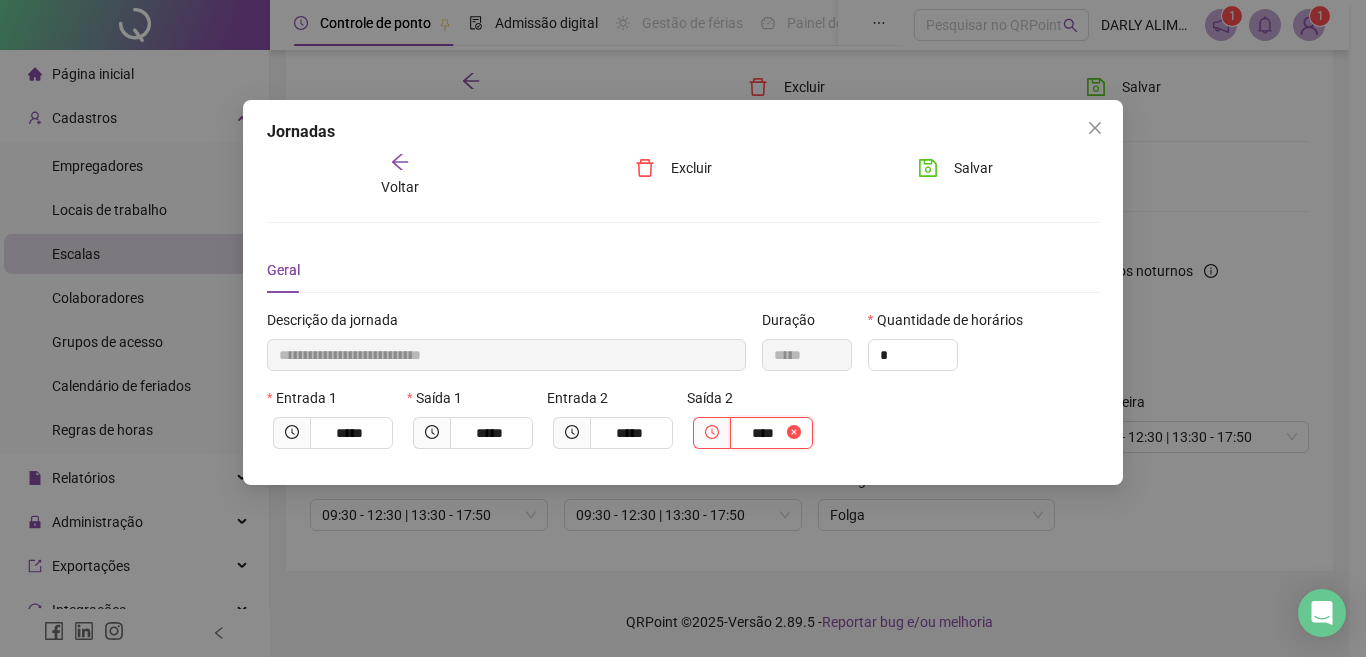 type on "**********" 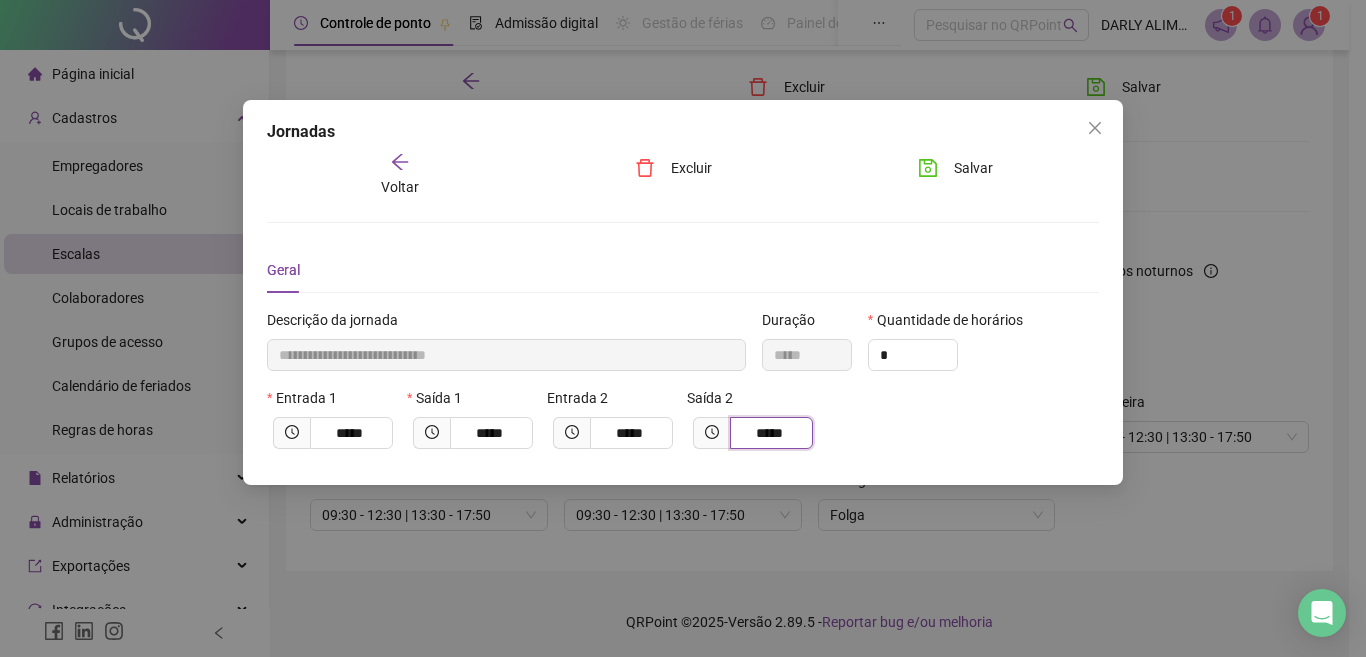type on "*****" 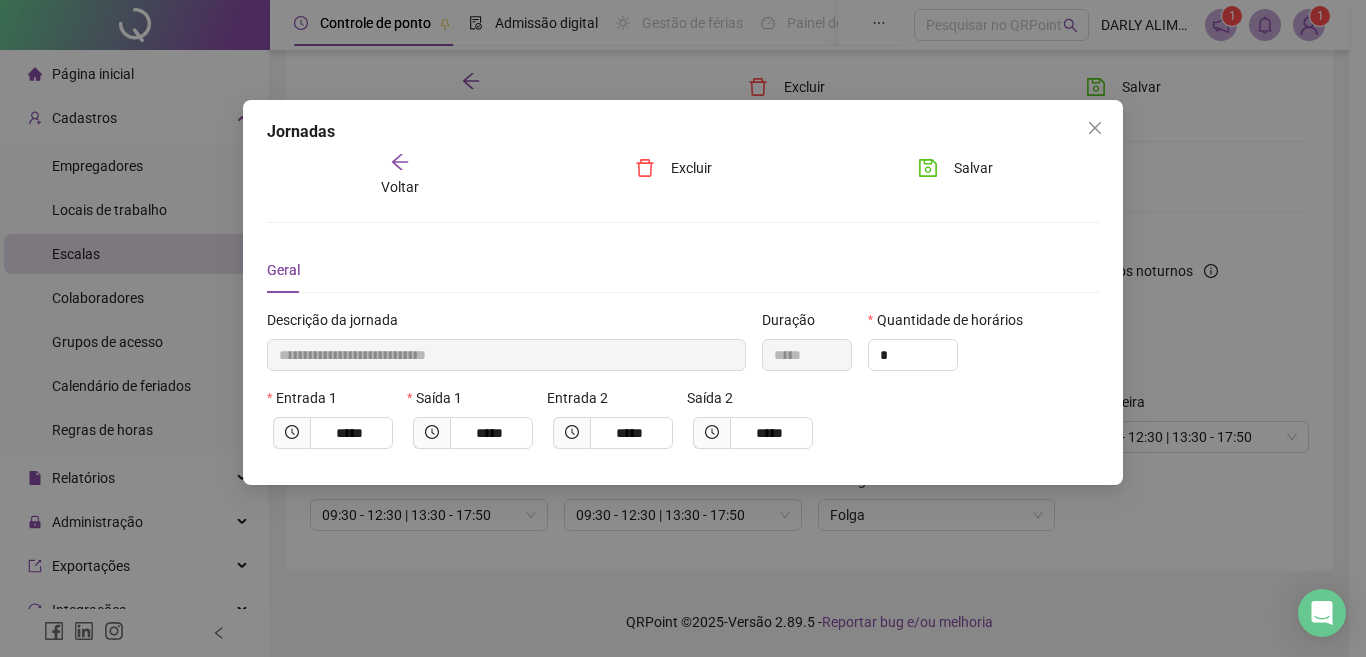 click on "Entrada 1 ***** Saída 1 ***** Entrada 2 ***** Saída 2 *****" at bounding box center (683, 426) 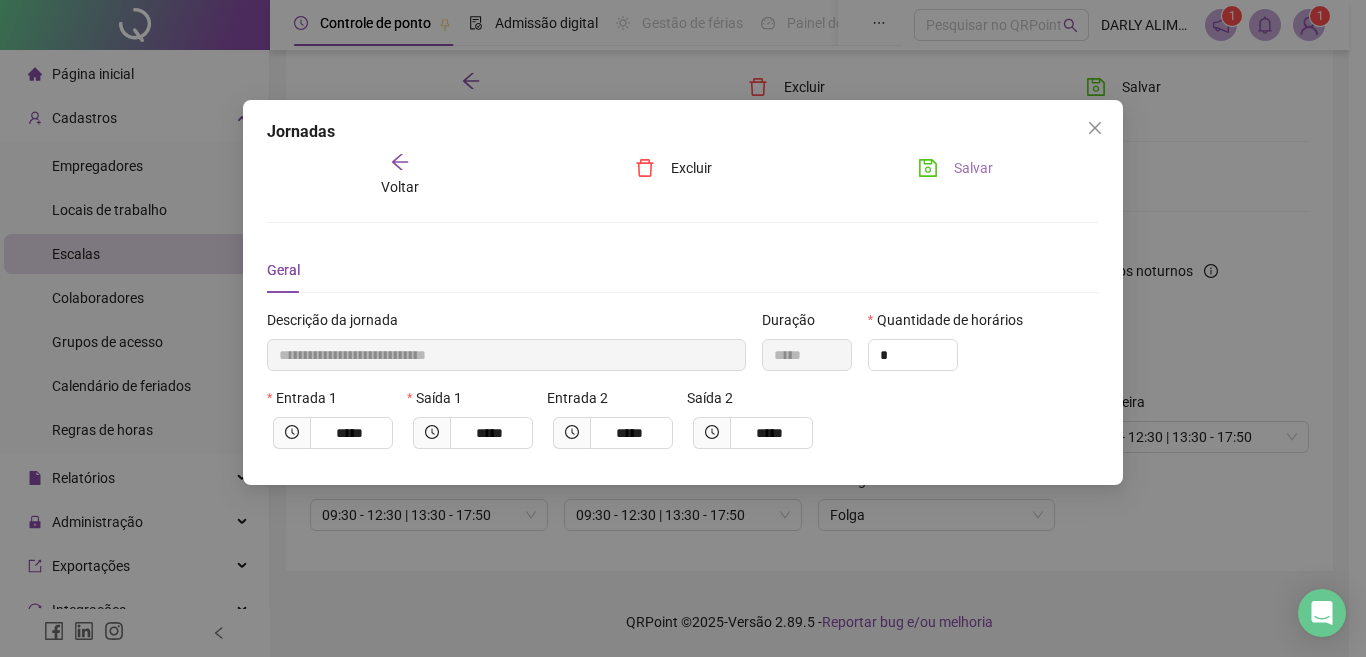 click on "Salvar" at bounding box center [973, 168] 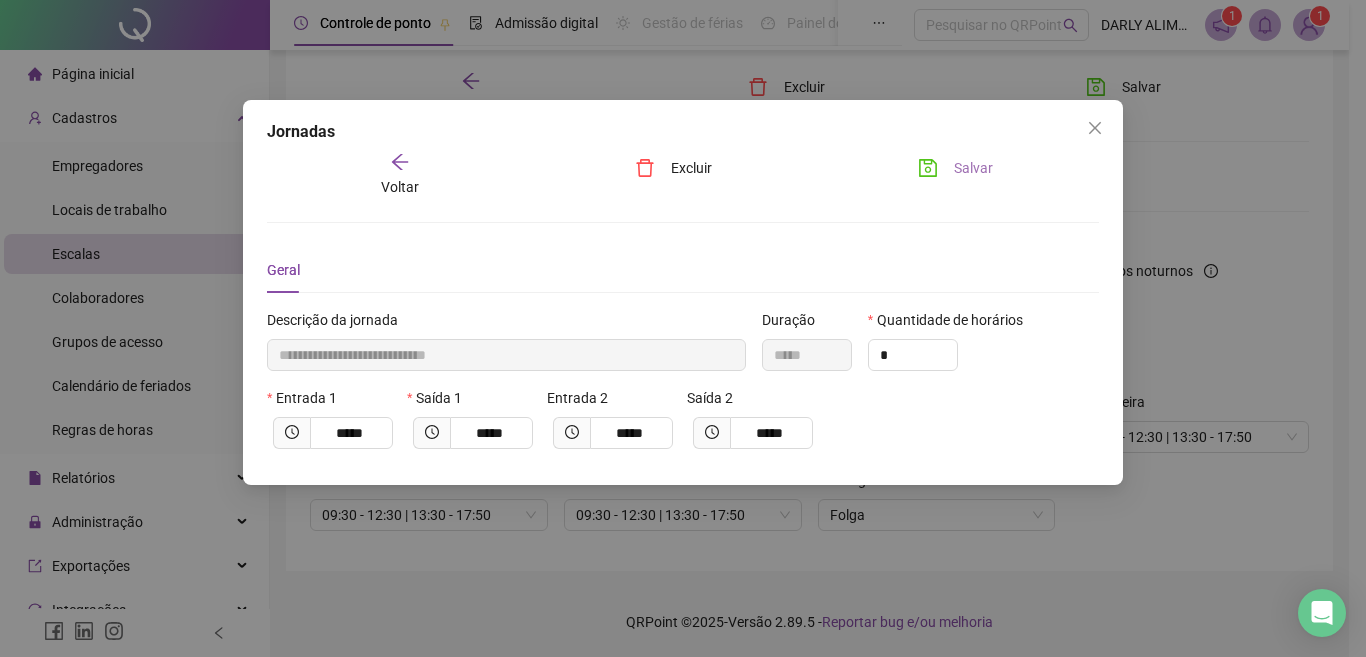 click on "Salvar" at bounding box center (973, 168) 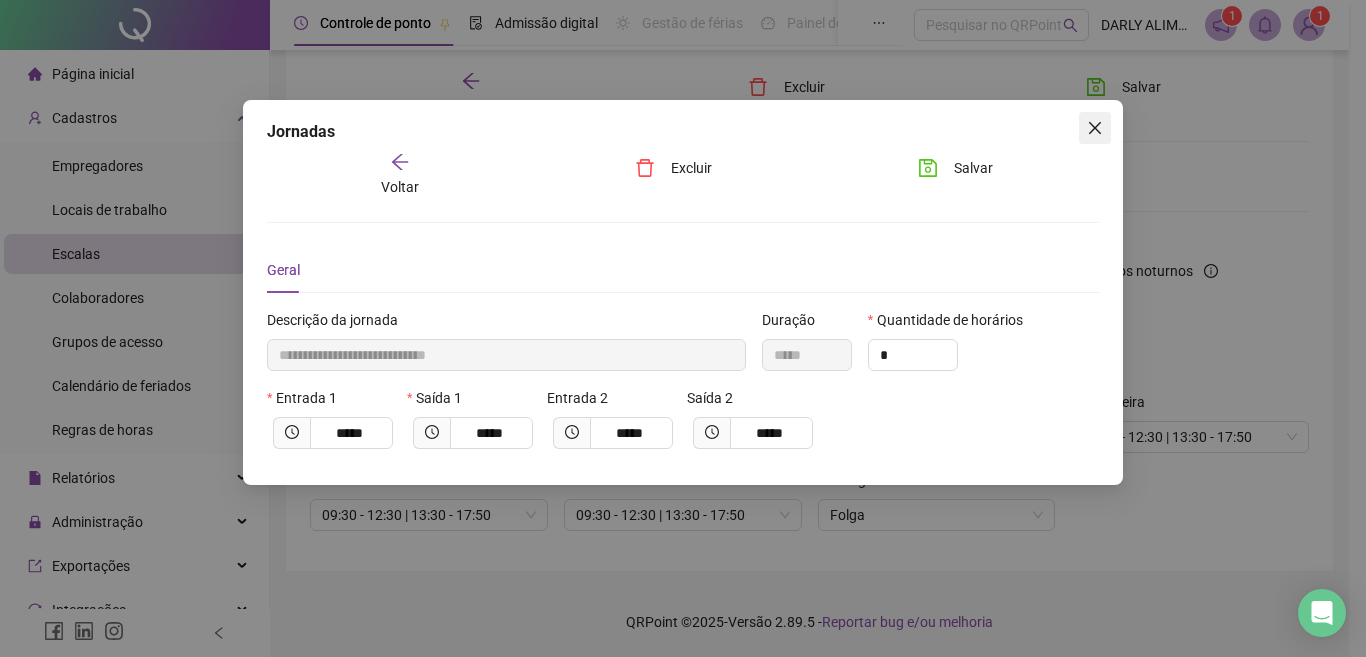 click 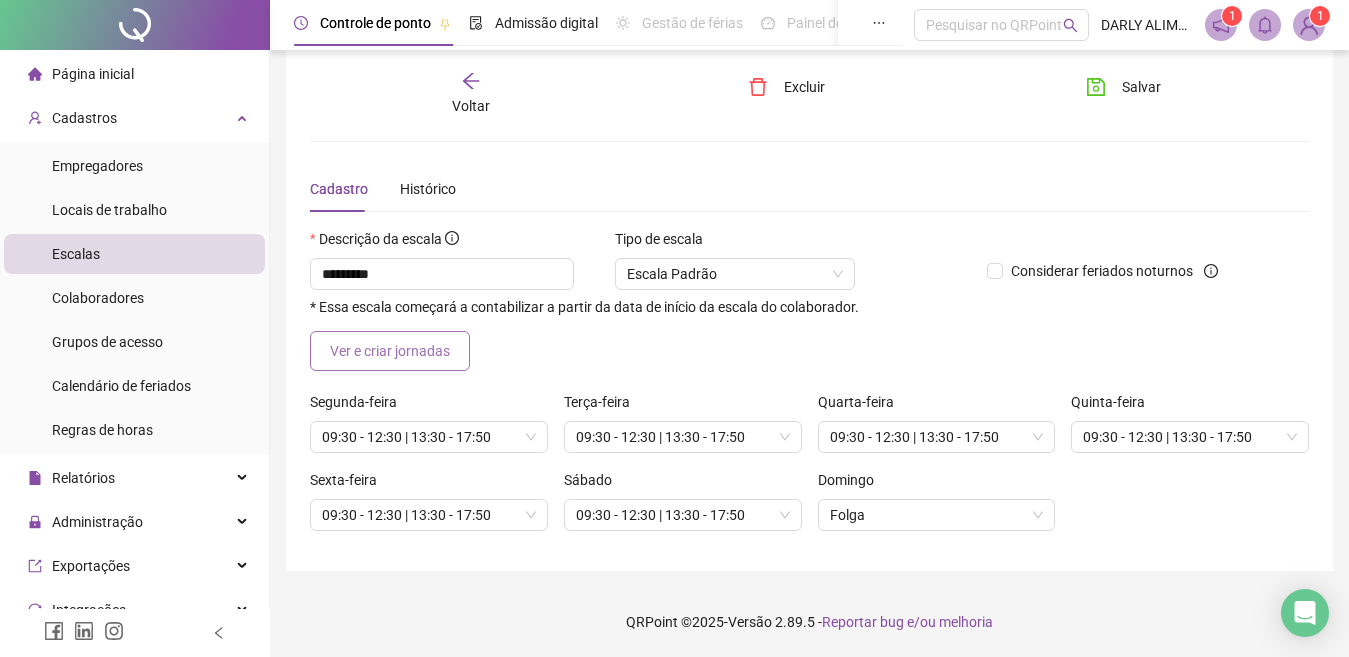 click on "Ver e criar jornadas" at bounding box center [390, 351] 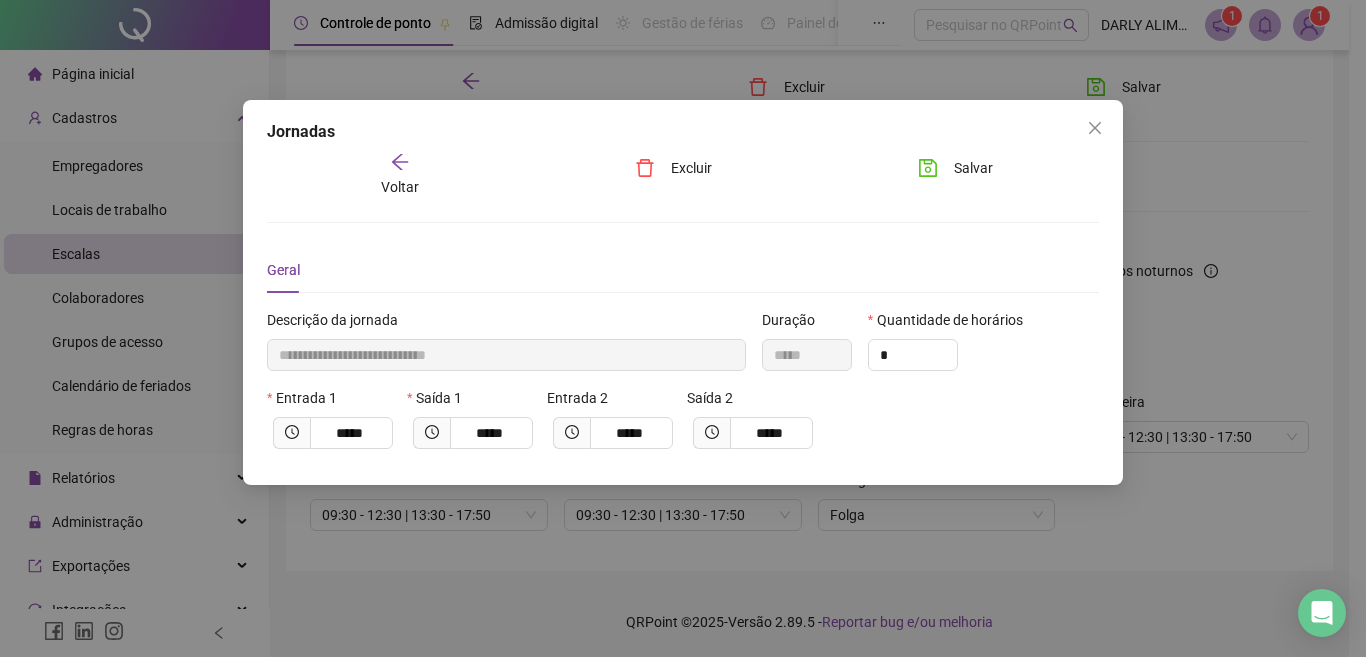 click on "**********" at bounding box center [506, 355] 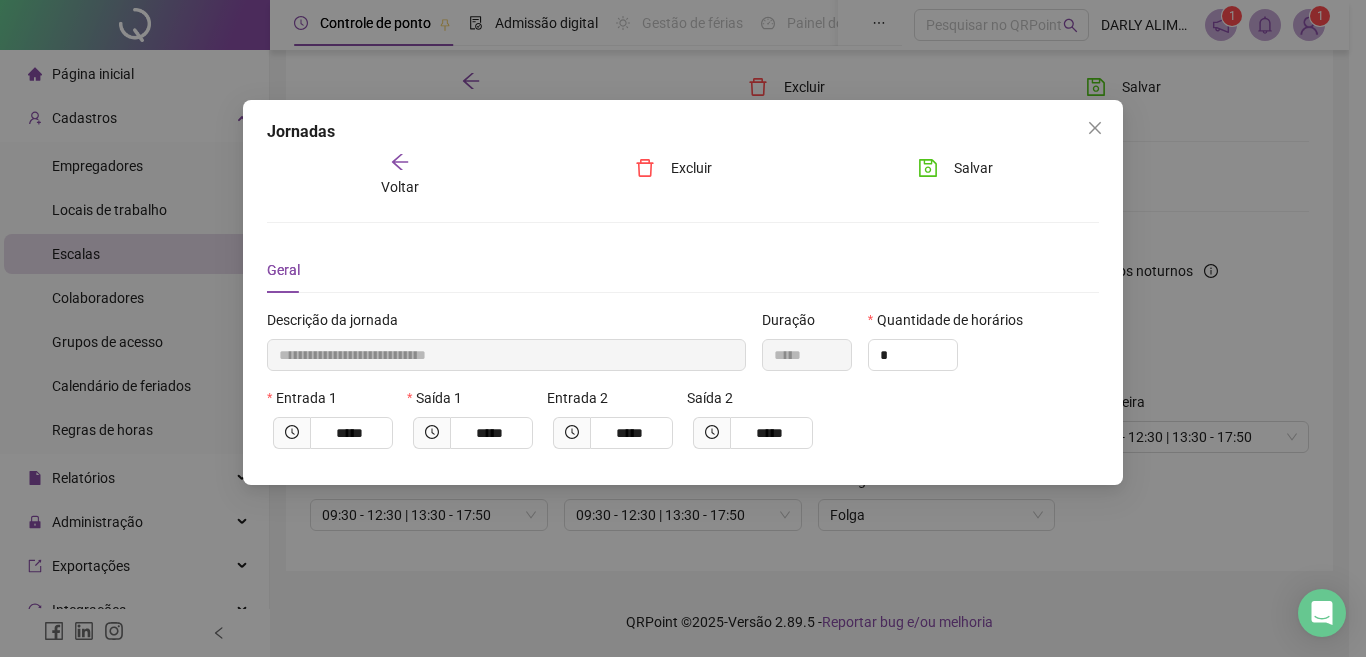 click on "Jornadas" at bounding box center (683, 132) 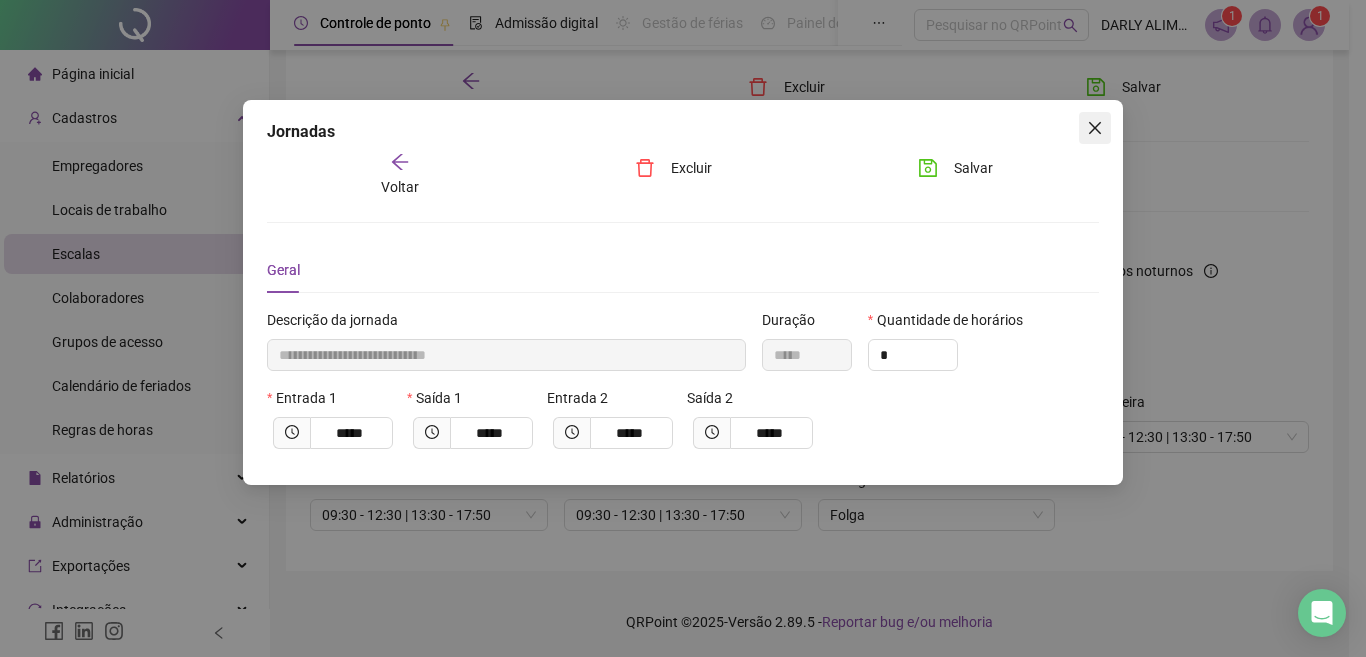 click 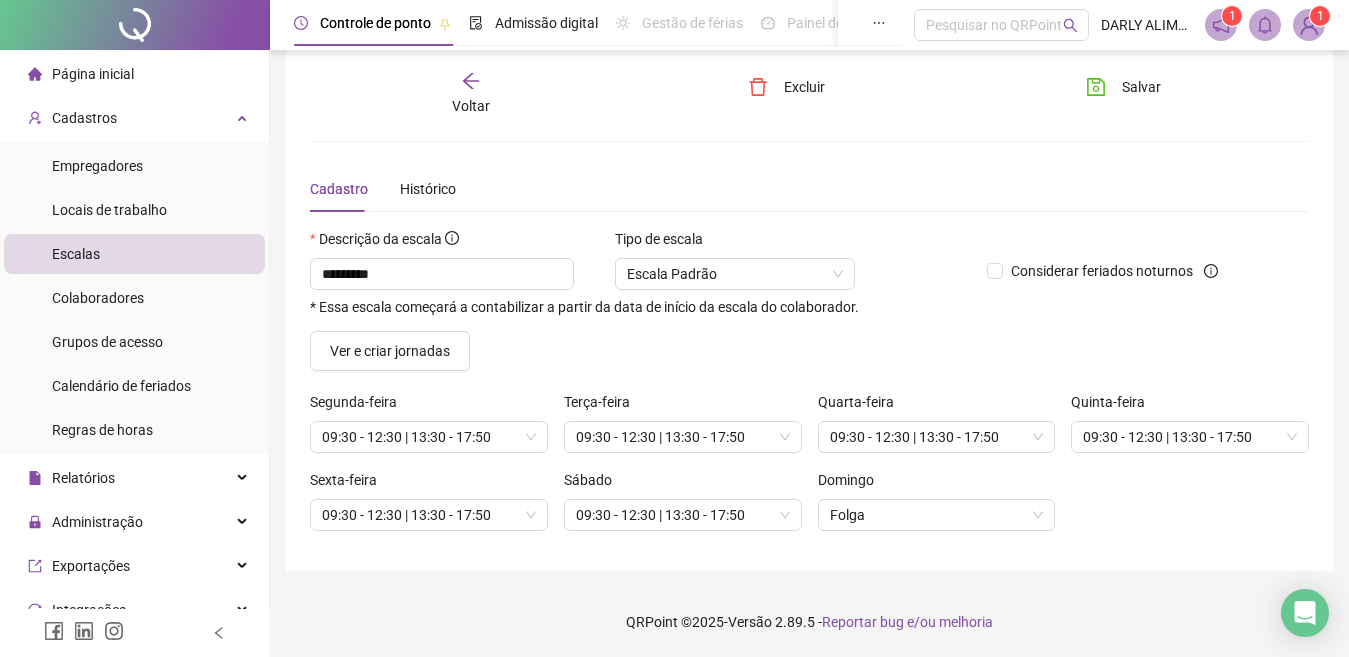 click on "Voltar" at bounding box center (471, 106) 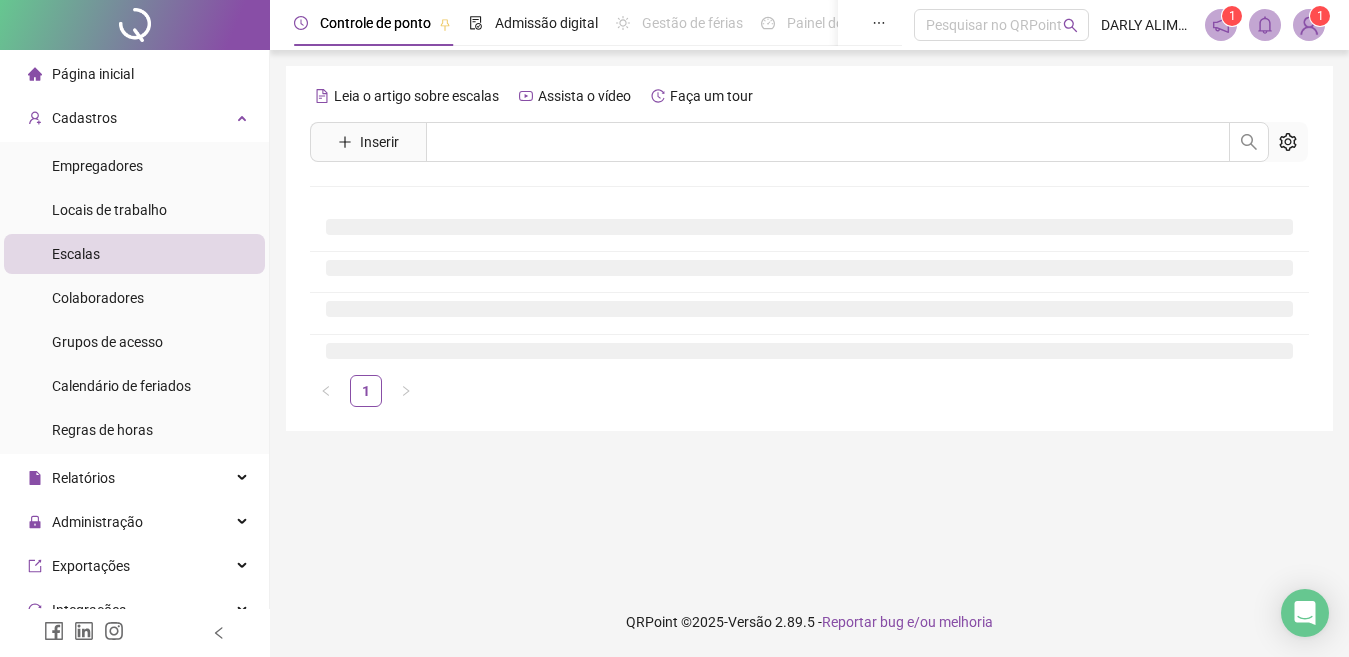 scroll, scrollTop: 0, scrollLeft: 0, axis: both 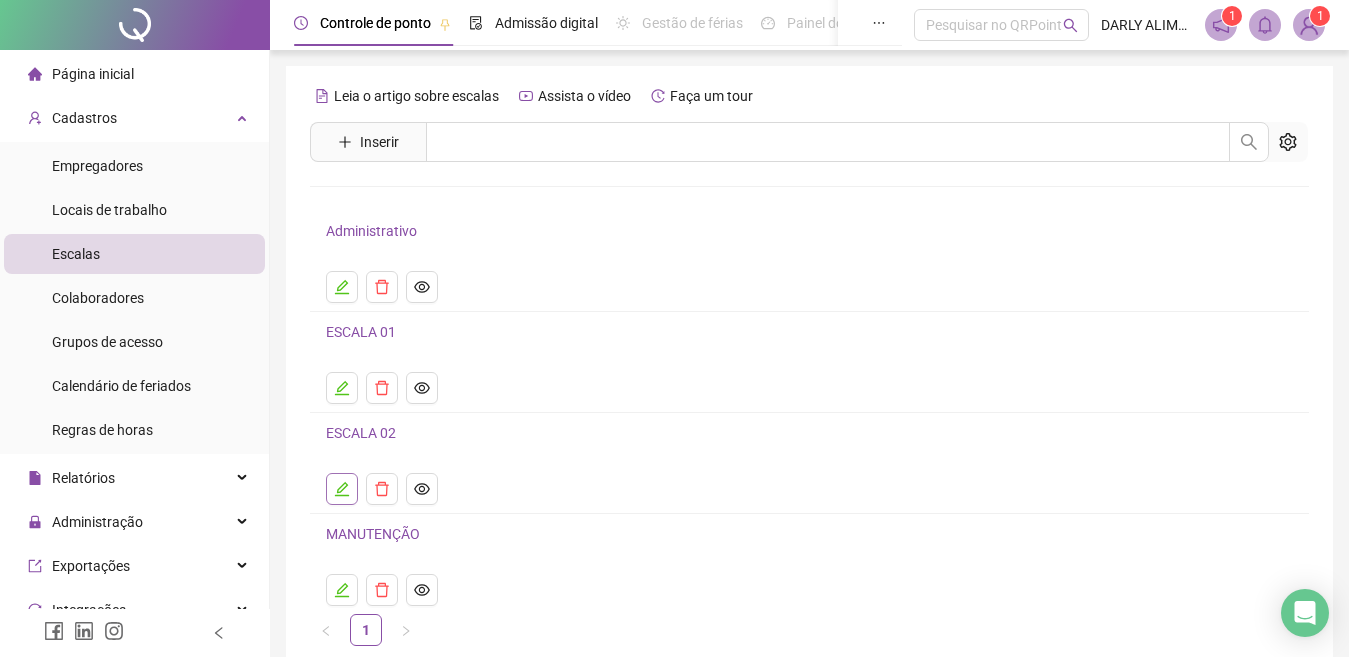 click 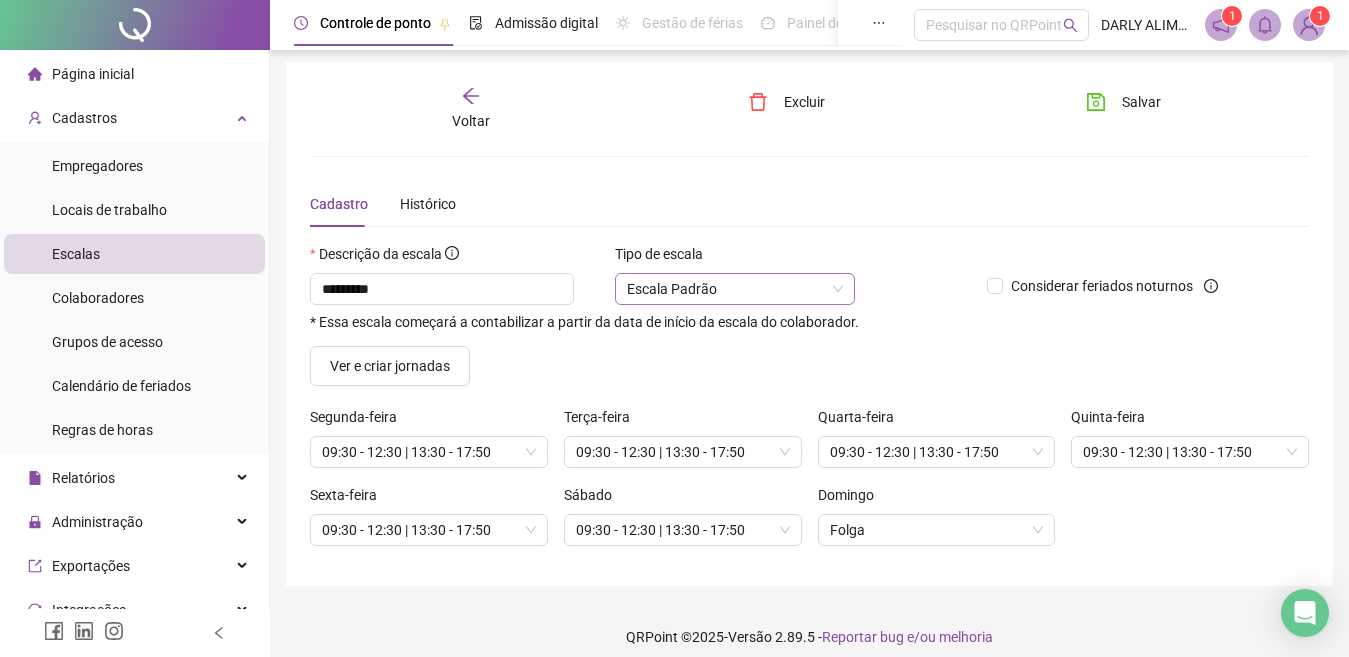 scroll, scrollTop: 0, scrollLeft: 0, axis: both 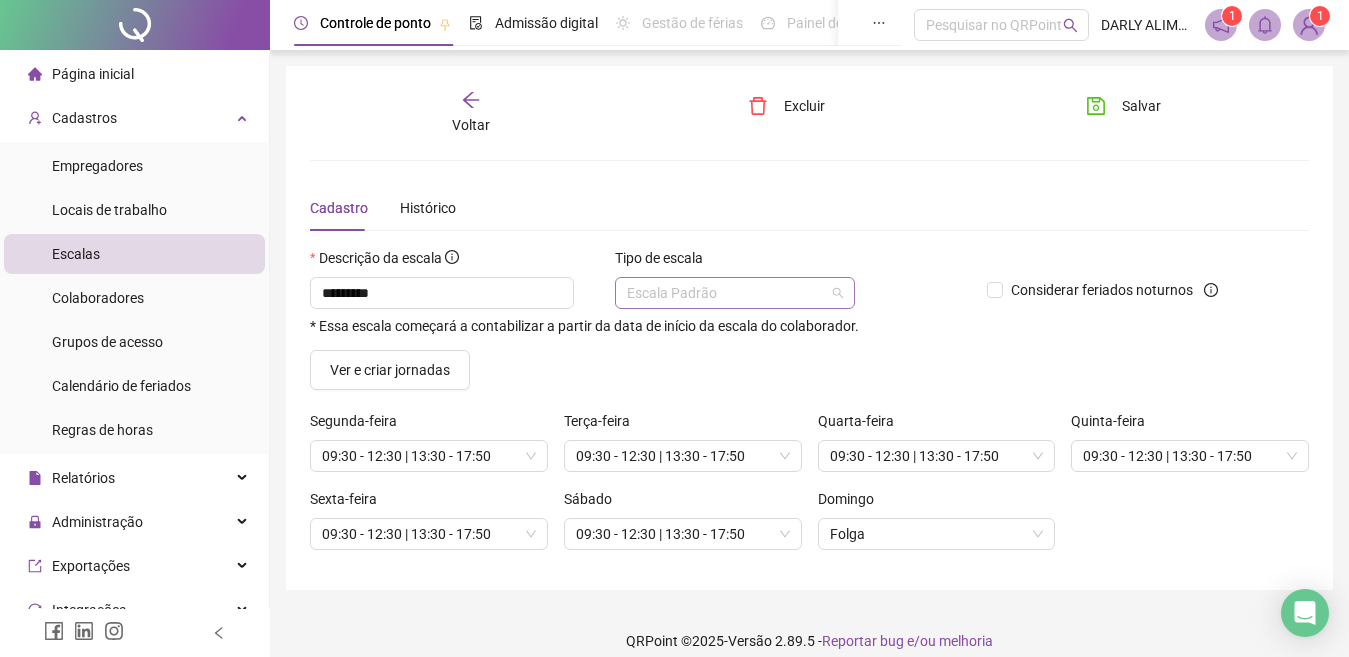 click on "Escala Padrão" at bounding box center [735, 293] 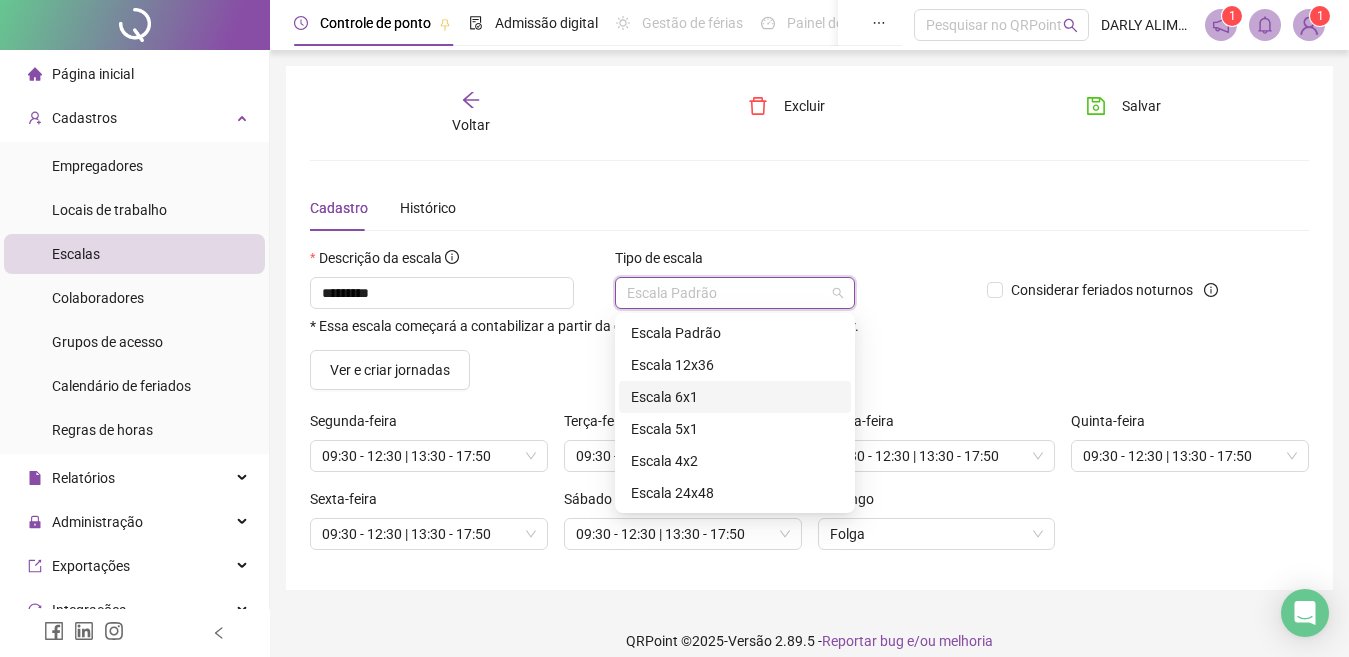 click on "Escala 6x1" at bounding box center (735, 397) 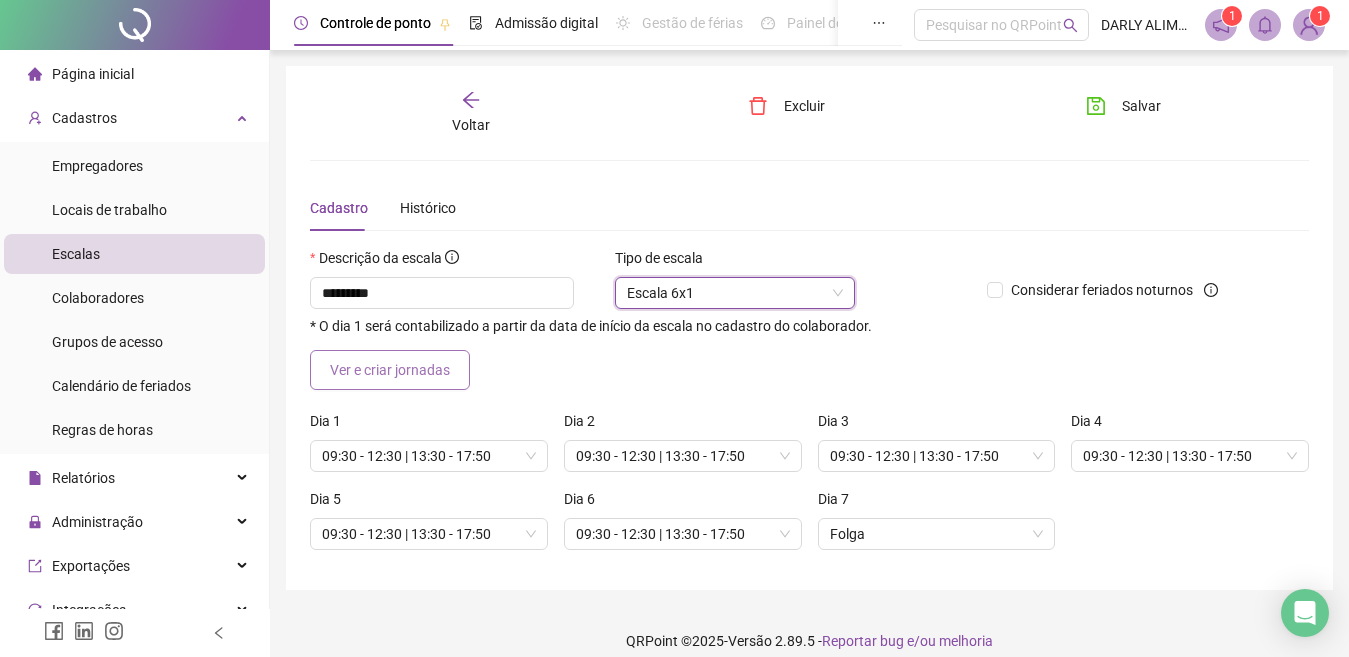 click on "Ver e criar jornadas" at bounding box center (390, 370) 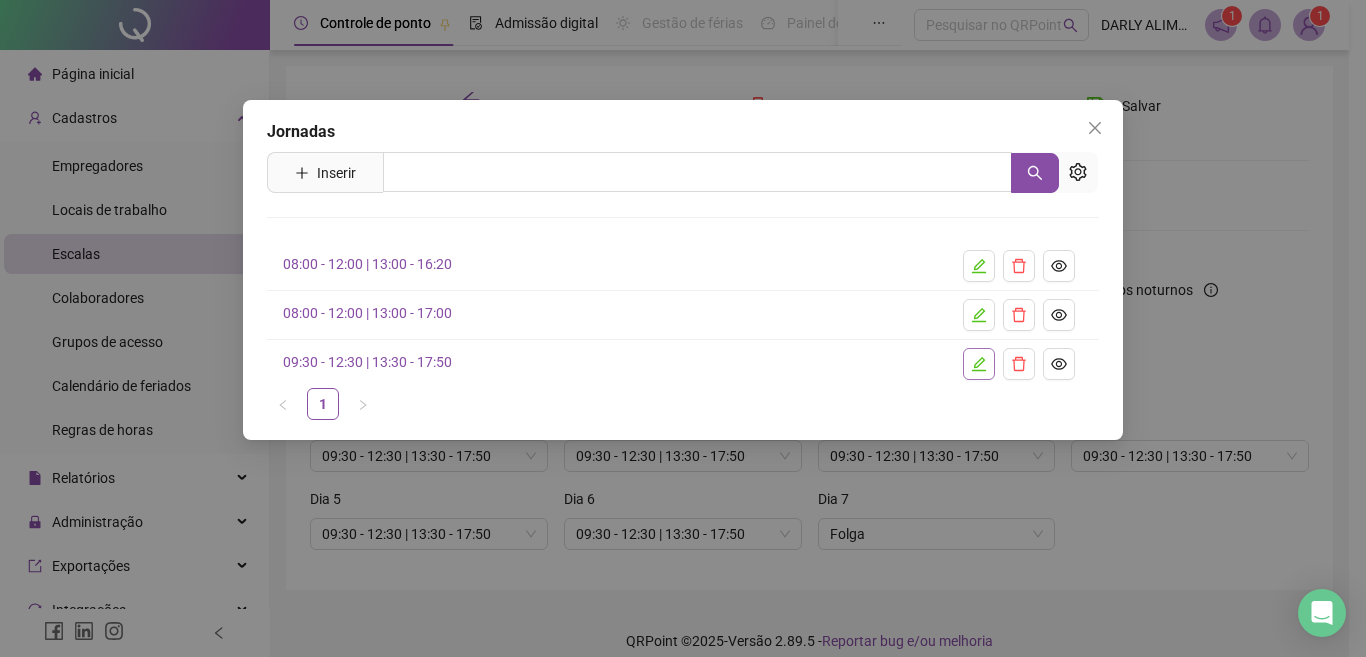 click 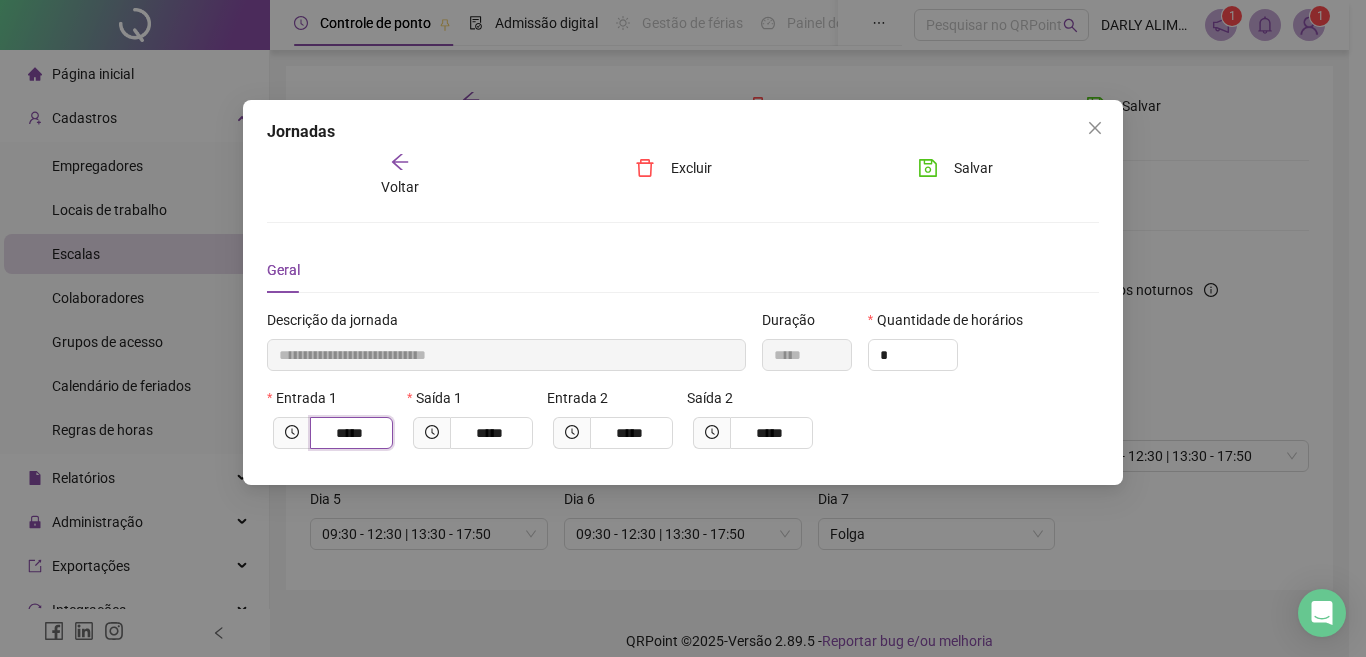 click on "*****" at bounding box center (349, 433) 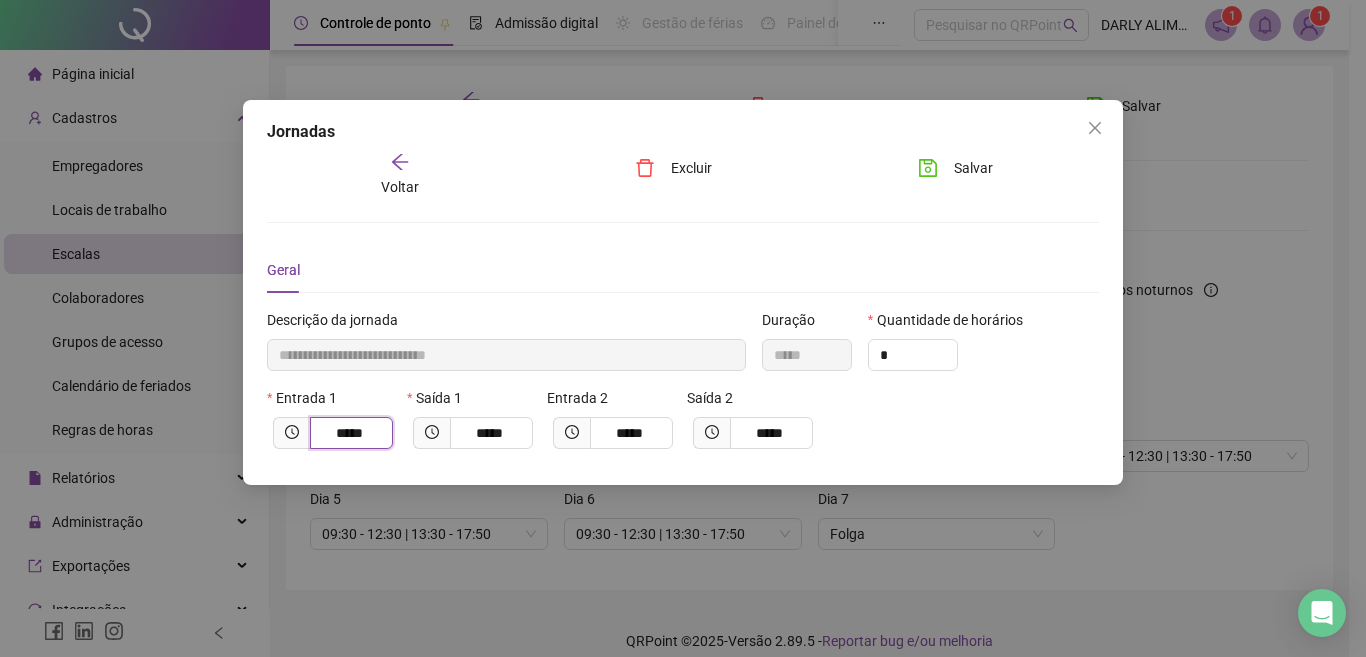 type on "**********" 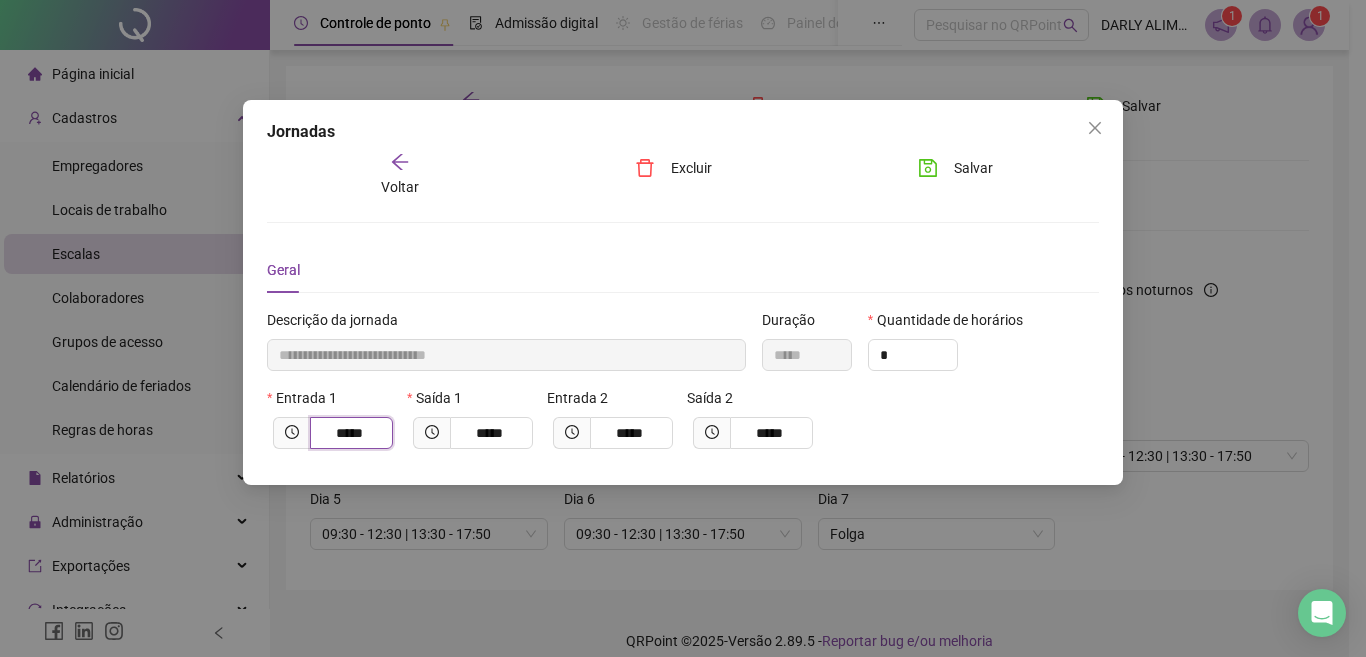 type on "*****" 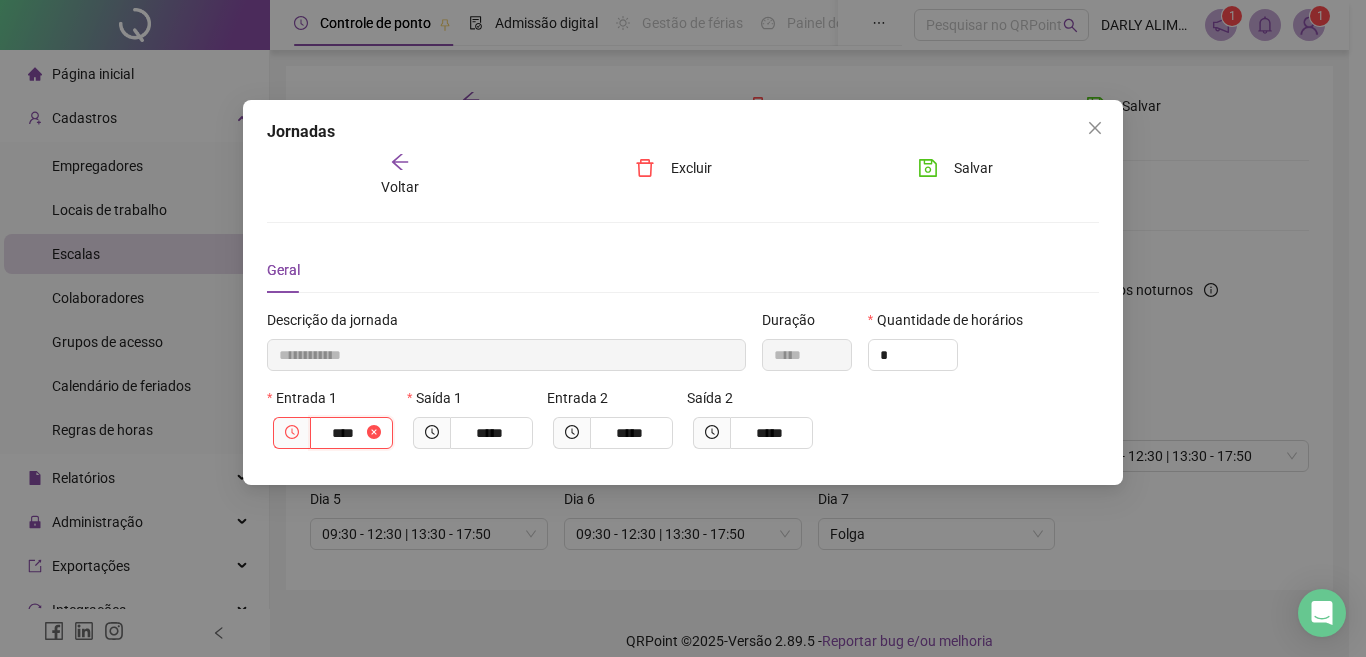 type on "**********" 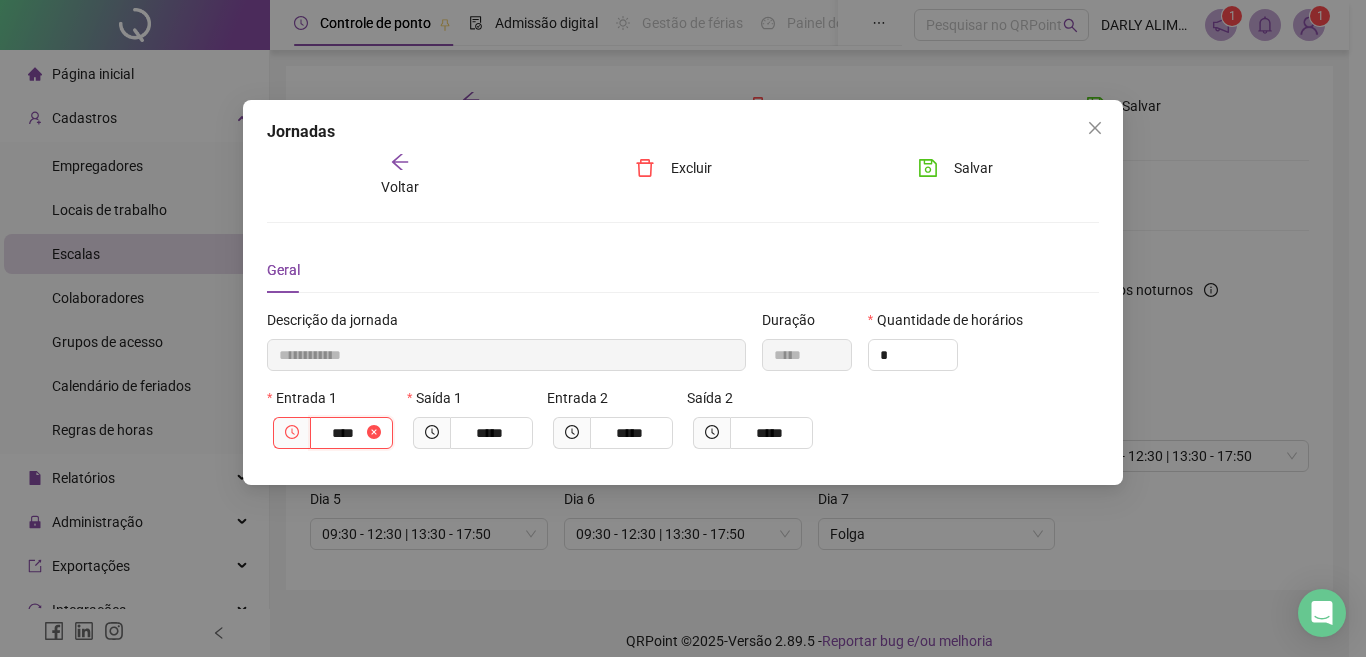 type on "*****" 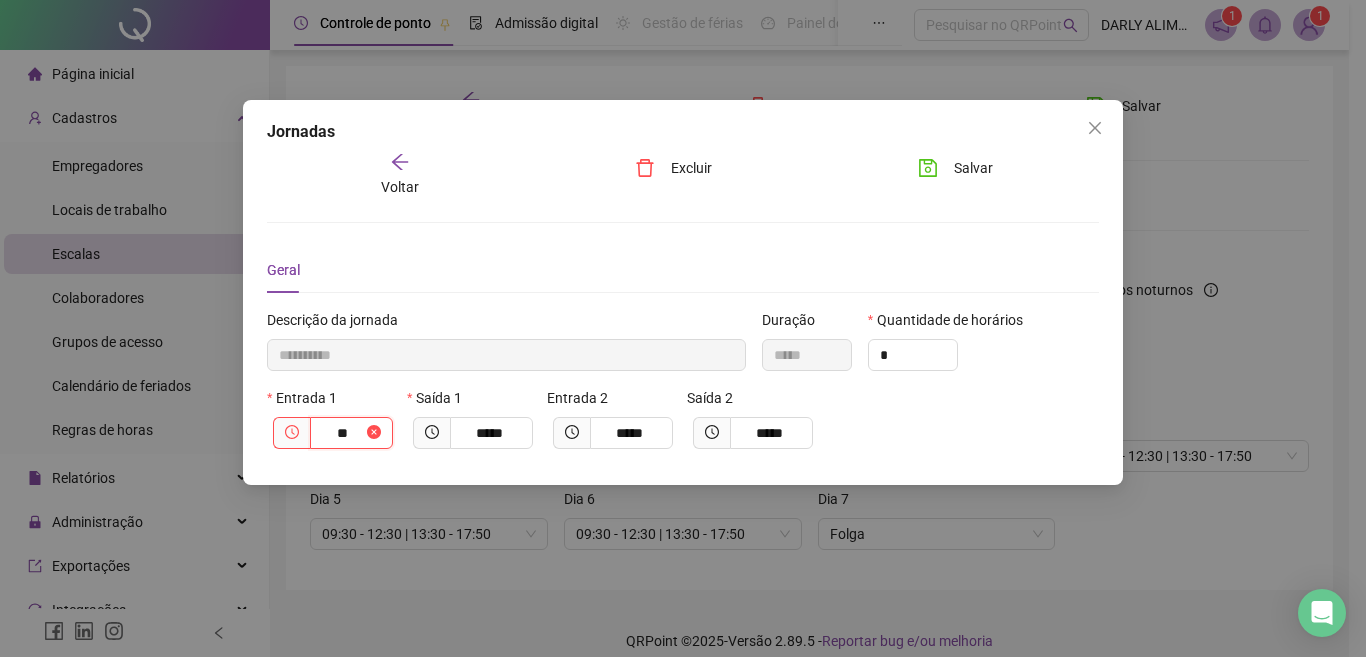 type on "**********" 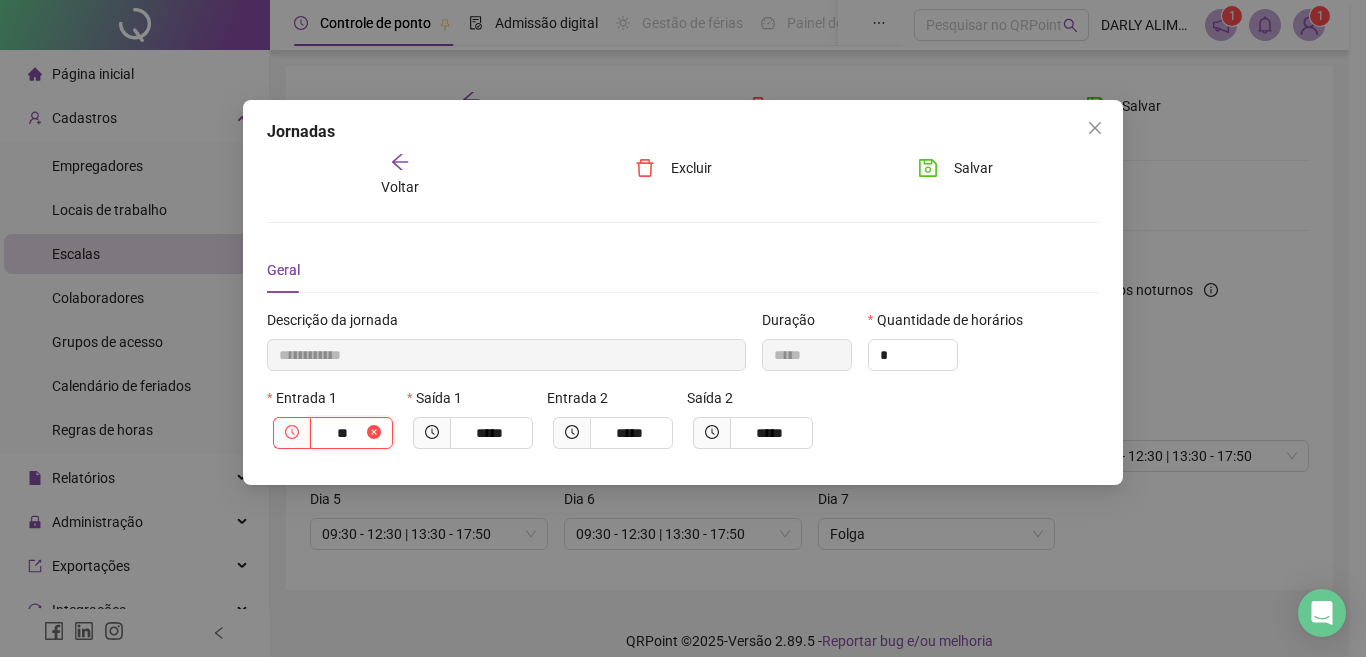 type on "*****" 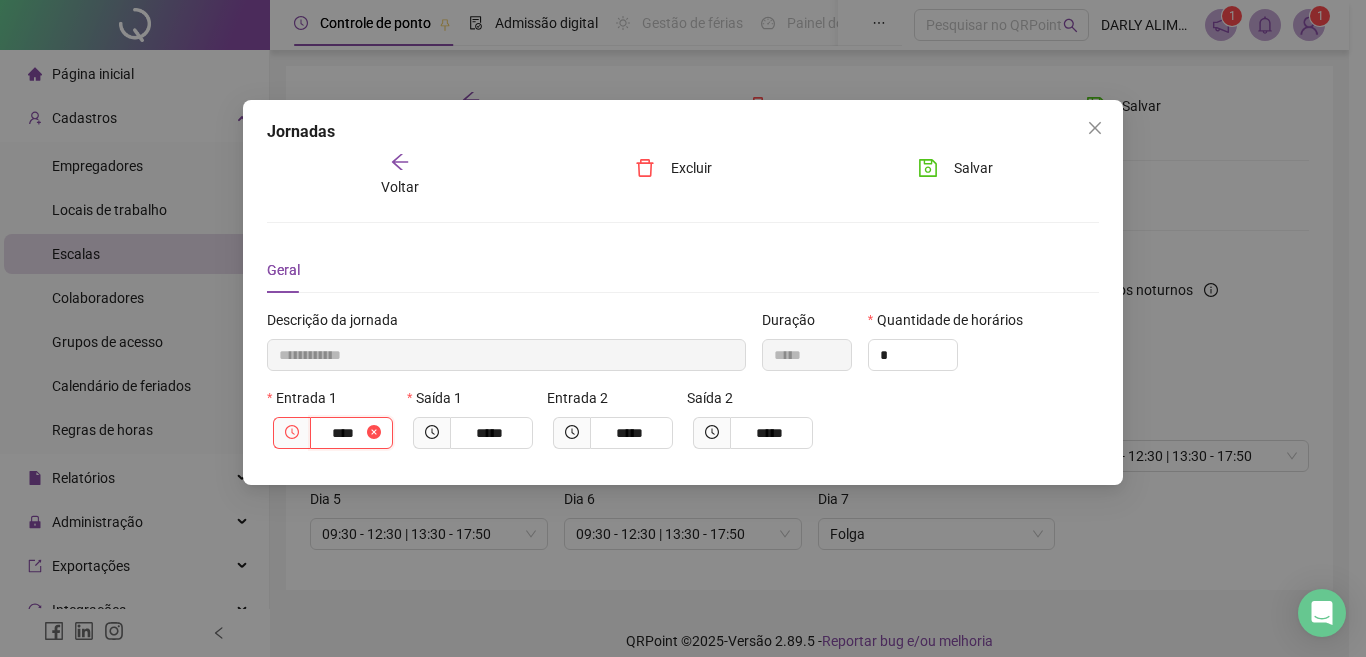 type on "*****" 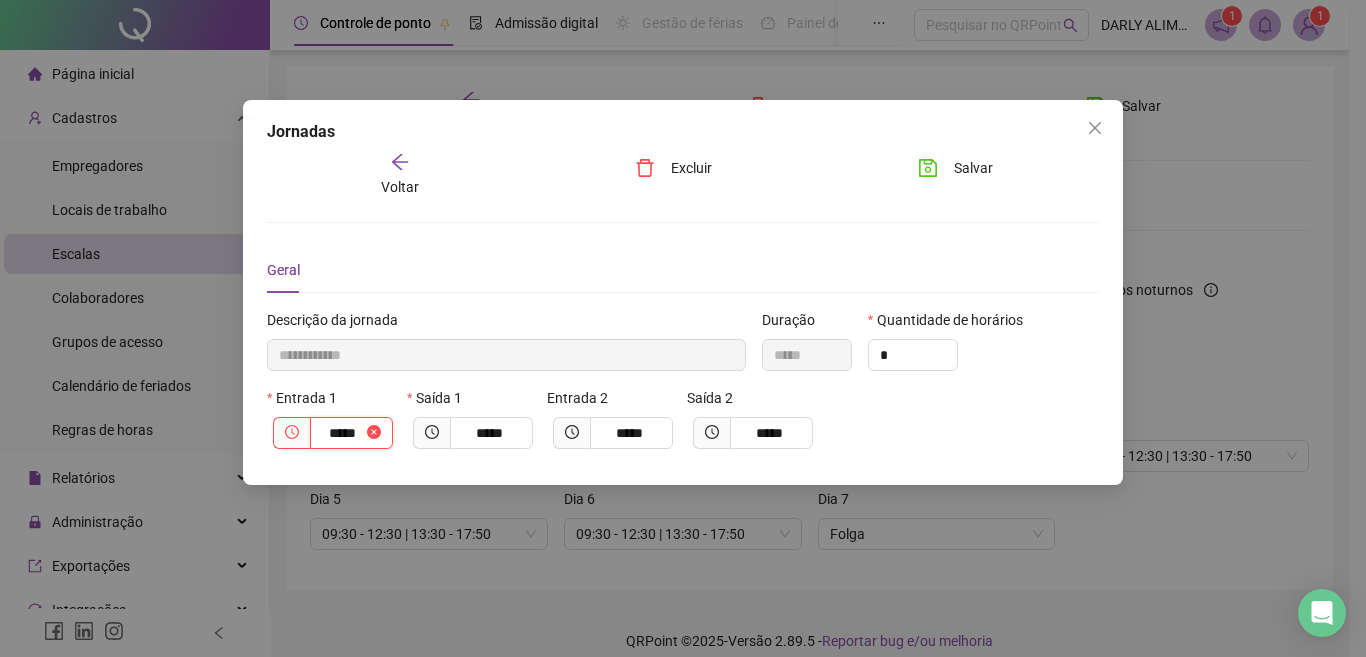 type on "**********" 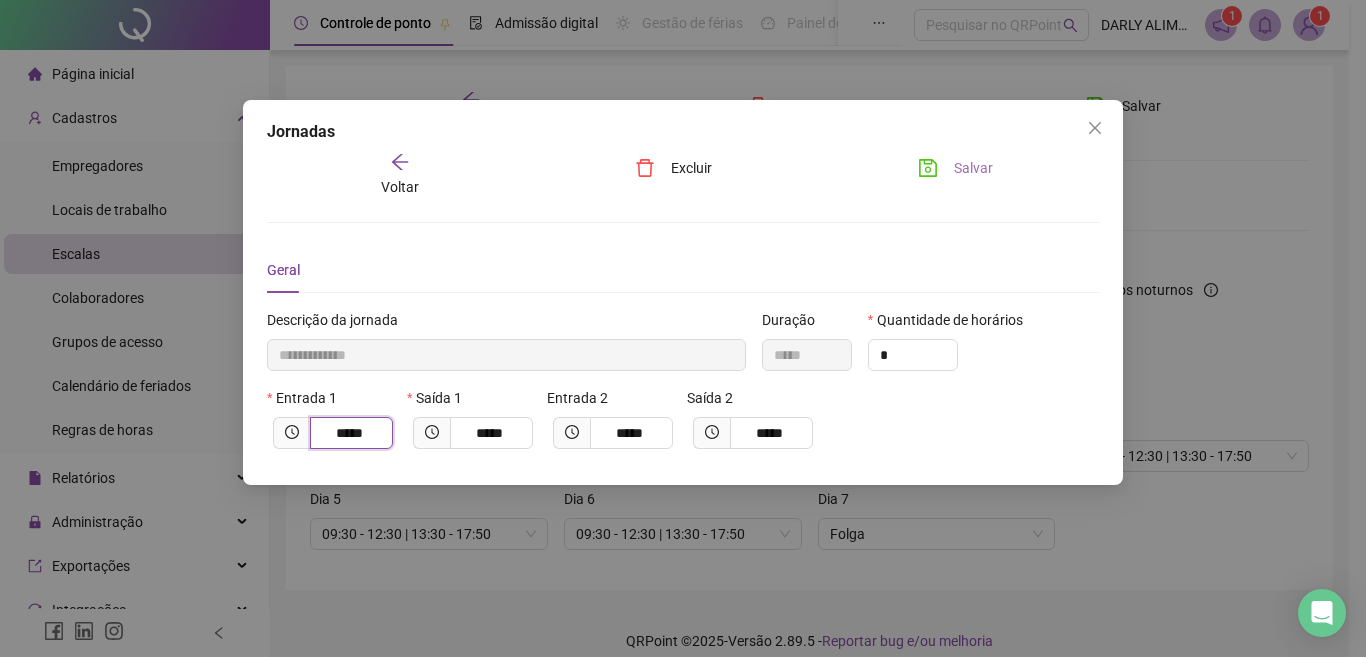 type on "*****" 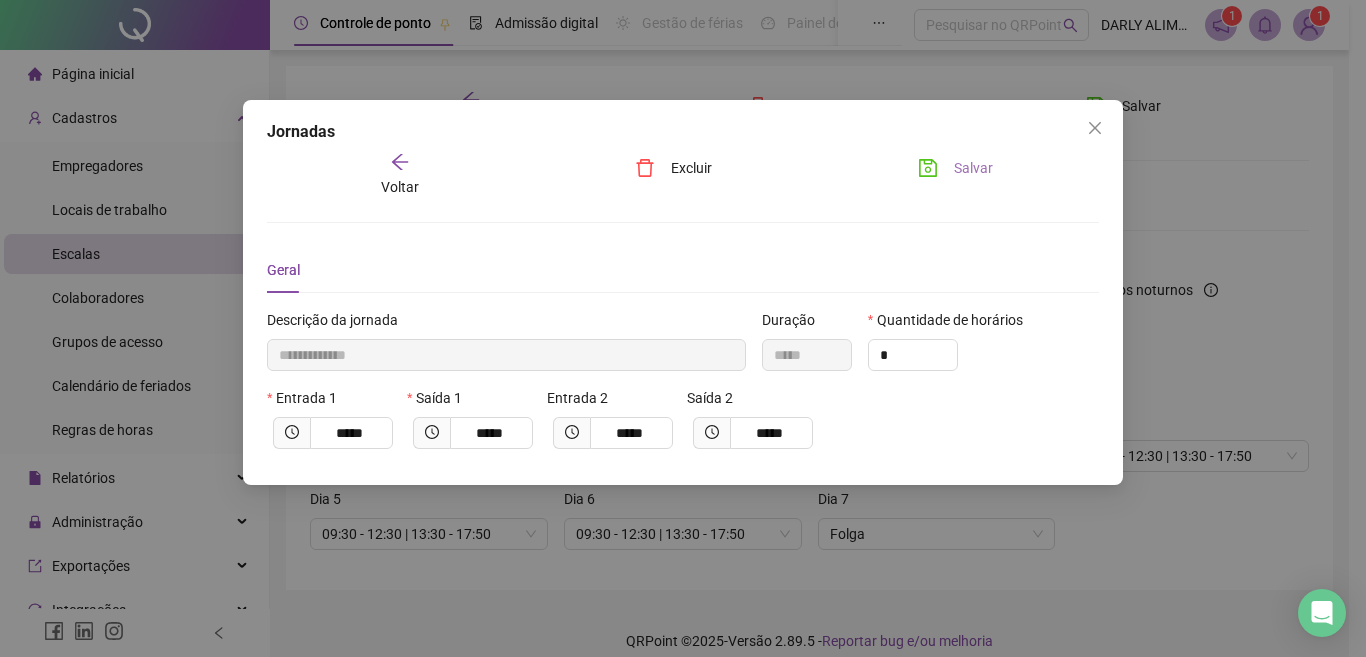 click on "Salvar" at bounding box center (955, 168) 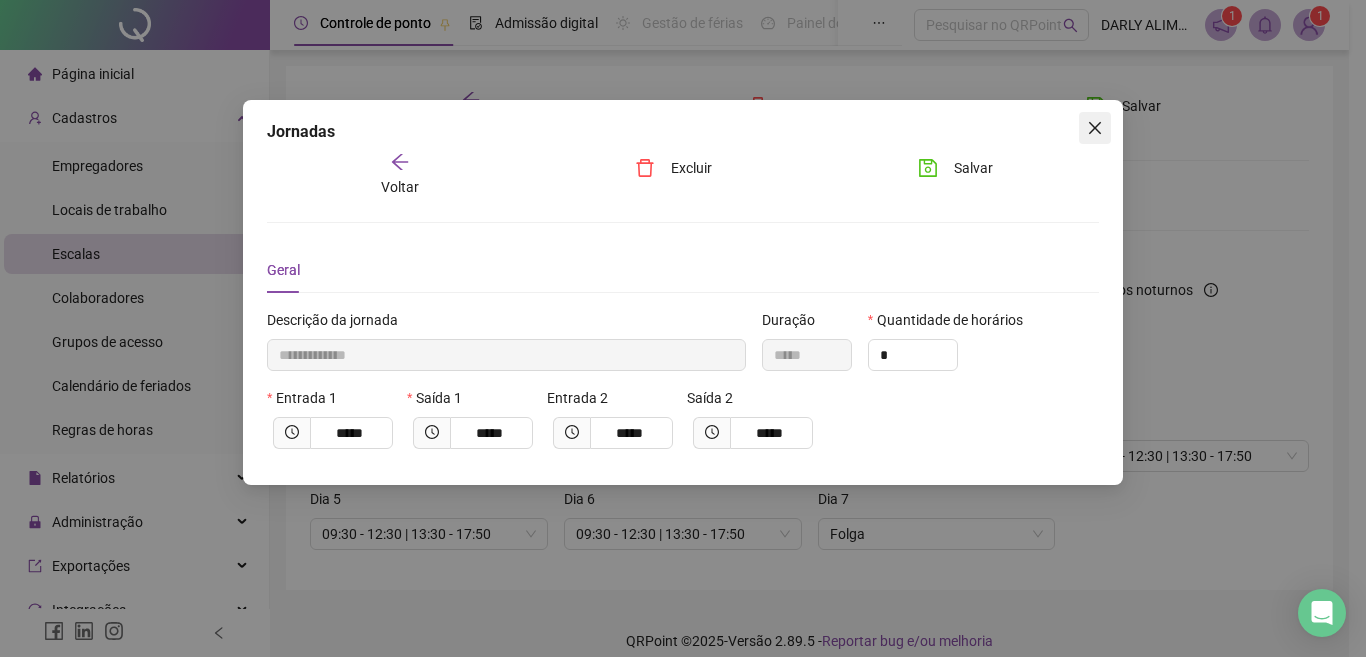 click at bounding box center (1095, 128) 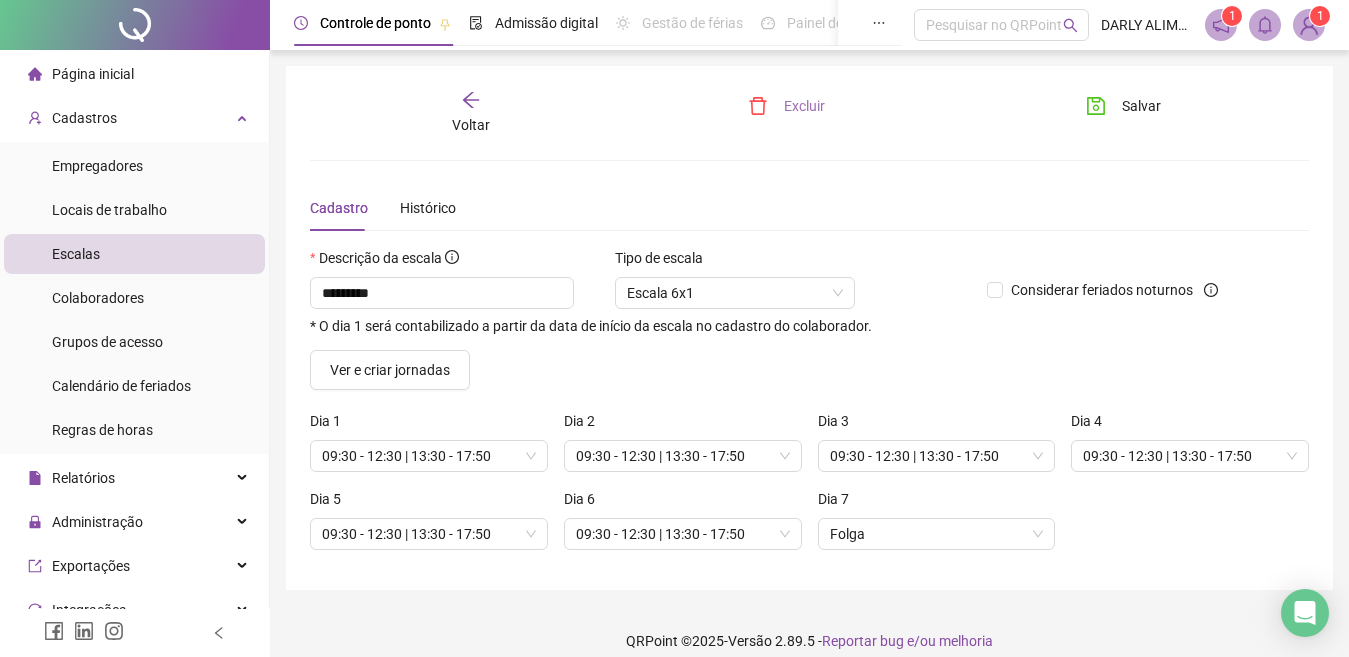 click on "Excluir" at bounding box center (804, 106) 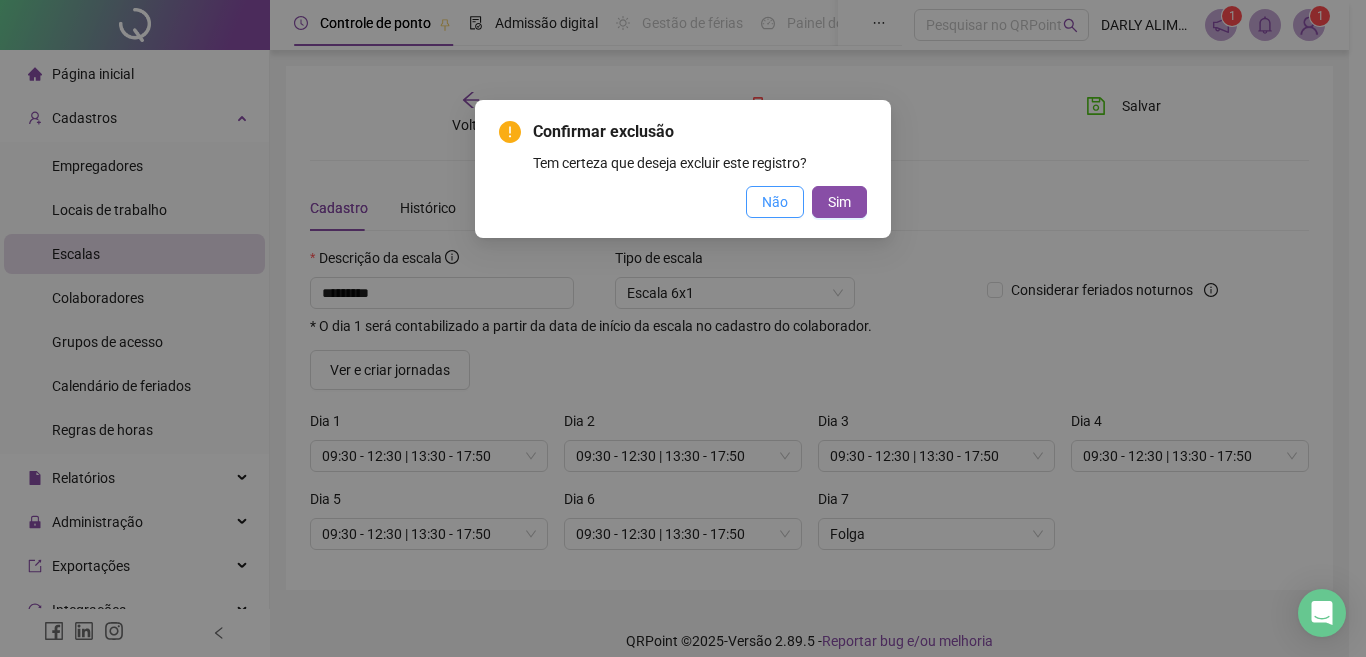 click on "Não" at bounding box center [775, 202] 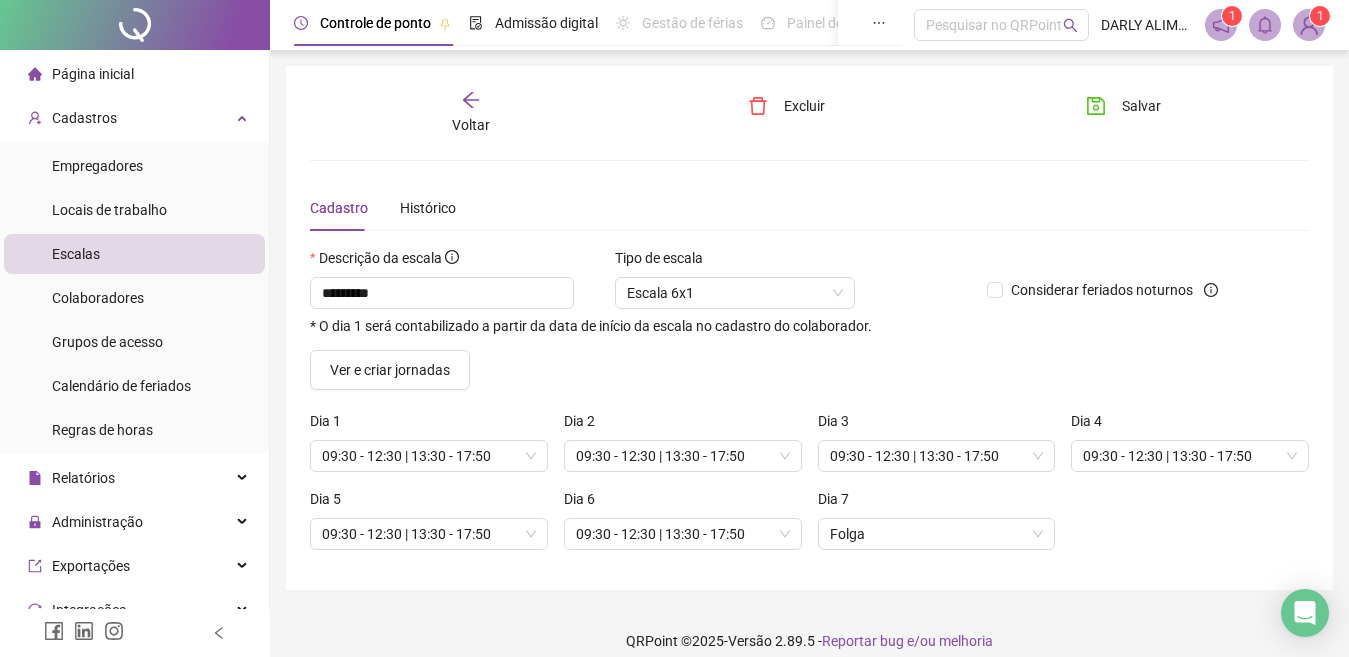 click 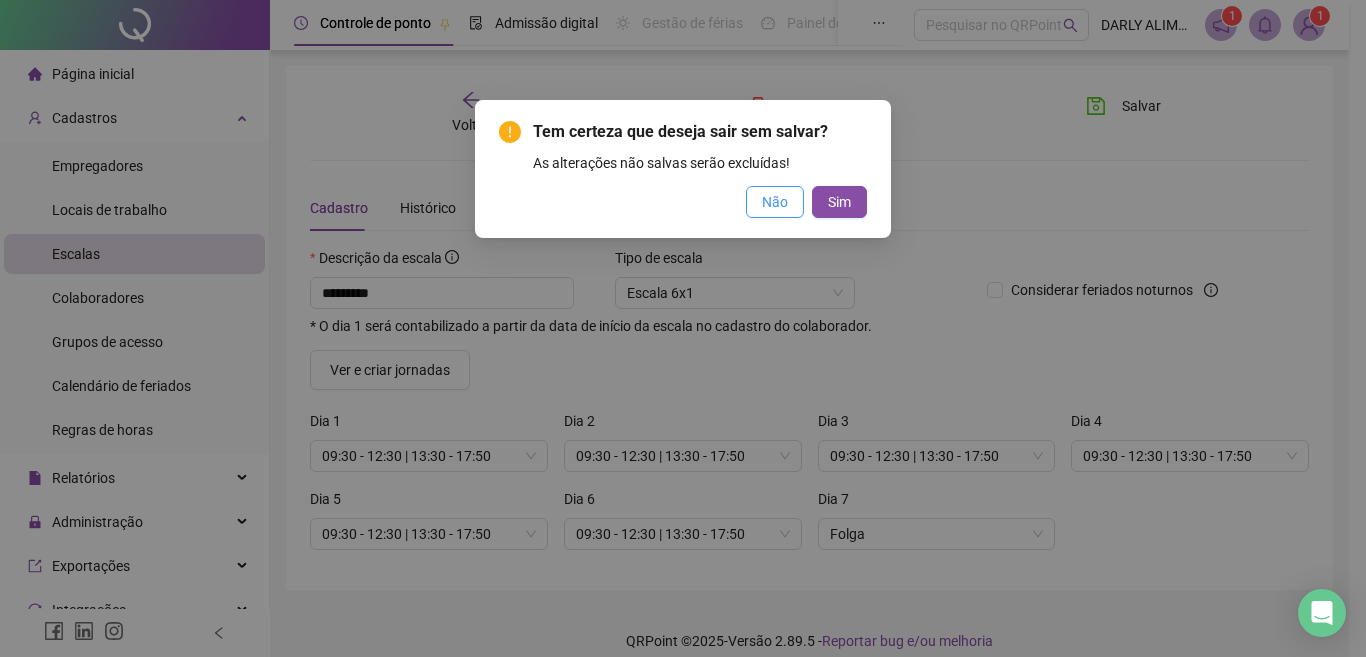 click on "Não" at bounding box center (775, 202) 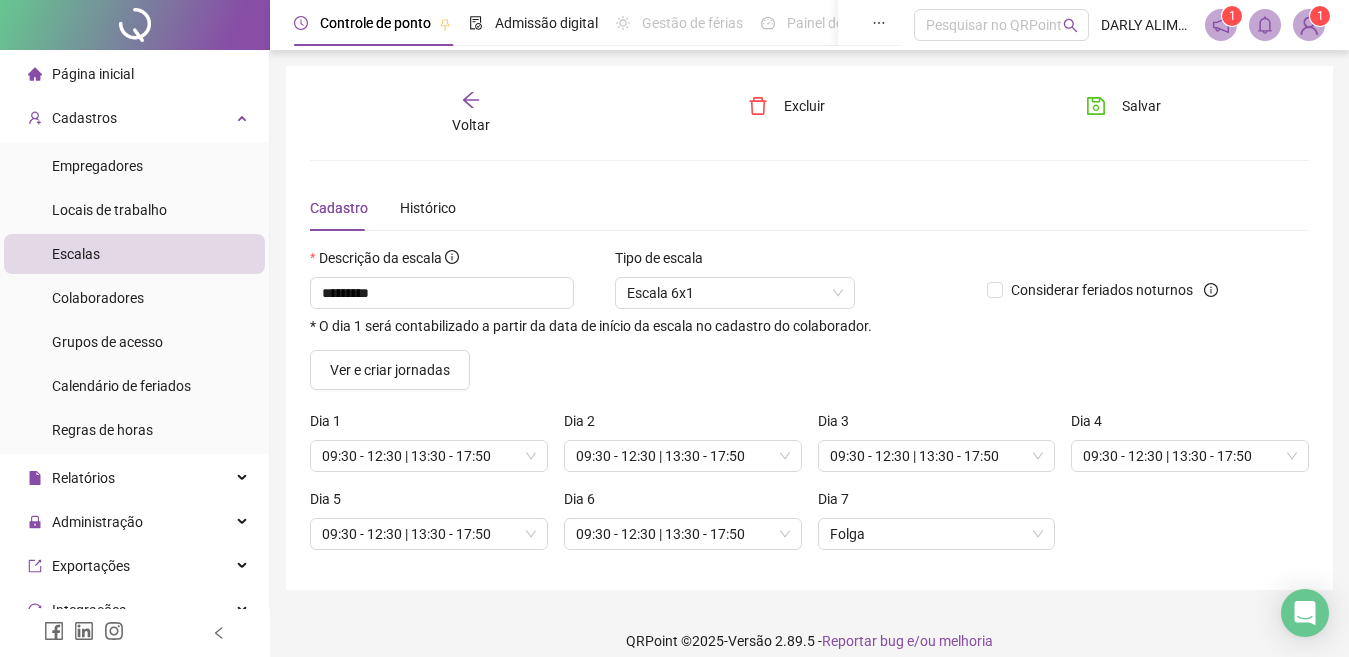 scroll, scrollTop: 19, scrollLeft: 0, axis: vertical 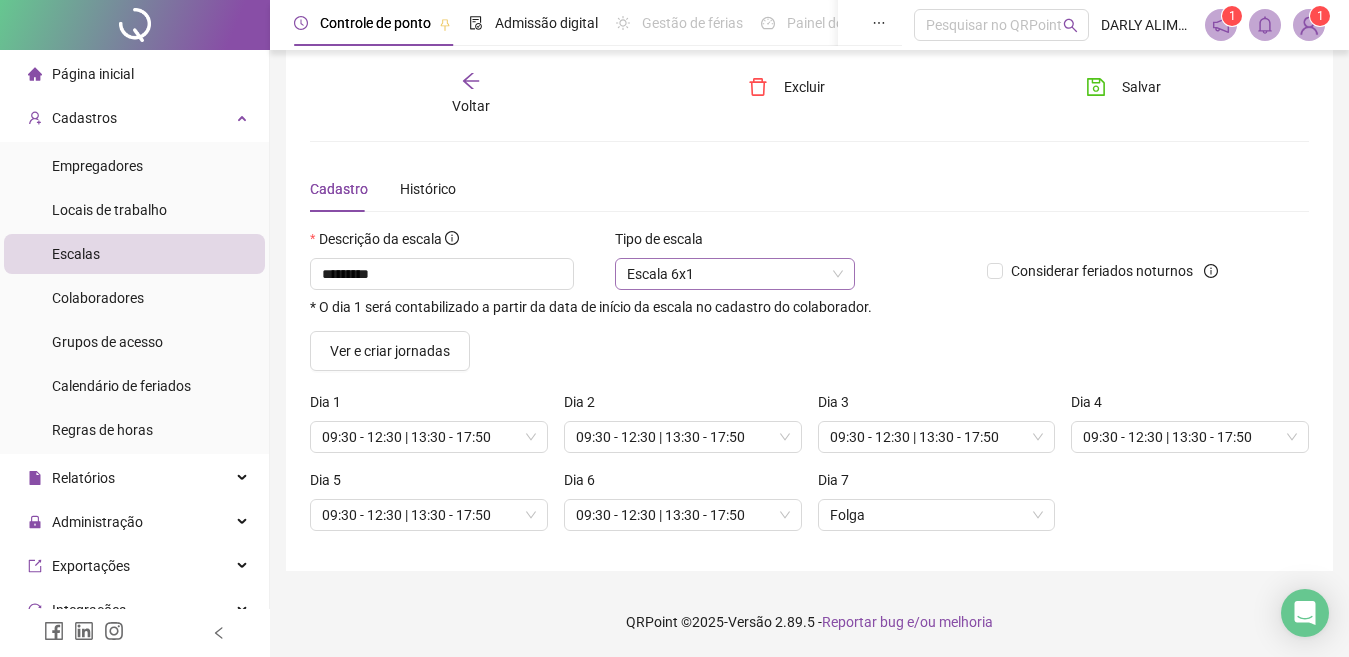 click on "Escala 6x1" at bounding box center [735, 274] 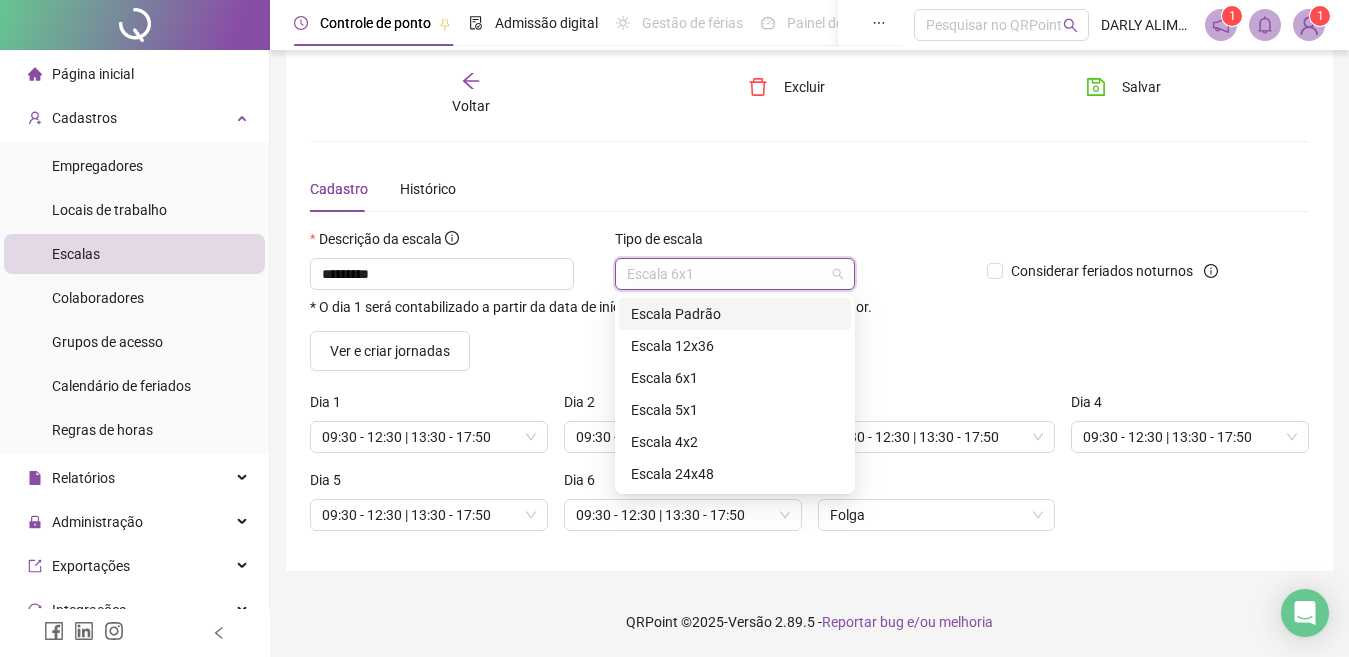 click on "Escala Padrão" at bounding box center (735, 314) 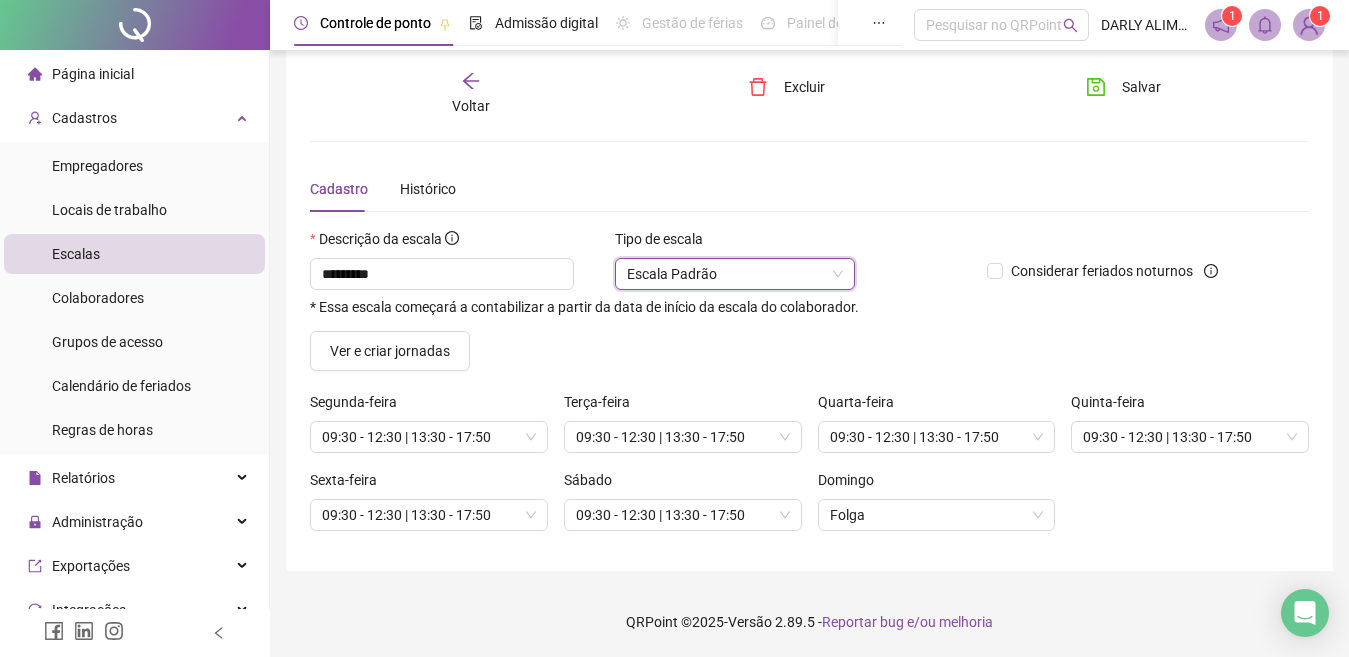 click on "Escala Padrão" at bounding box center (735, 274) 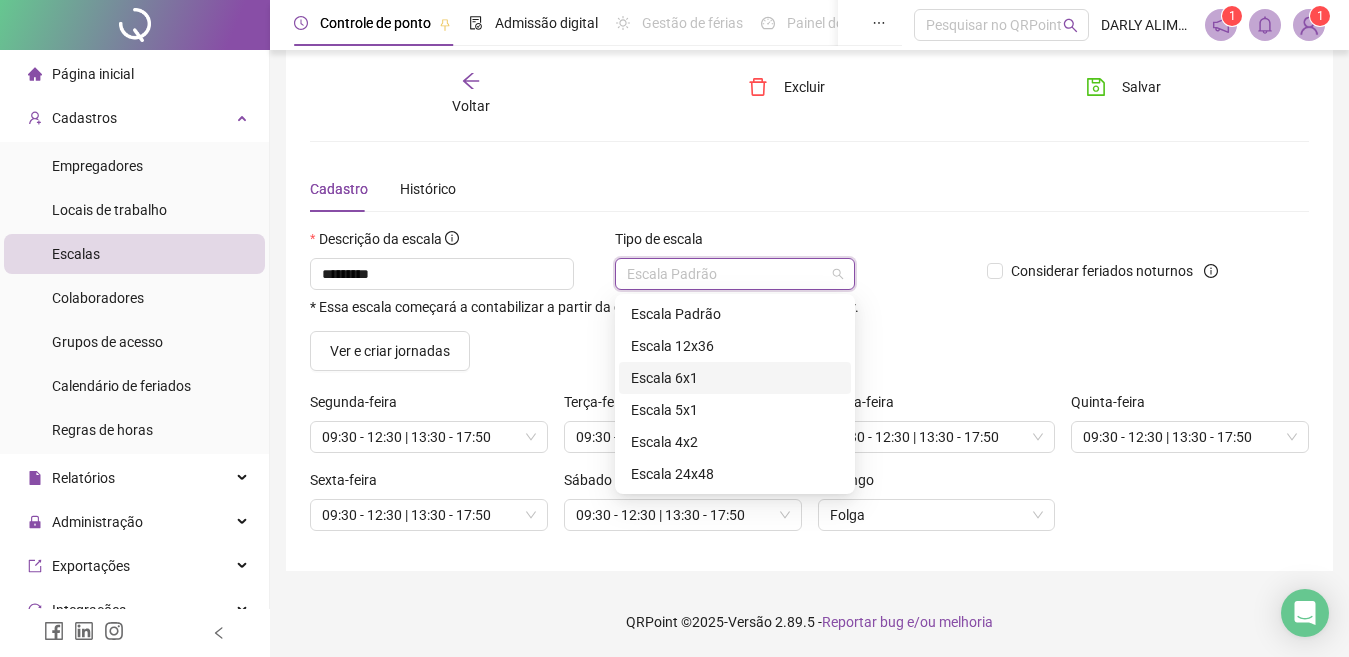 click on "Escala 6x1" at bounding box center [735, 378] 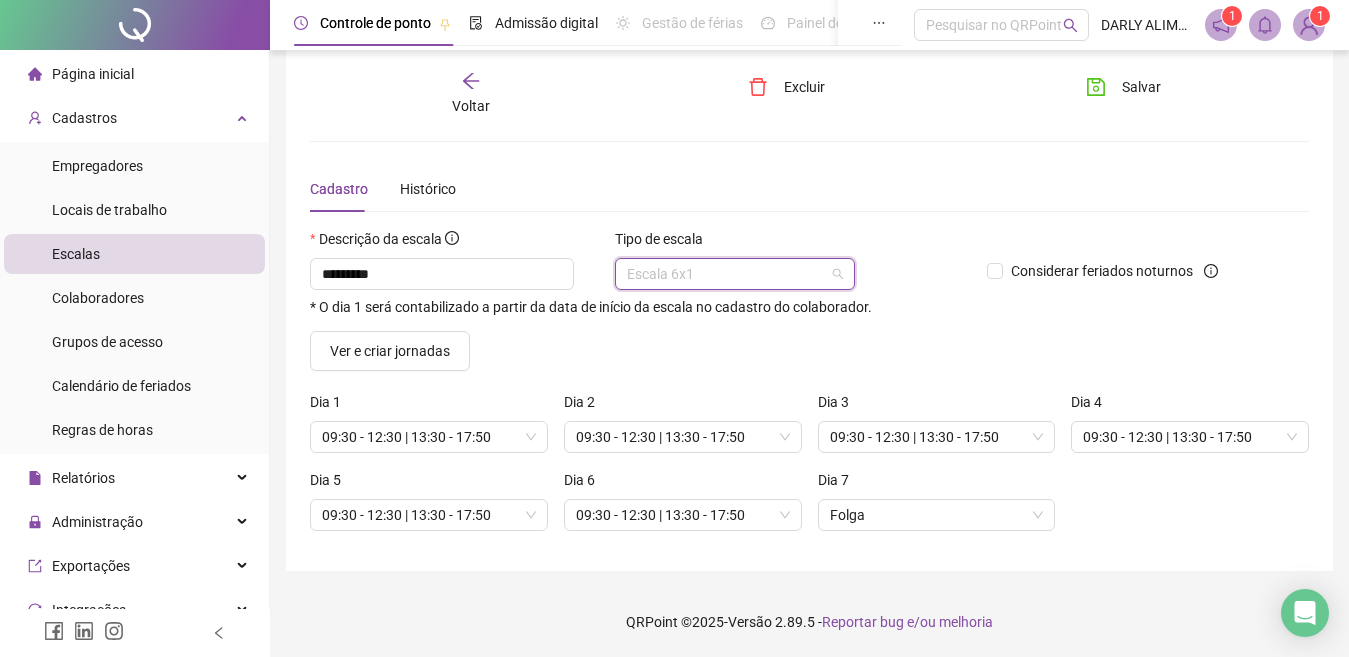 click on "Escala 6x1" at bounding box center (735, 274) 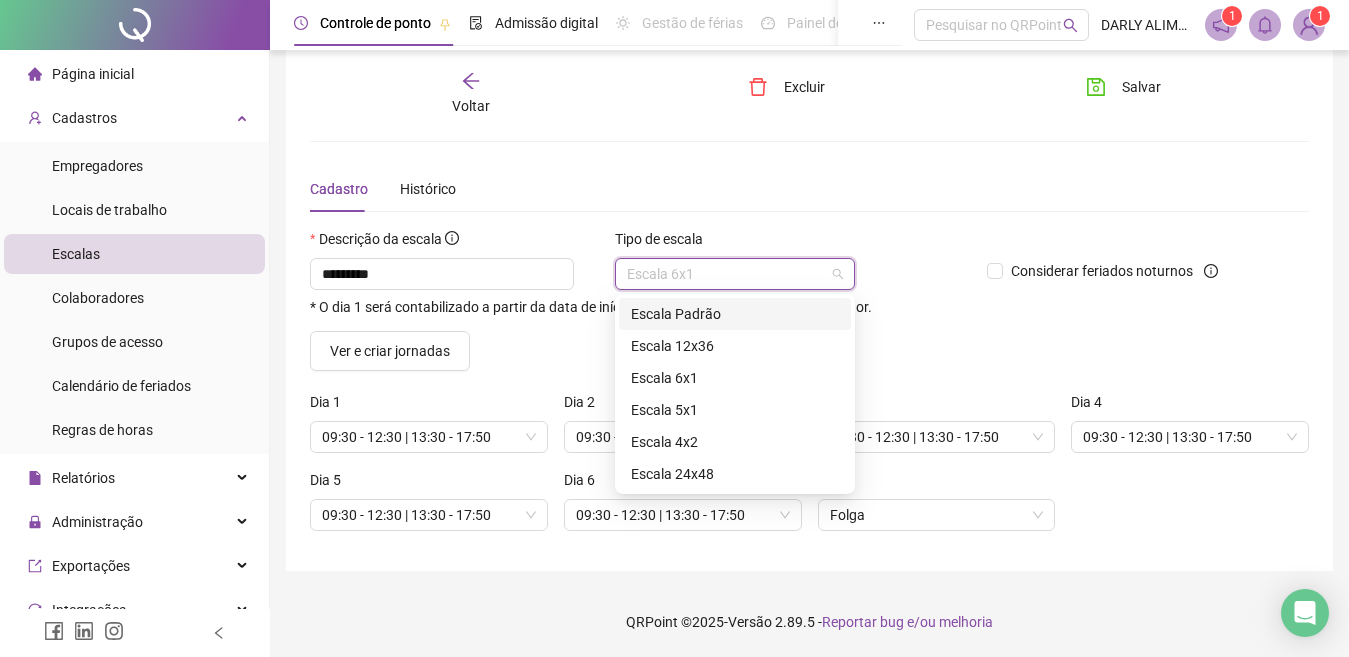 click on "Escala Padrão" at bounding box center (735, 314) 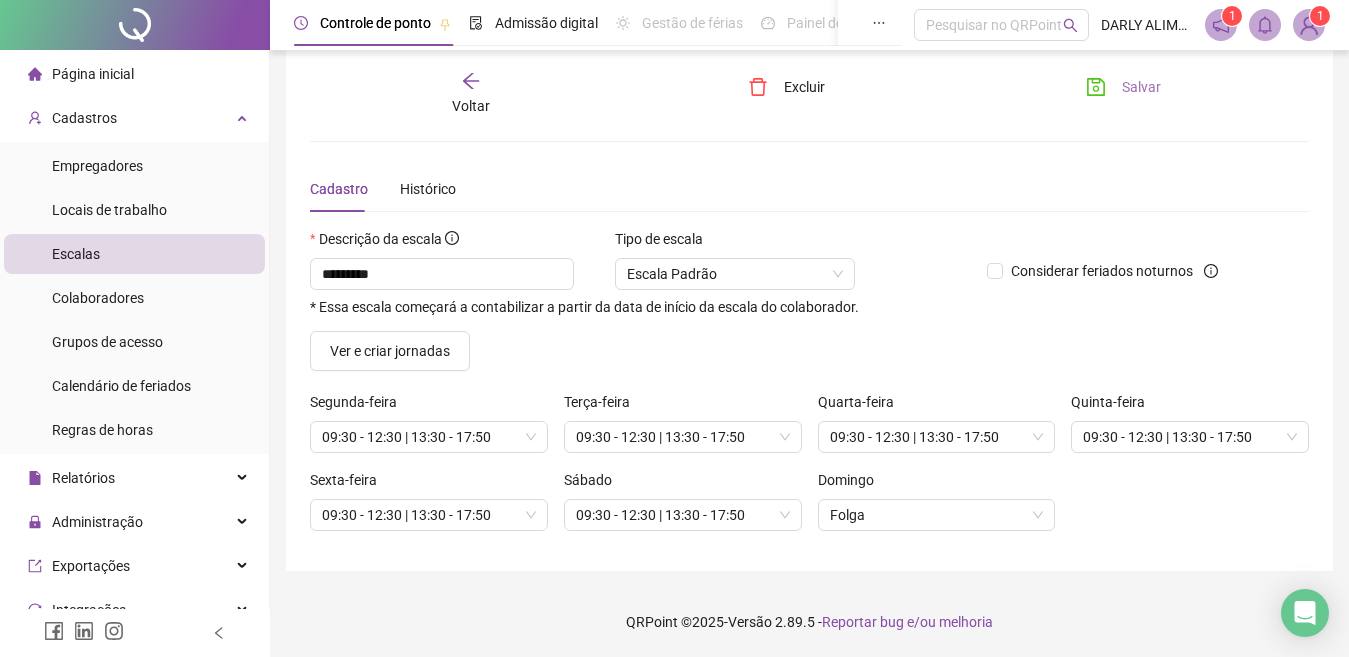 click on "Salvar" at bounding box center (1141, 87) 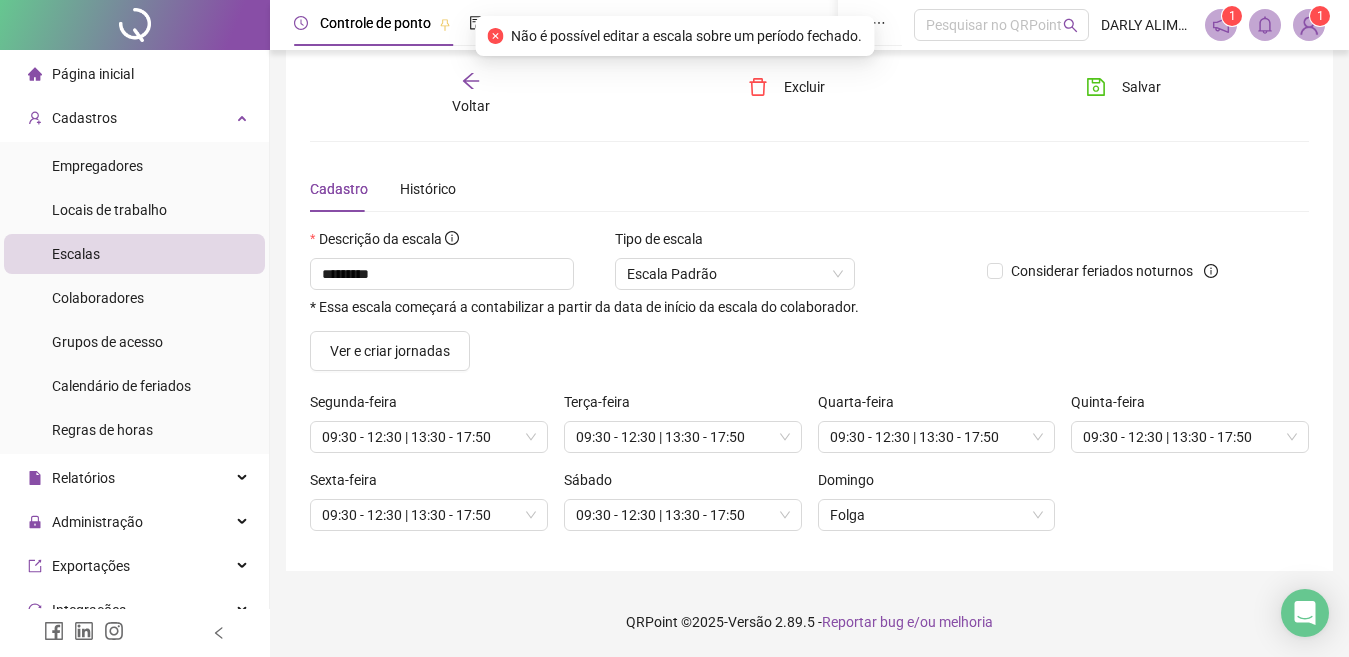 click on "Voltar" at bounding box center (471, 94) 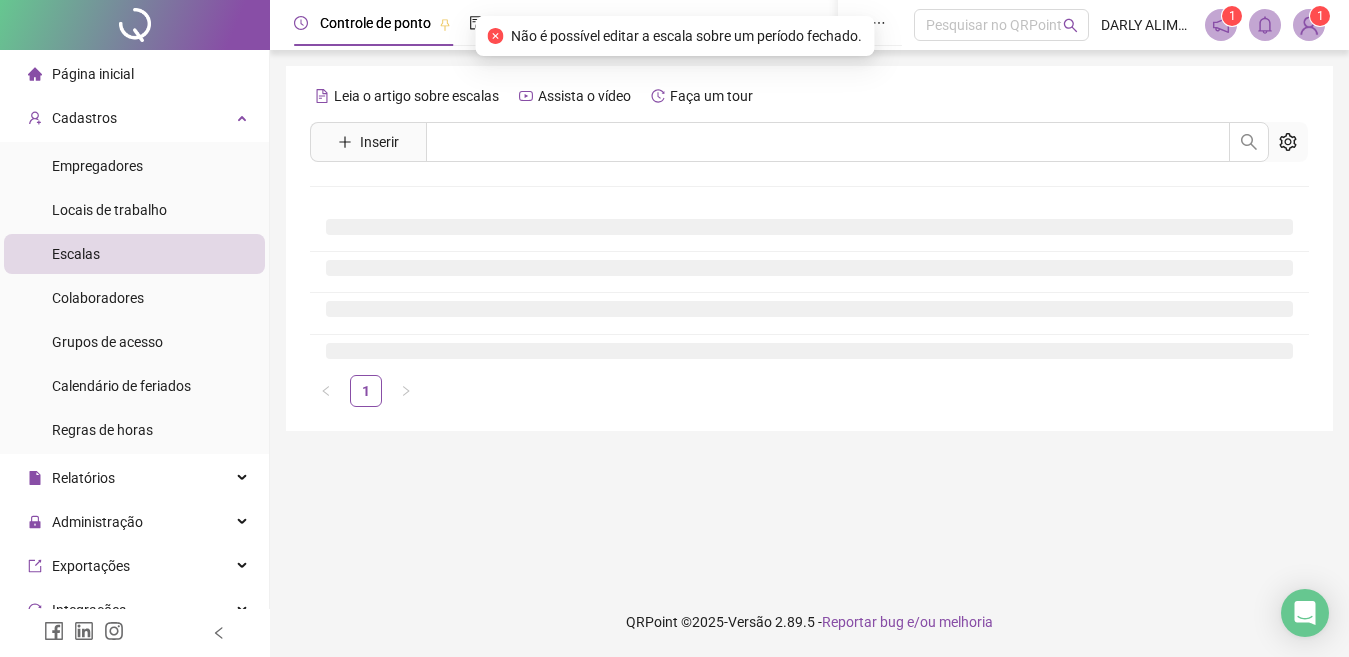 scroll, scrollTop: 0, scrollLeft: 0, axis: both 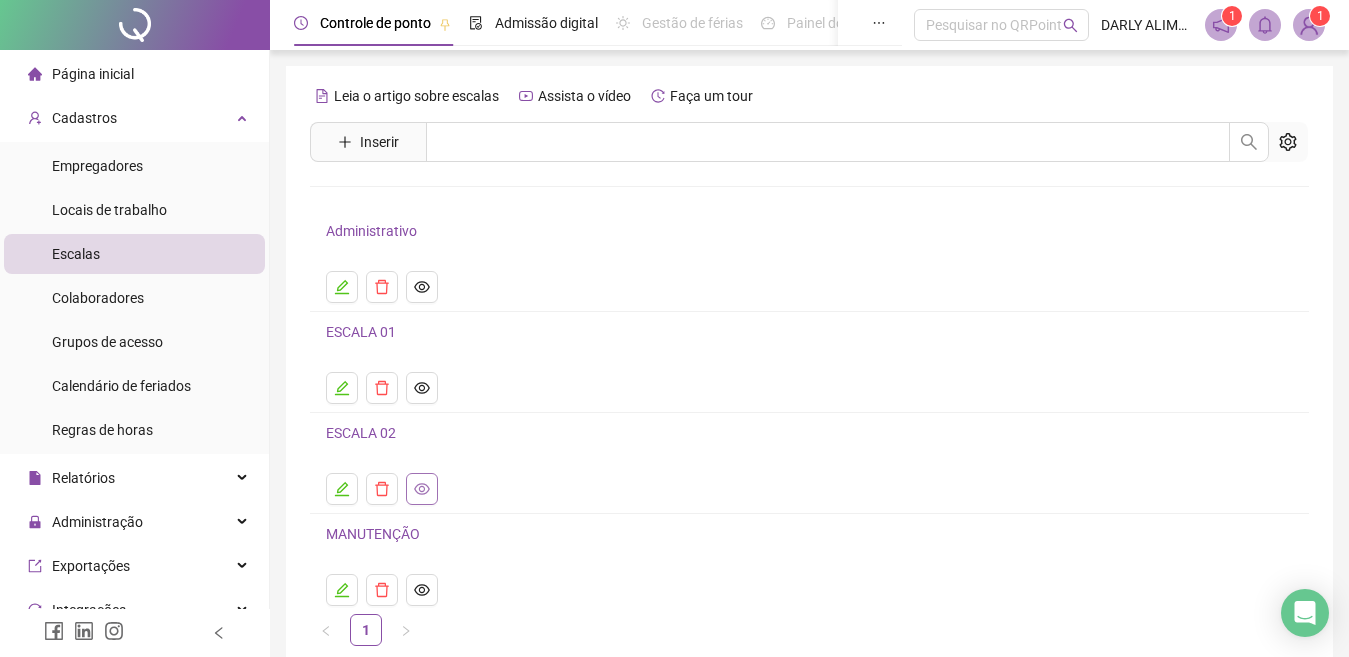 click at bounding box center [422, 489] 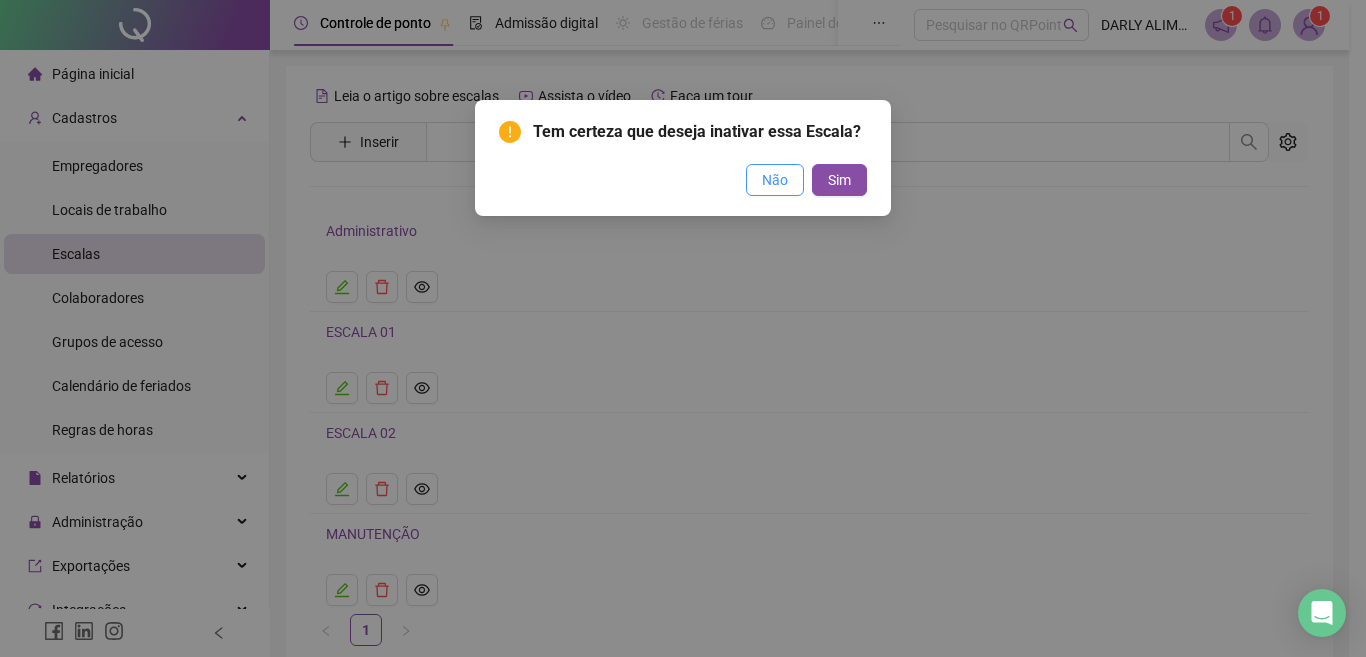 click on "Não" at bounding box center (775, 180) 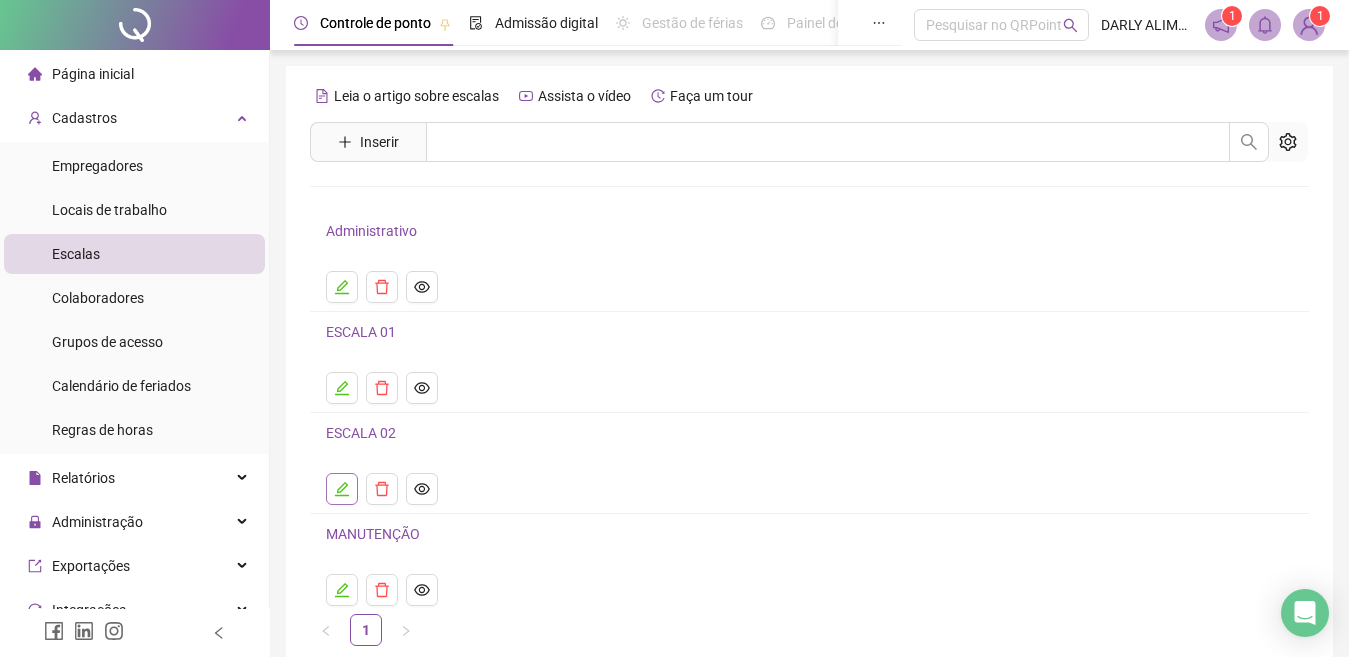 click 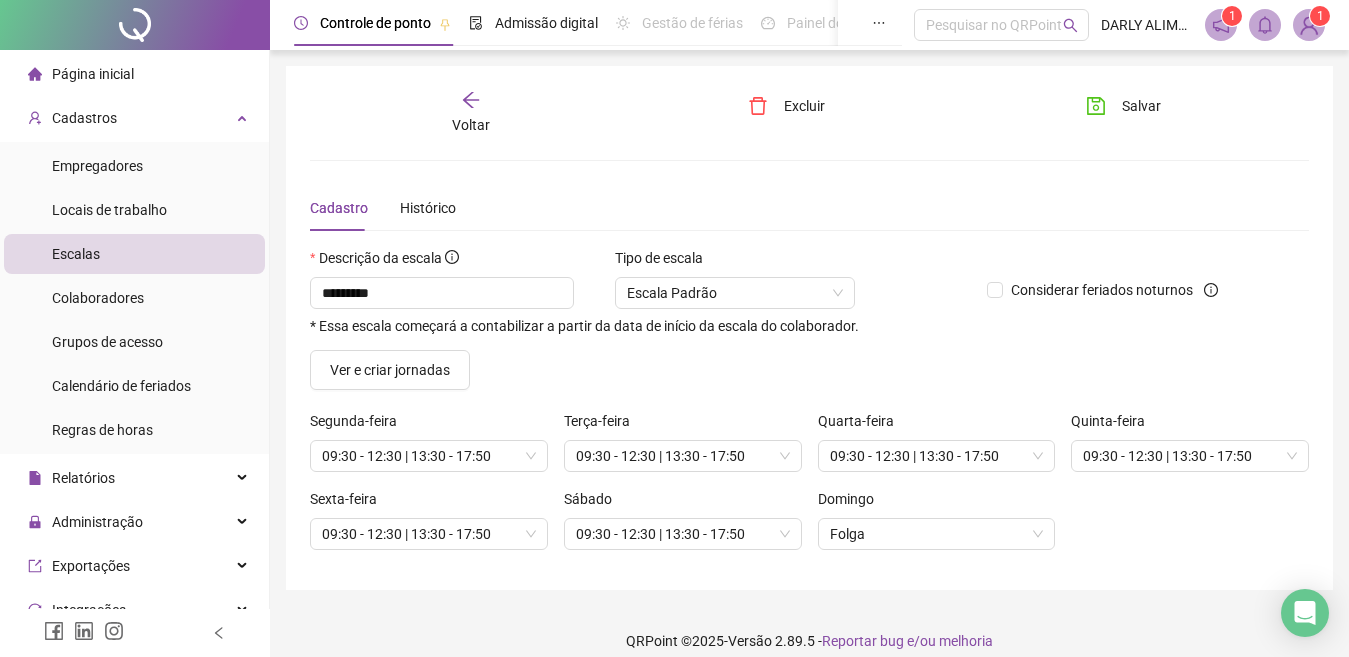 click on "Voltar" at bounding box center [471, 113] 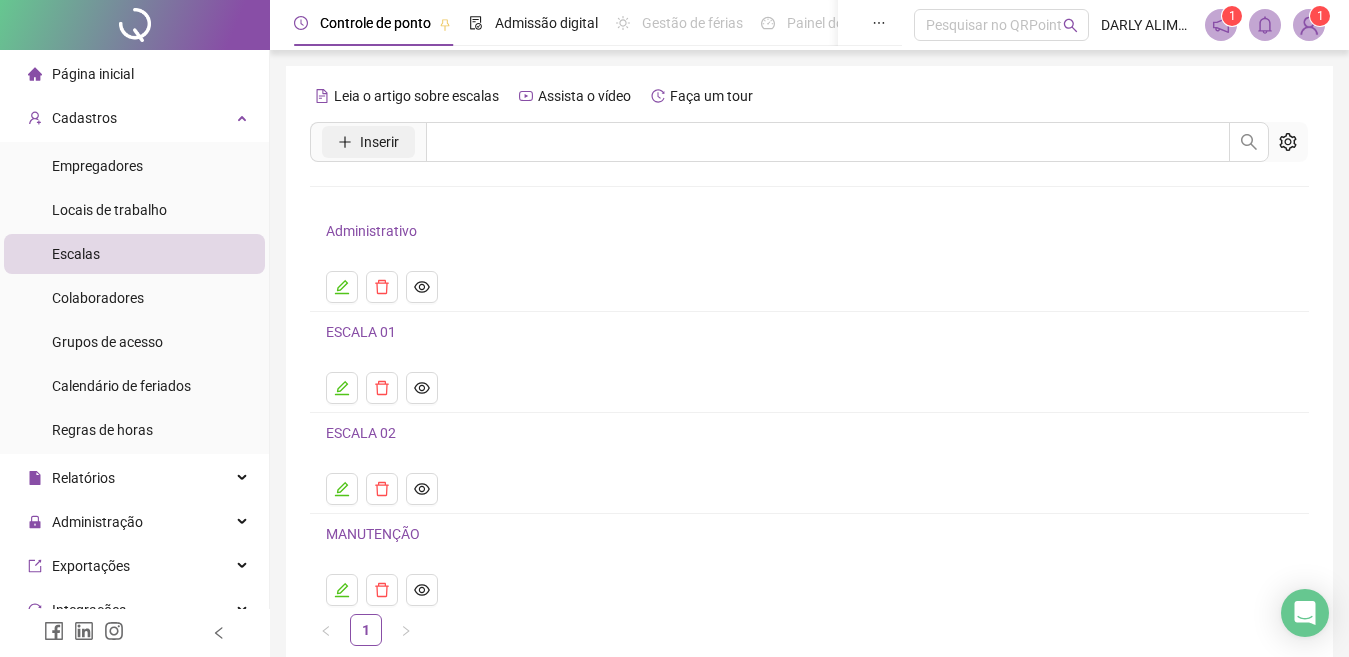 click on "Inserir" at bounding box center (379, 142) 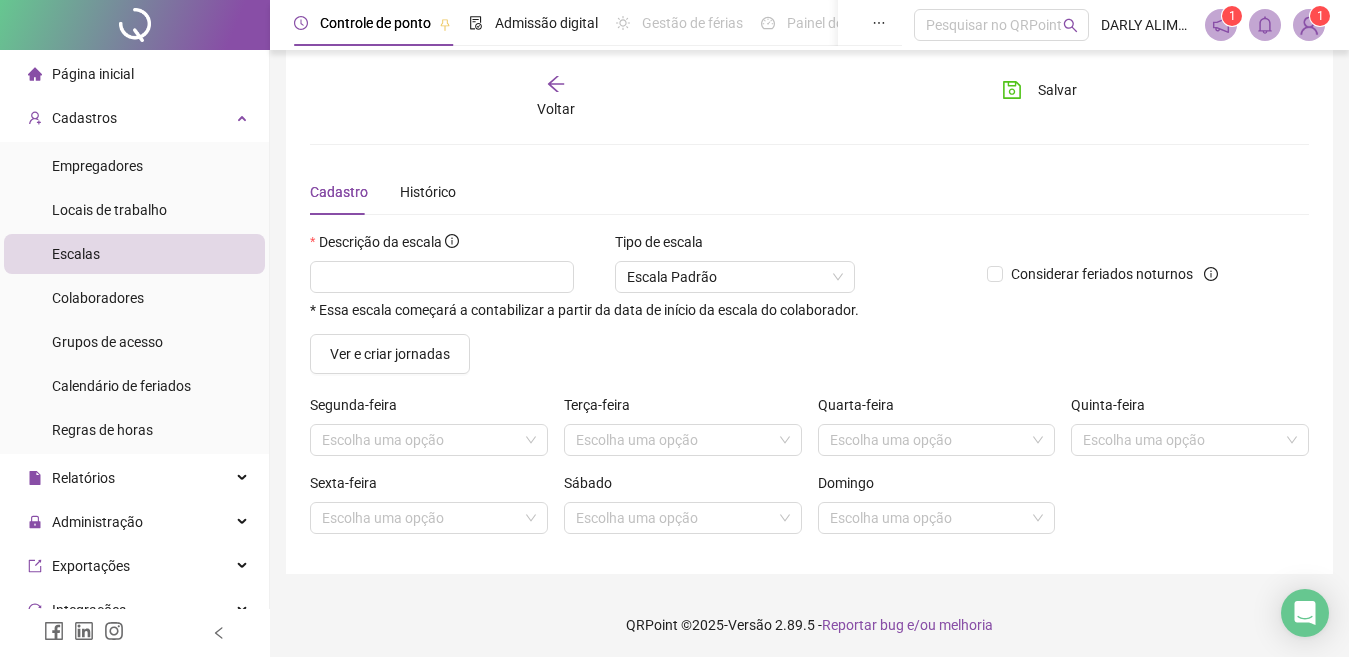scroll, scrollTop: 19, scrollLeft: 0, axis: vertical 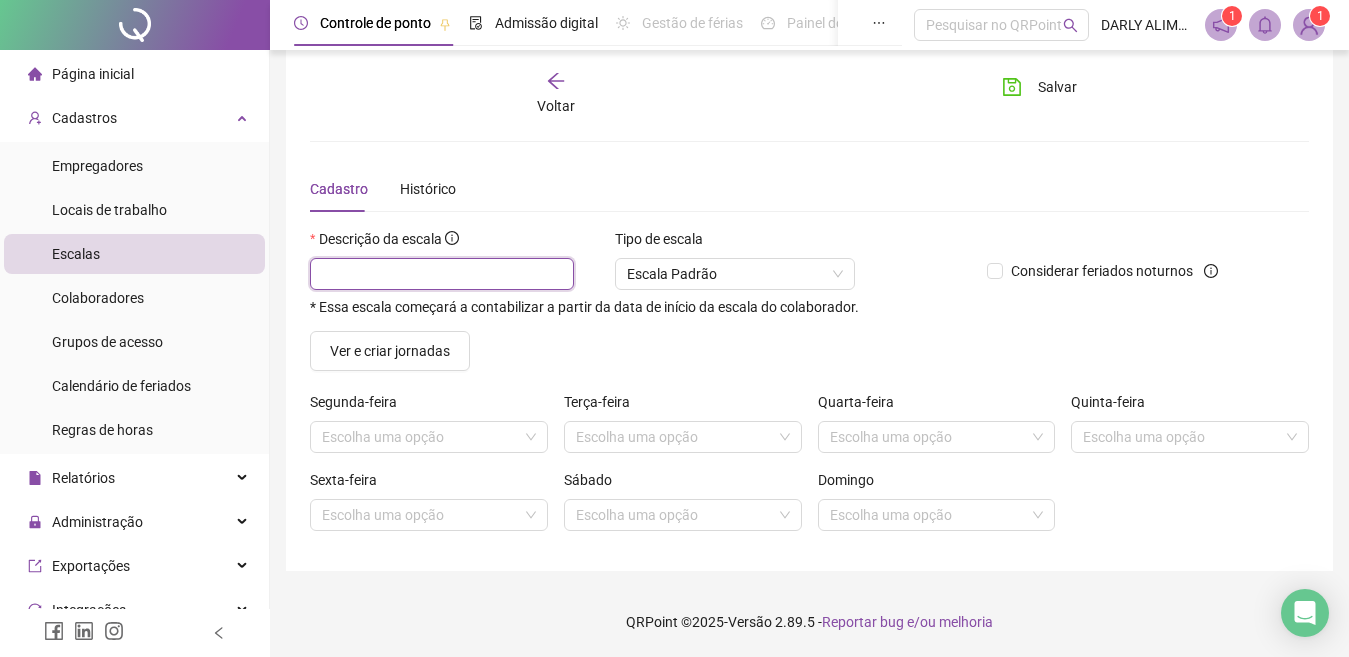 click at bounding box center [442, 274] 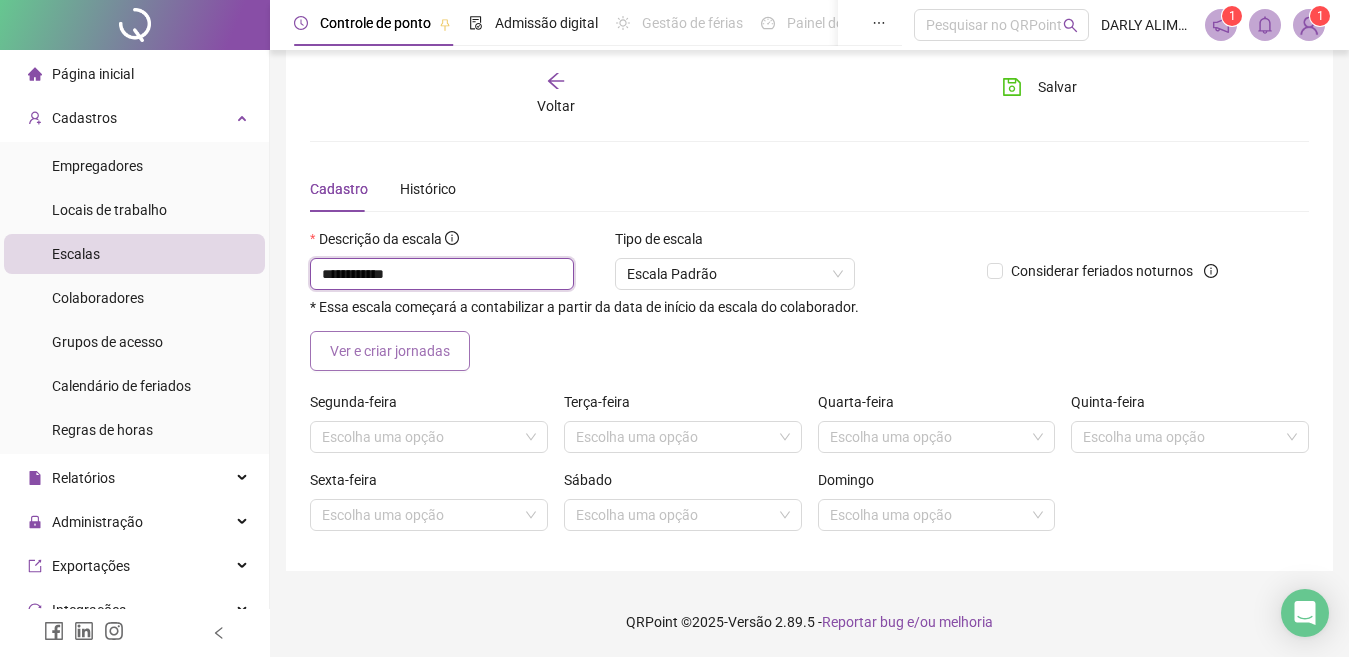 type on "**********" 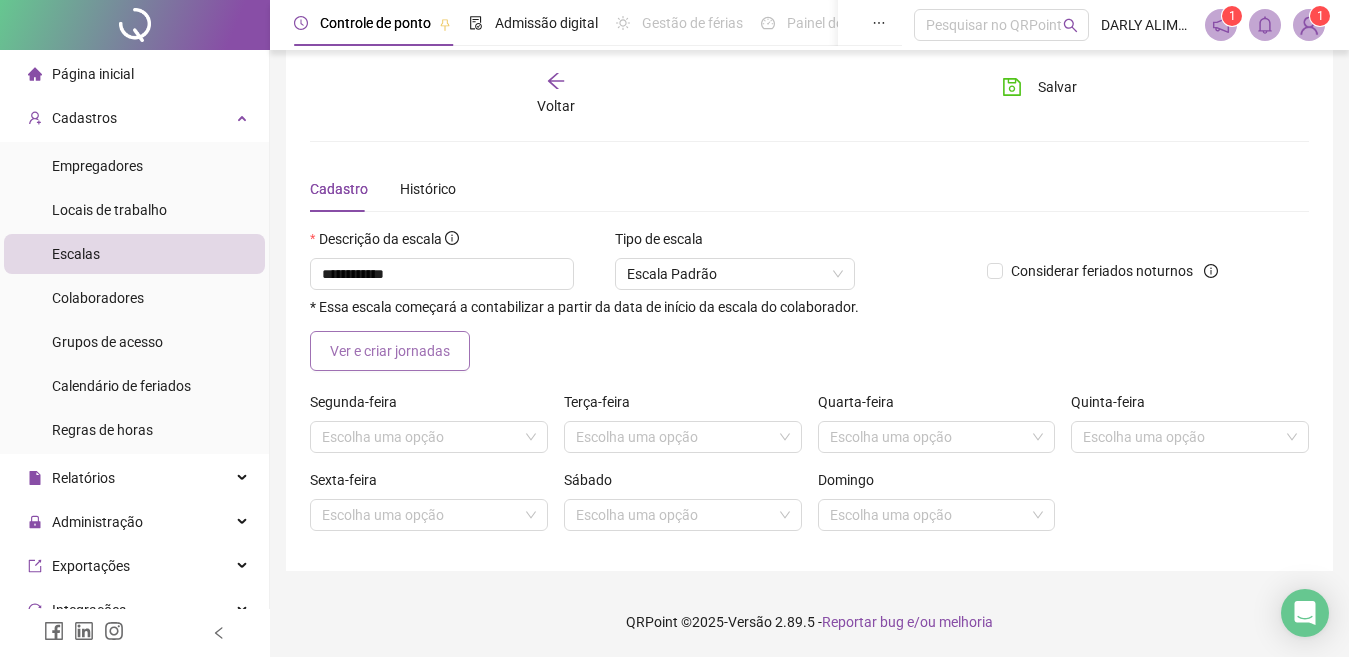 click on "Ver e criar jornadas" at bounding box center (390, 351) 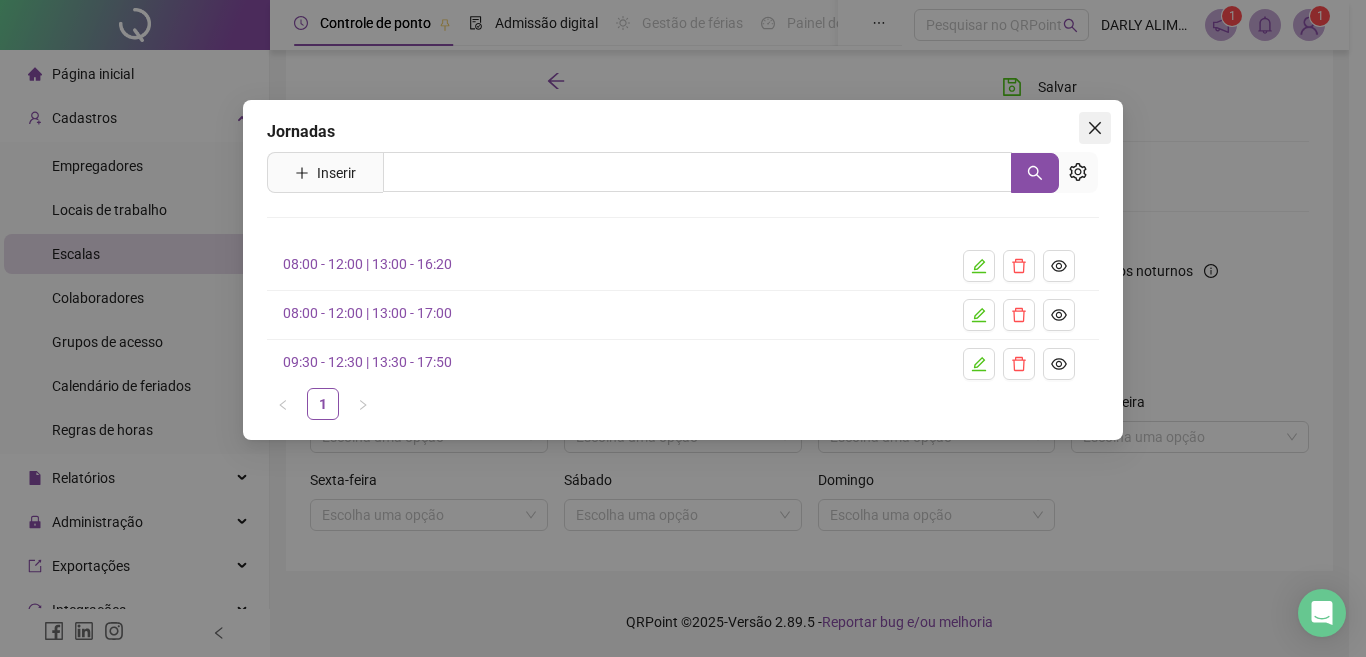 click 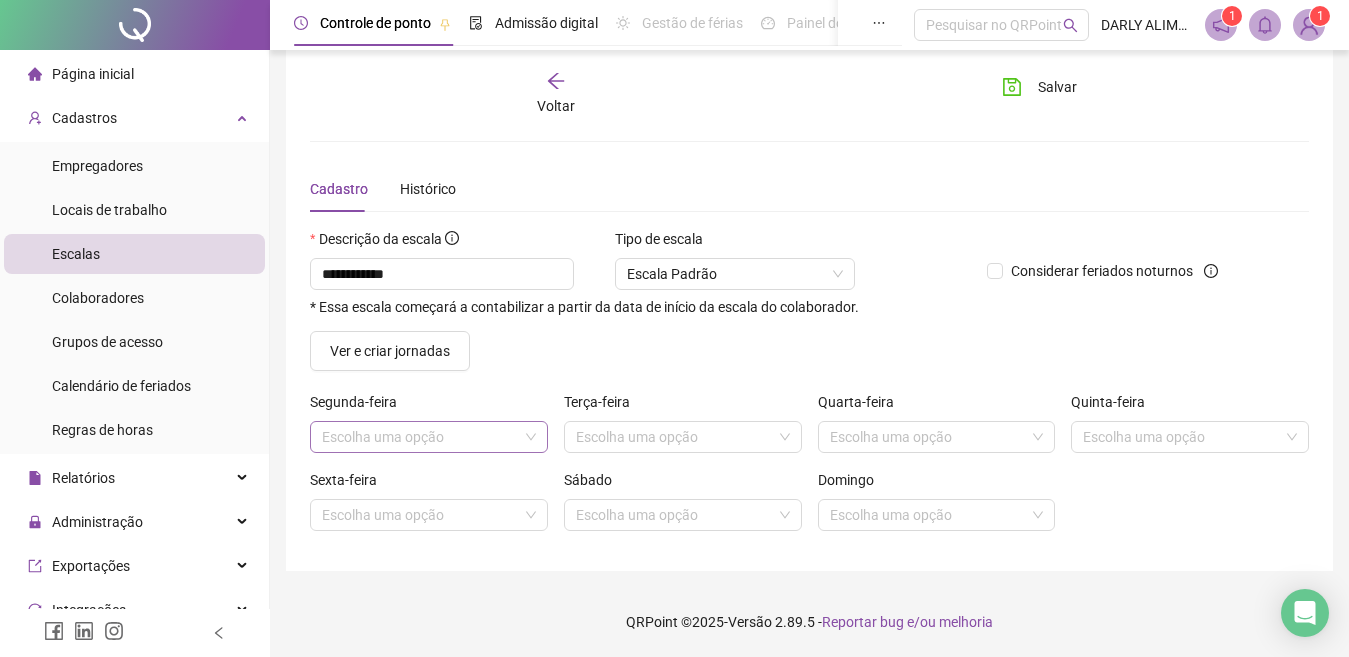 click at bounding box center (420, 437) 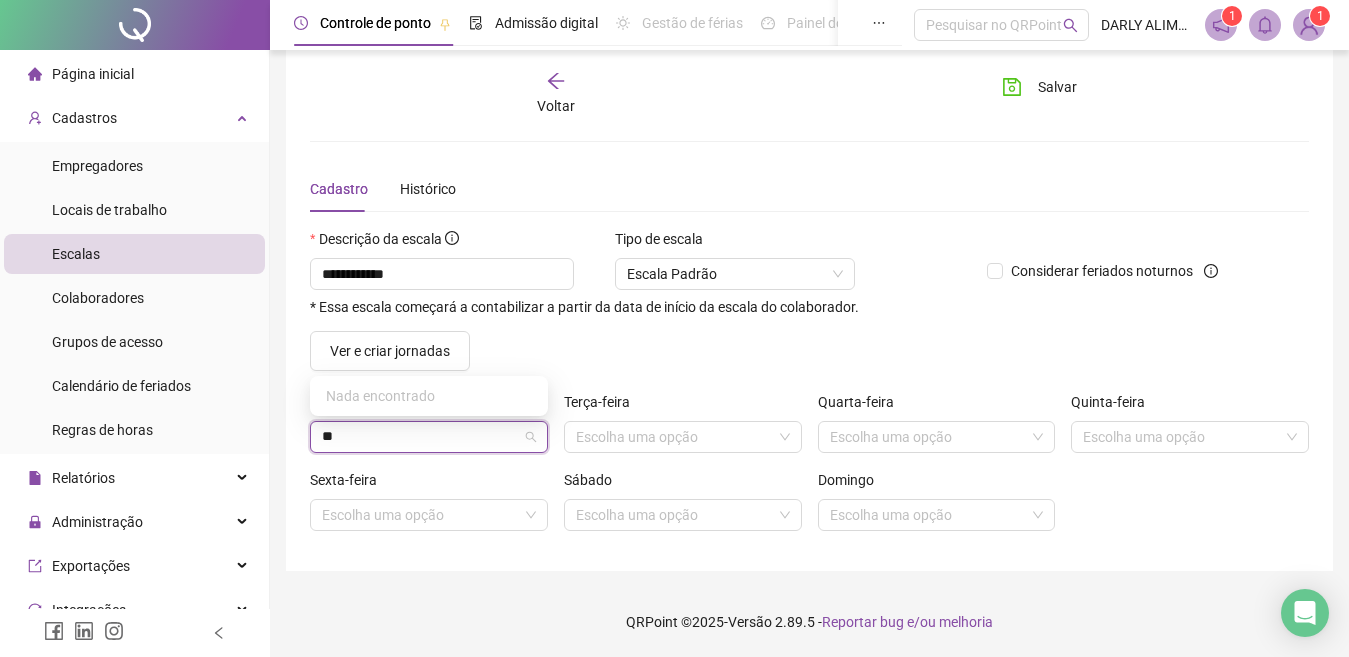 type on "*" 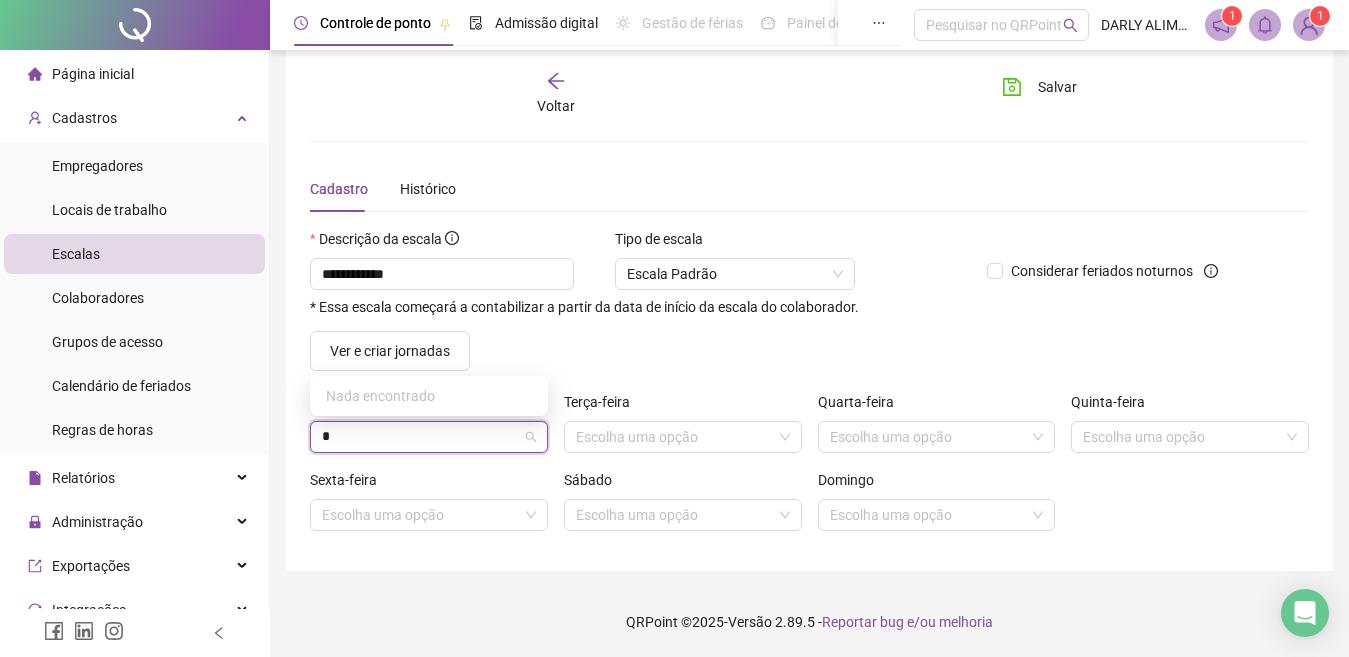 type 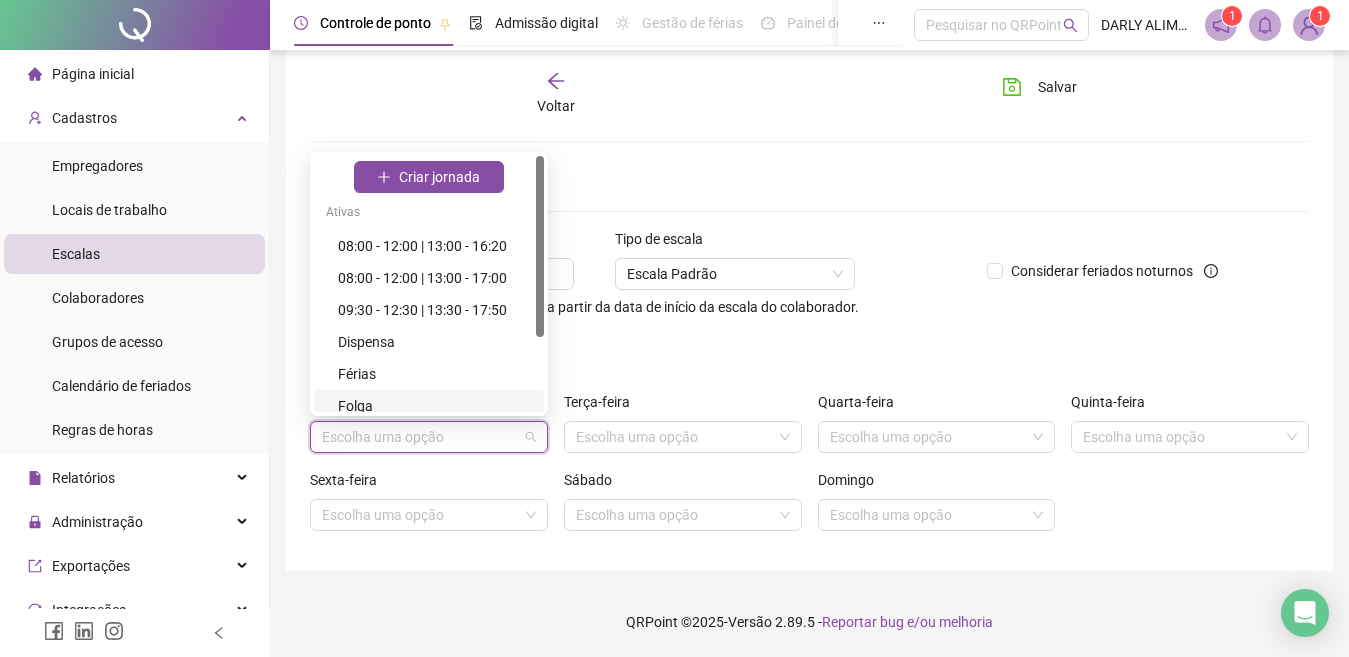 click on "Ver e criar jornadas" at bounding box center [809, 351] 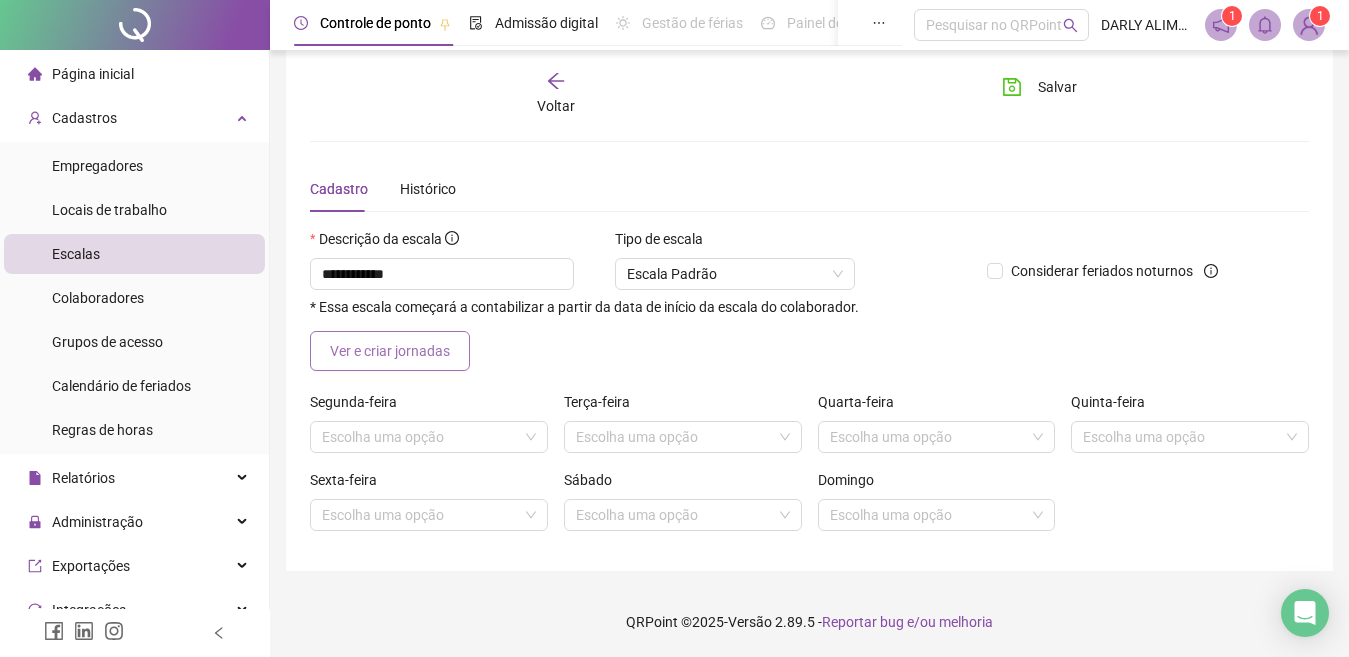 click on "Ver e criar jornadas" at bounding box center [390, 351] 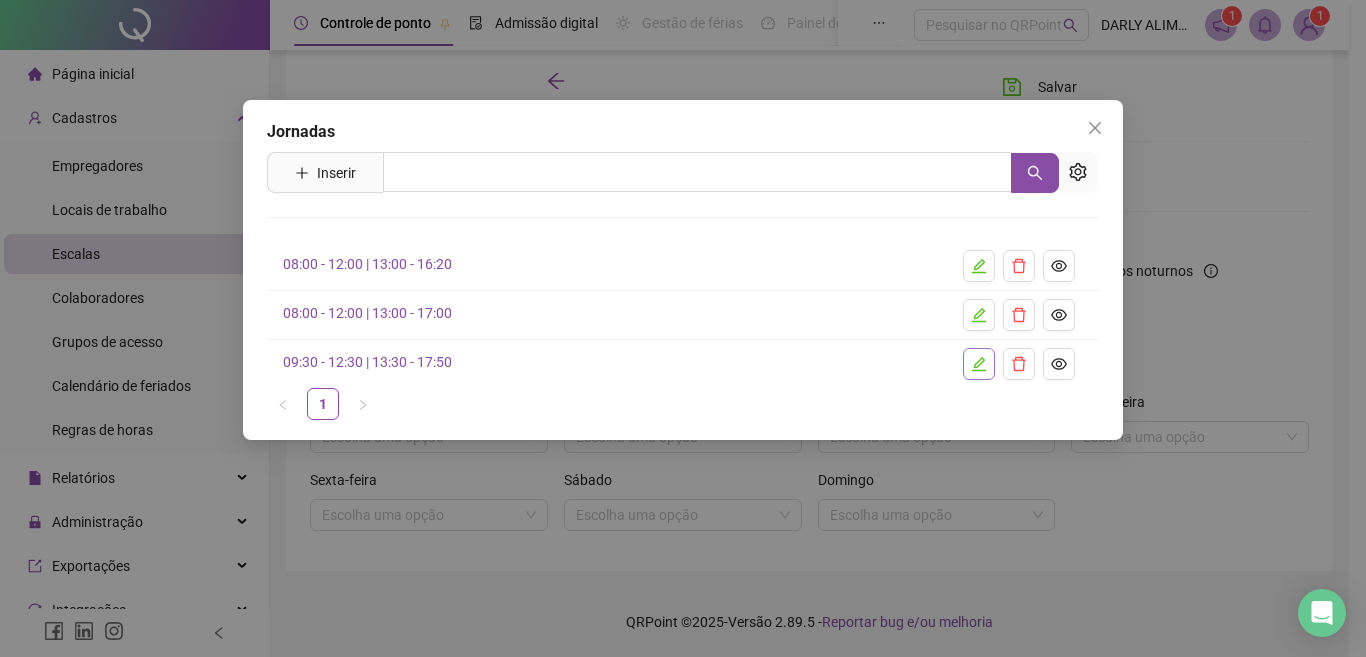 click at bounding box center [979, 364] 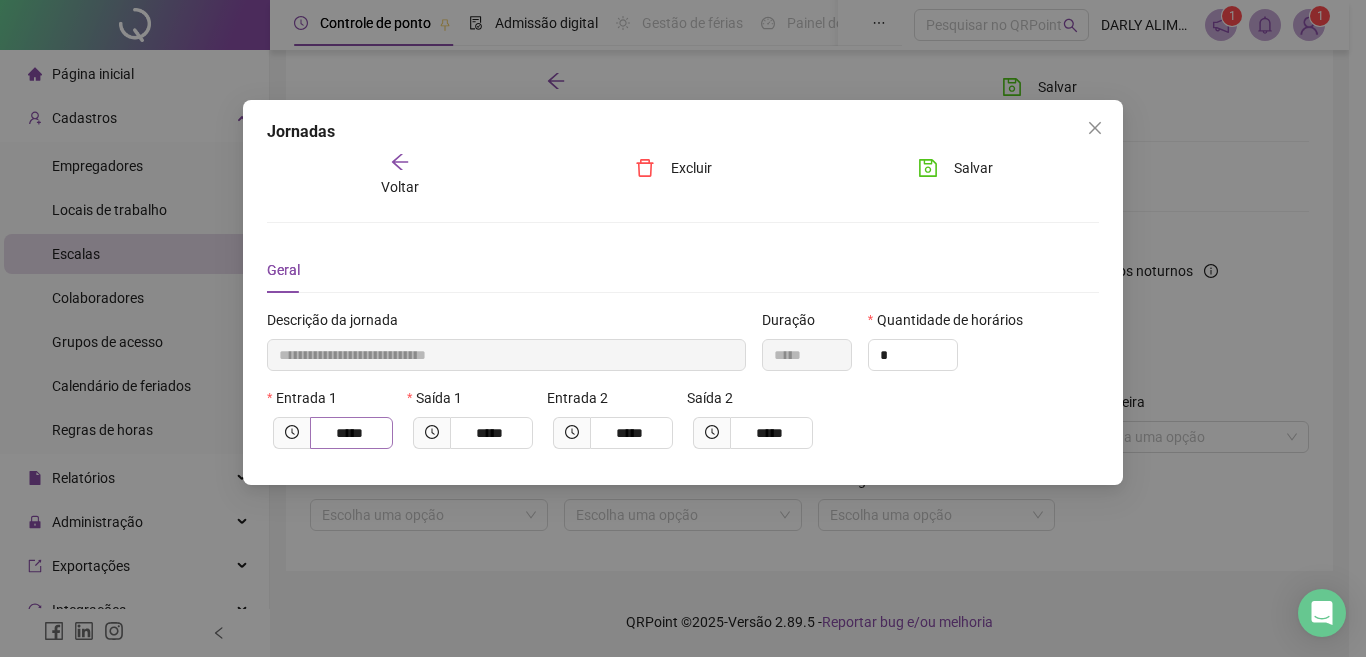 click on "*****" at bounding box center (351, 433) 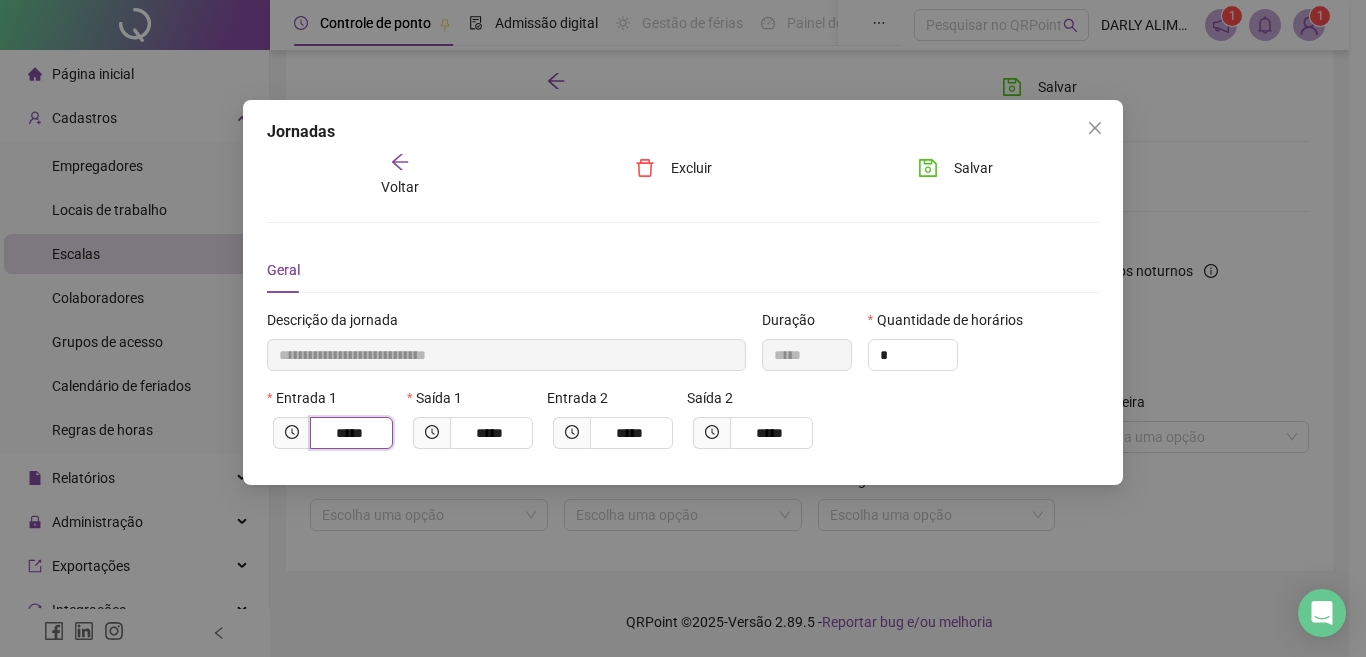 type on "**********" 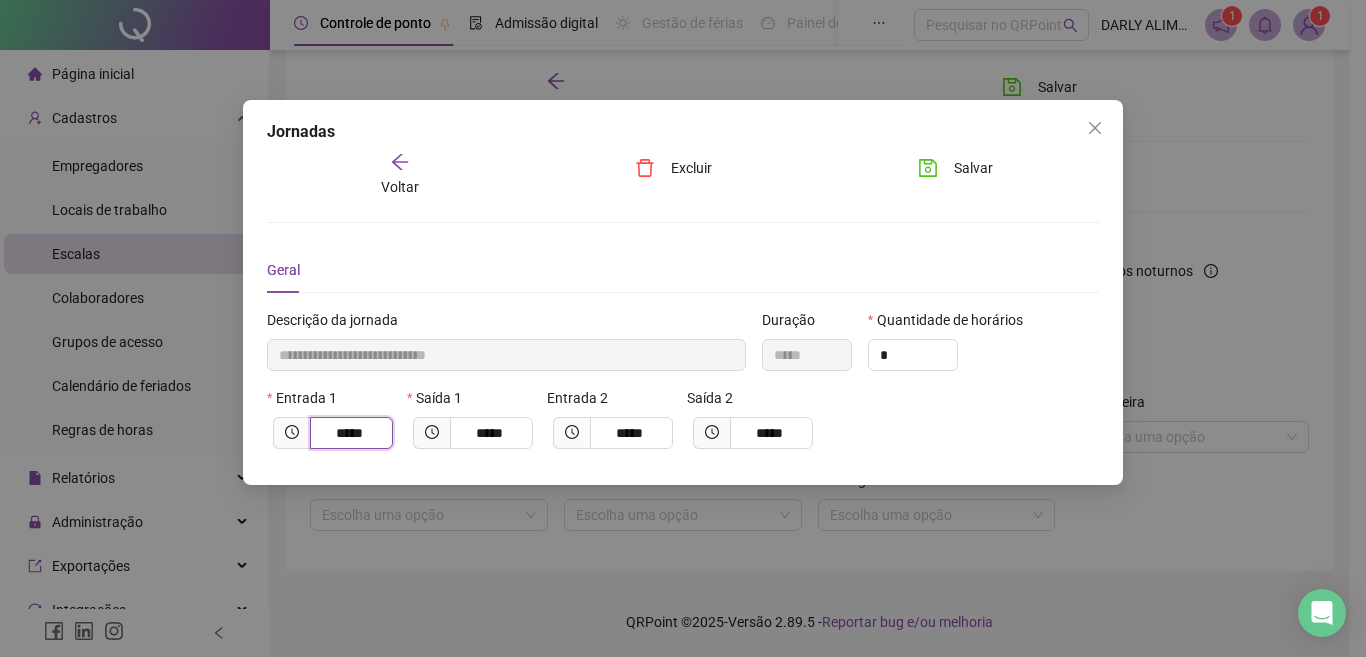 type on "*****" 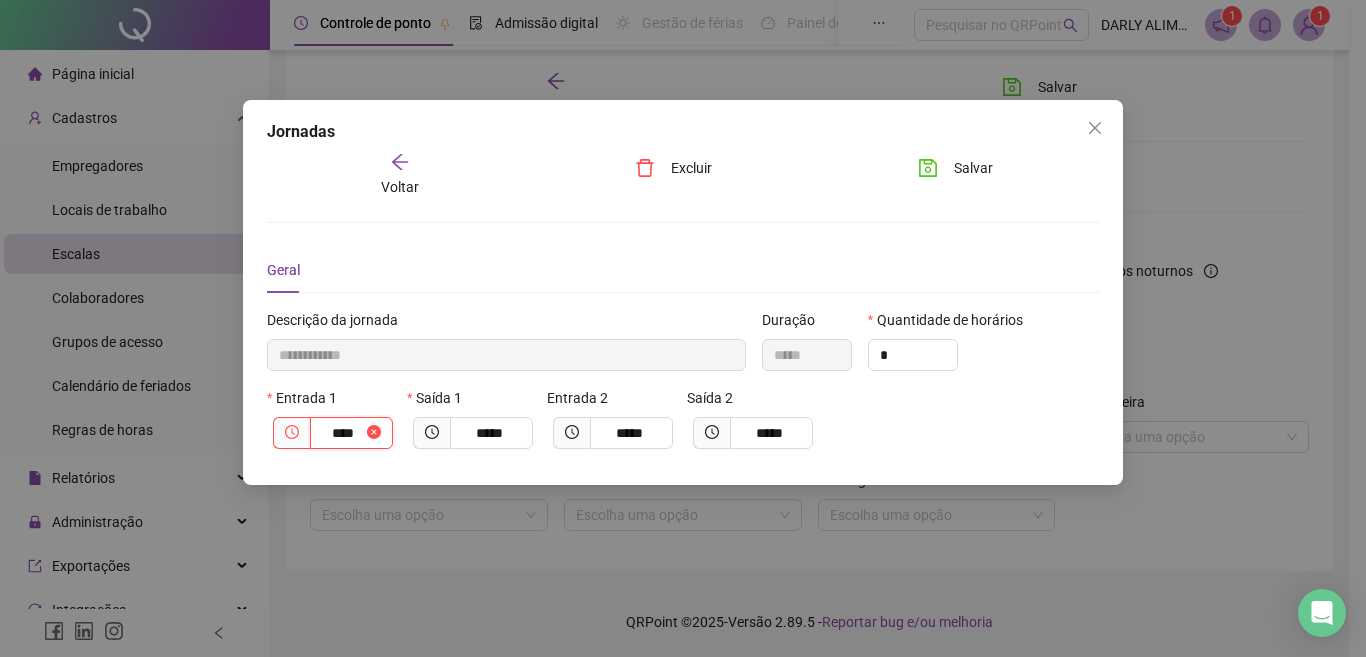 type on "**********" 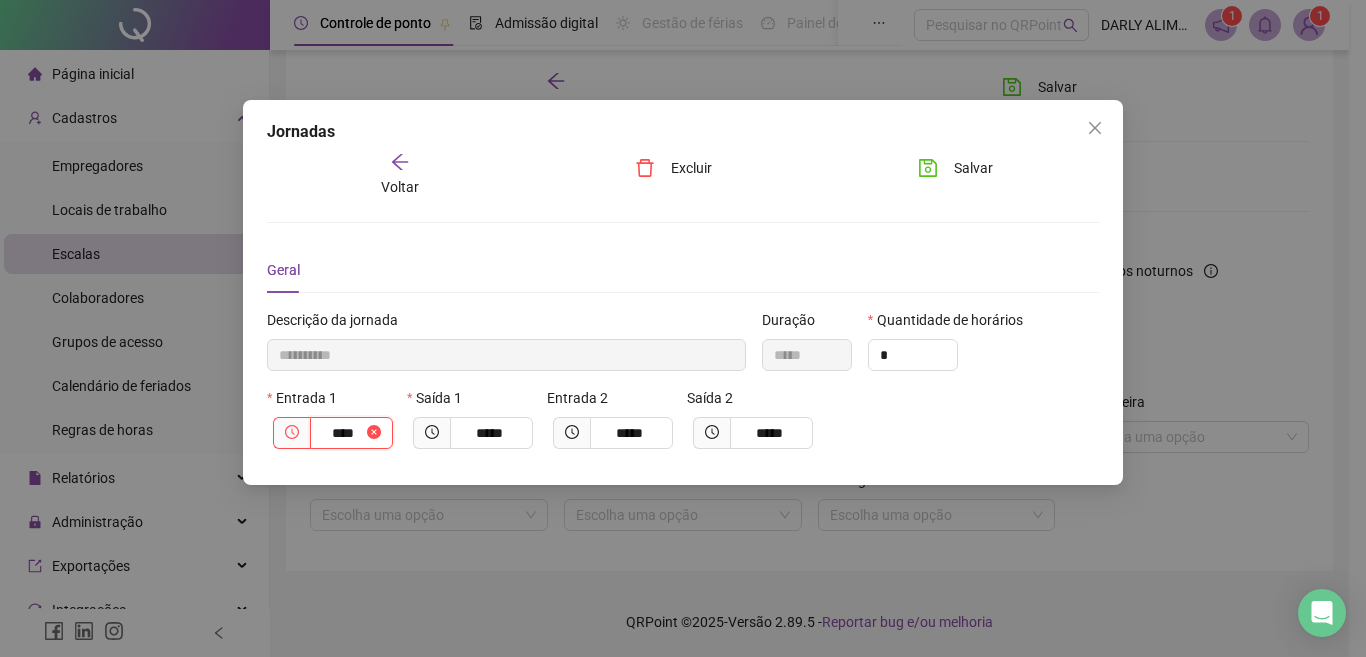 type on "*****" 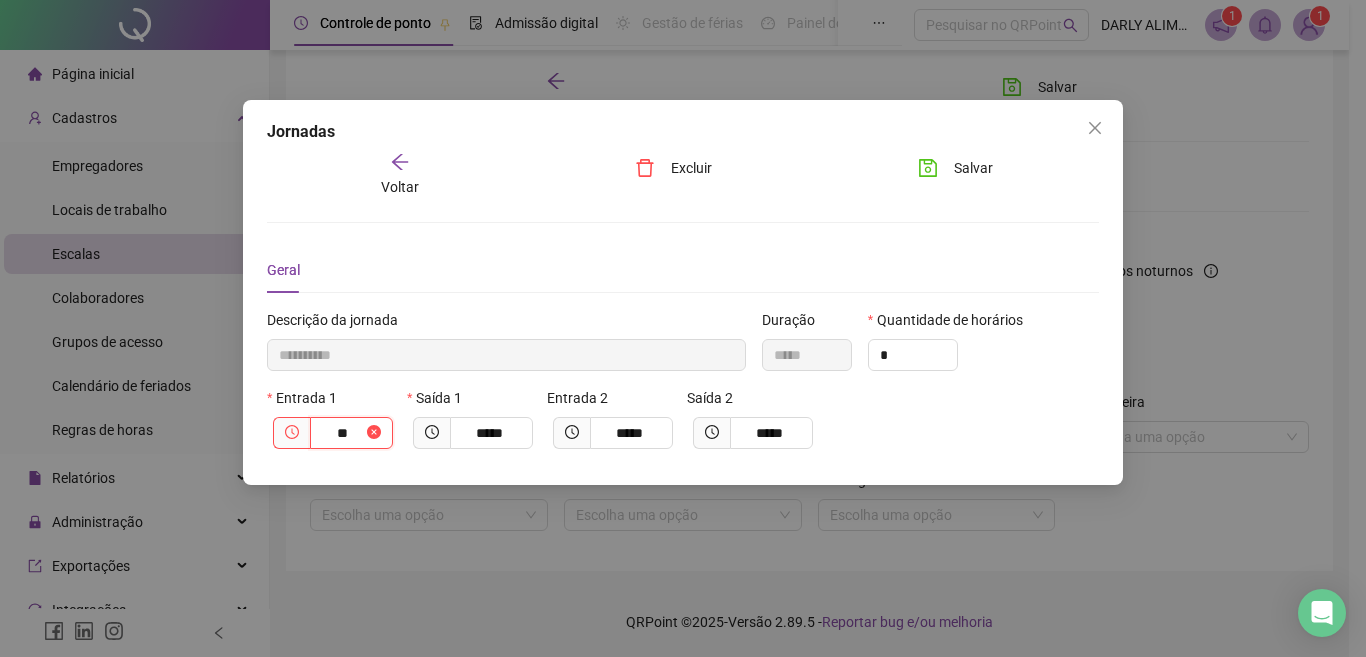 type on "**********" 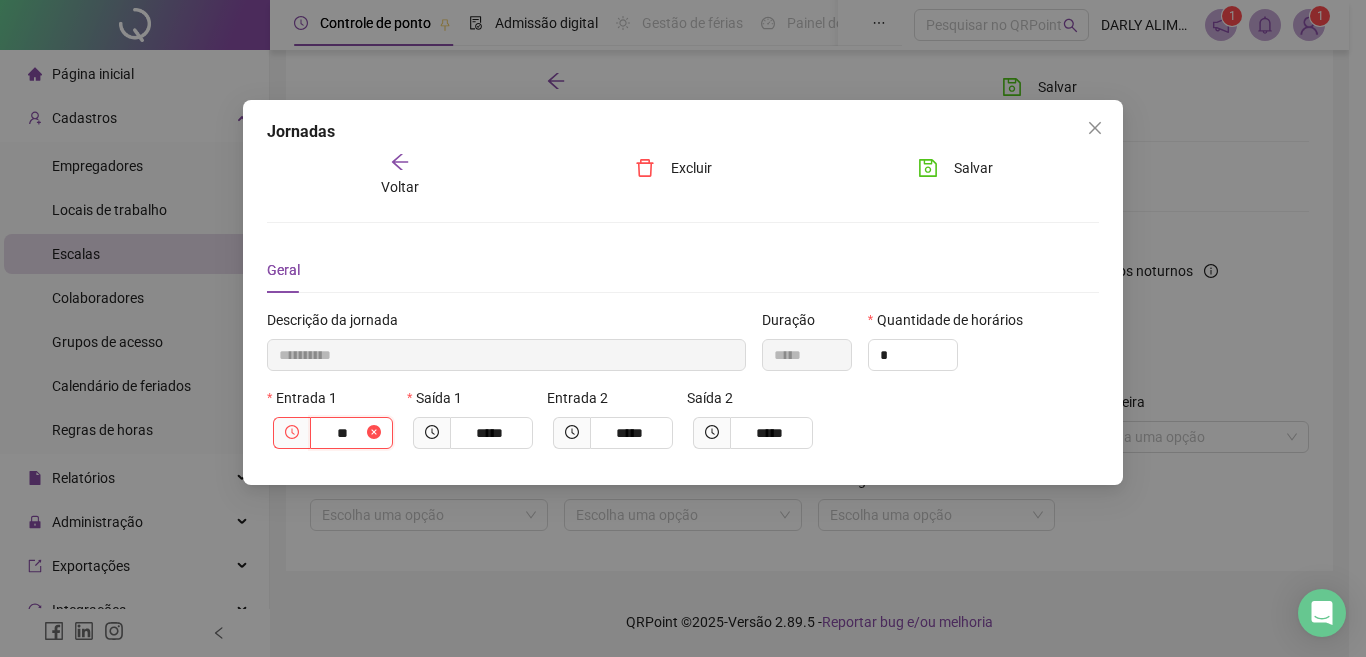 type on "*****" 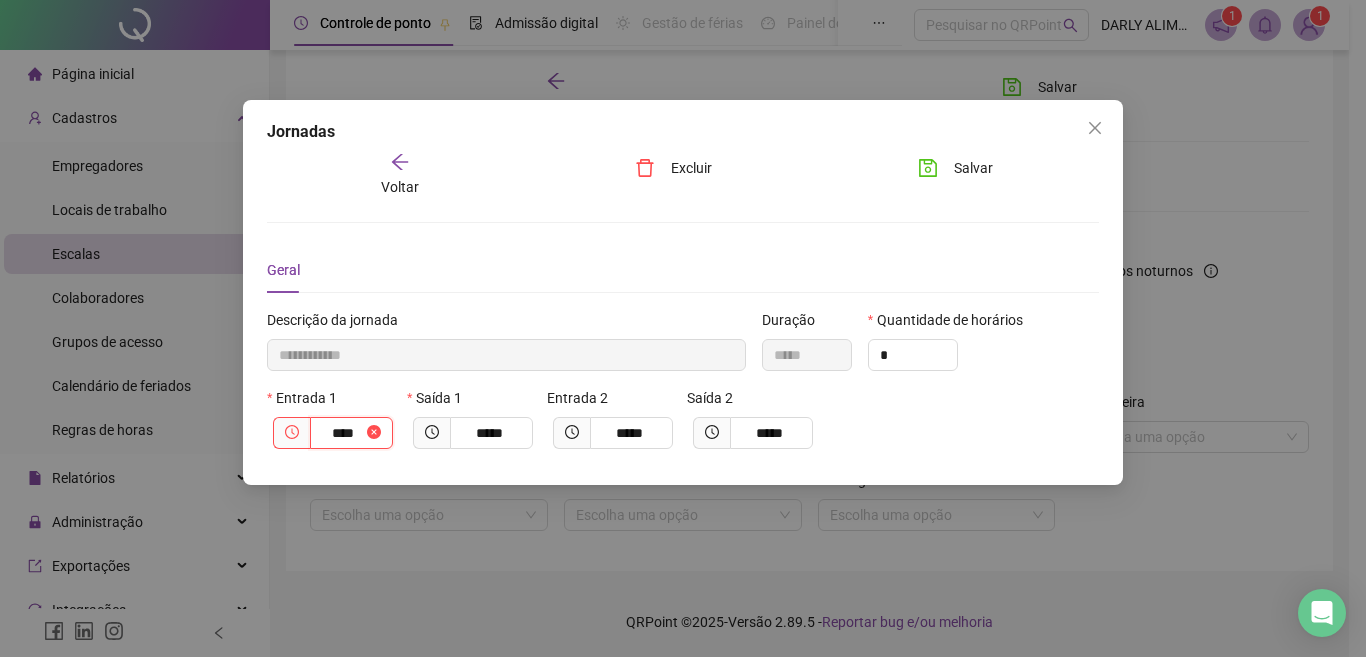 type on "*****" 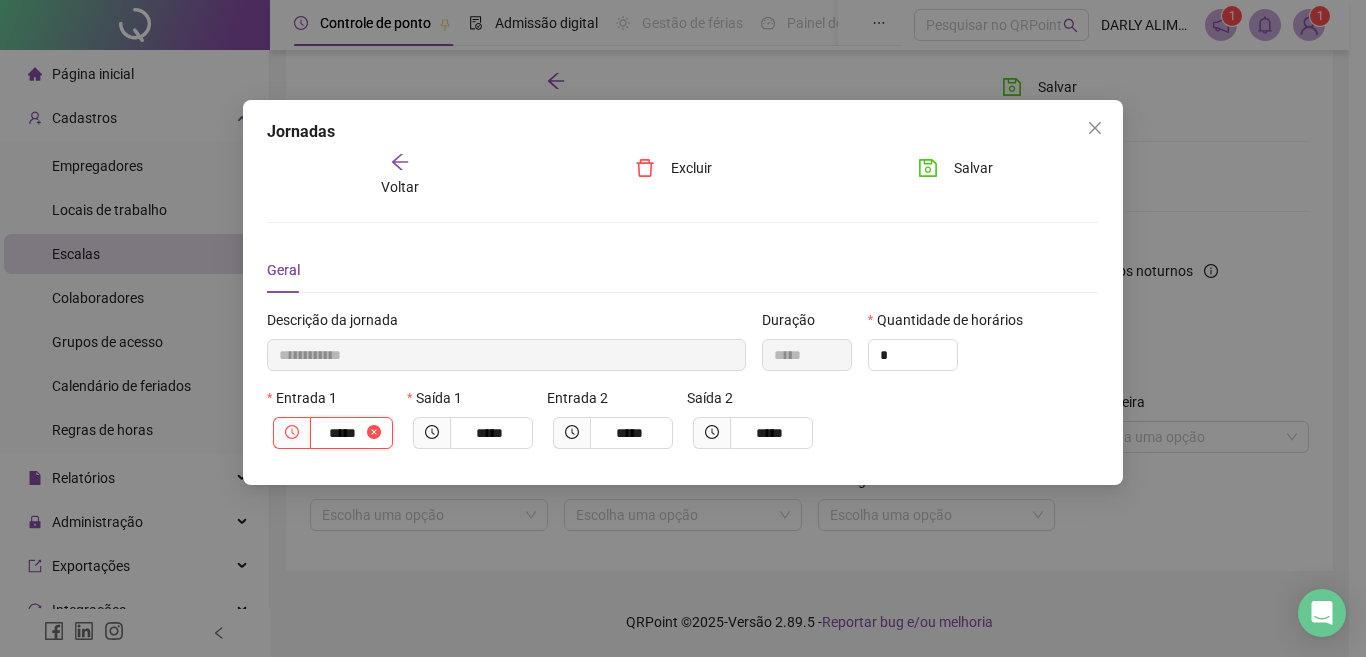 type on "**********" 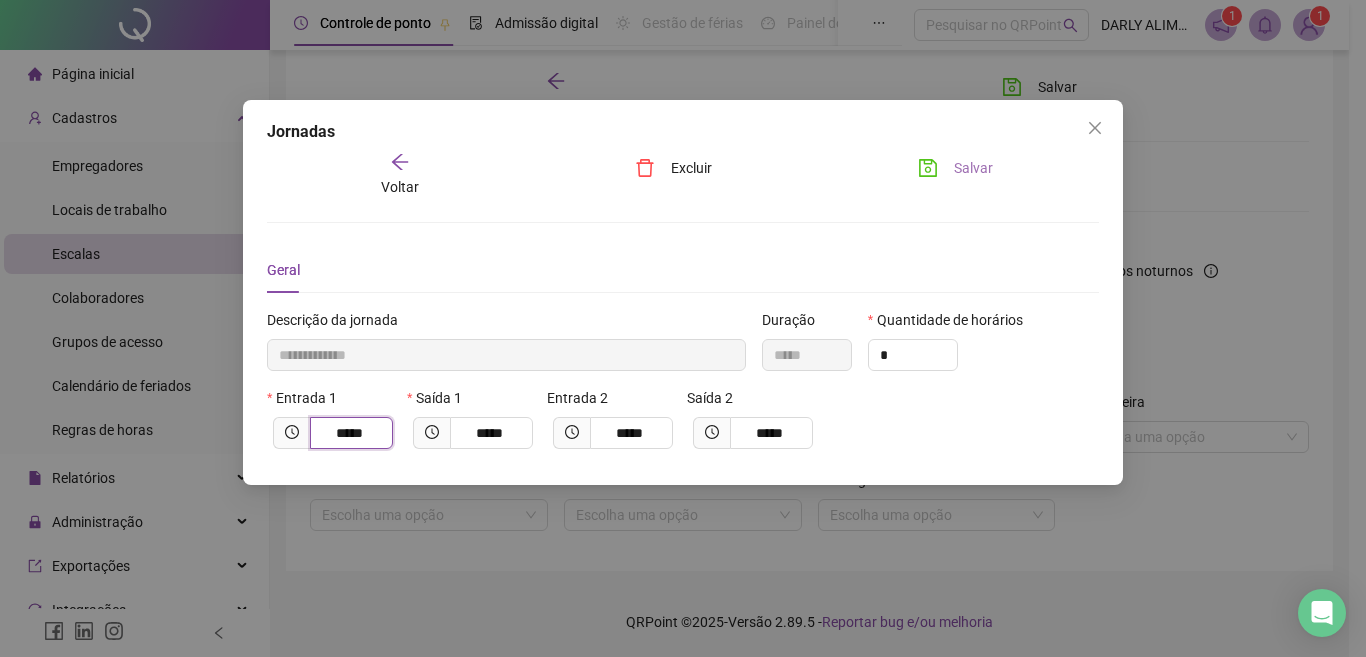 type on "*****" 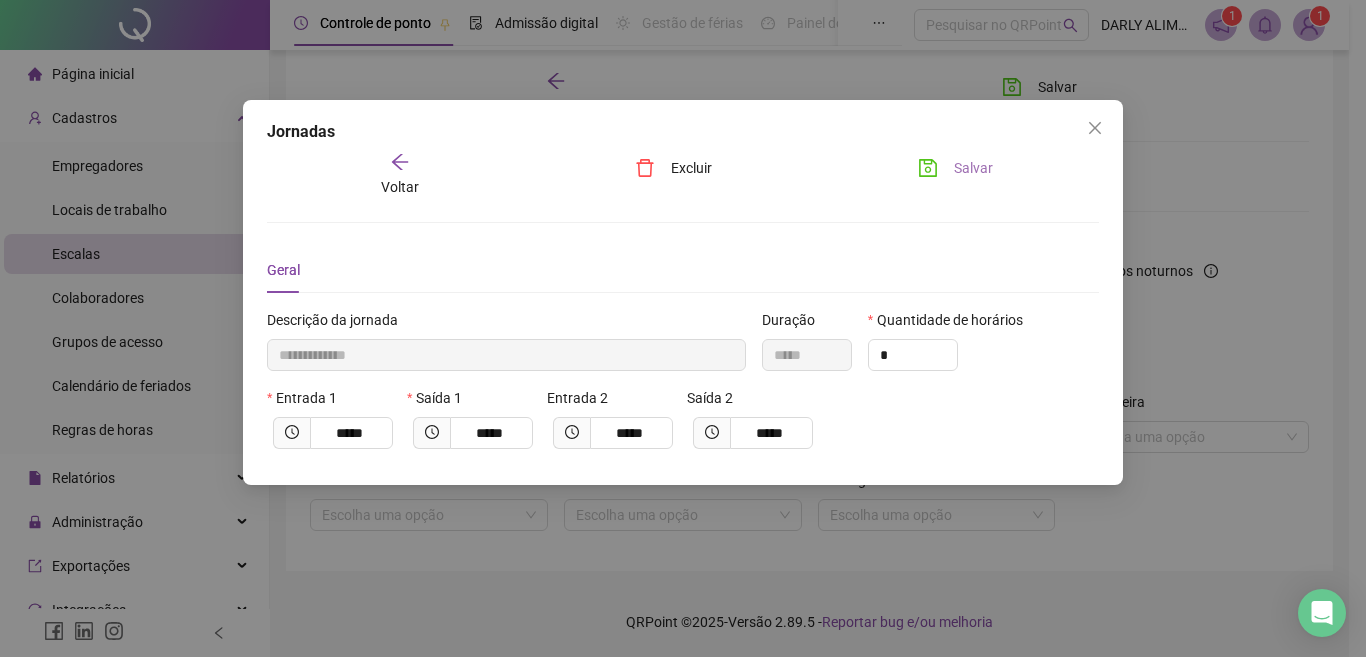 click on "Salvar" at bounding box center (973, 168) 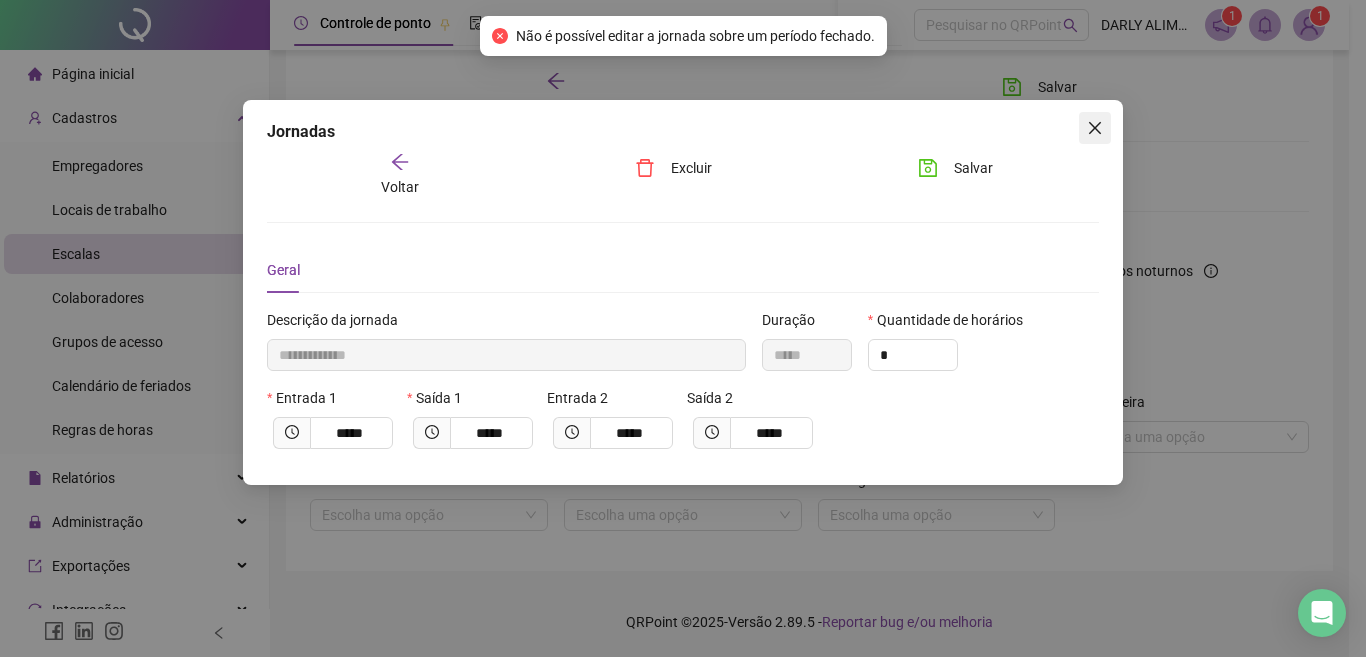 click at bounding box center [1095, 128] 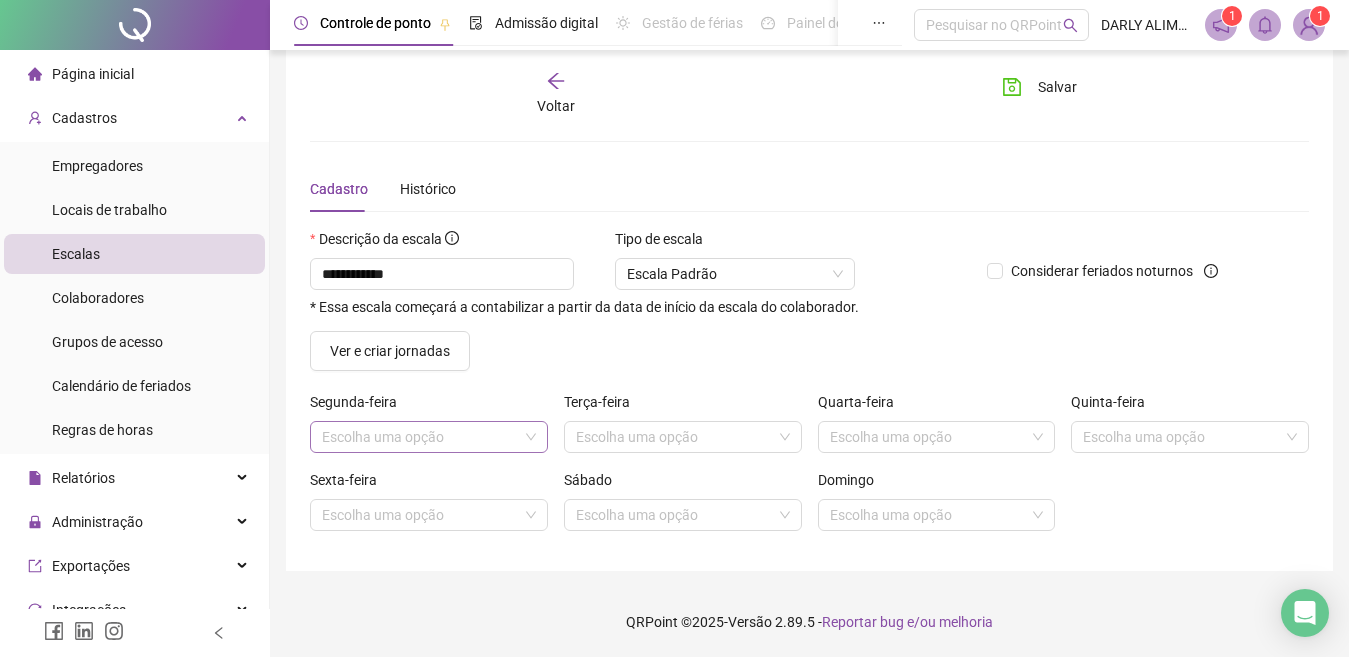 click at bounding box center (420, 437) 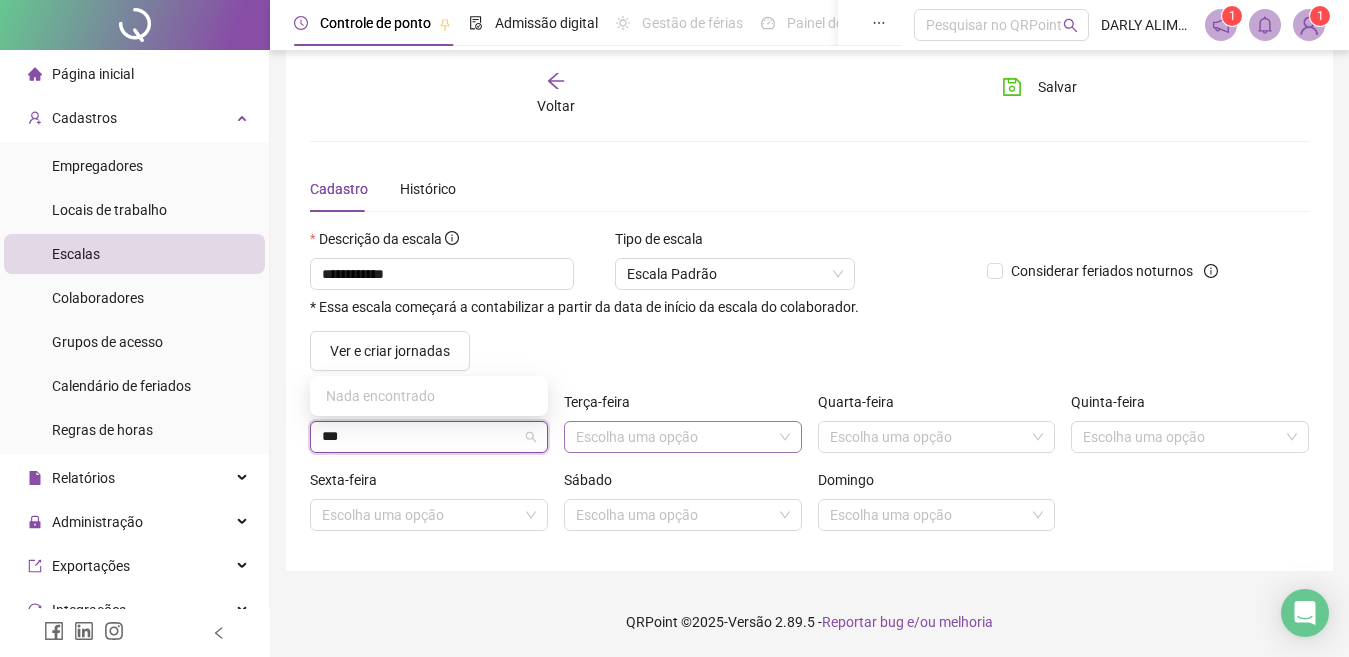 type on "***" 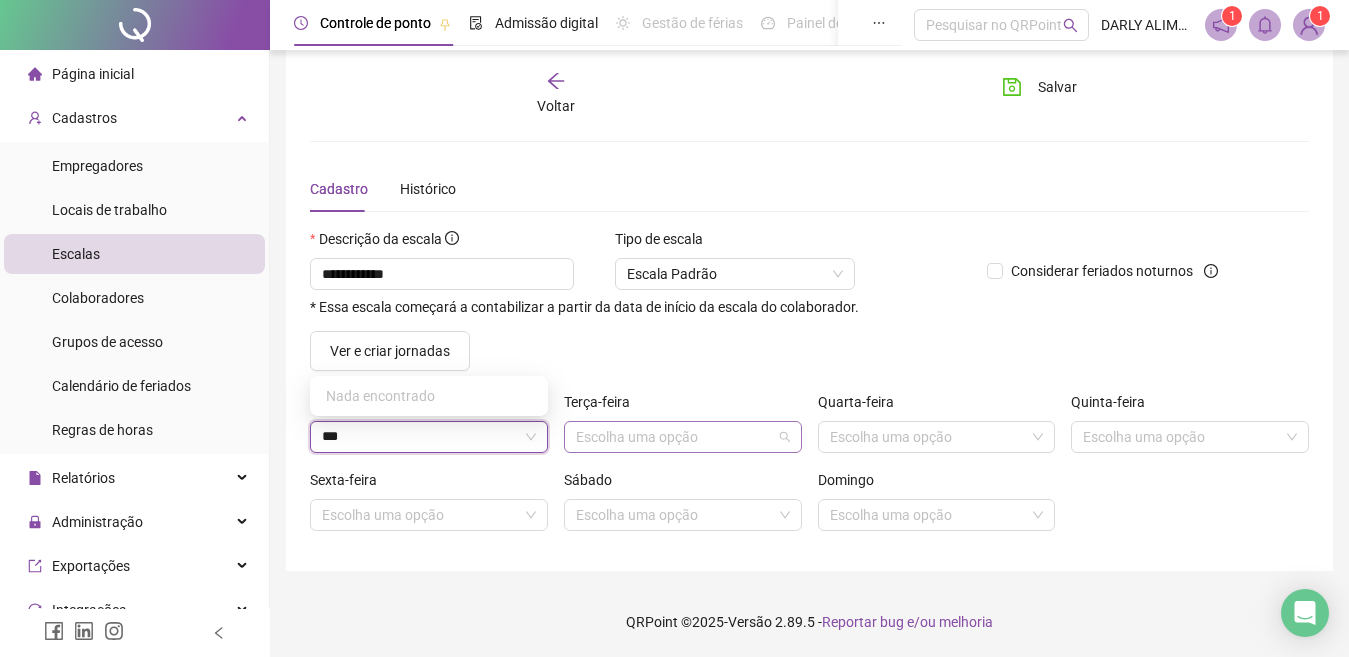 click at bounding box center (674, 437) 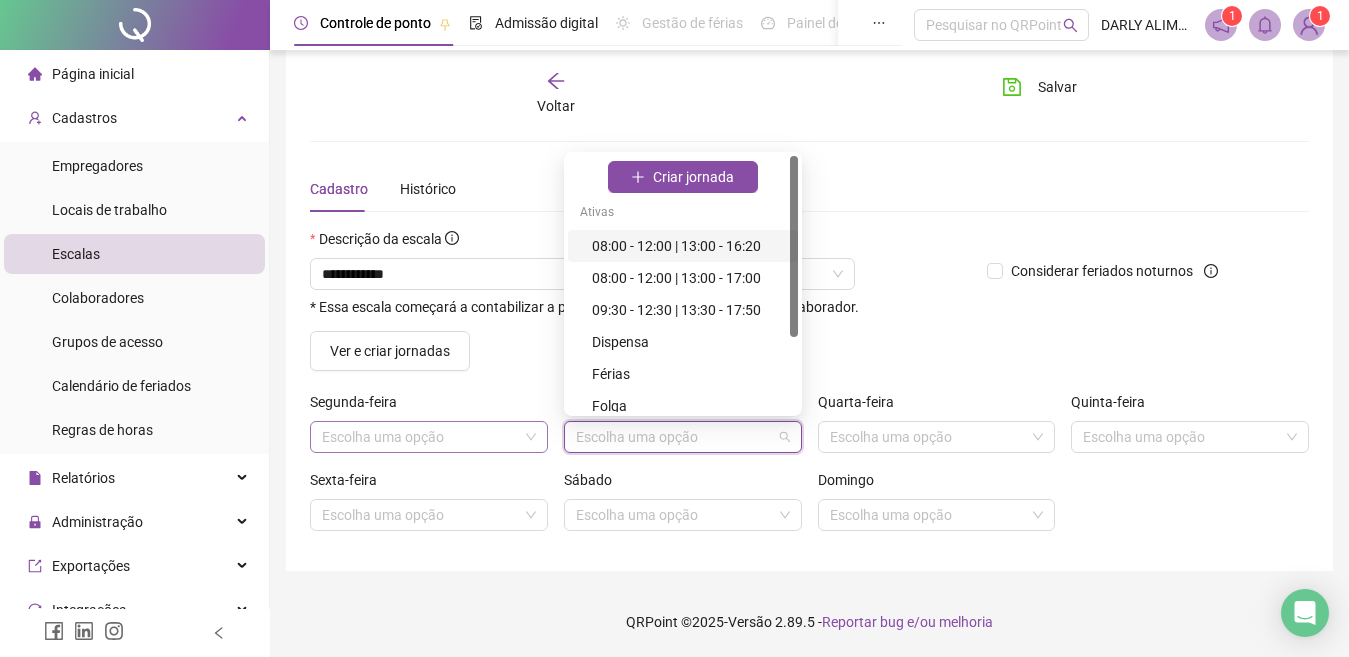 click at bounding box center (429, 437) 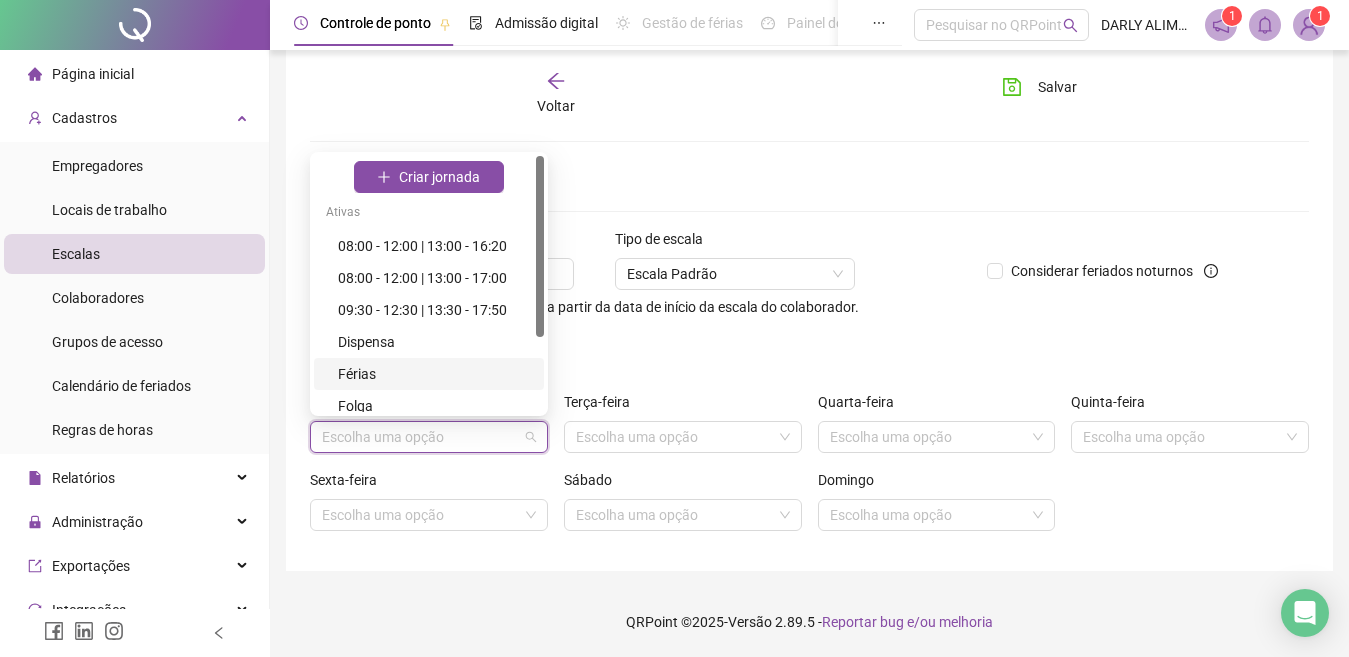 click on "Ver e criar jornadas" at bounding box center [809, 351] 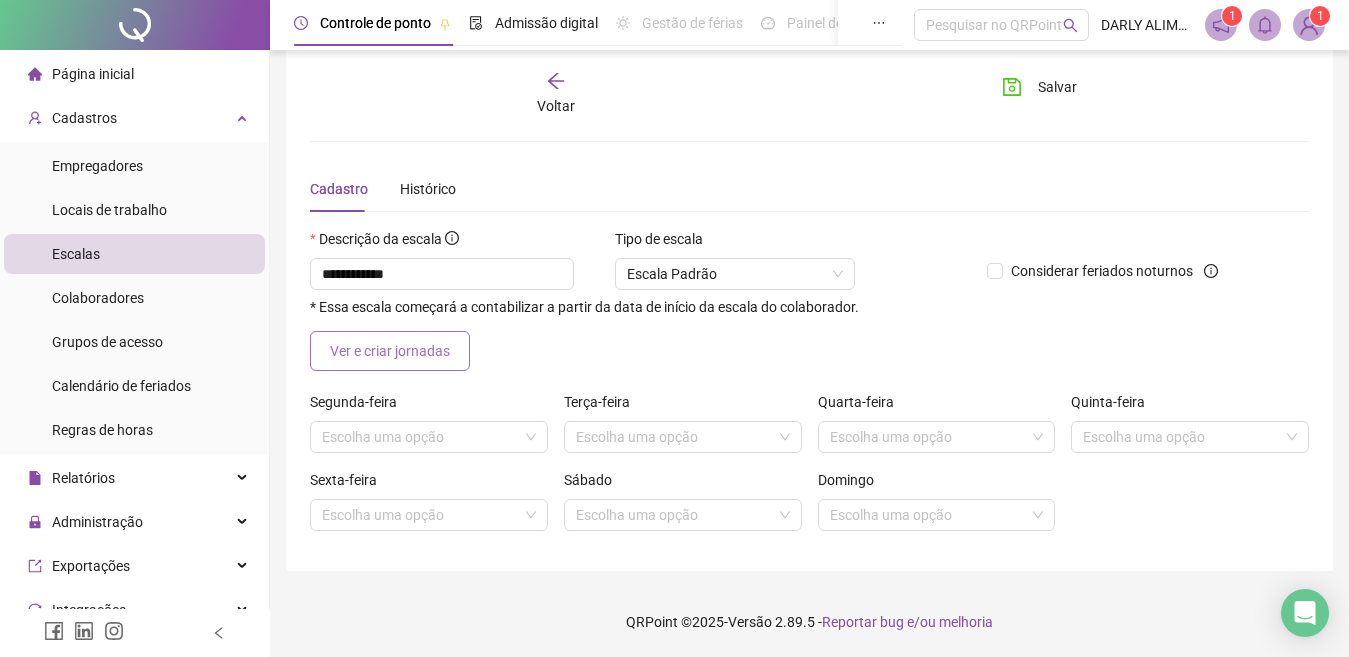 click on "Ver e criar jornadas" at bounding box center (390, 351) 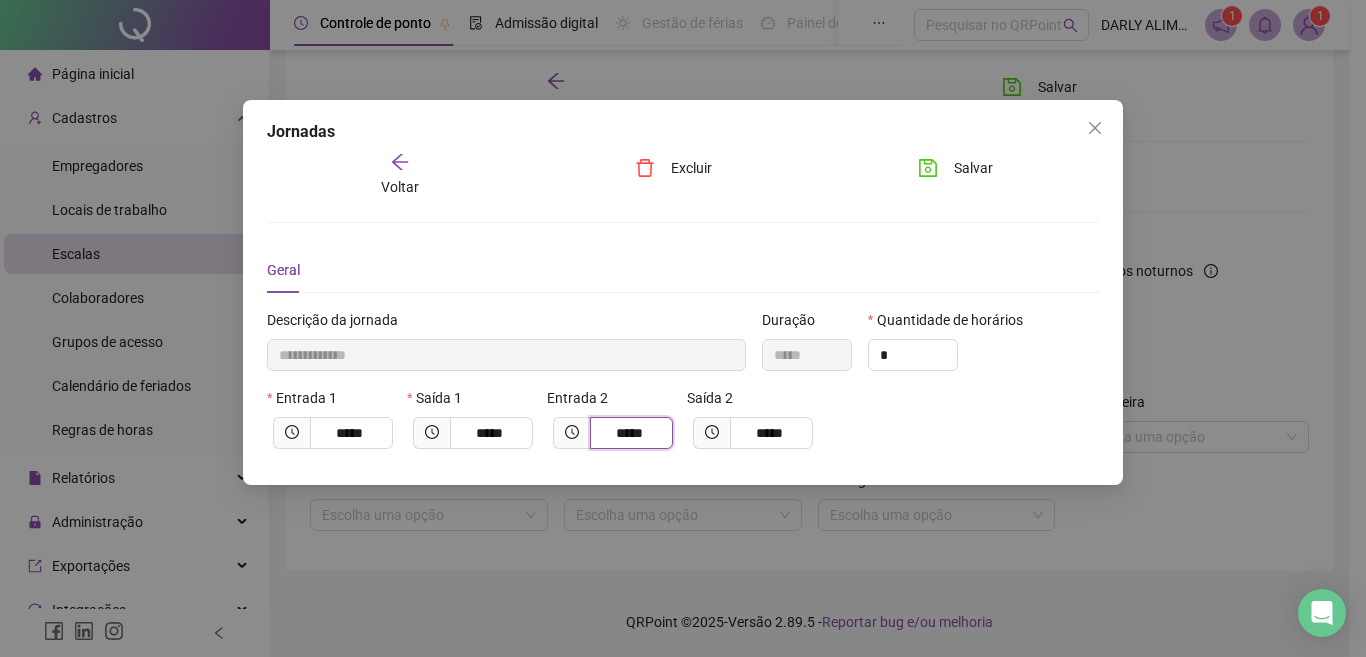 click on "*****" at bounding box center [629, 433] 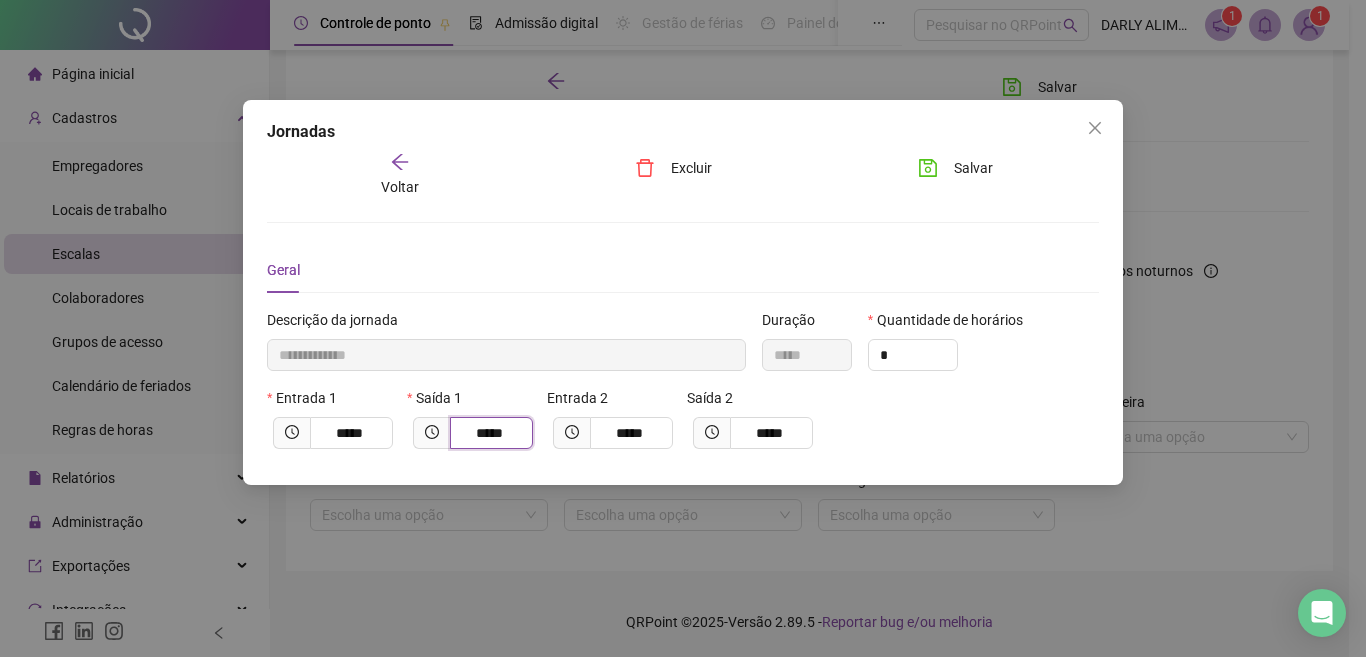 click on "*****" at bounding box center [489, 433] 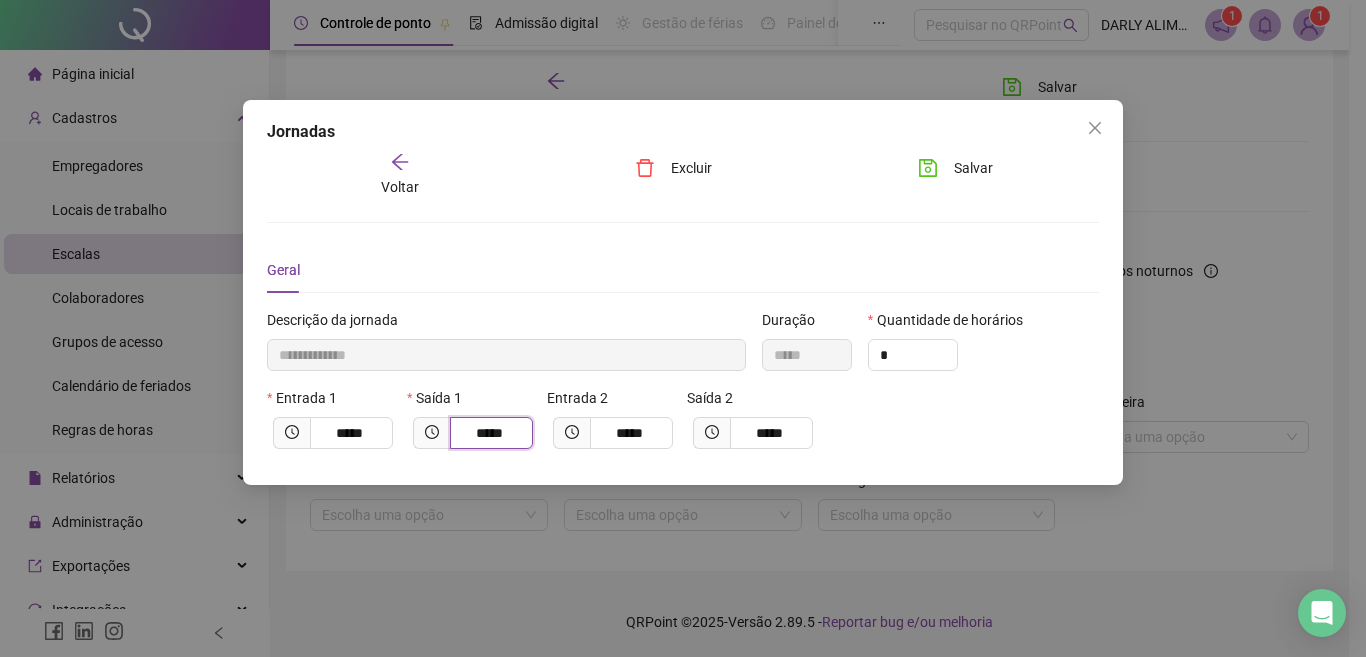 type on "****" 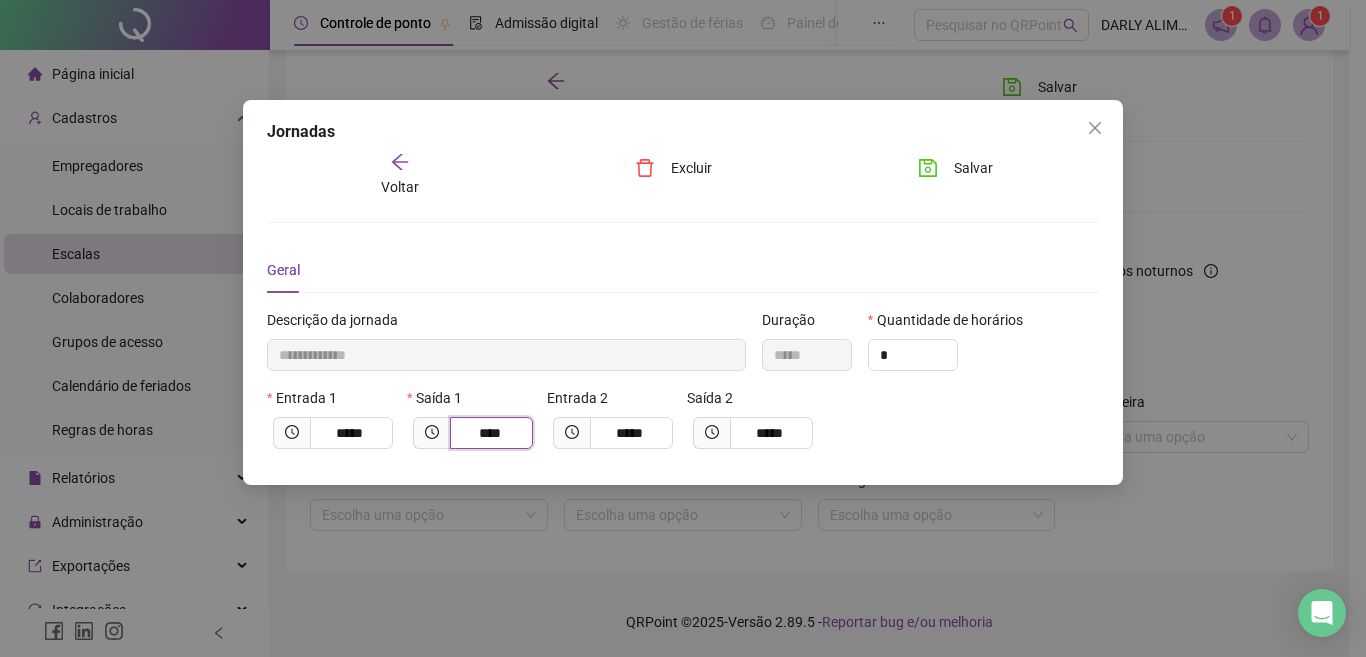 type on "**********" 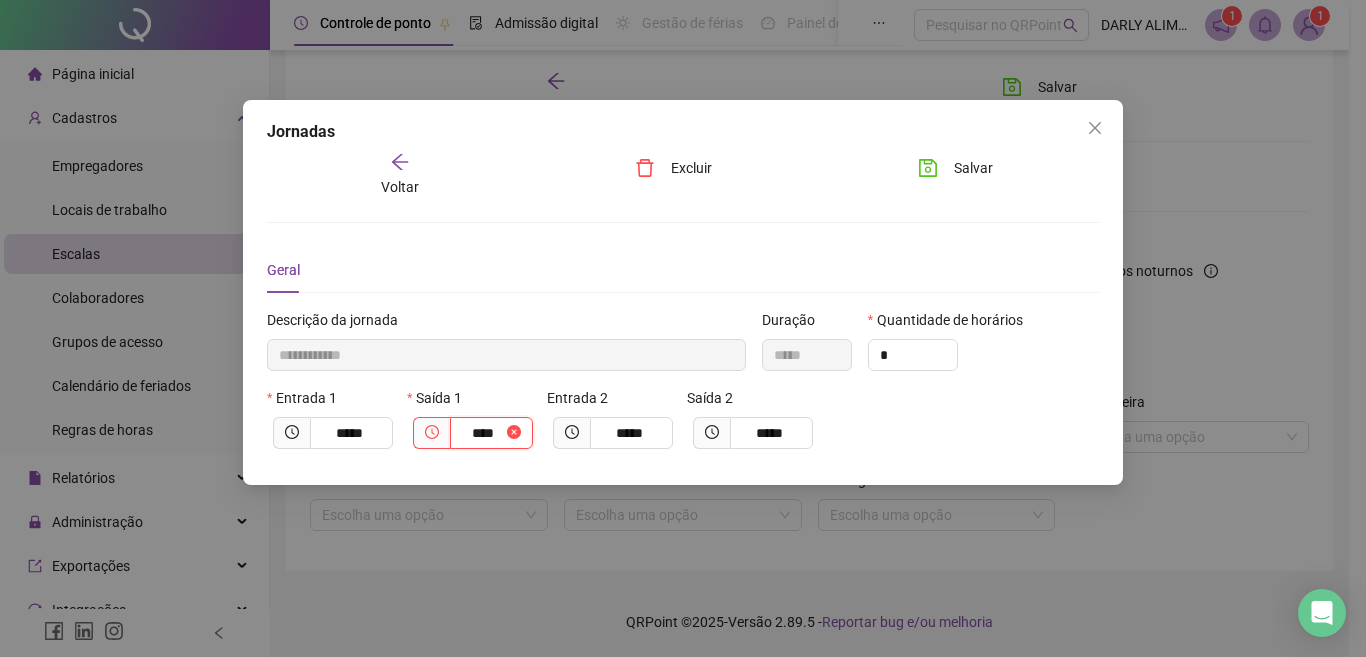 type on "**" 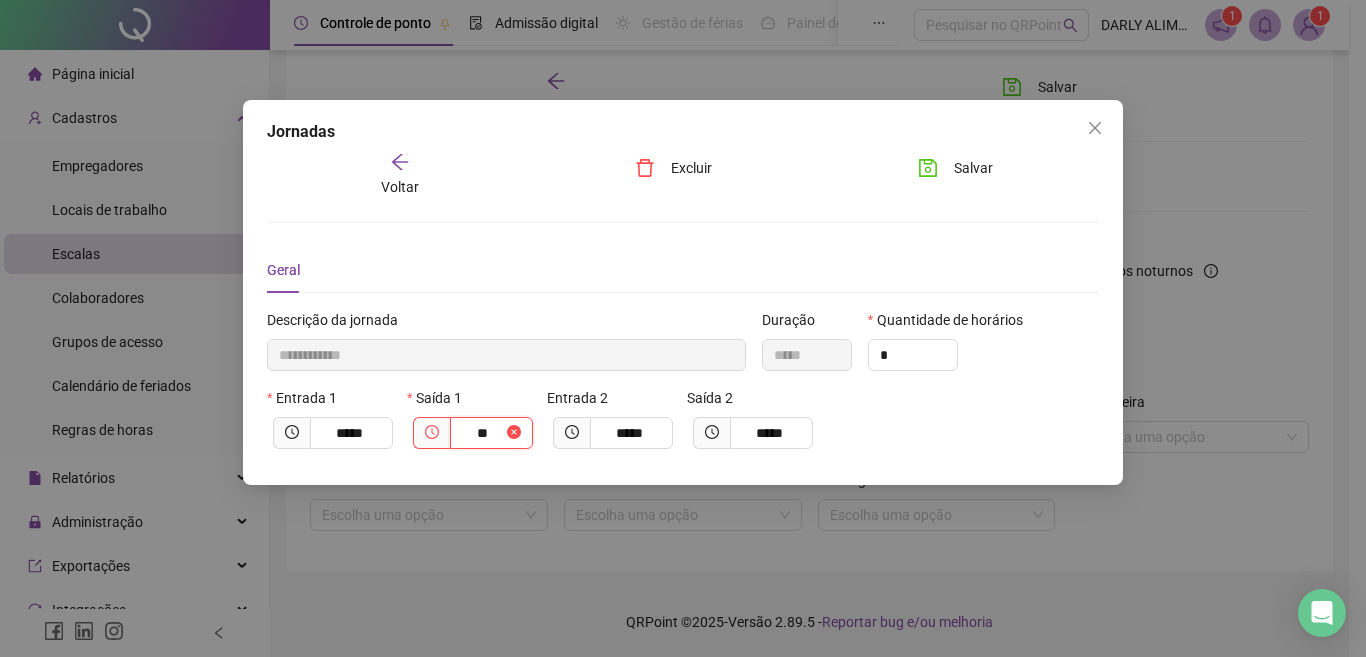 type on "**********" 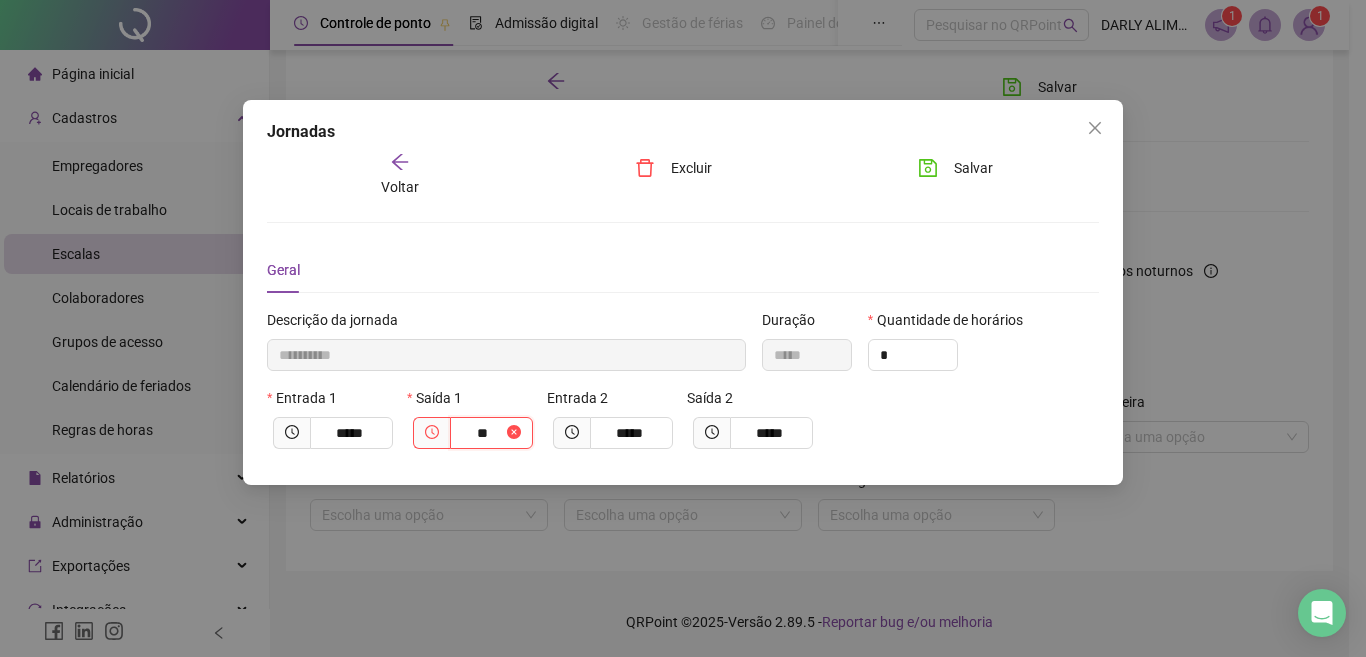type on "**********" 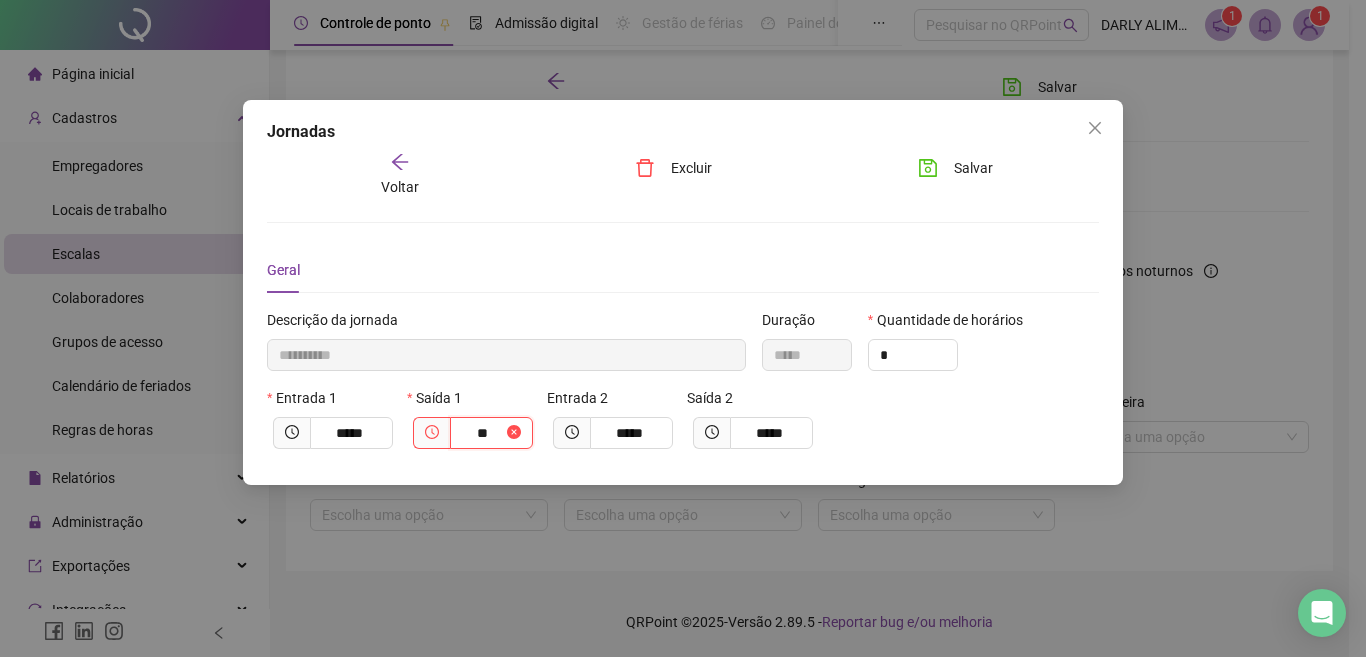 type on "*****" 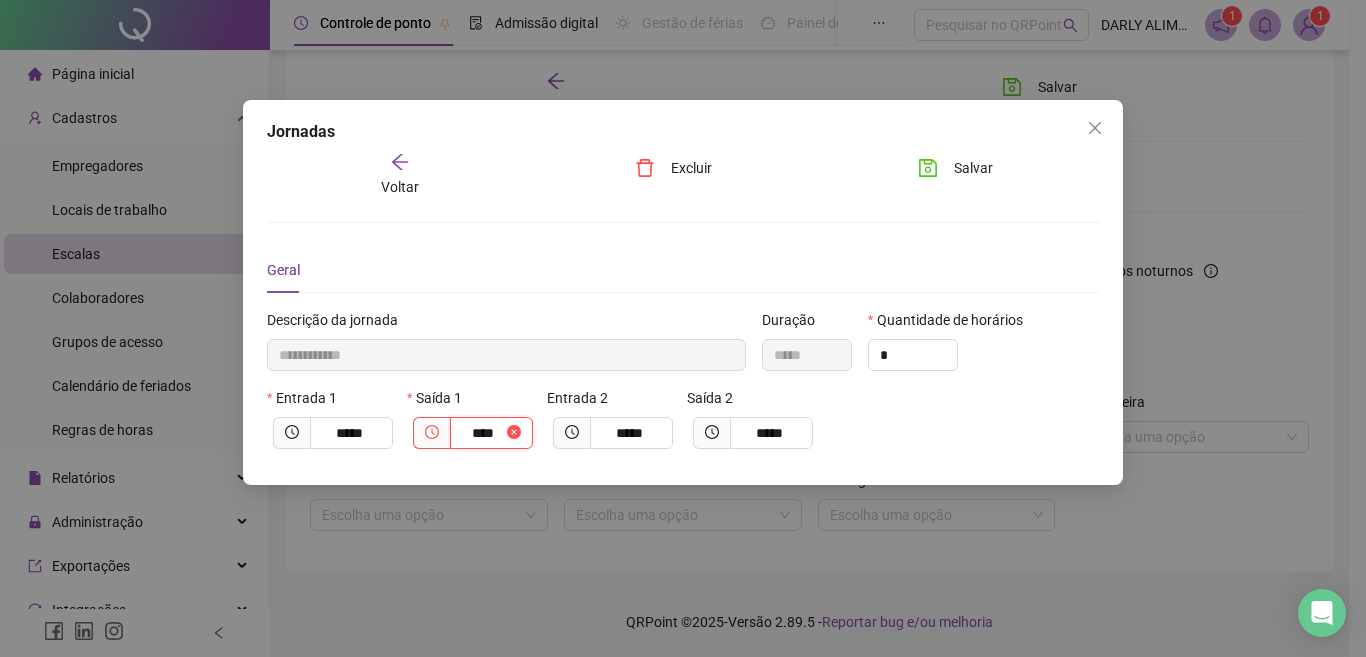 type on "**********" 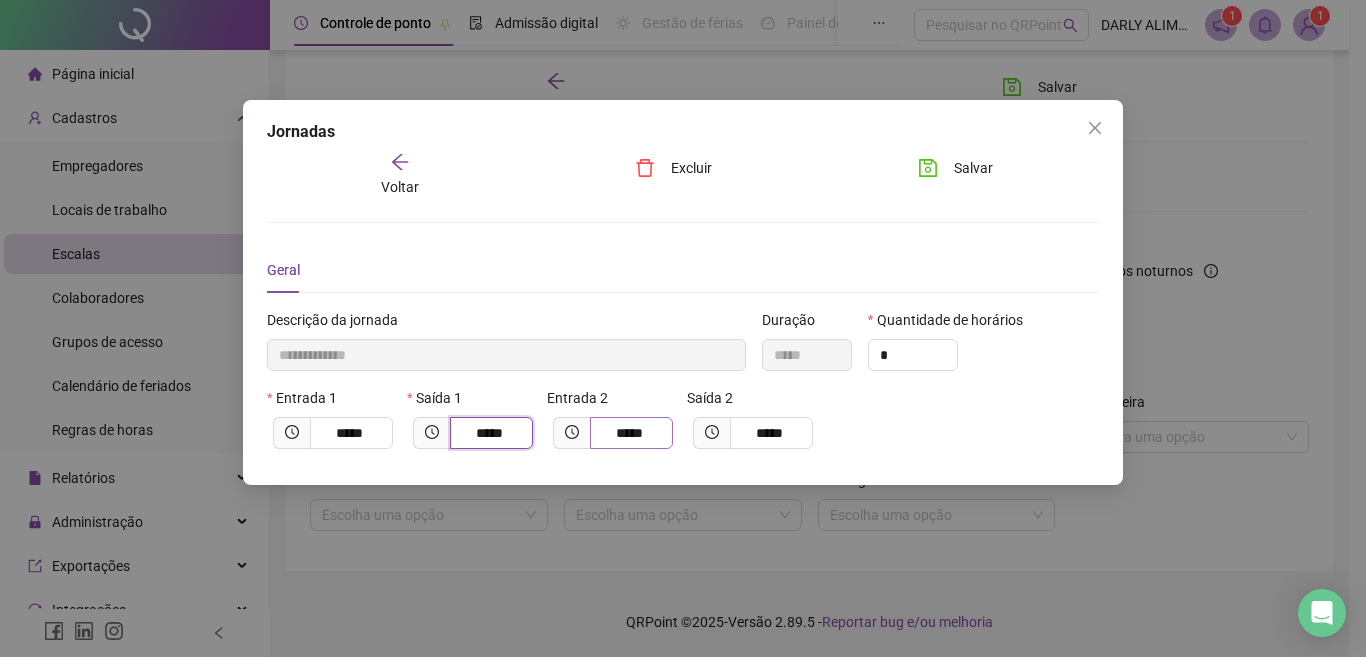 type on "*****" 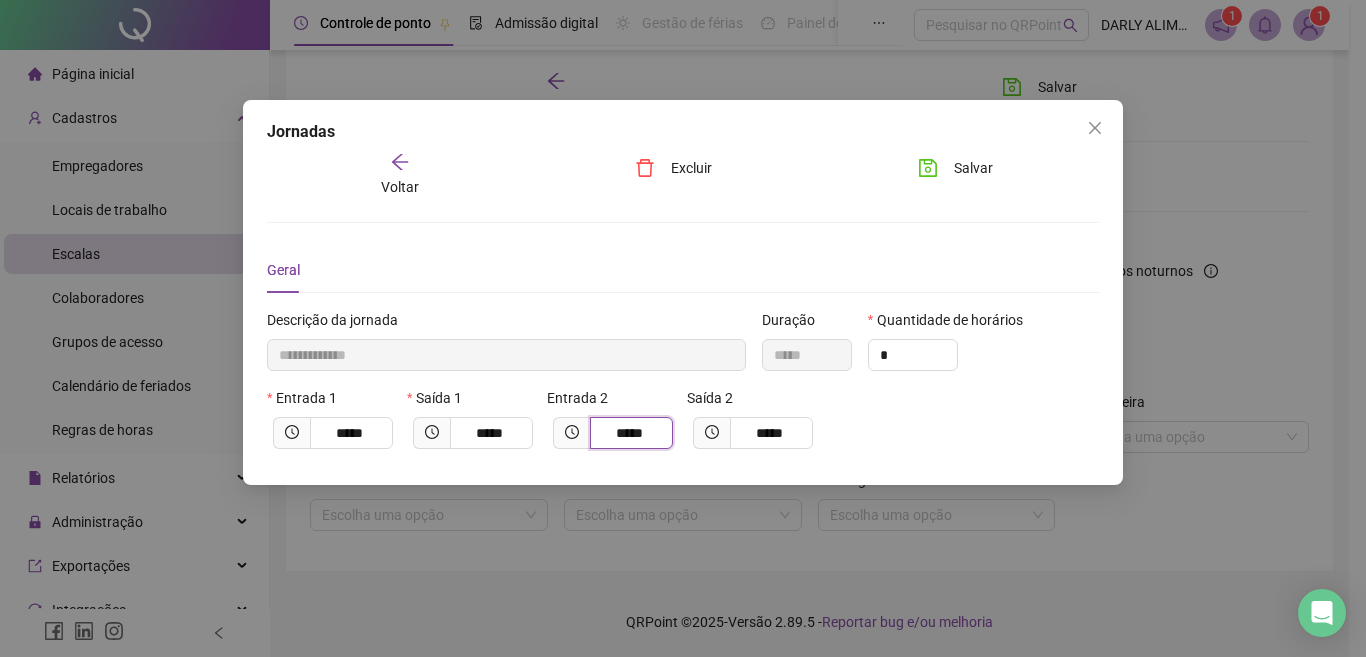 click on "*****" at bounding box center (629, 433) 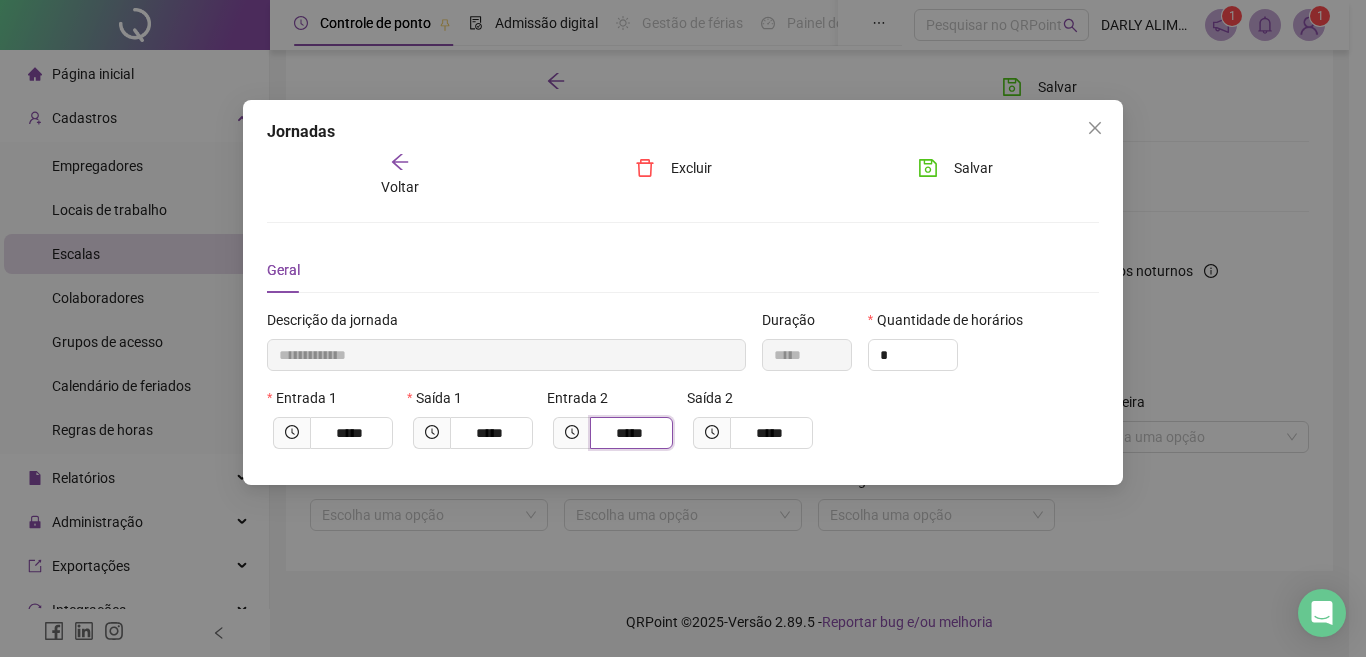 type on "****" 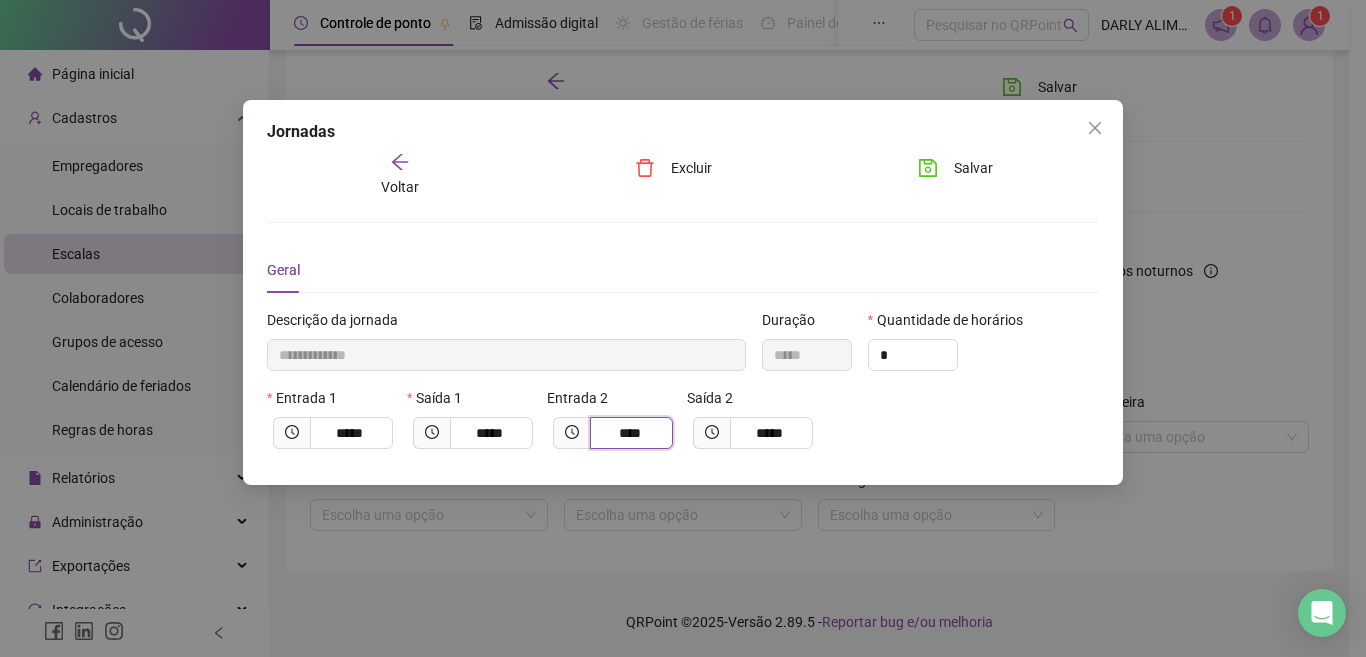 type on "**********" 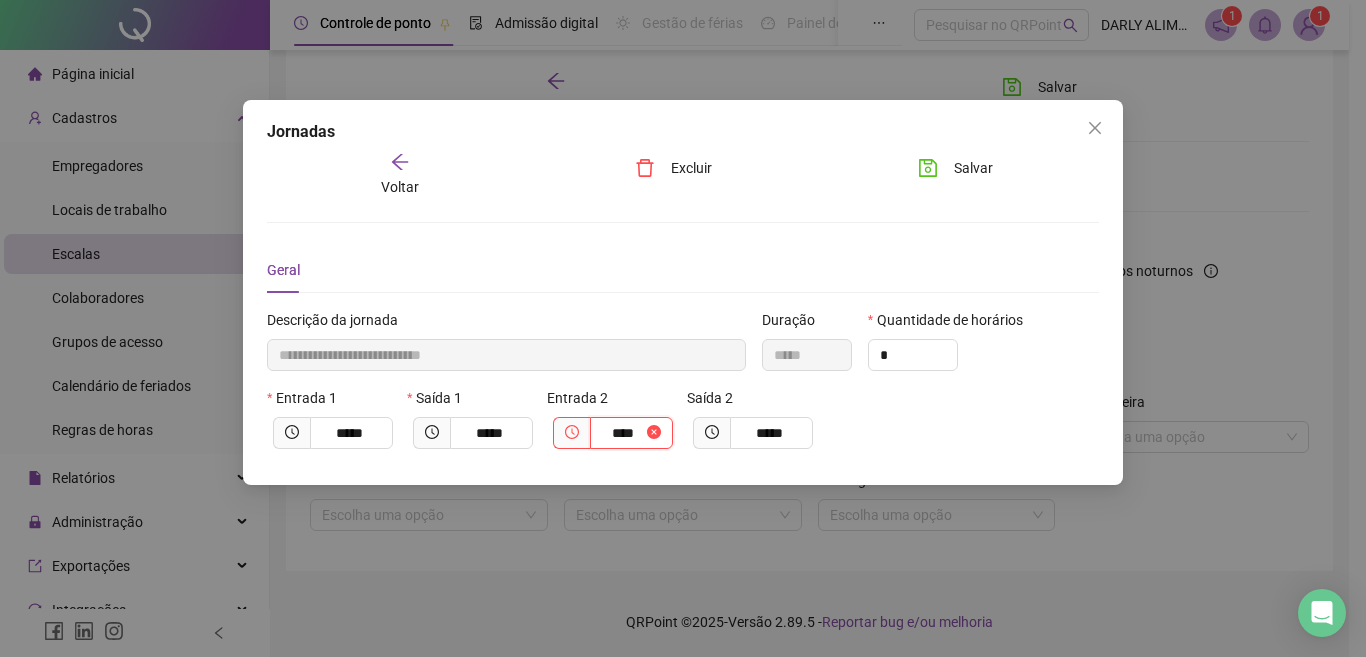 type on "**********" 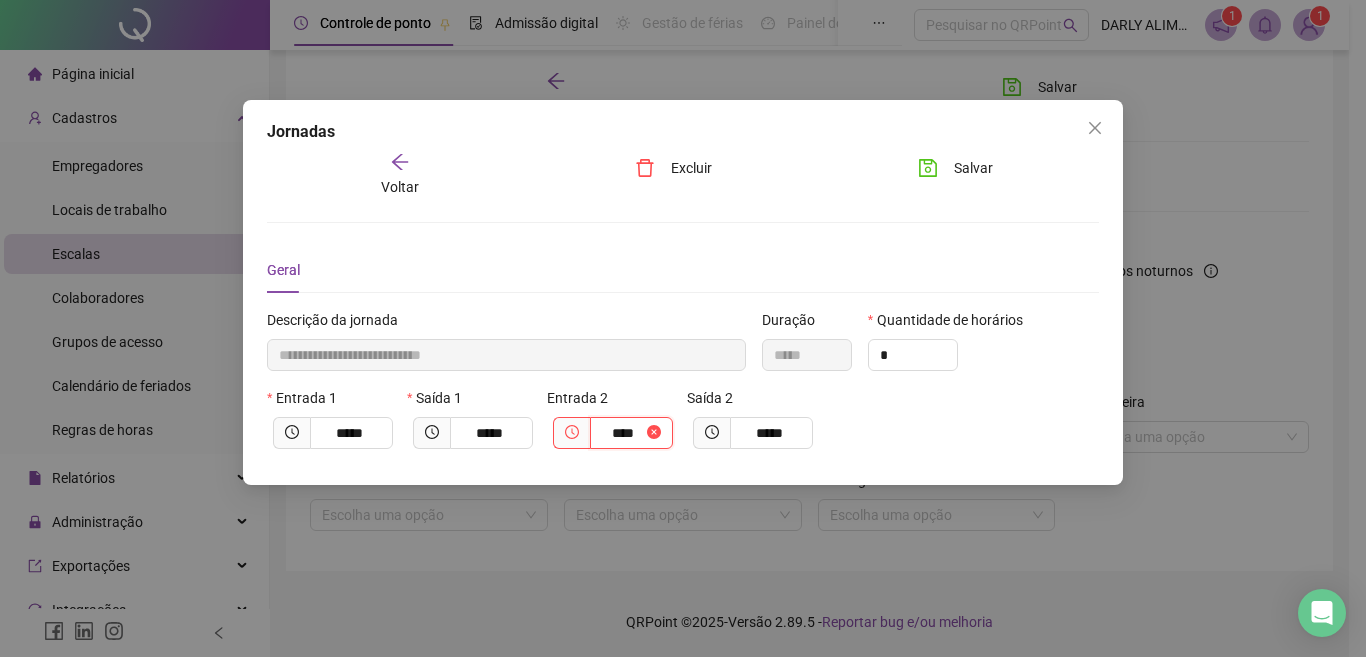 type on "*****" 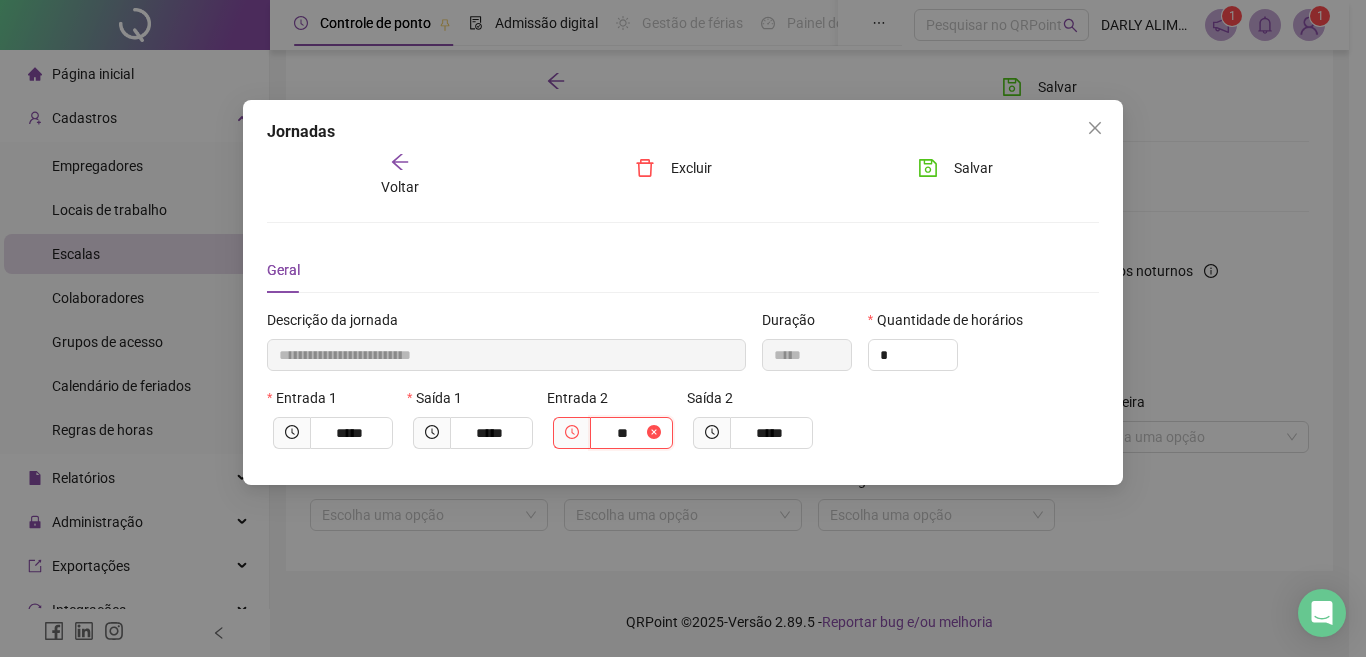 type on "**********" 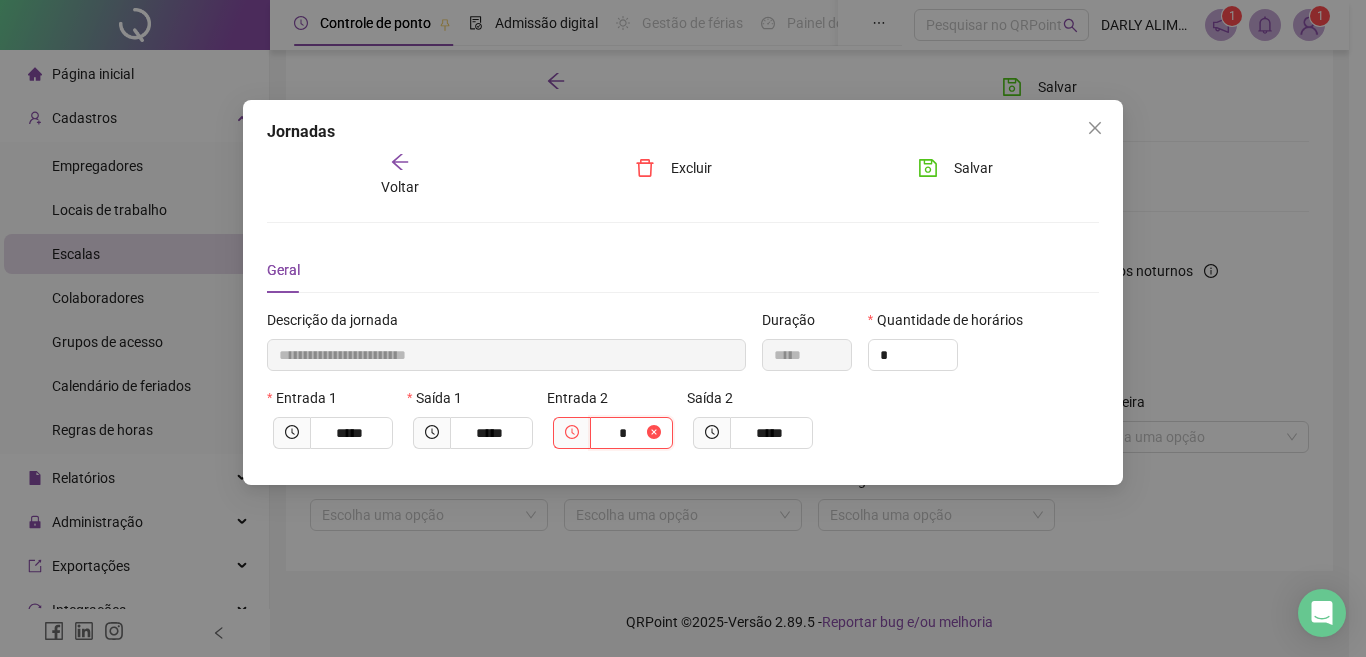 type on "**" 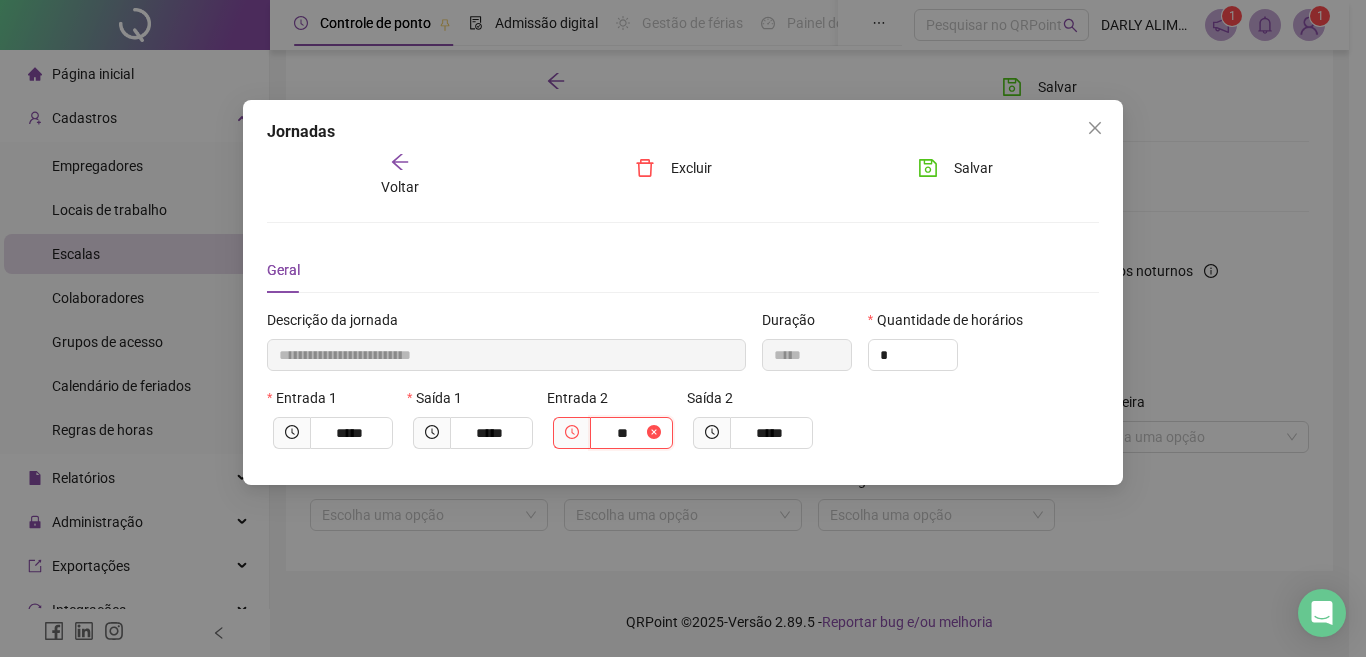 type on "**********" 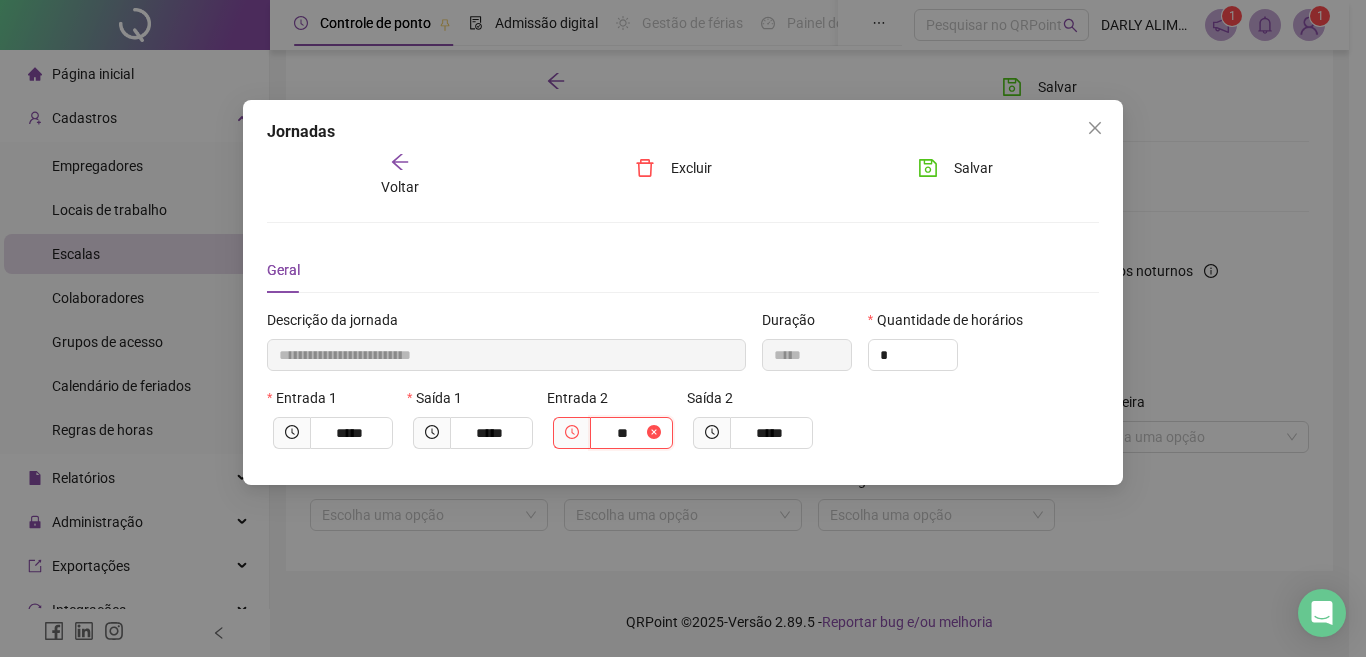 type on "*****" 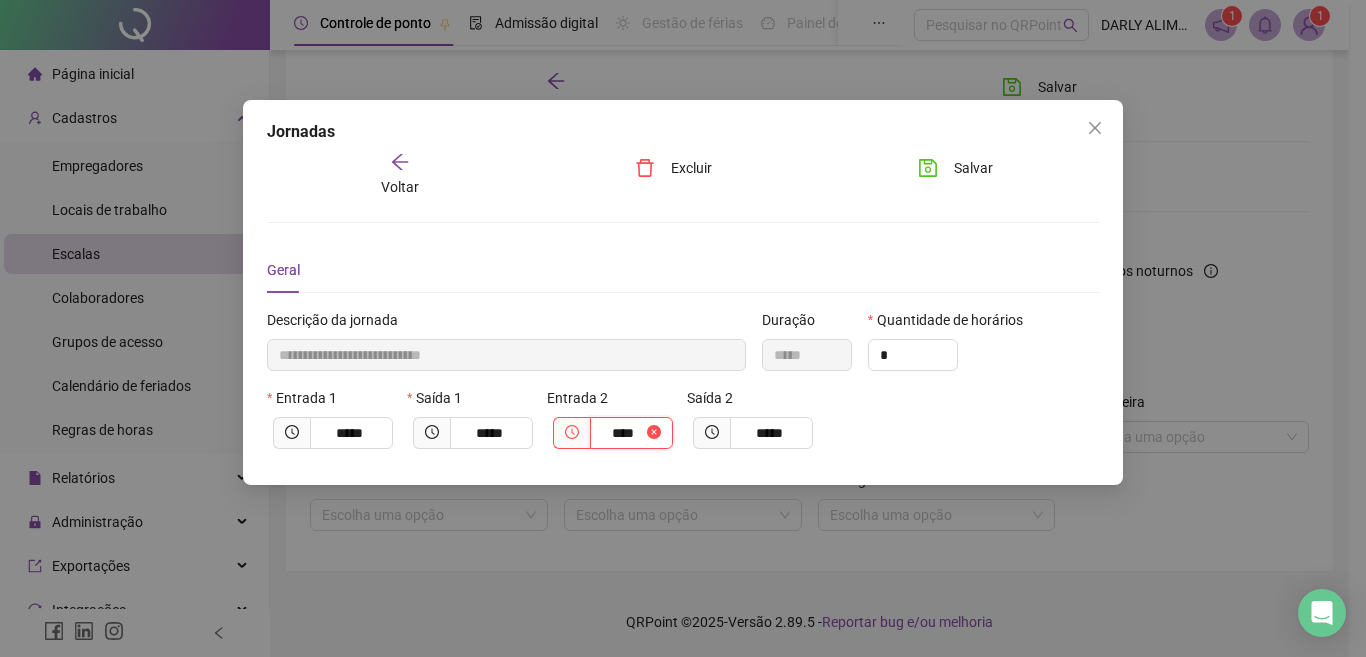 type on "**********" 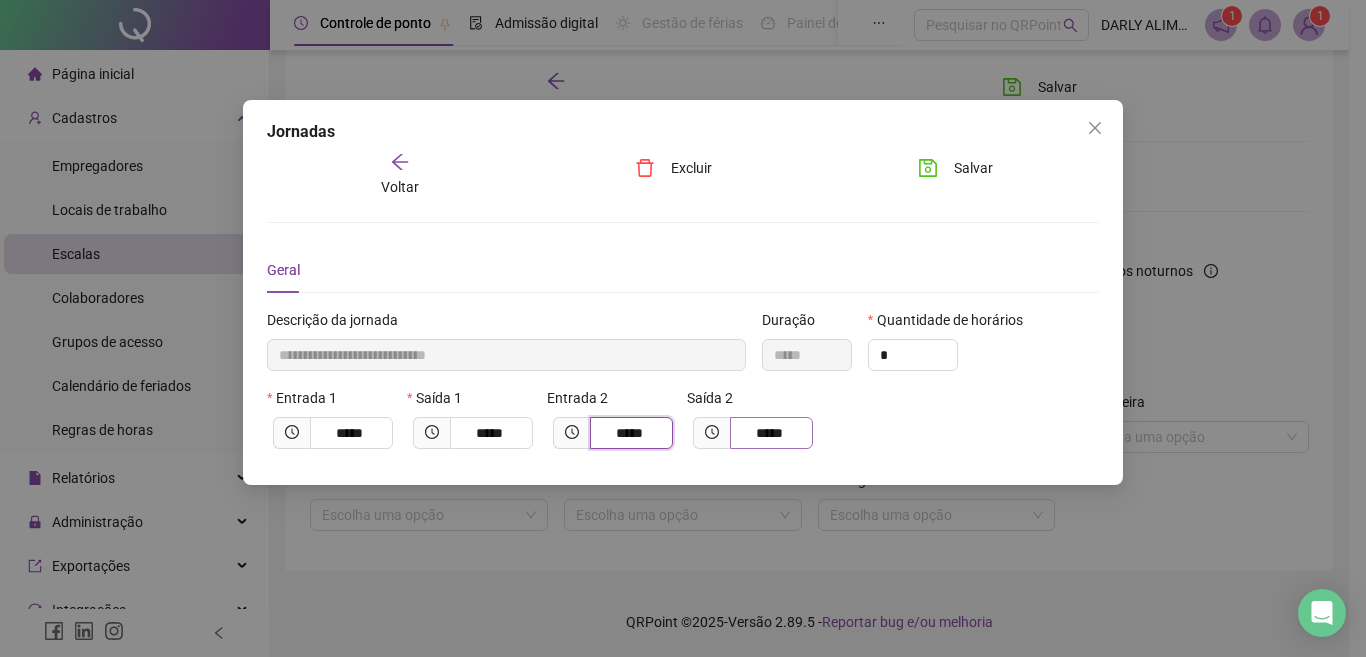 type on "*****" 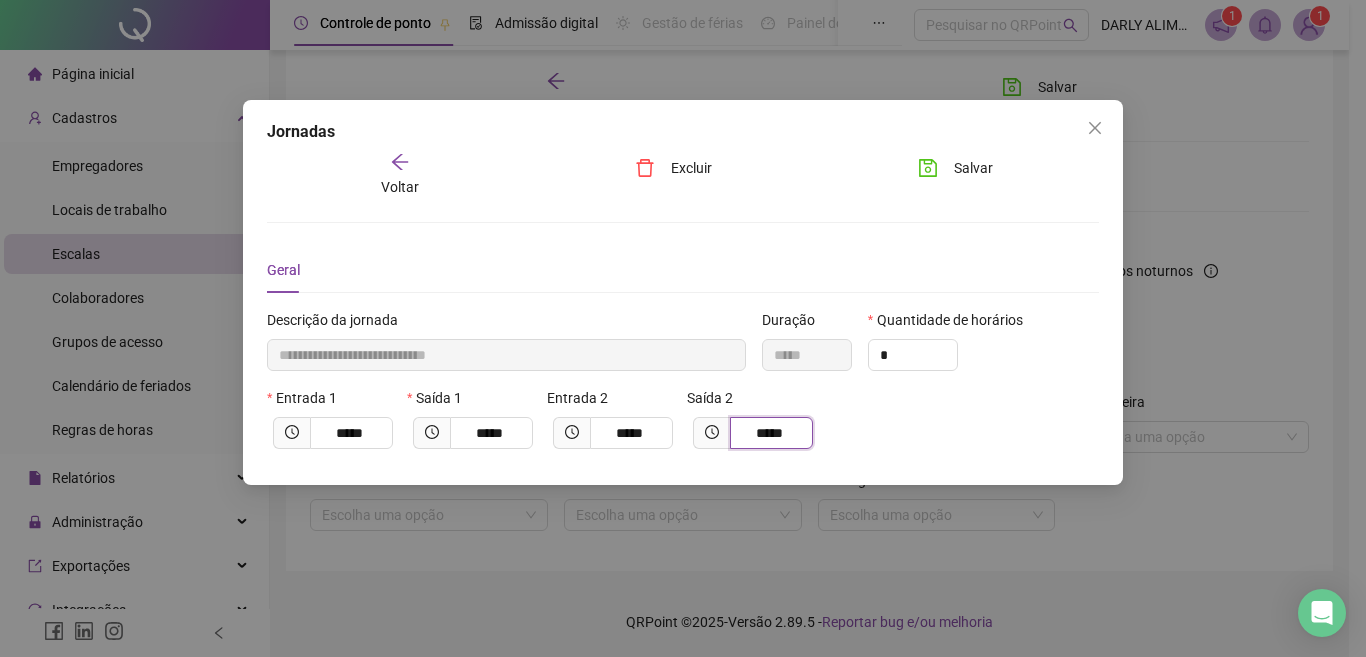 click on "*****" at bounding box center [769, 433] 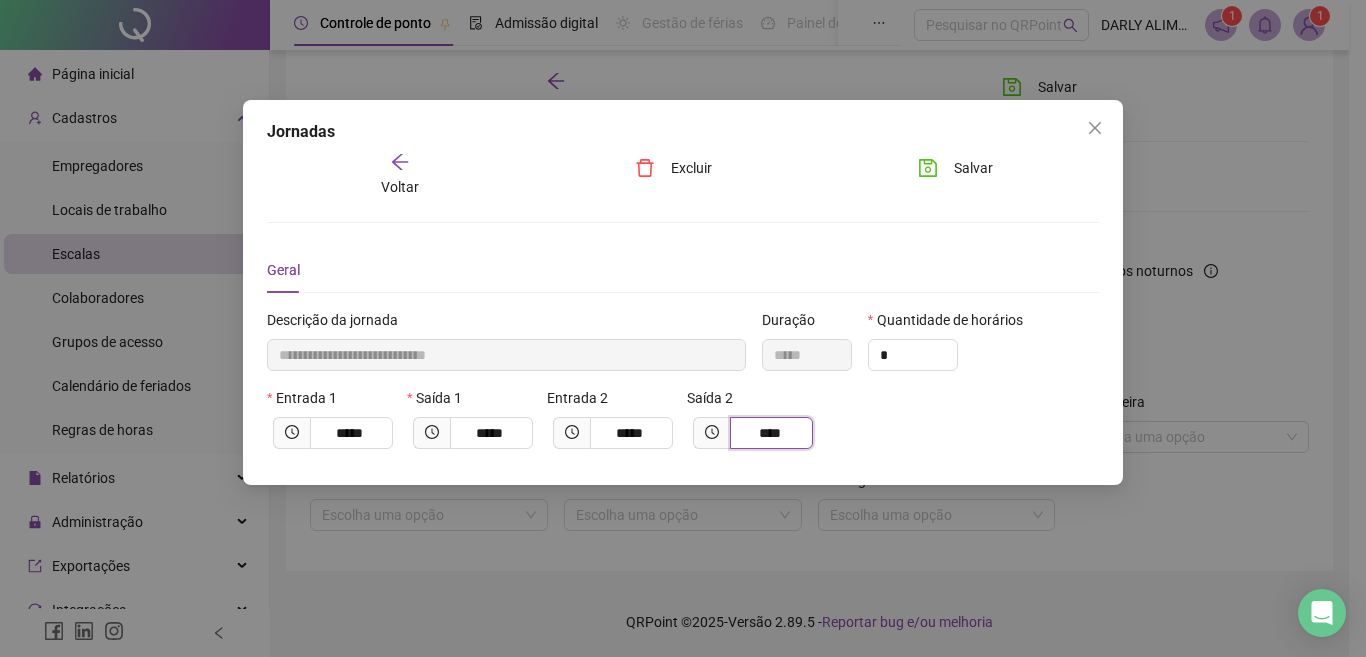 type on "**********" 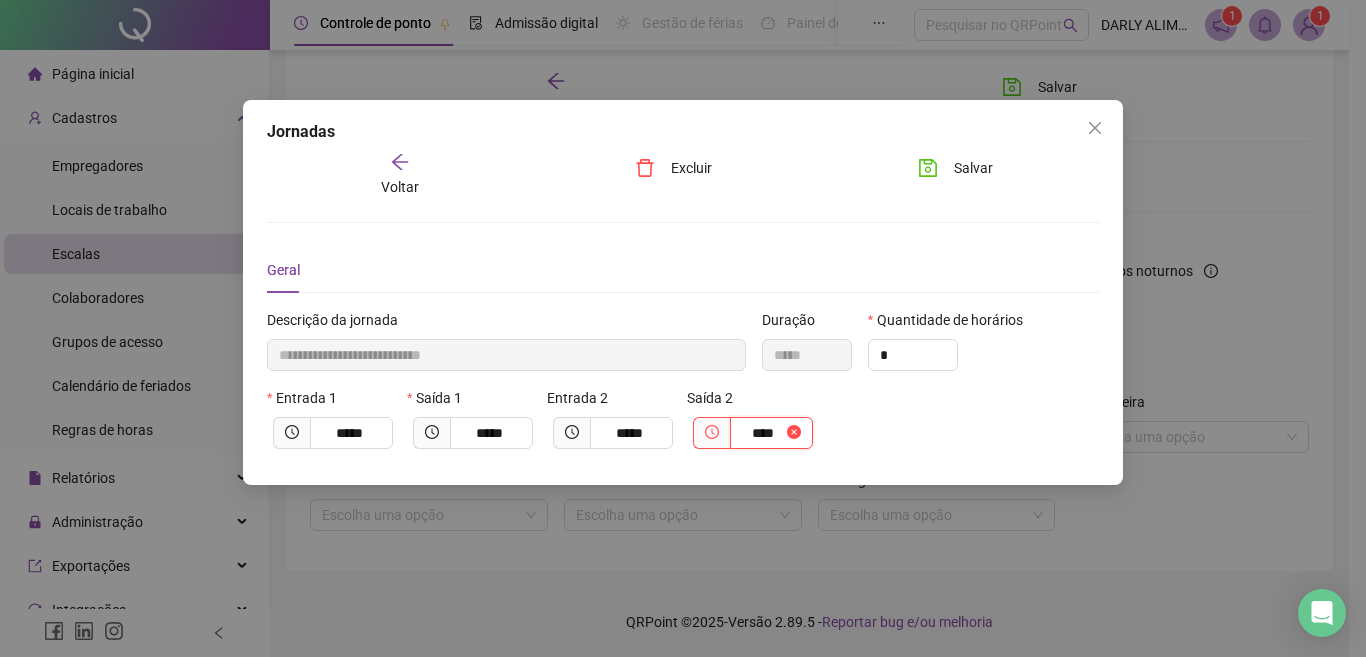 type on "**********" 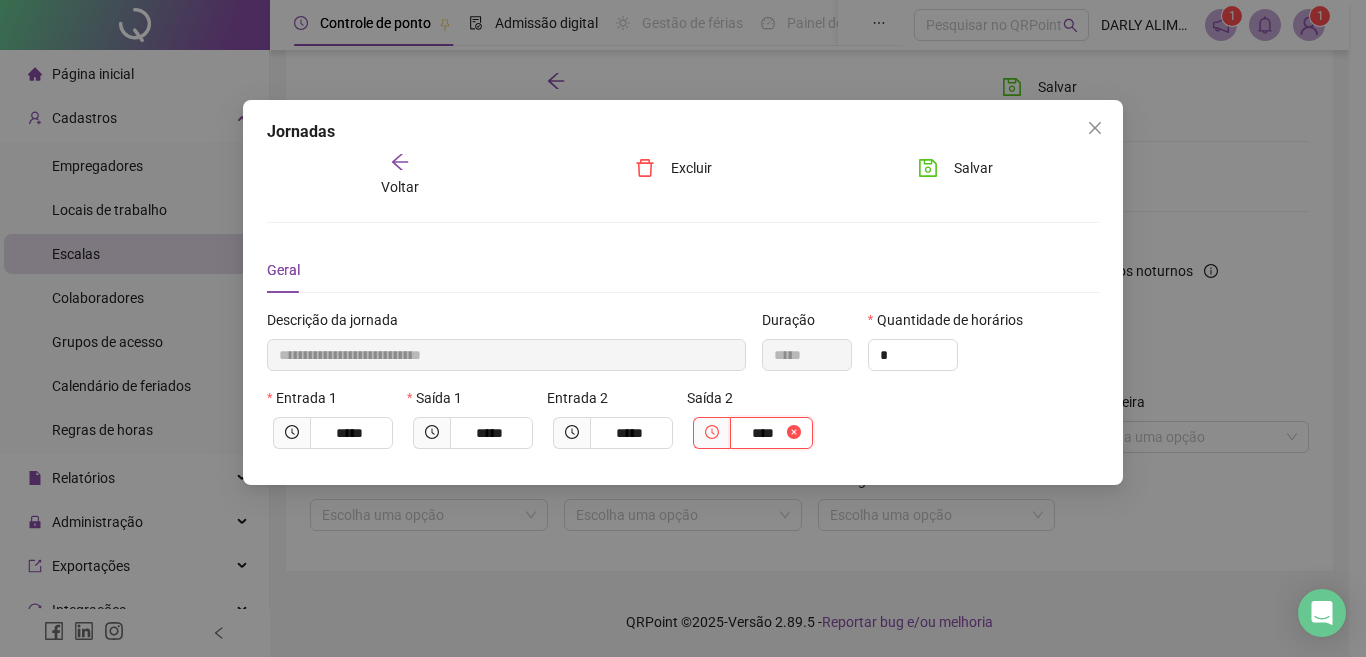 type on "*****" 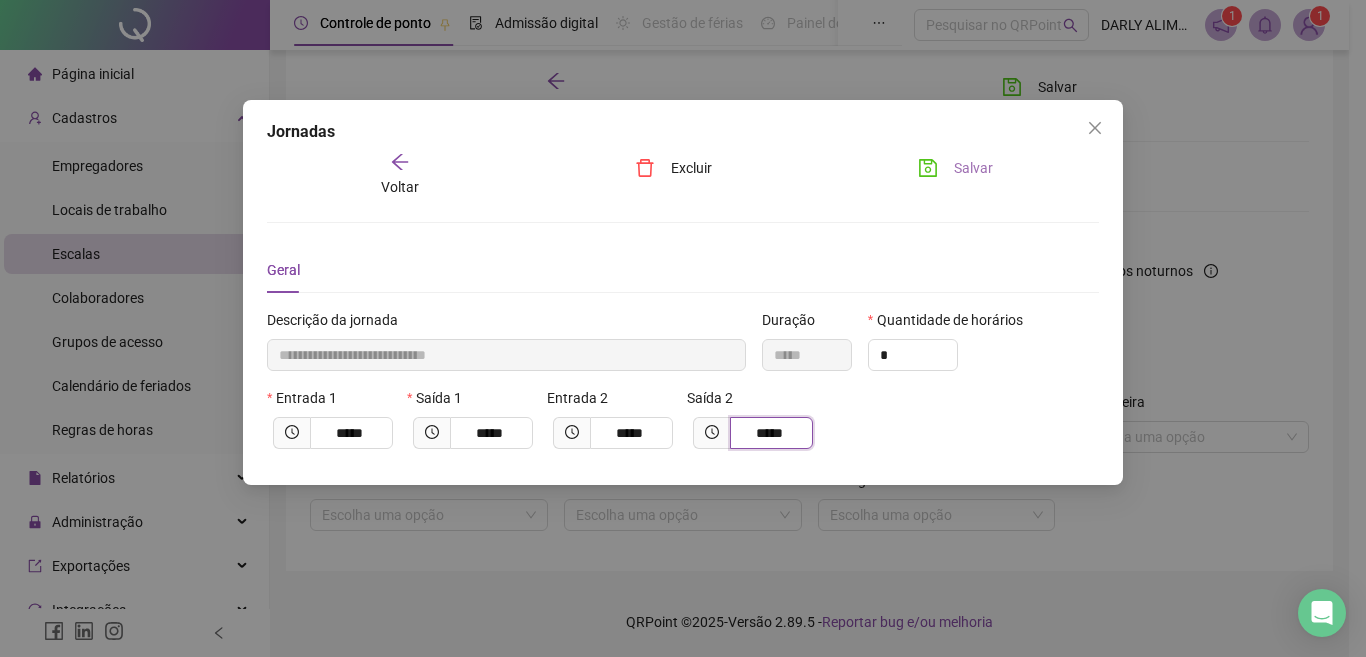 type on "*****" 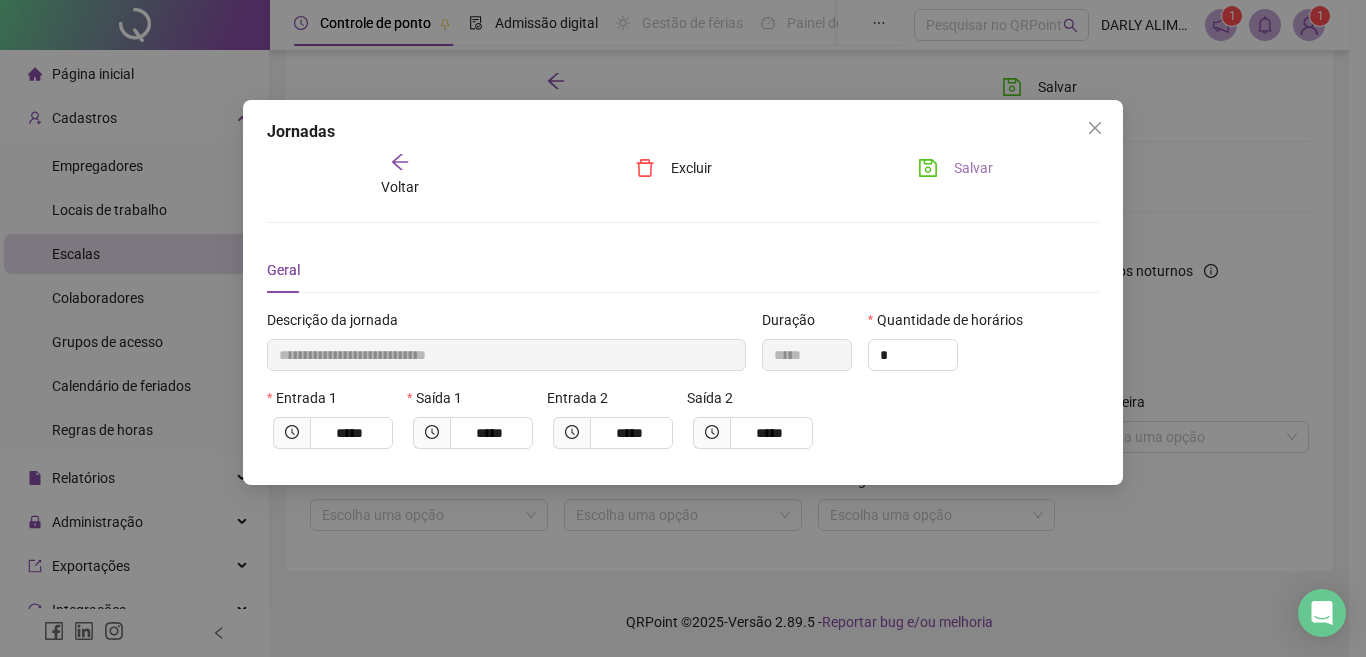 click on "Salvar" at bounding box center (973, 168) 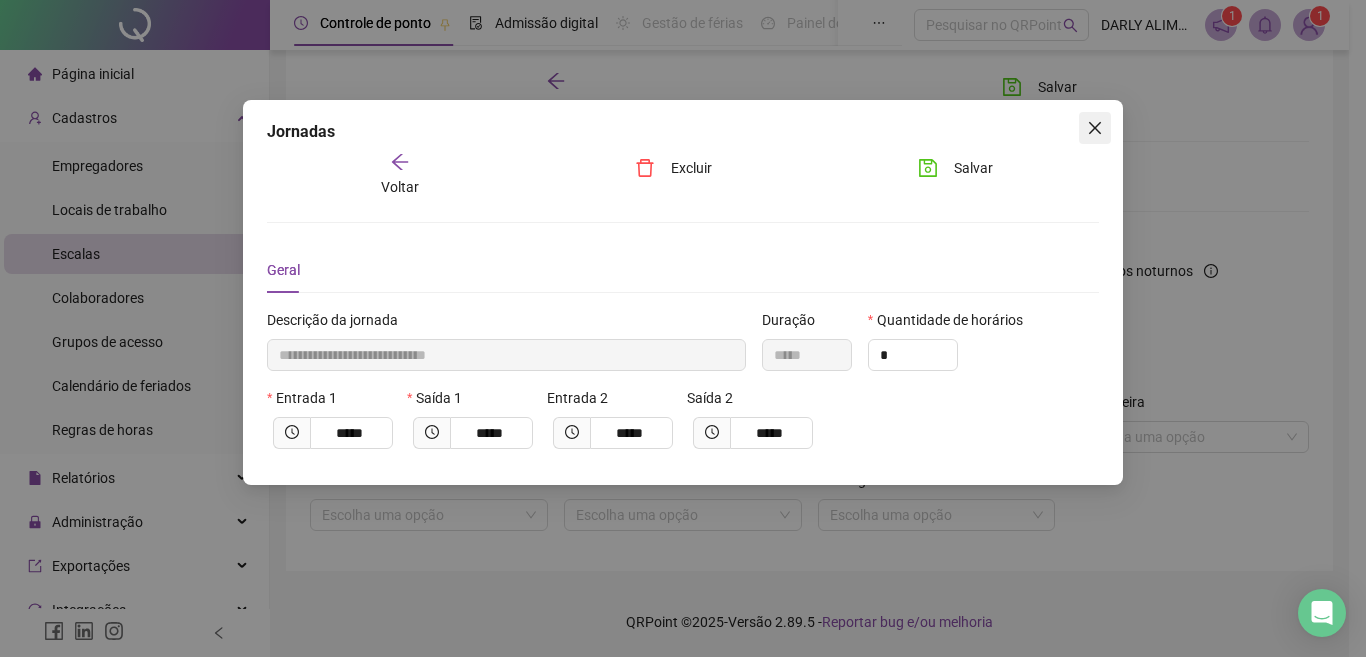 click 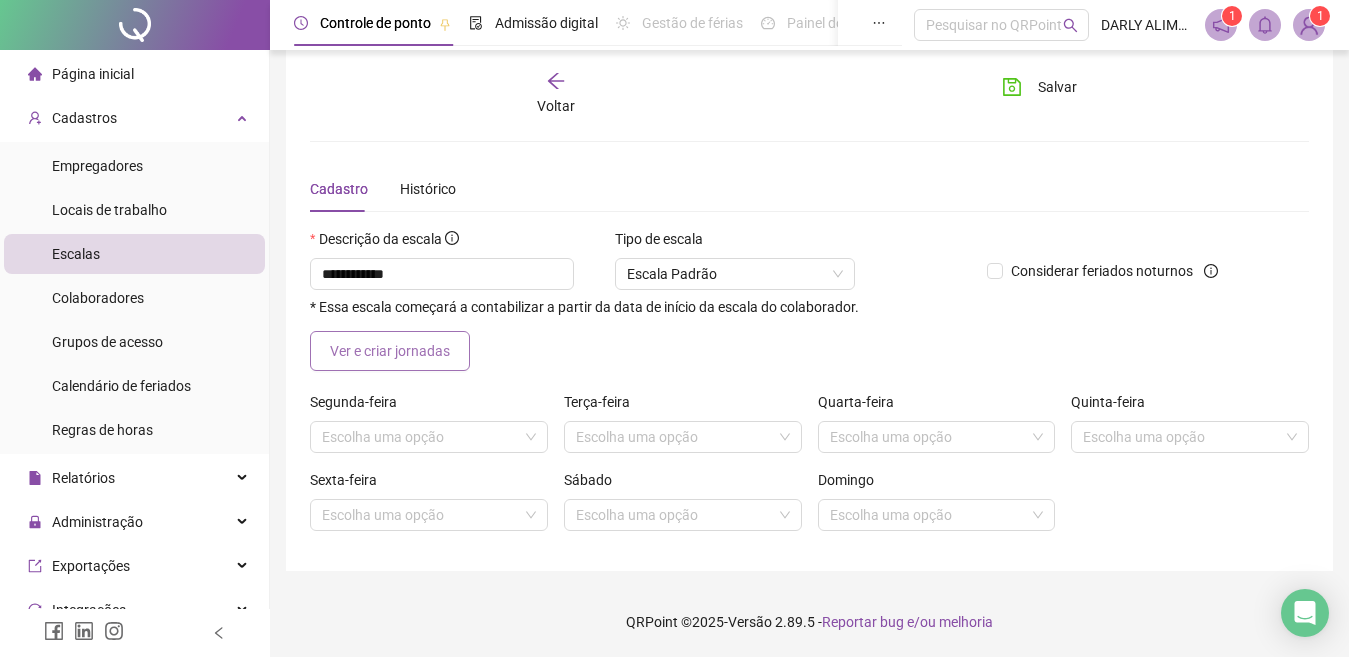 click on "Ver e criar jornadas" at bounding box center [390, 351] 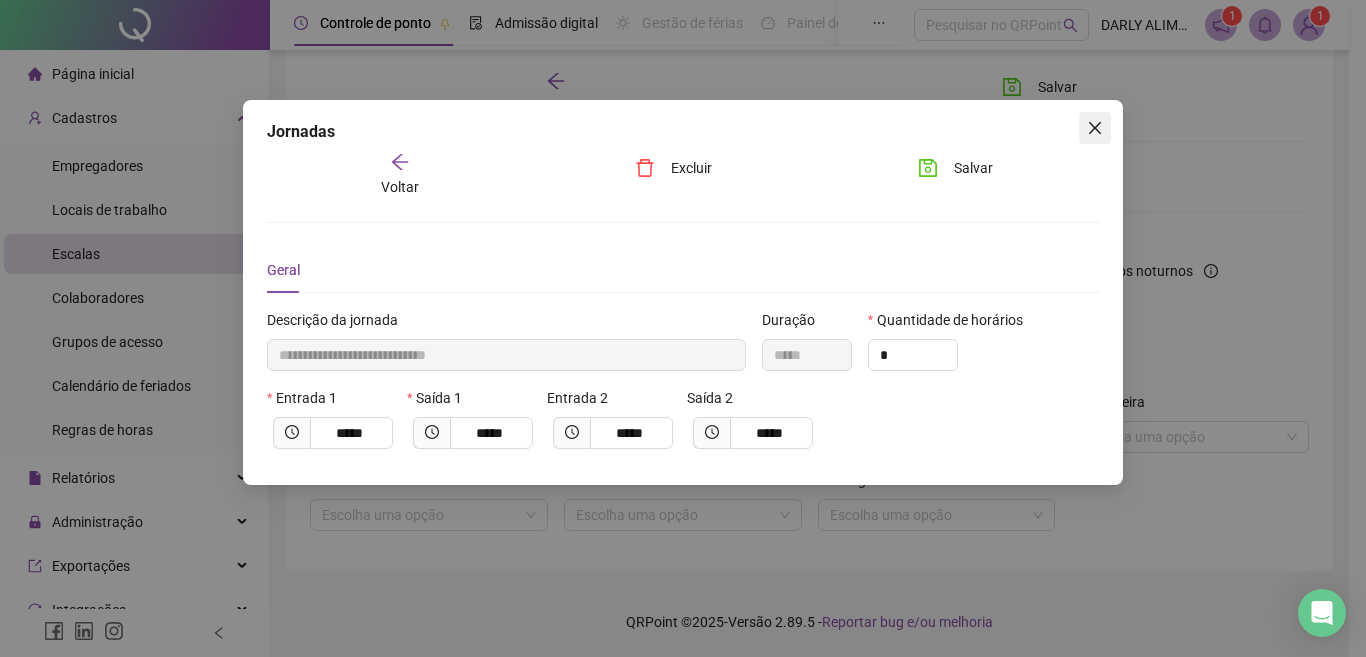 click 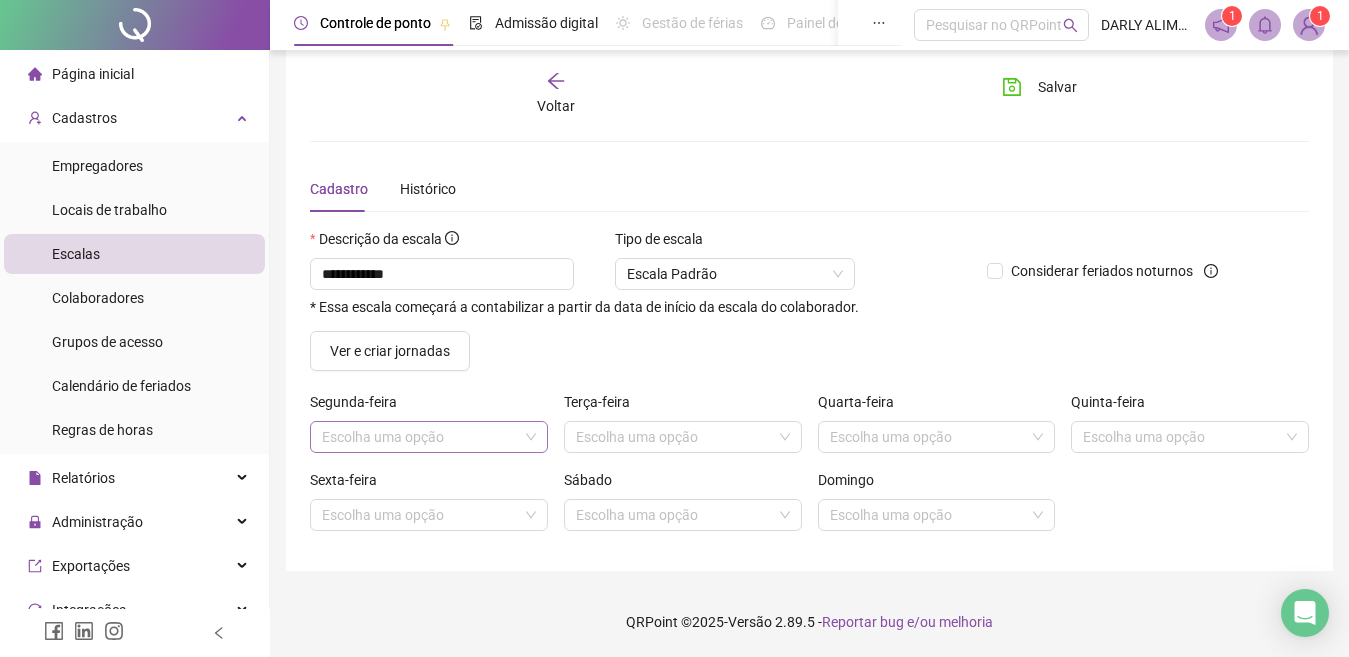 click at bounding box center [420, 437] 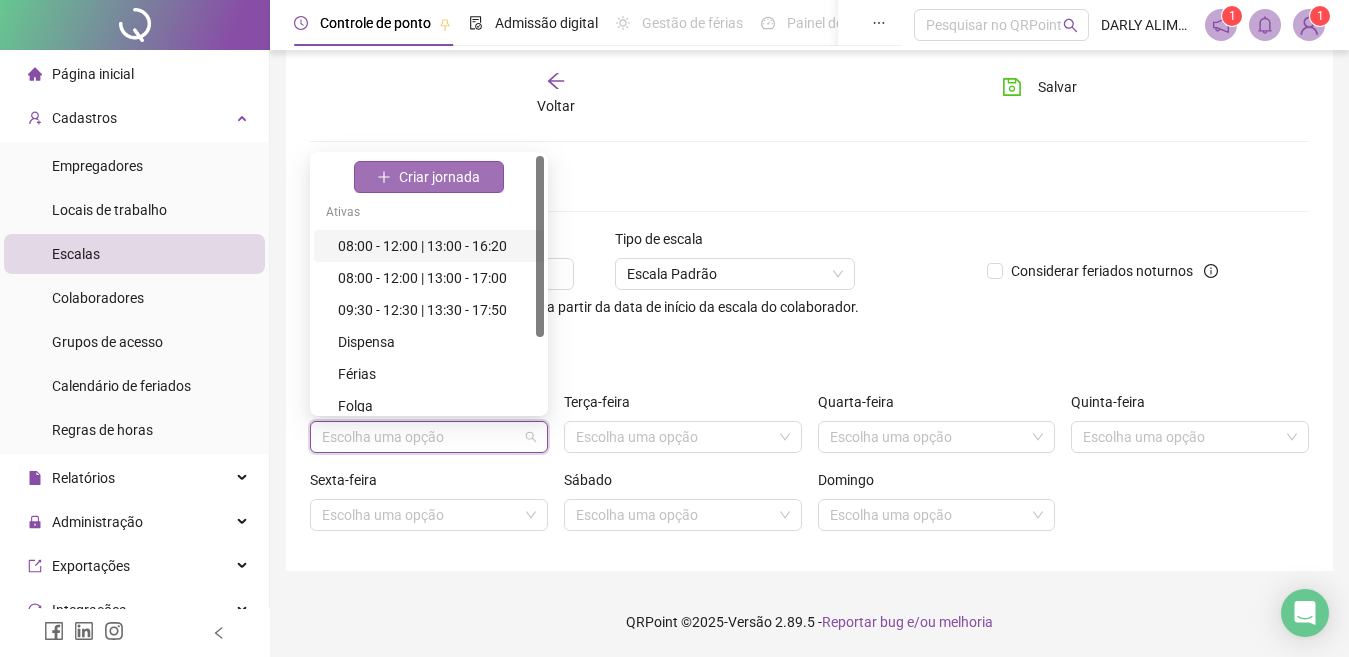 click on "Criar jornada" at bounding box center (439, 177) 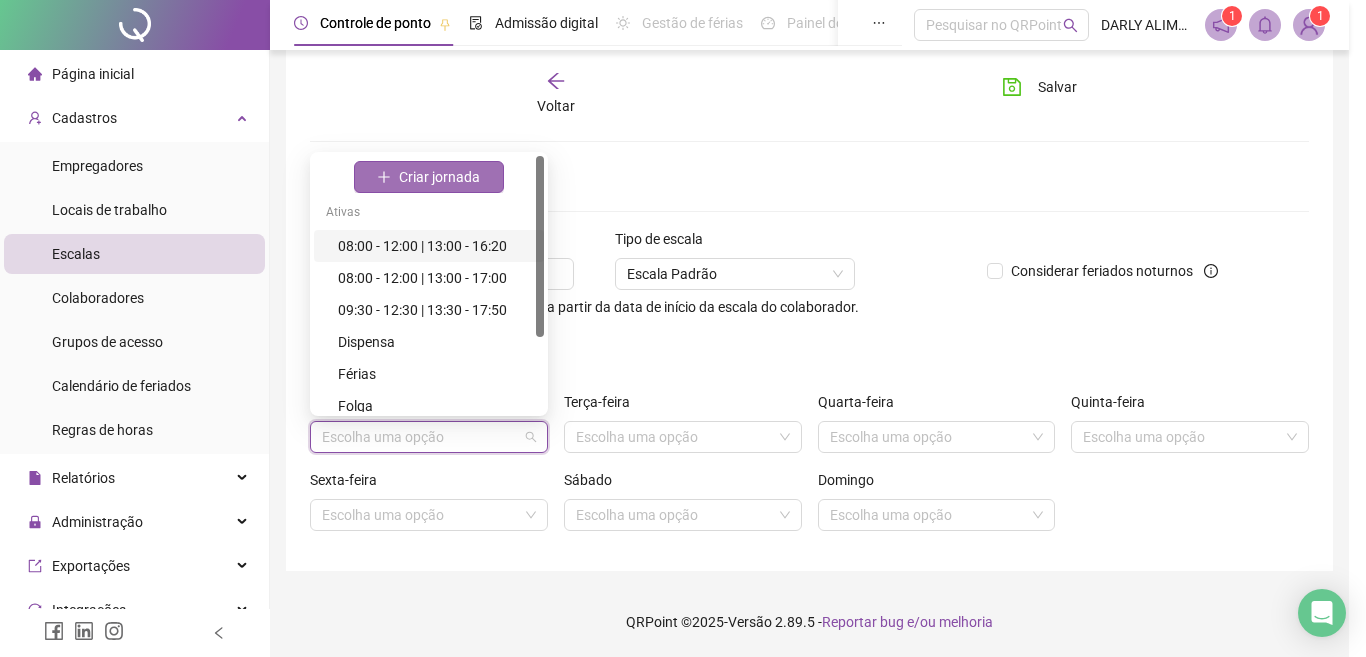 type 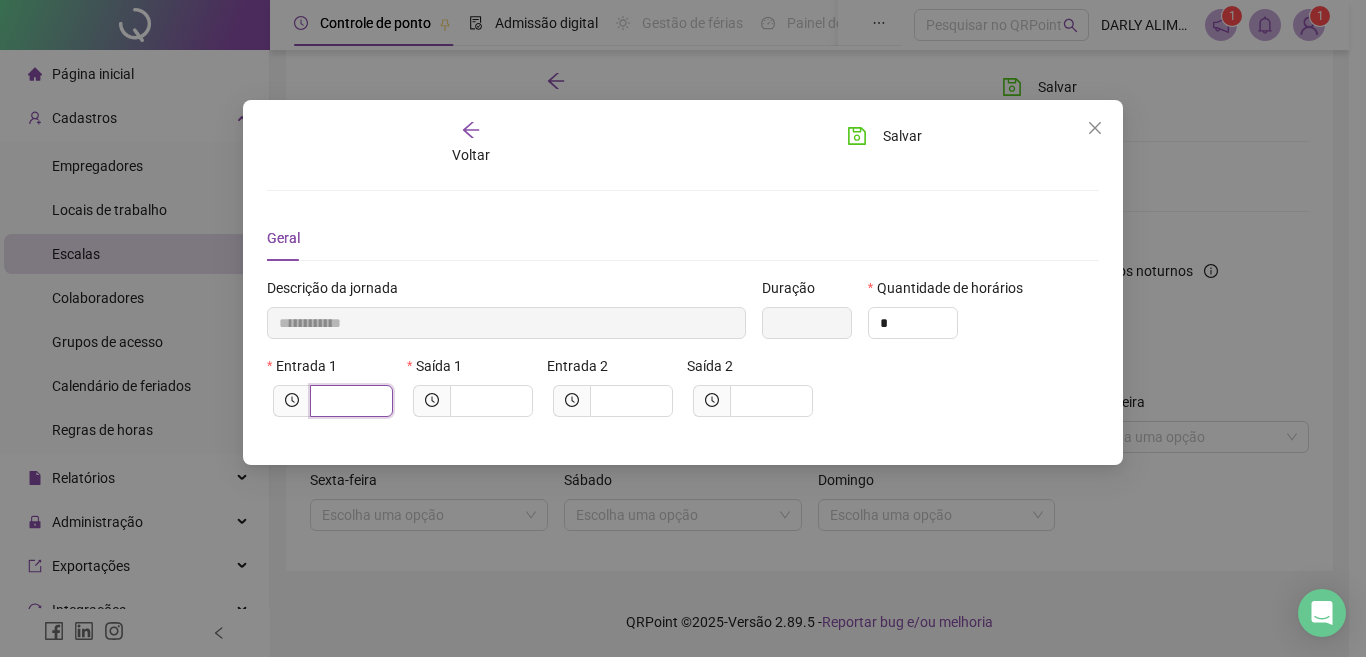 click at bounding box center [349, 401] 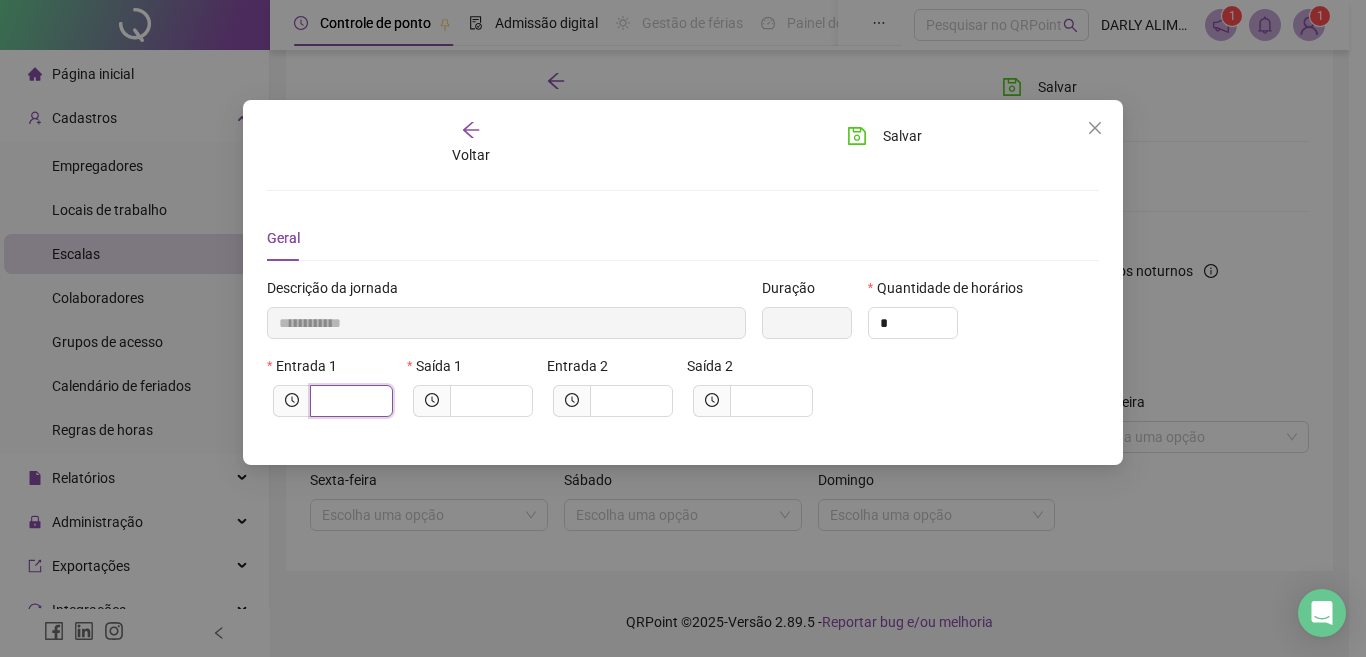 type on "******" 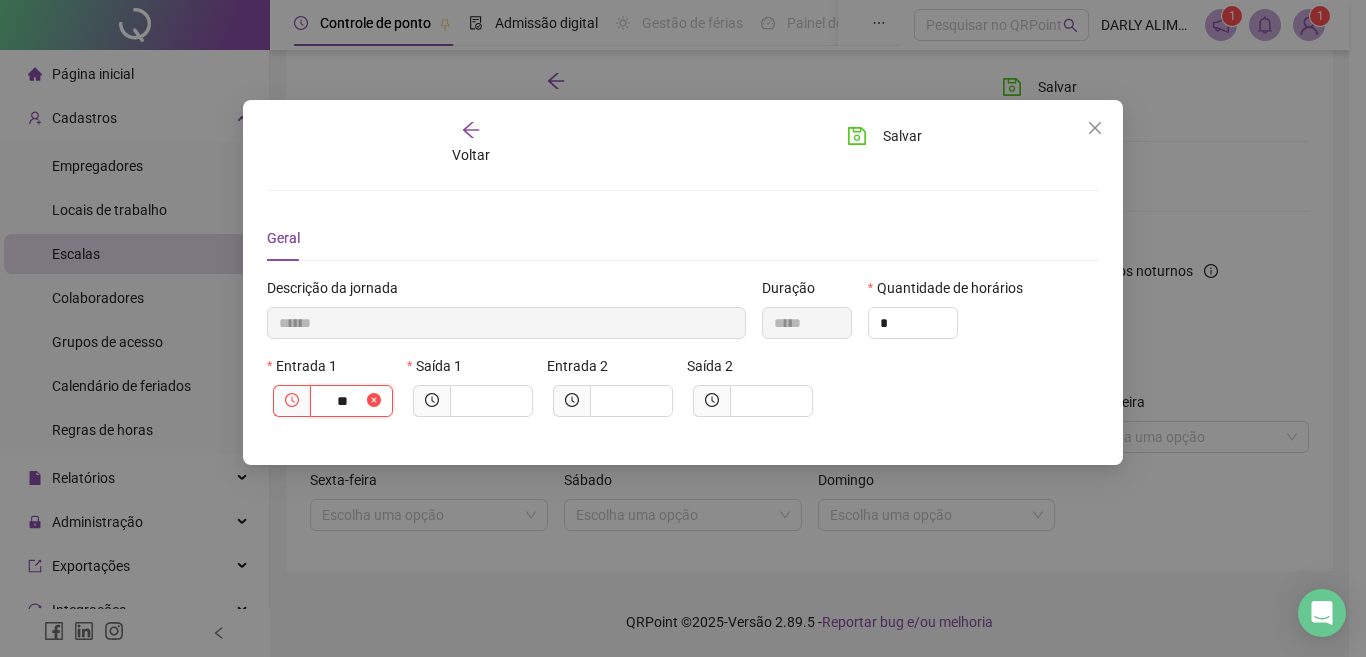 type on "********" 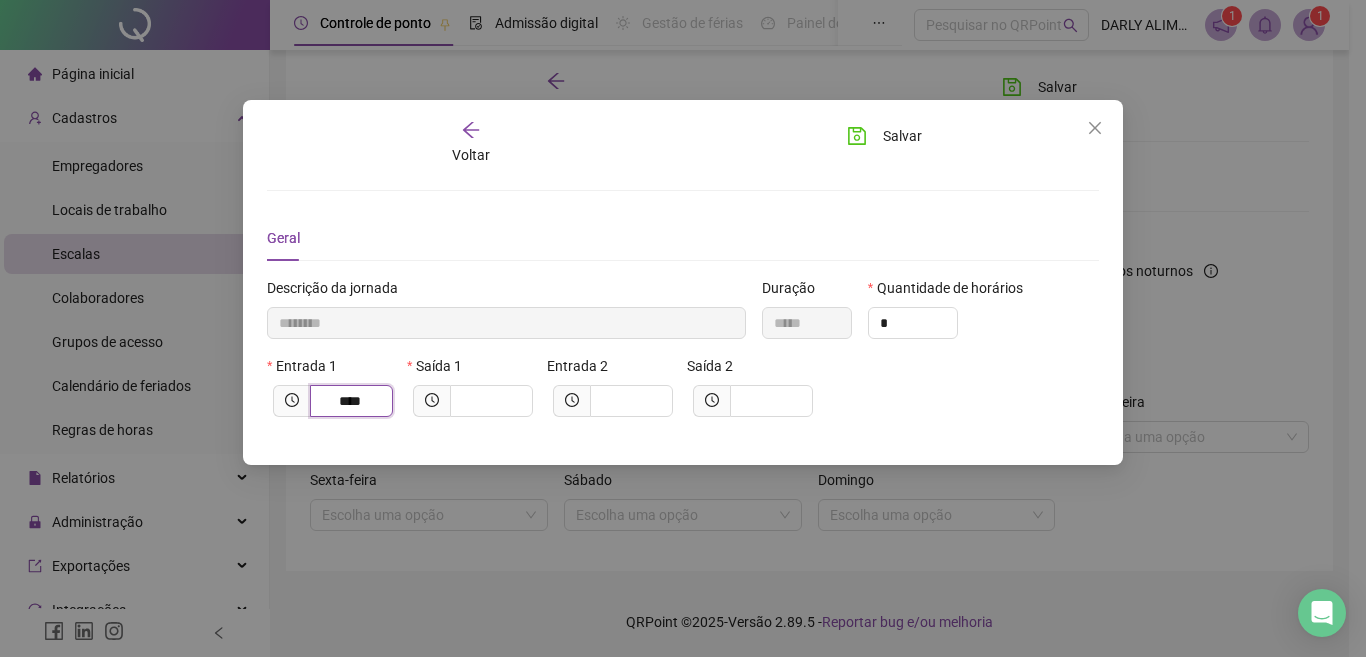 type on "*********" 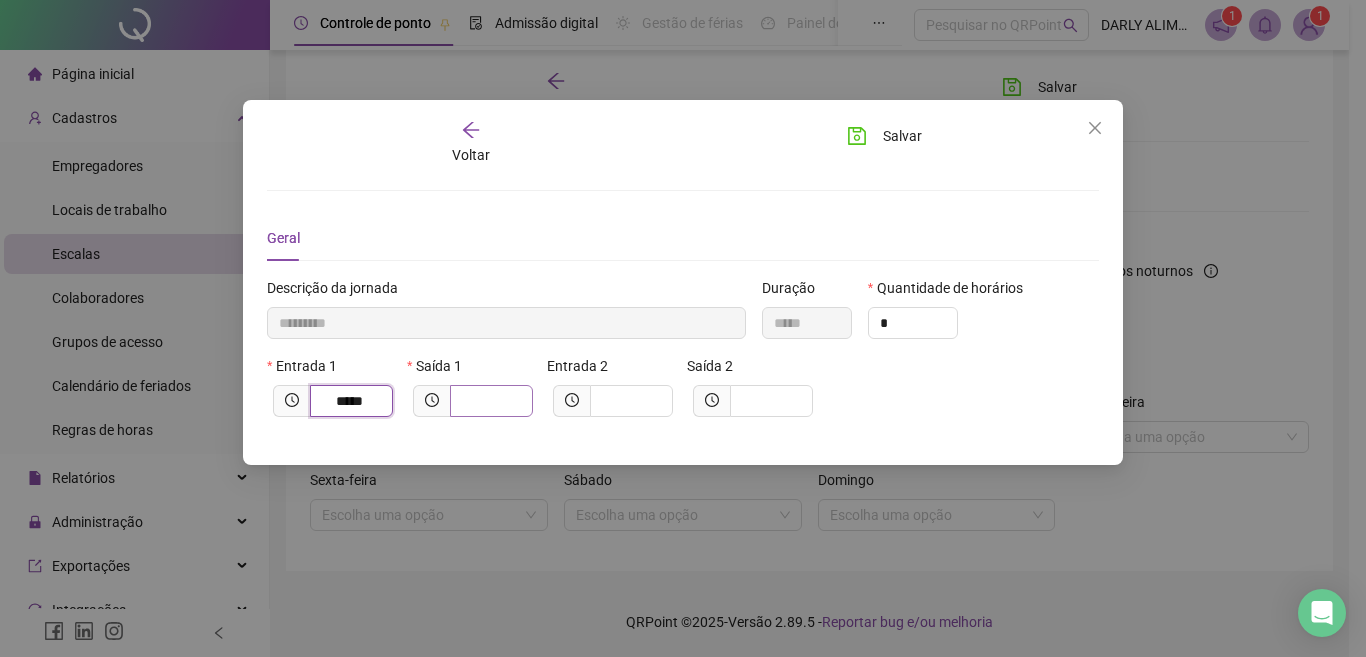 type on "*****" 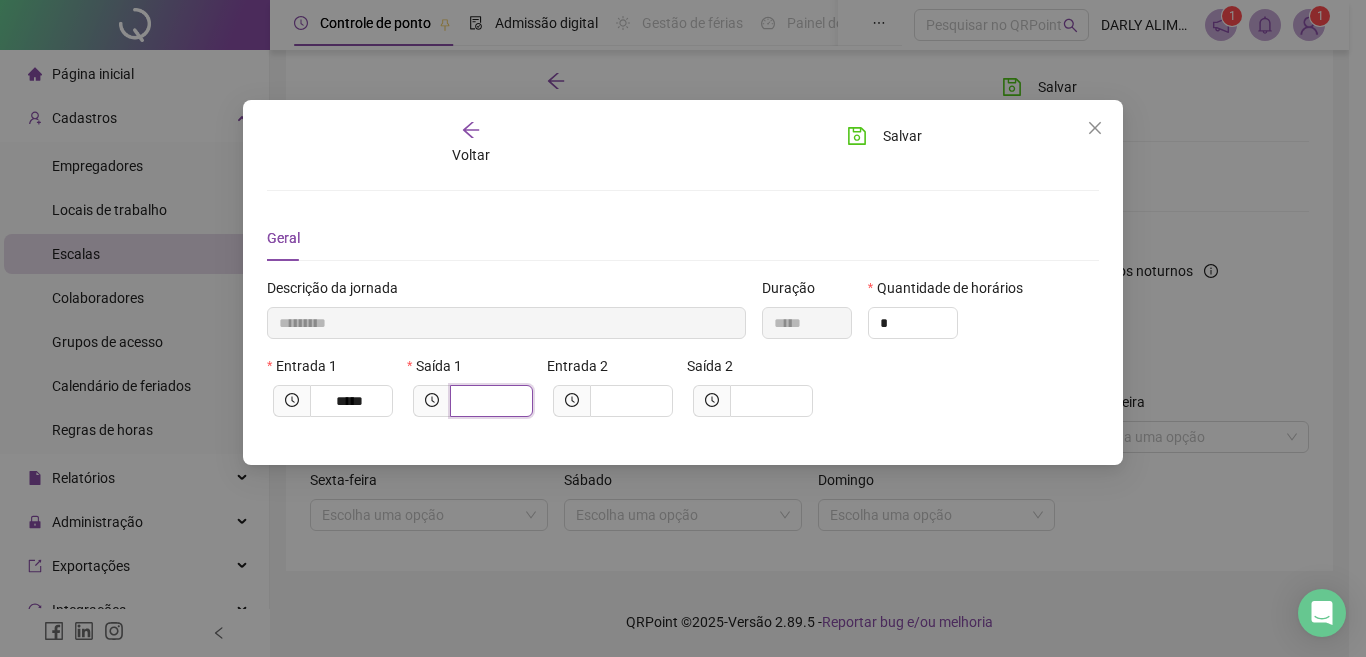 click at bounding box center [489, 401] 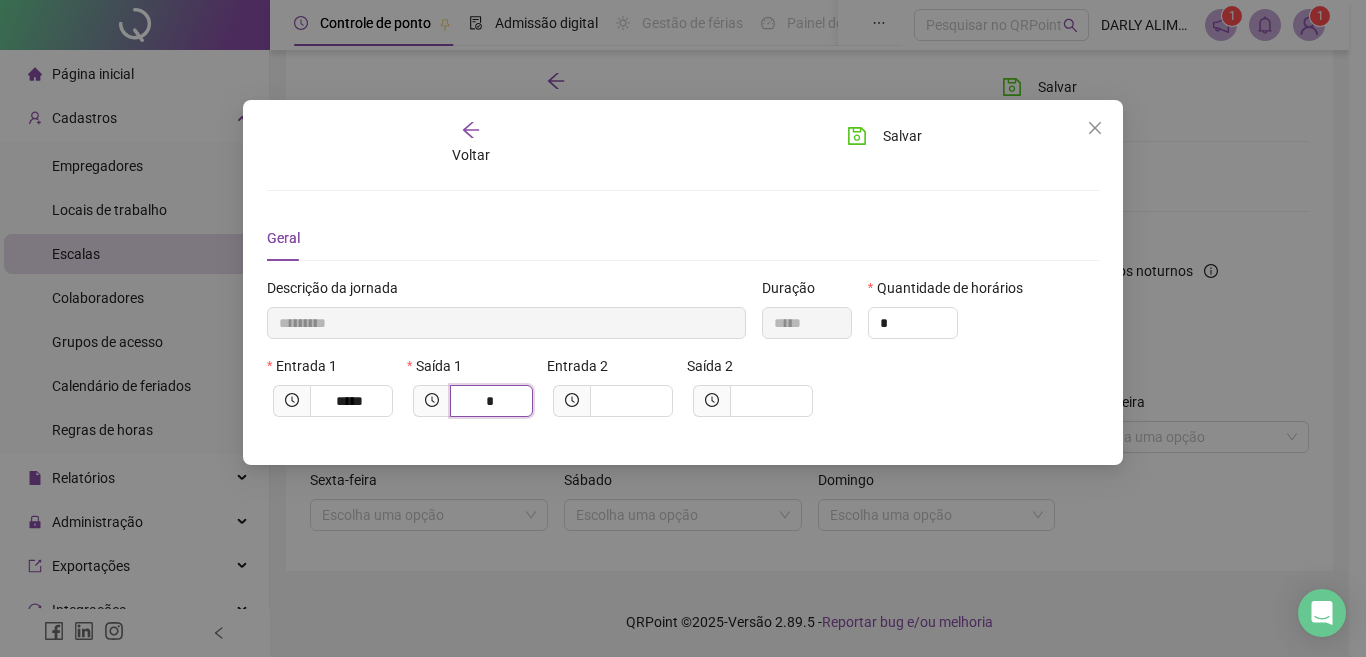 type on "*********" 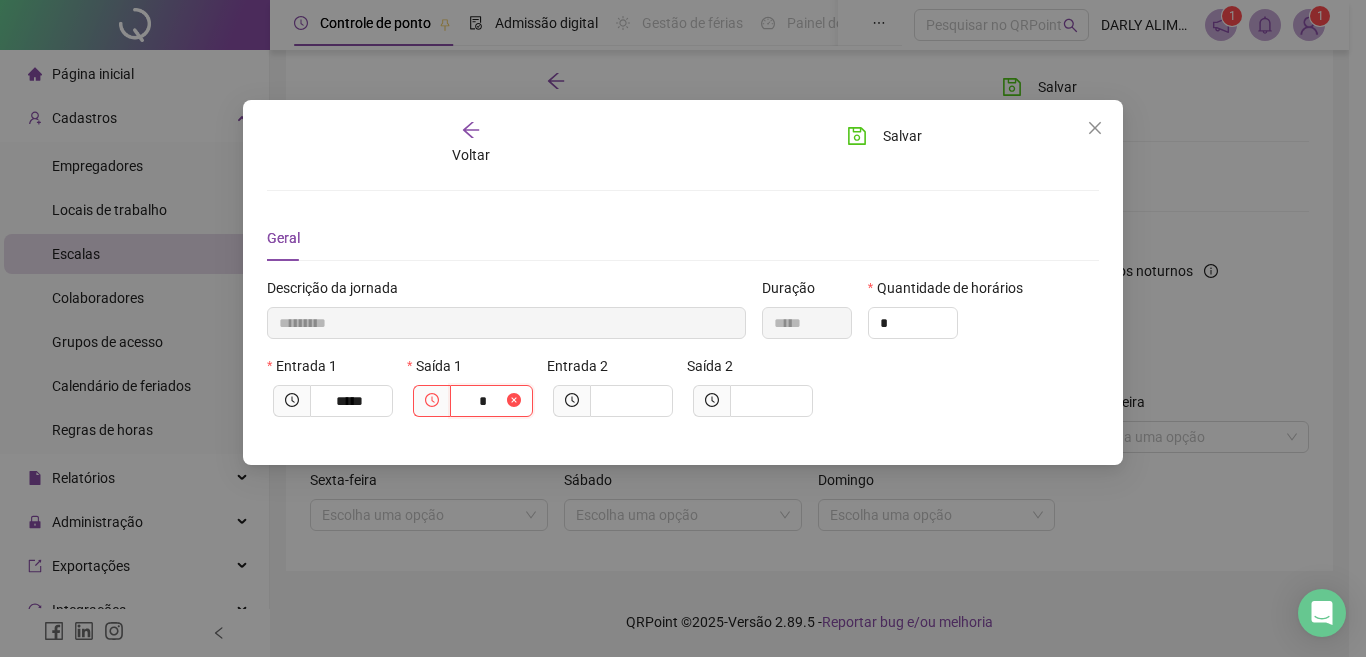 type on "**" 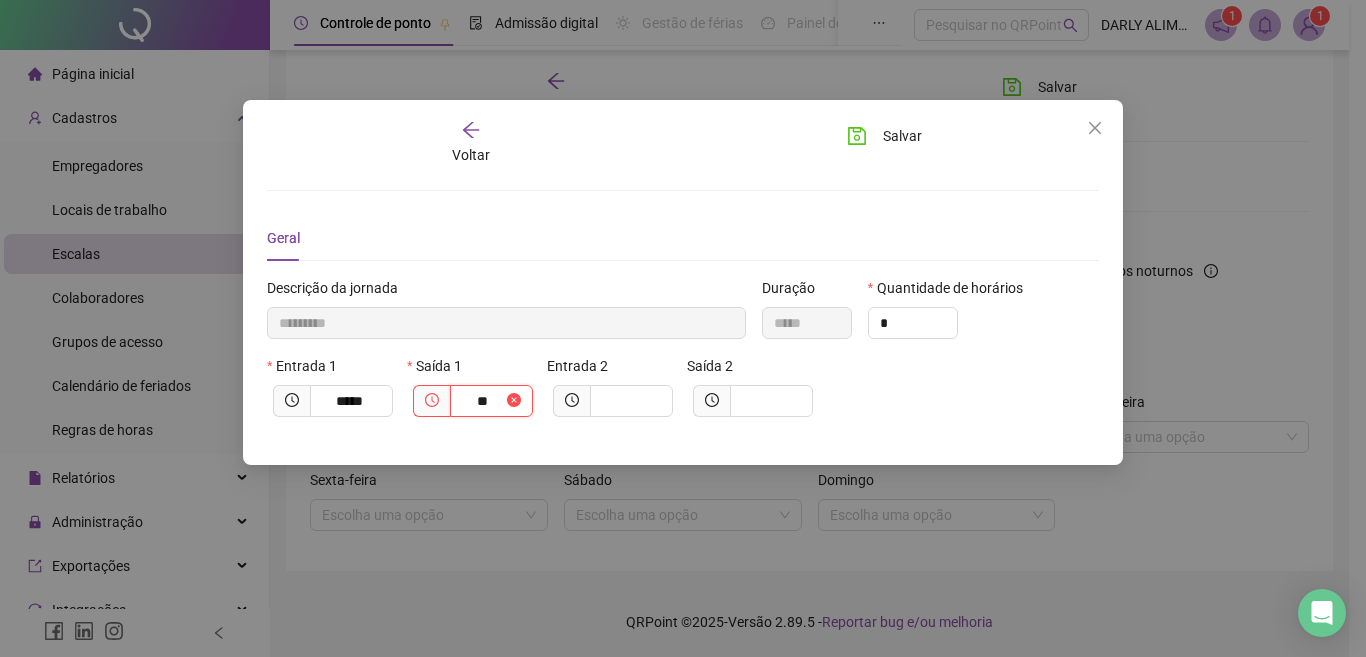 type on "**********" 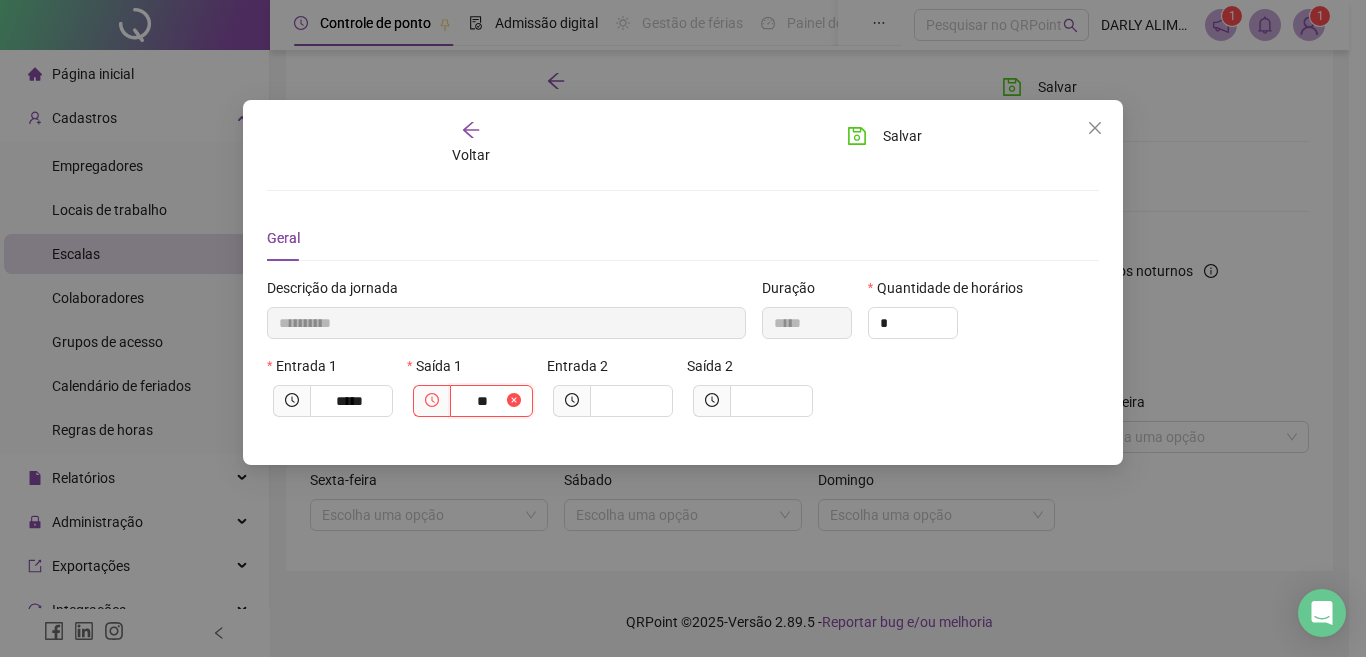 type on "****" 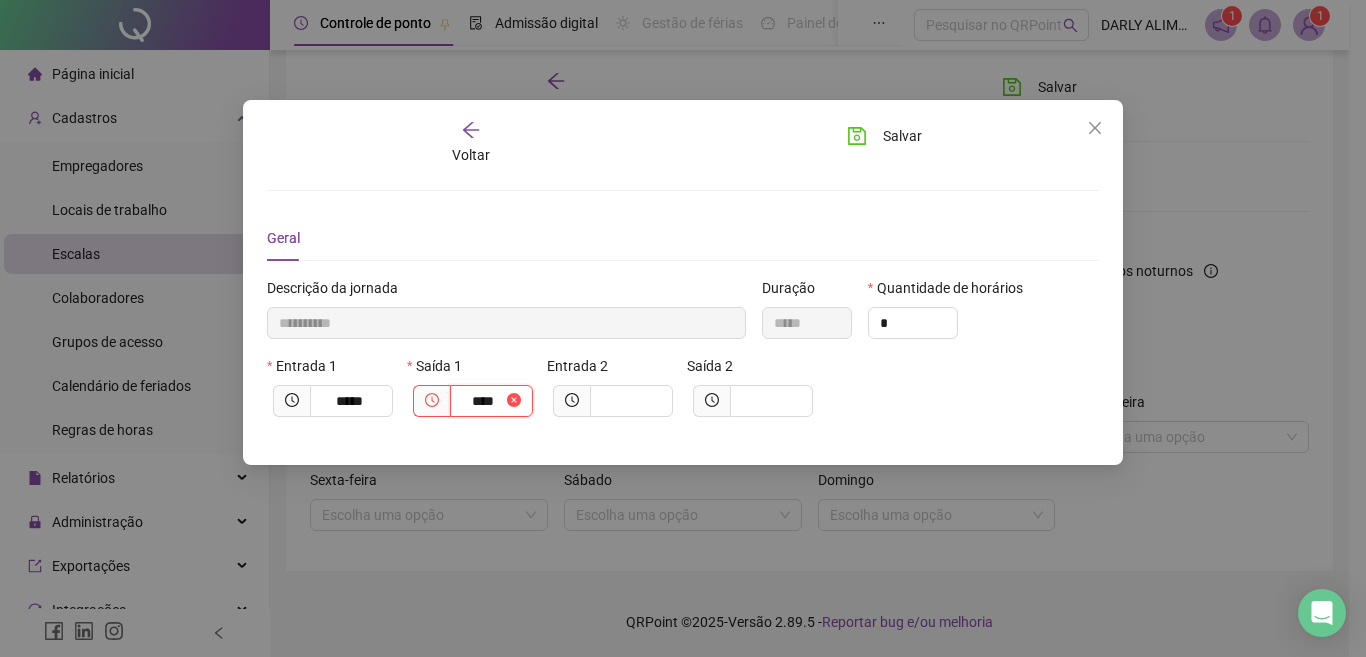 type on "**********" 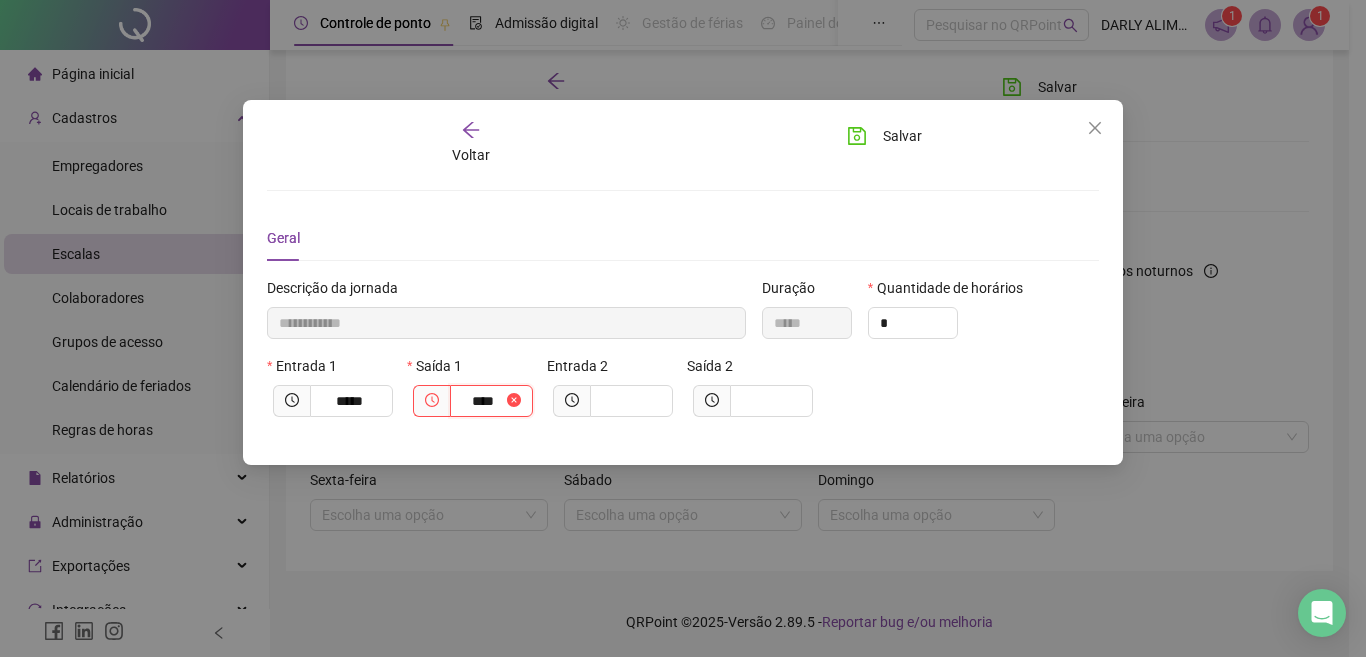 type on "**********" 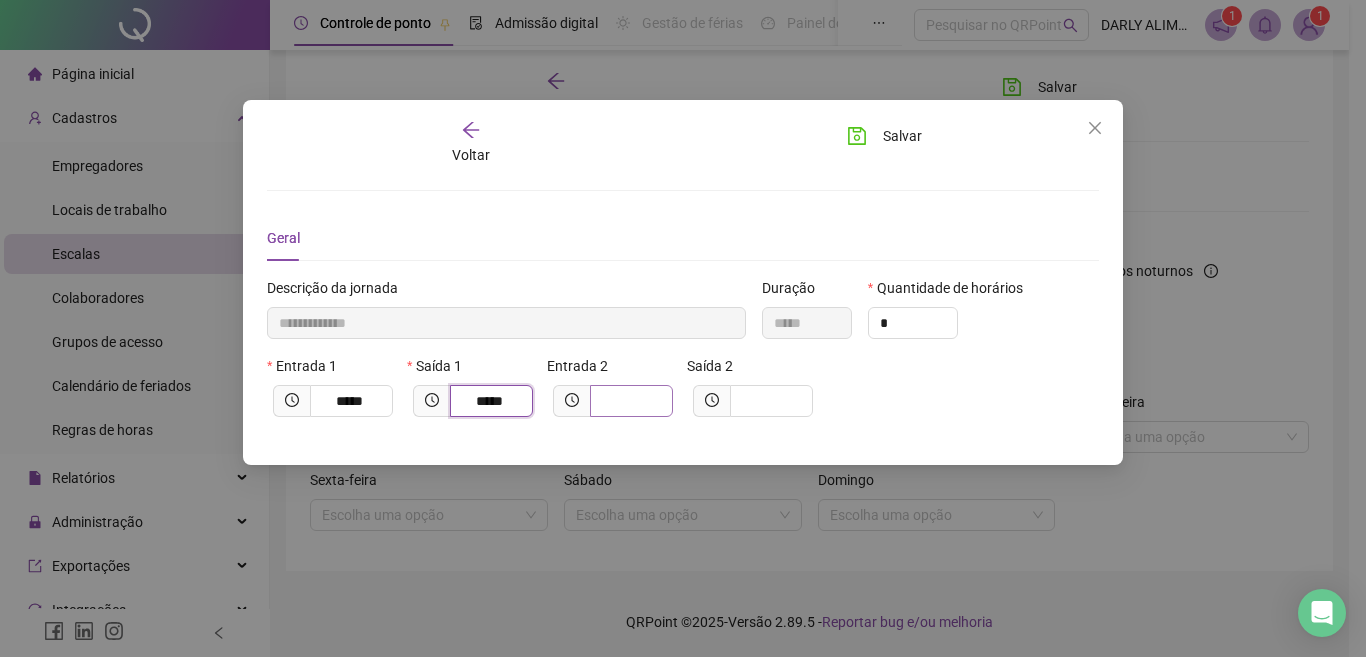 type on "*****" 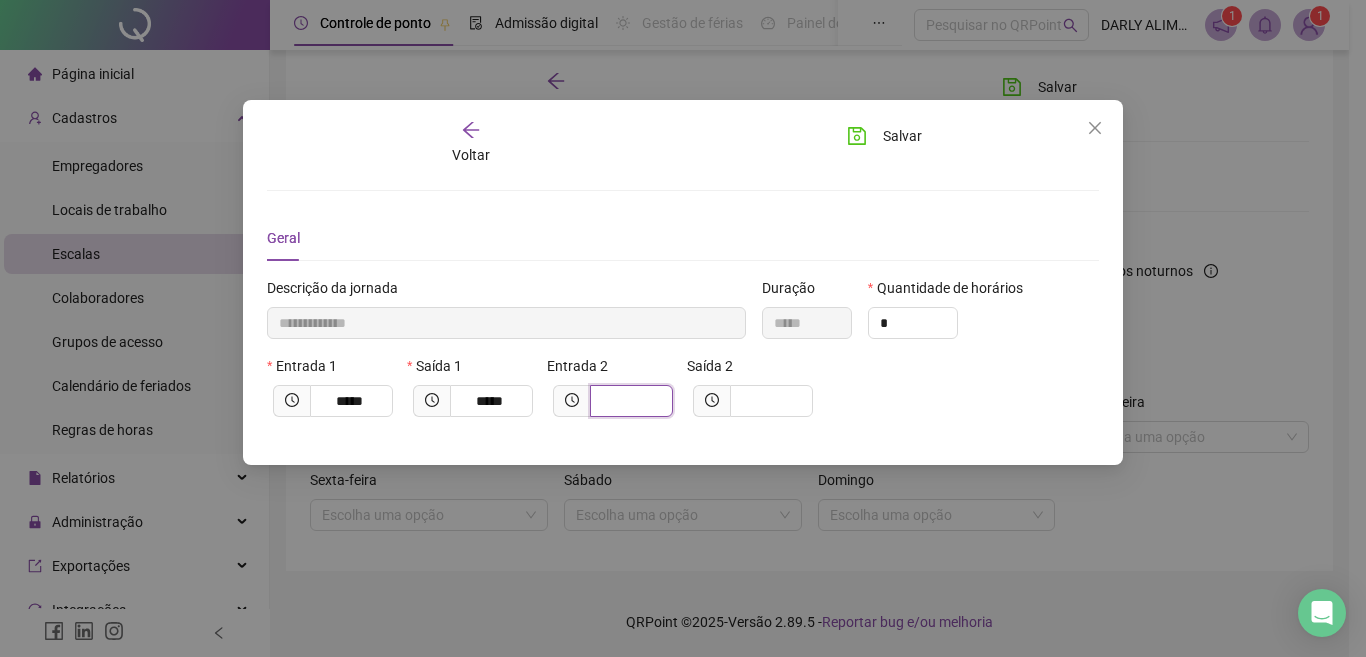click at bounding box center (629, 401) 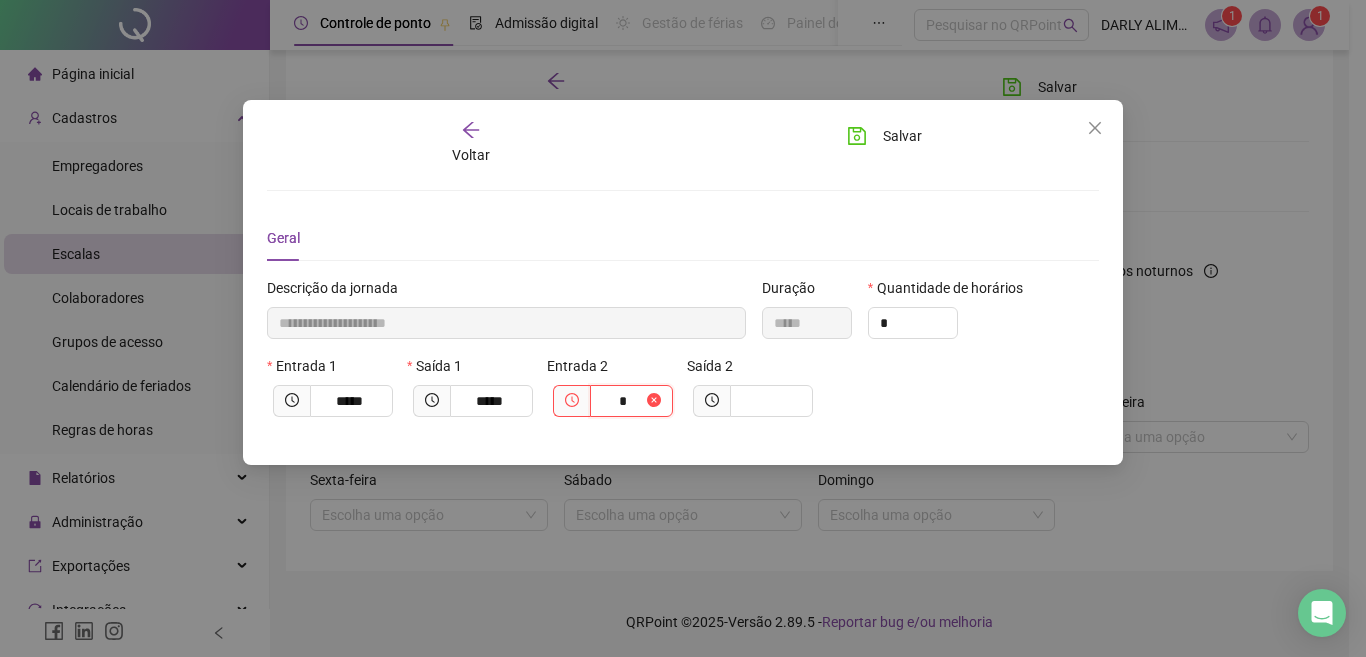 type on "**********" 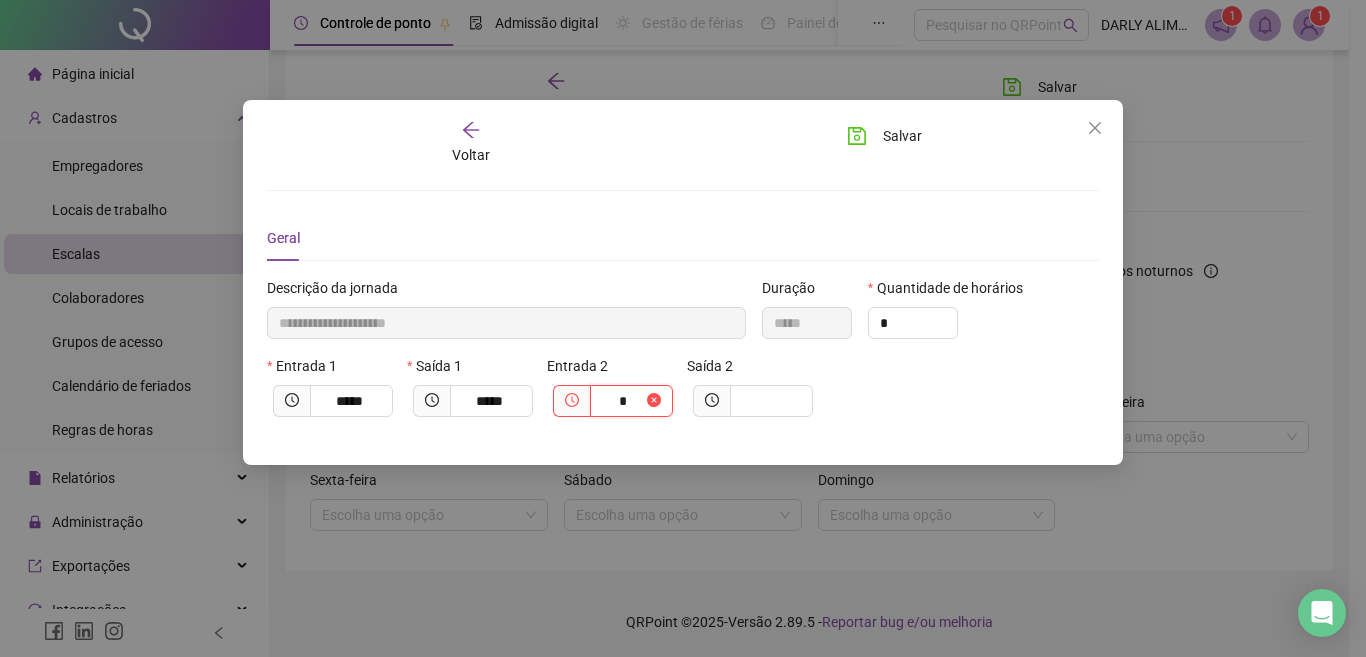 type on "**" 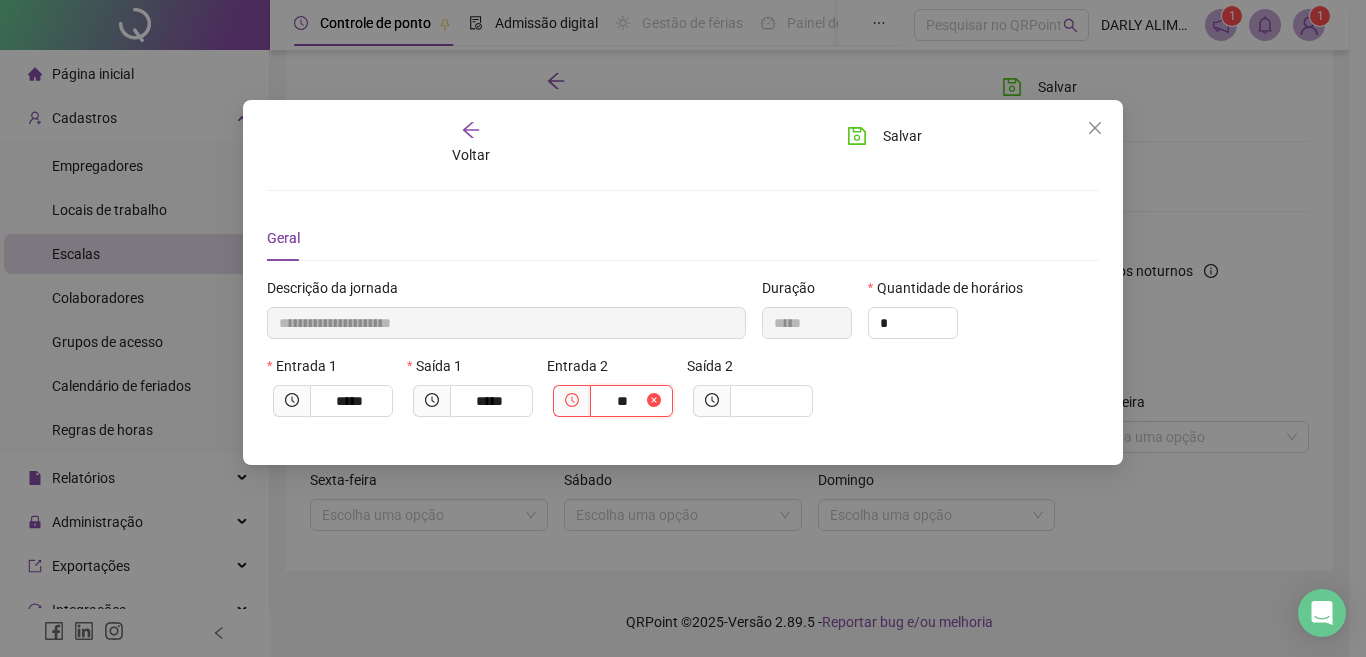 type on "**********" 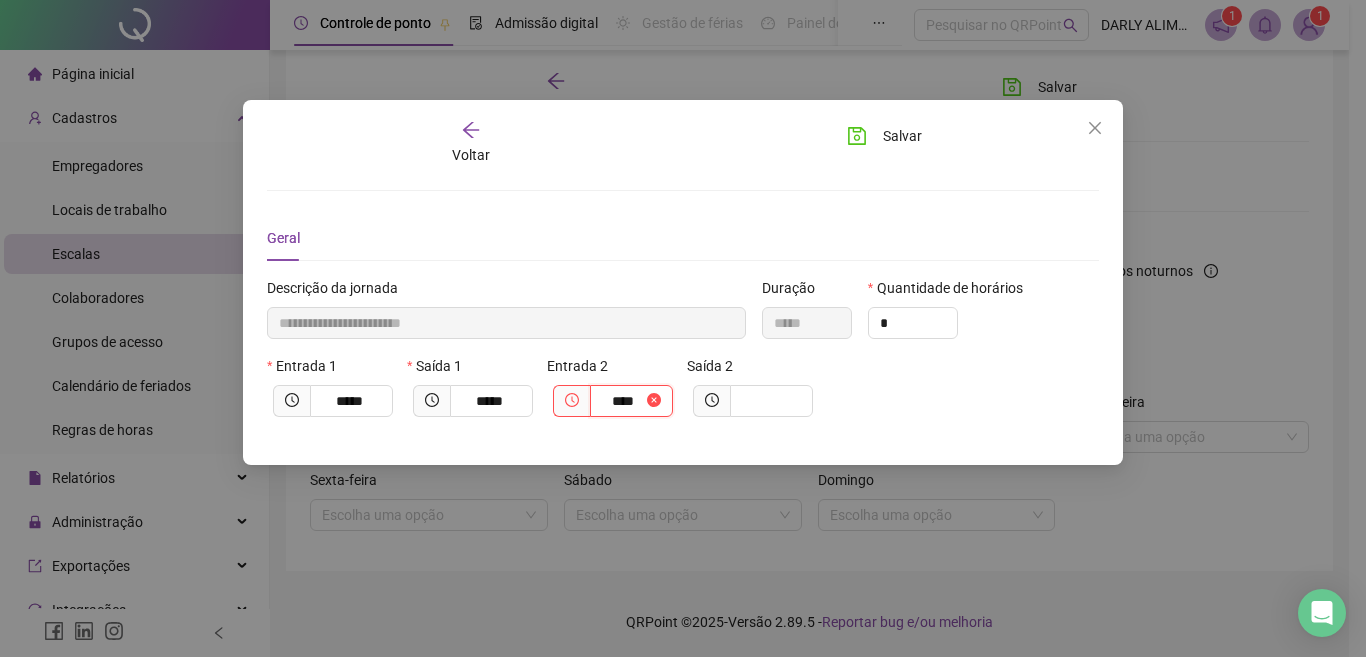 type on "**********" 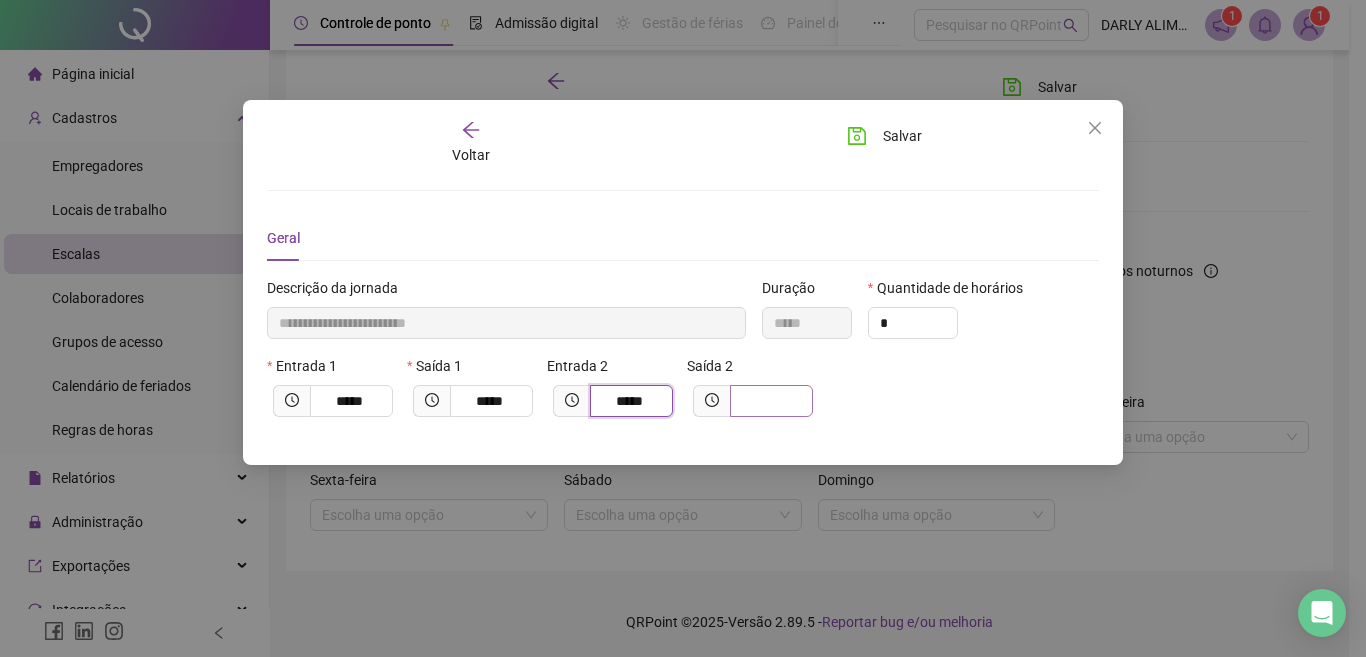 type on "*****" 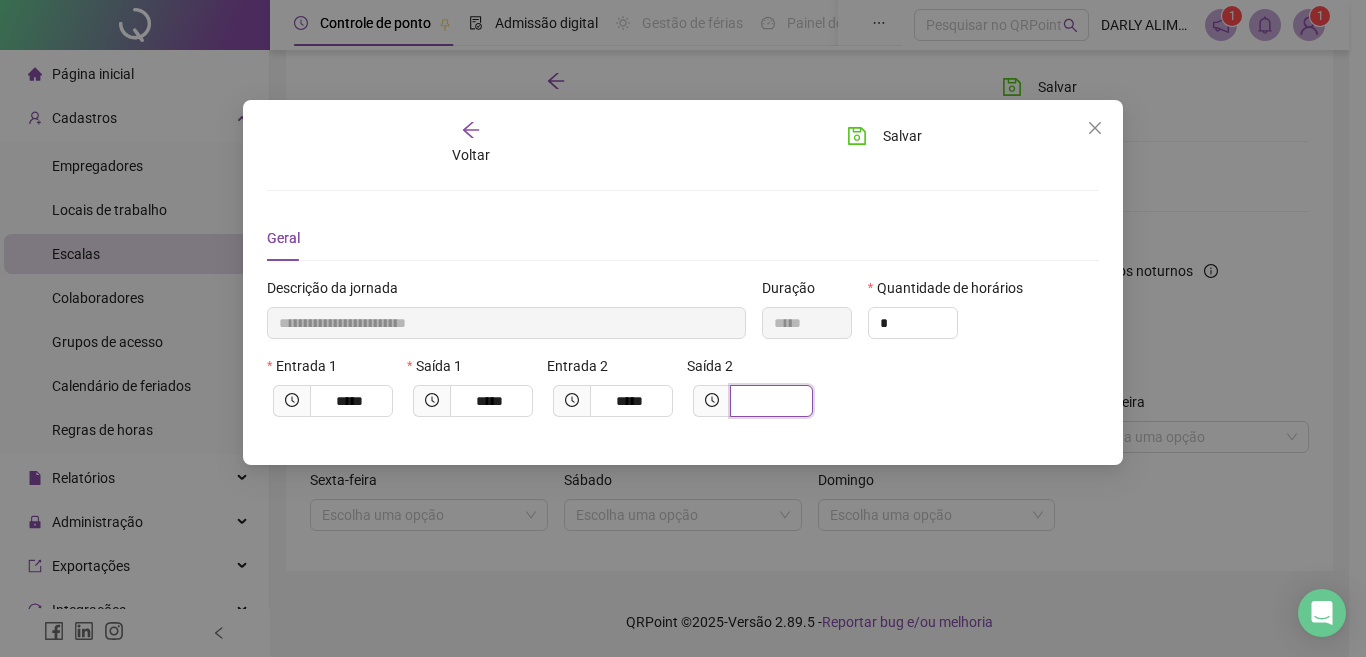 click at bounding box center [769, 401] 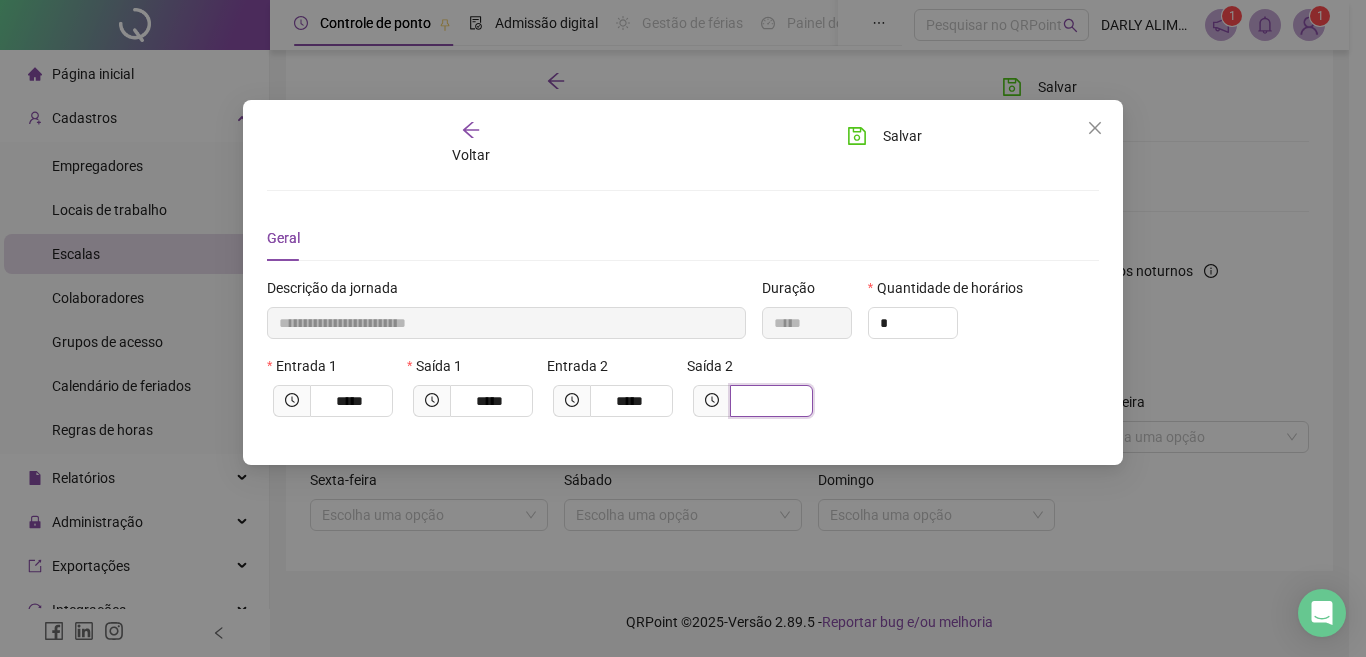type on "*" 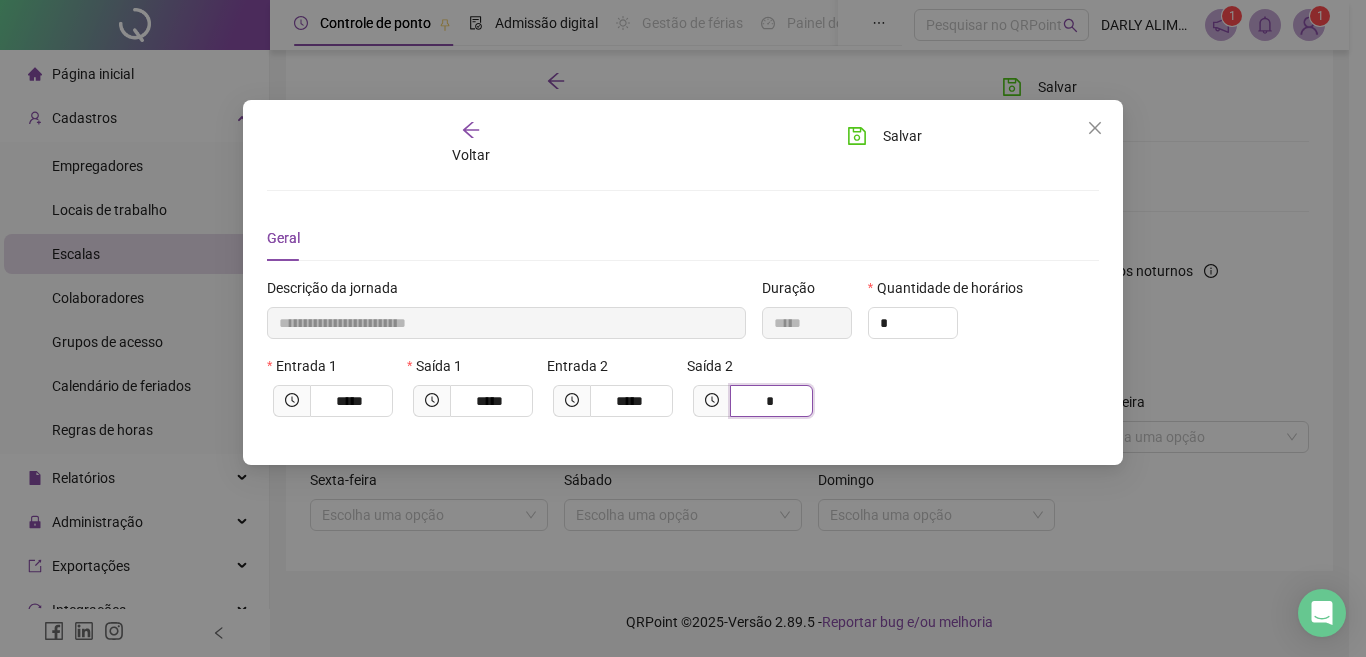 type on "**********" 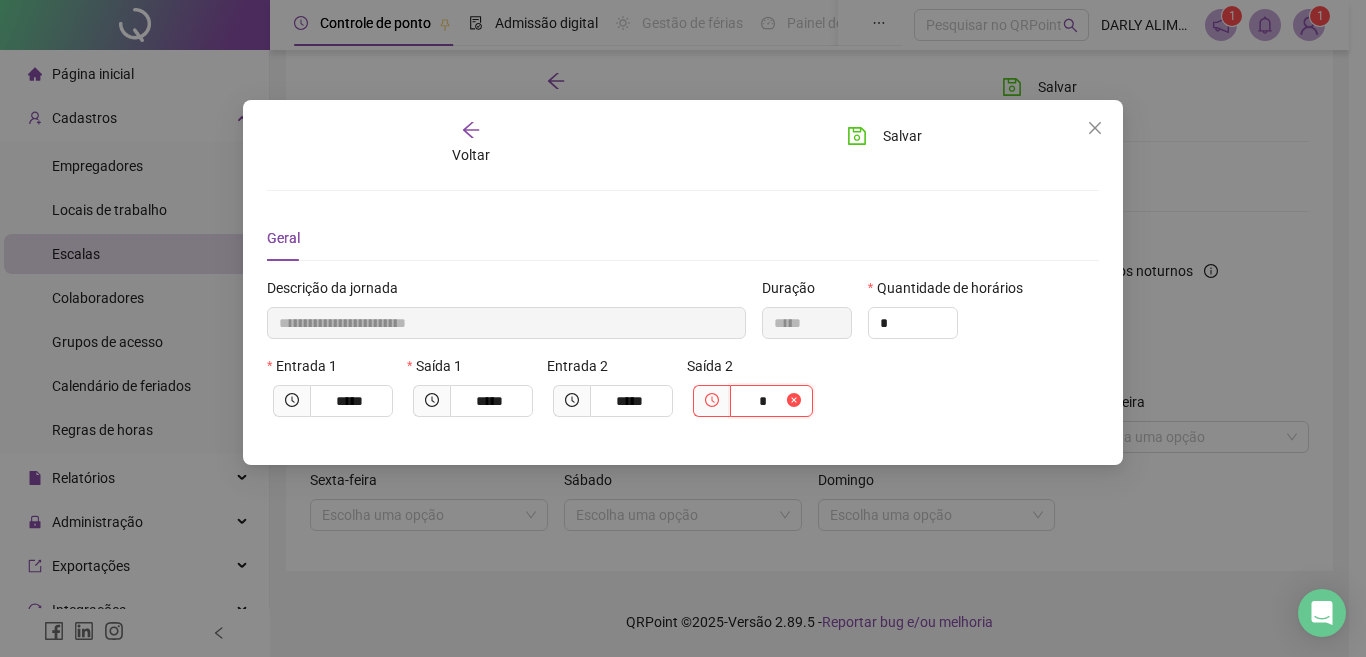 type on "**" 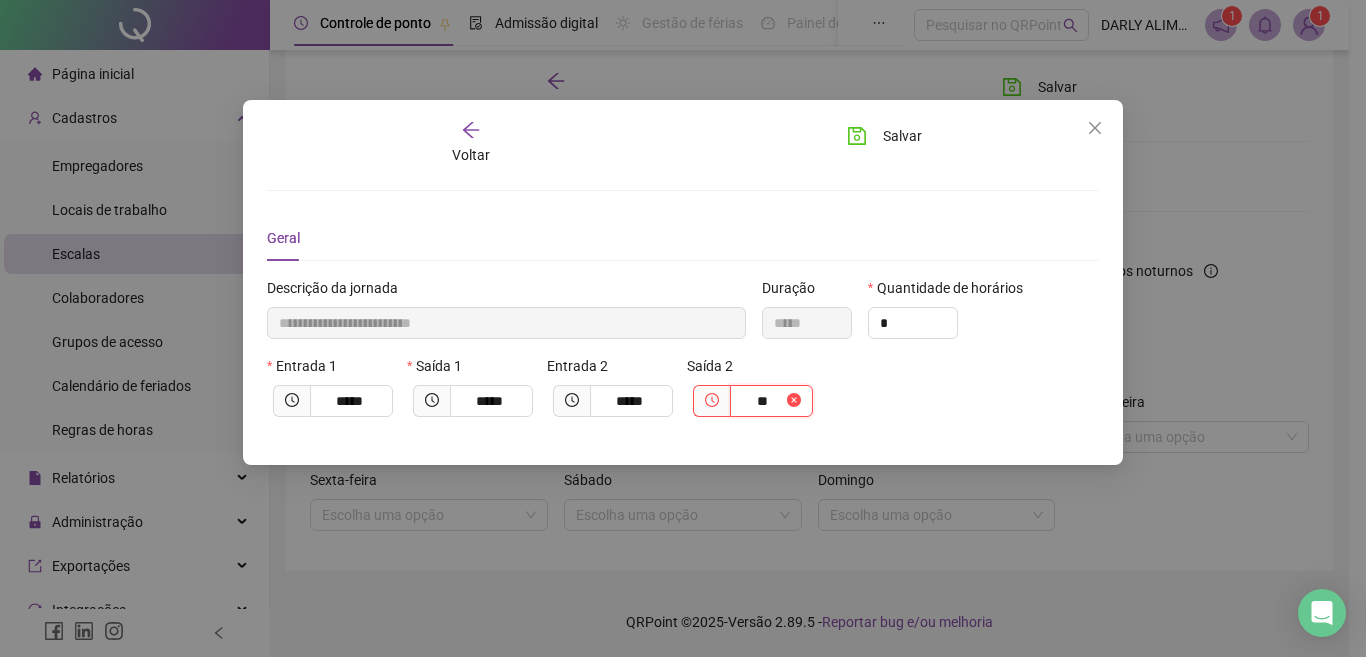 type on "**********" 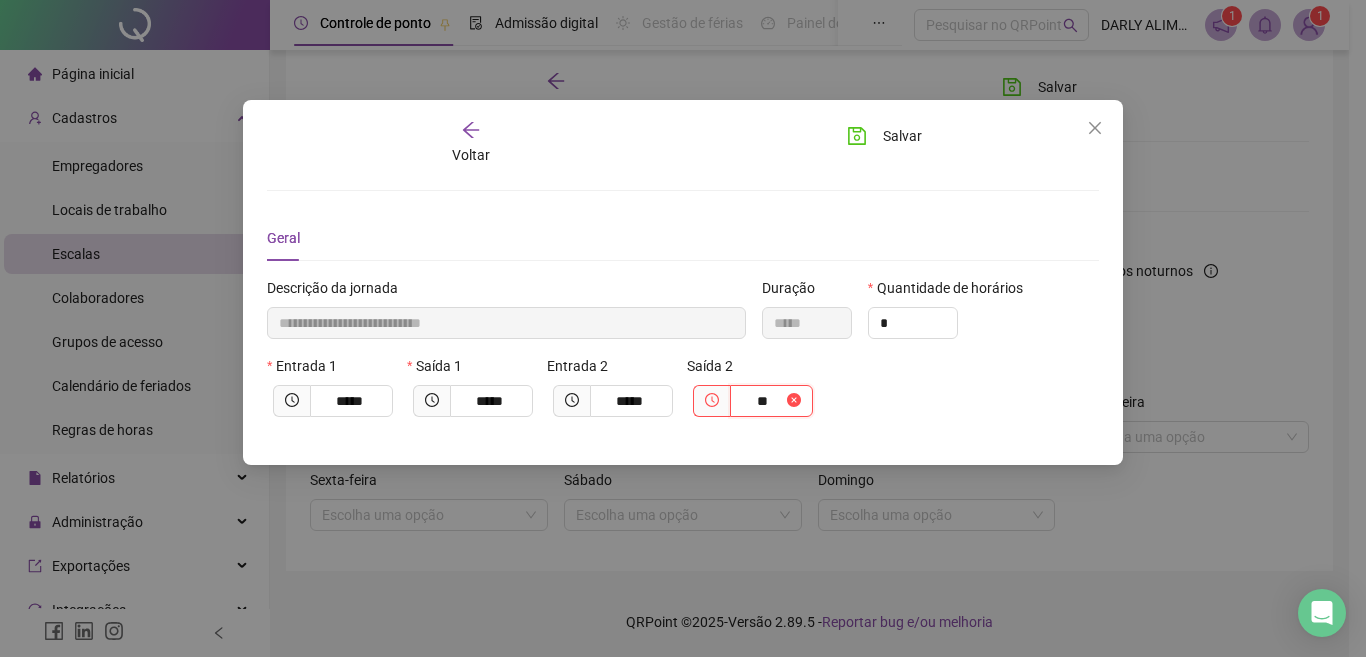 type on "*****" 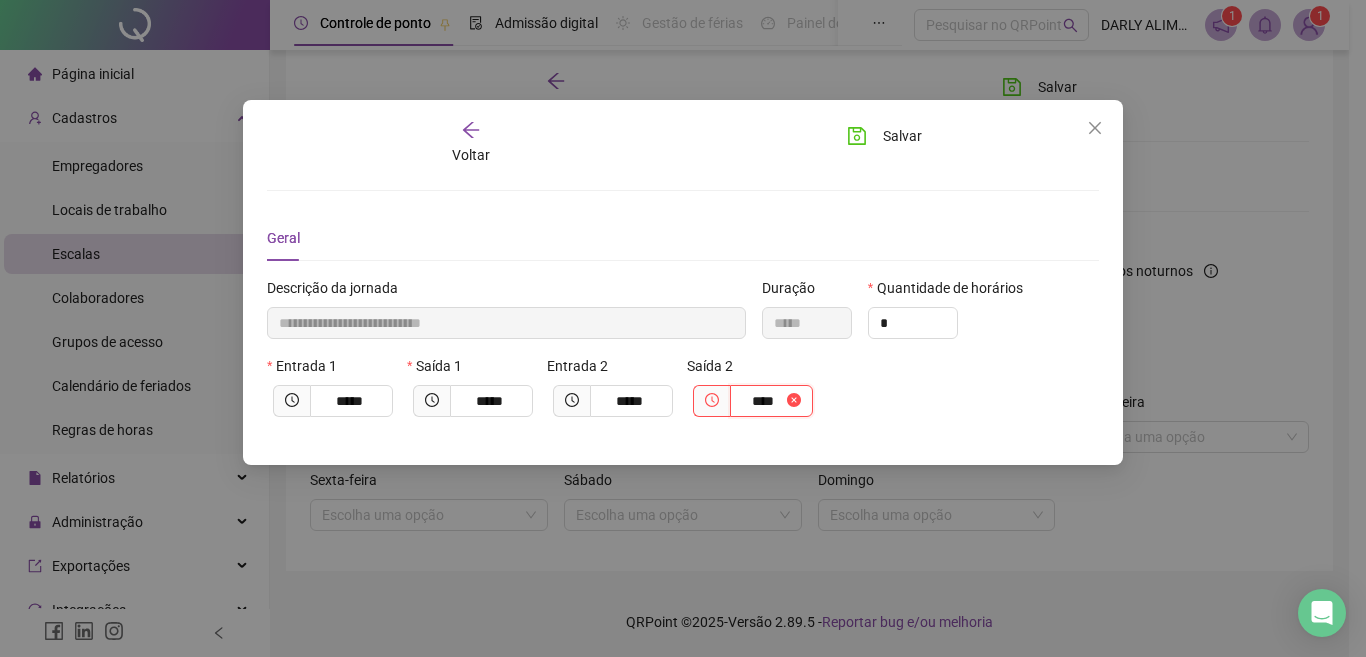 type on "*****" 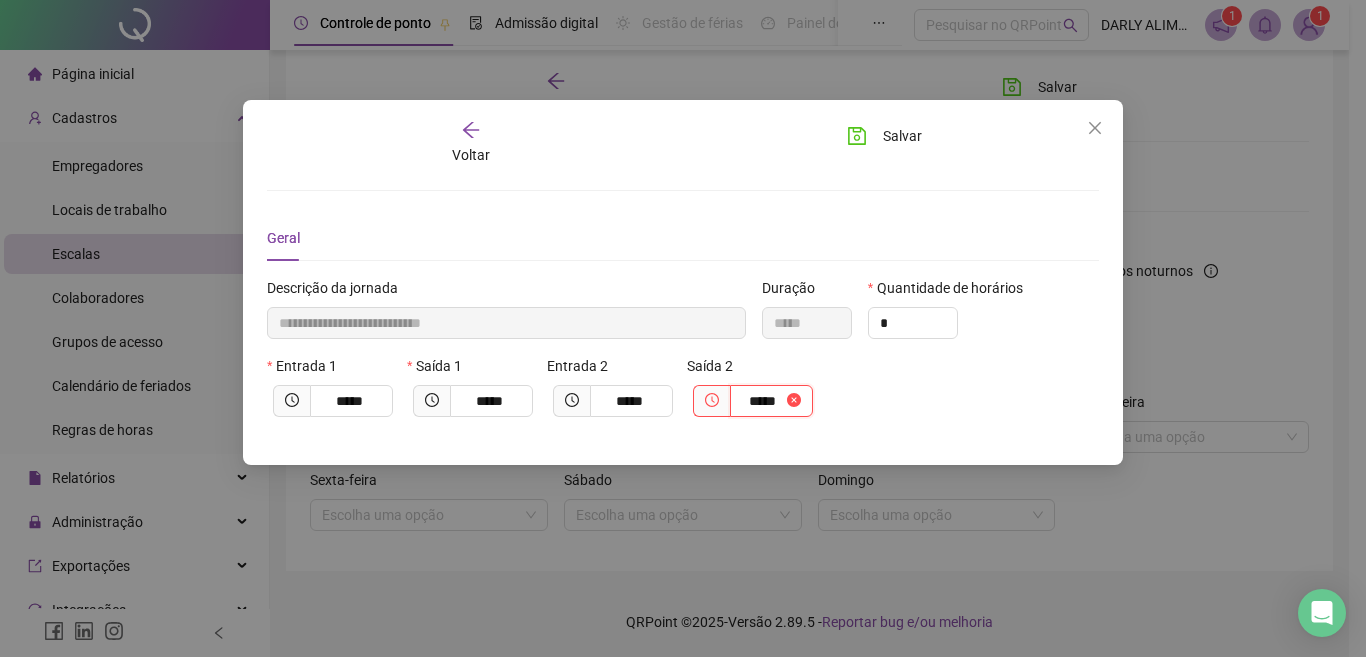 type on "**********" 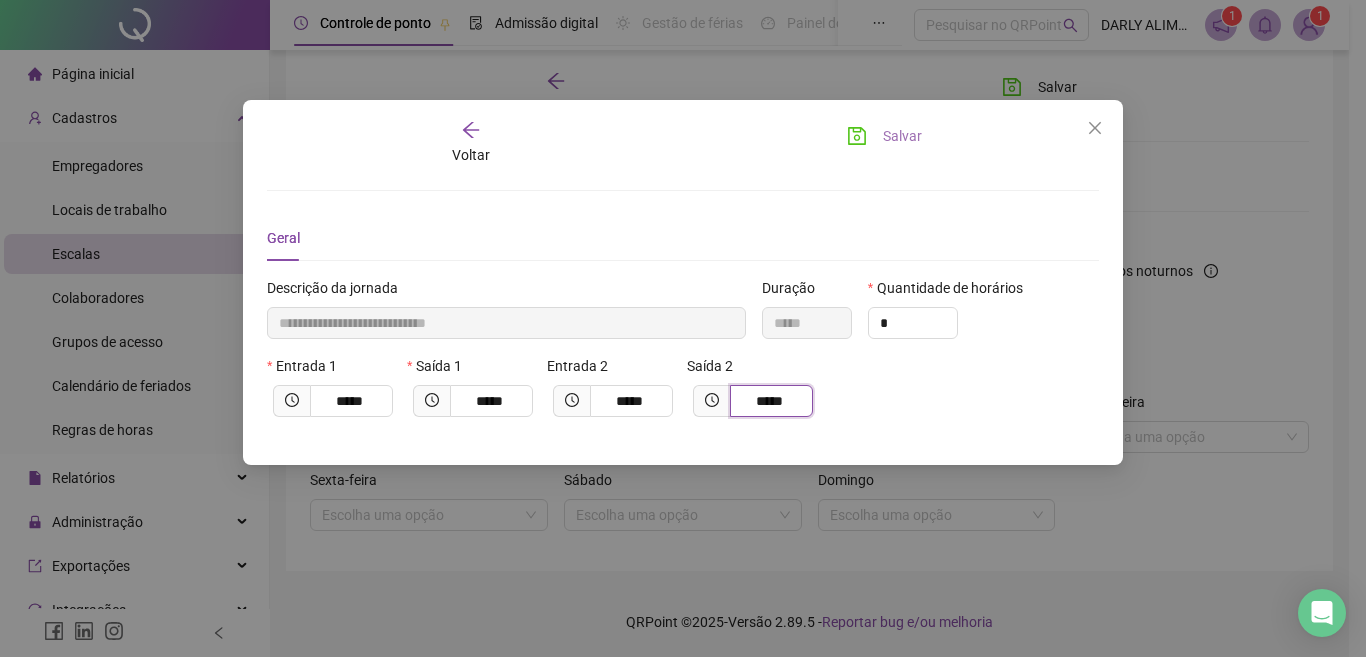 type on "*****" 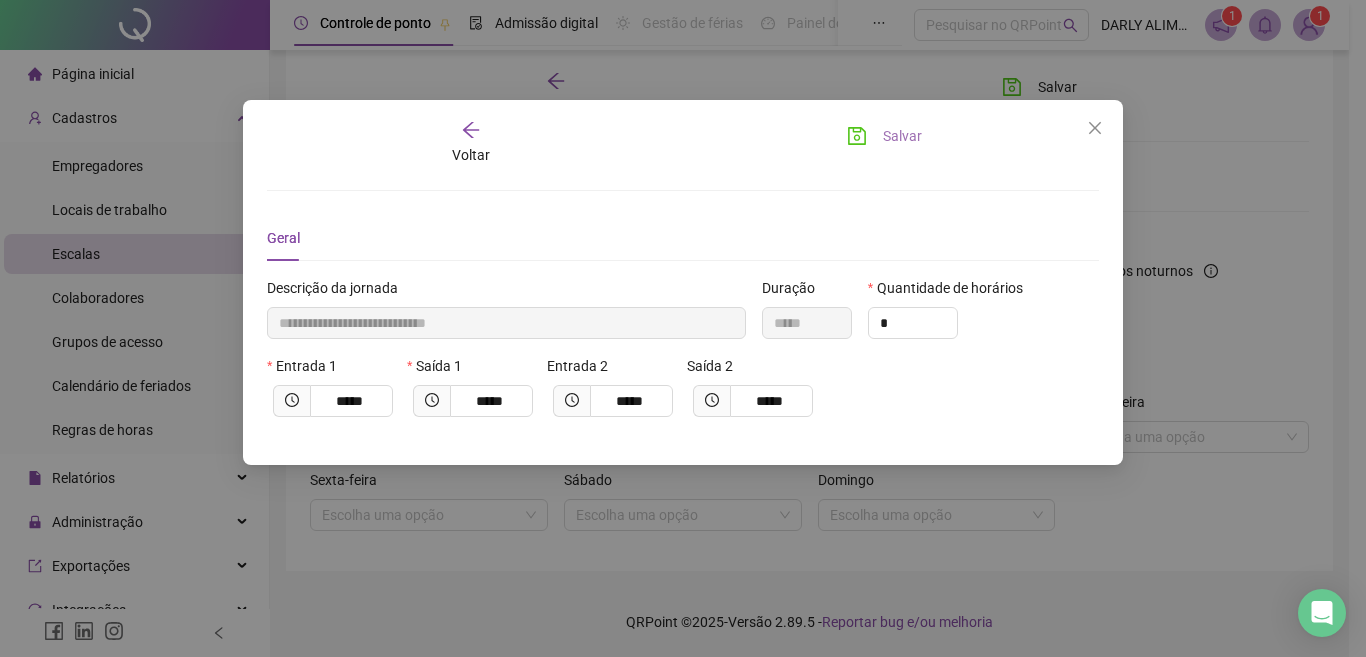 click on "Salvar" at bounding box center (902, 136) 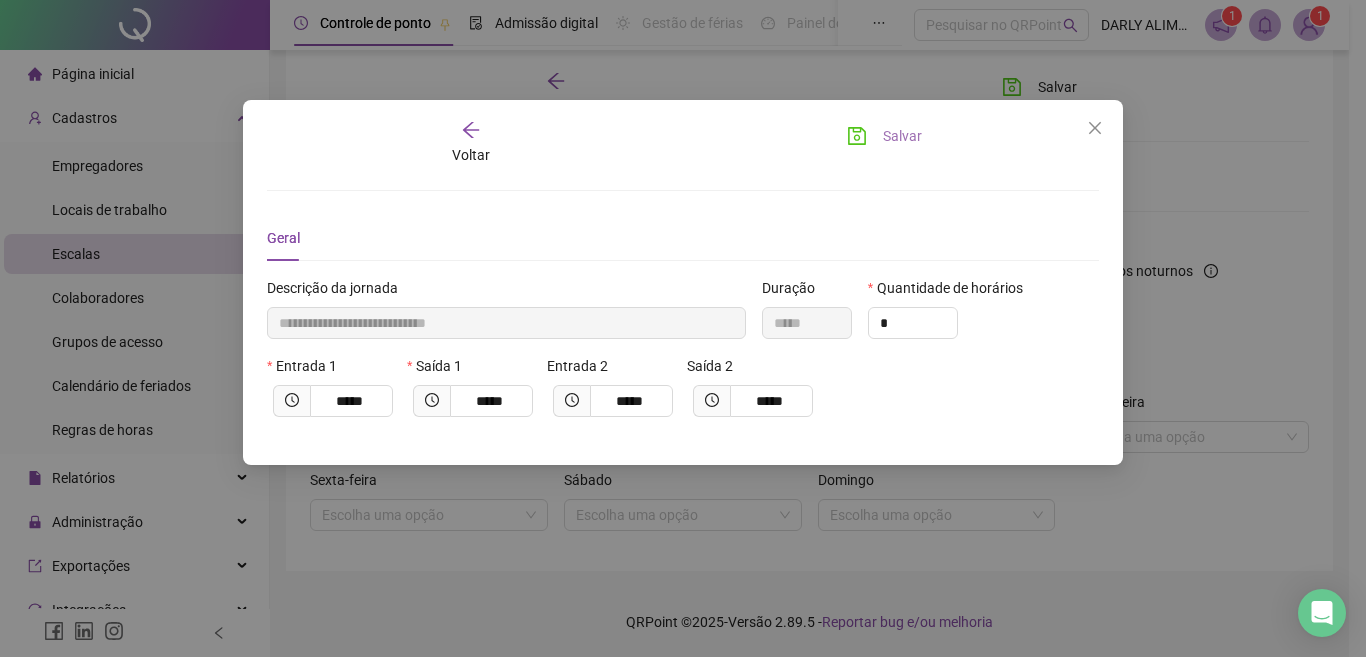 type 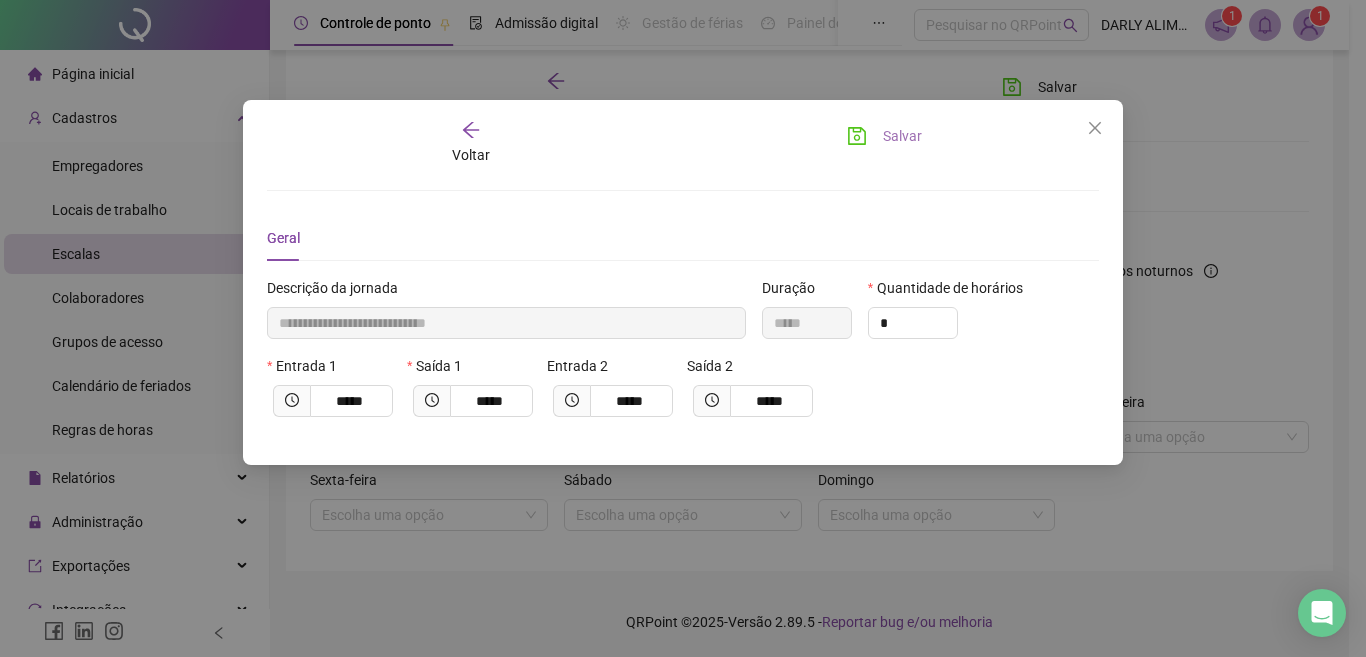 type 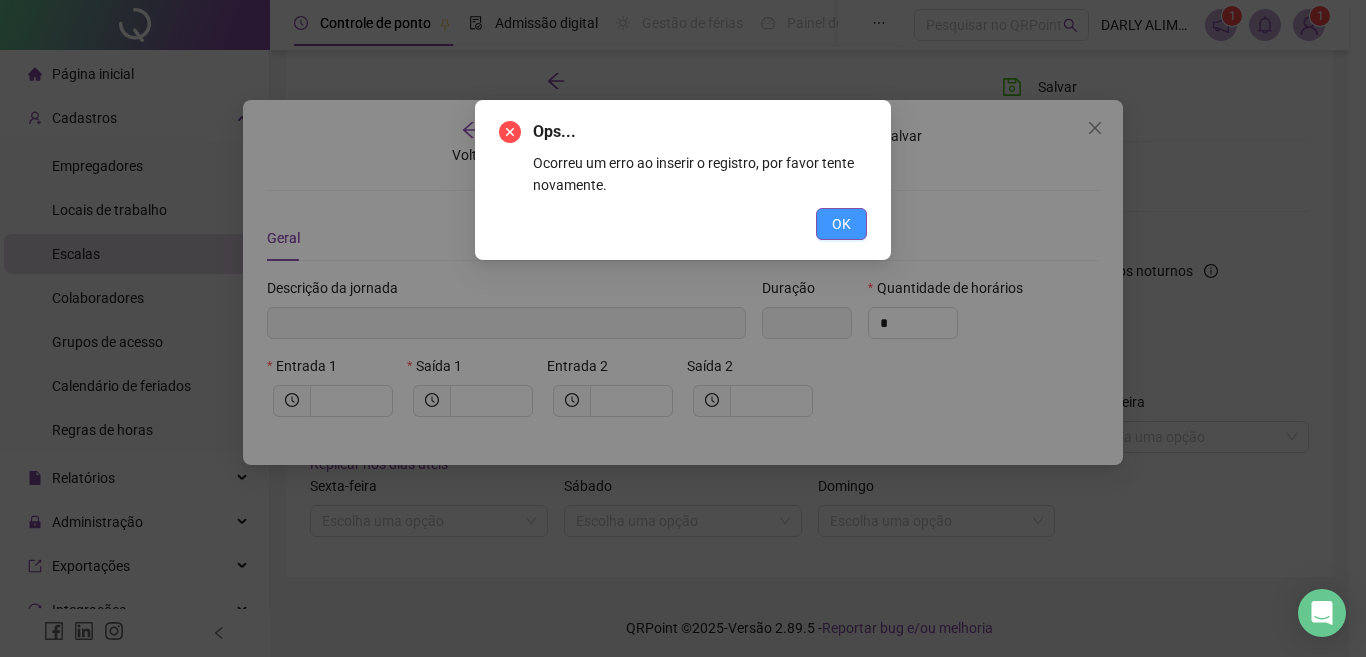 click on "OK" at bounding box center (841, 224) 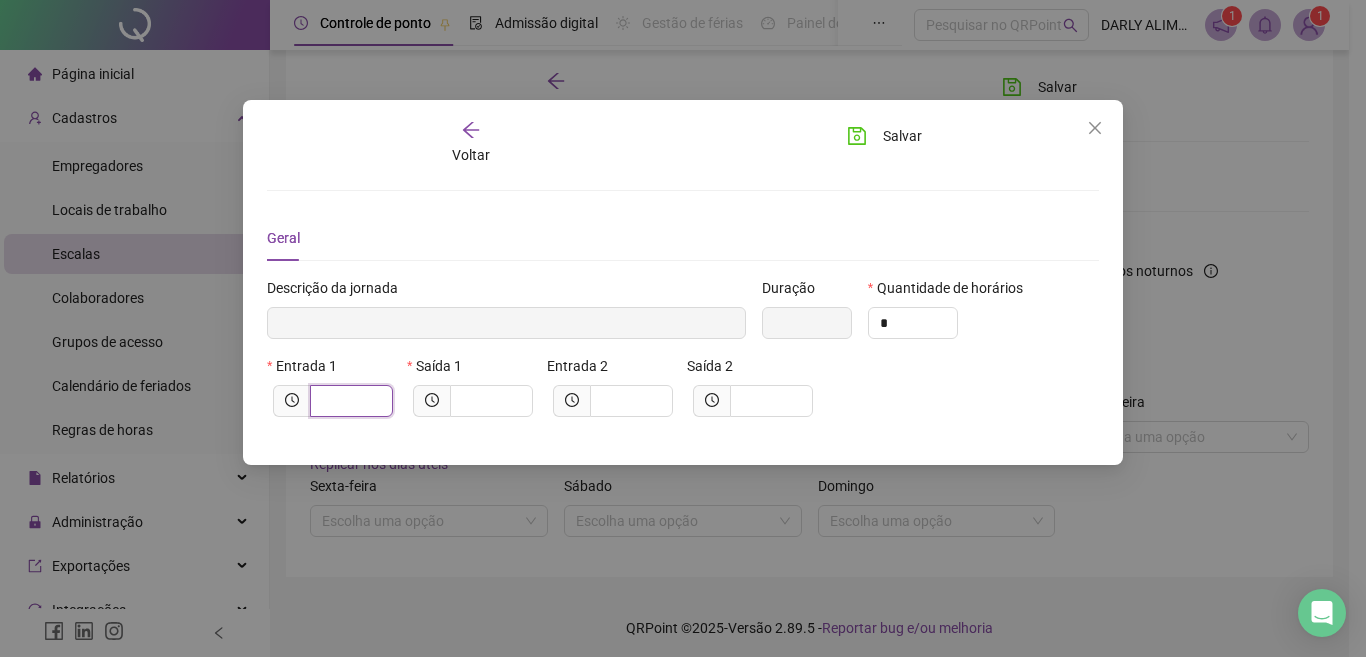 click at bounding box center [349, 401] 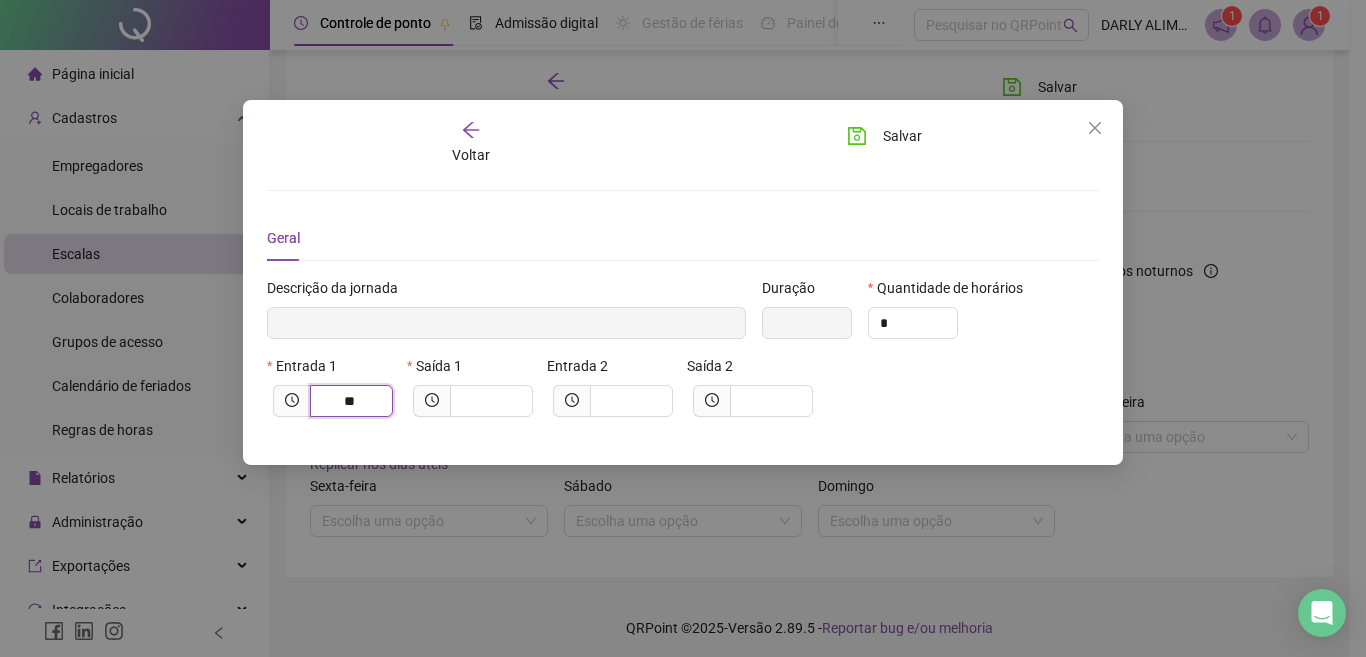 type on "******" 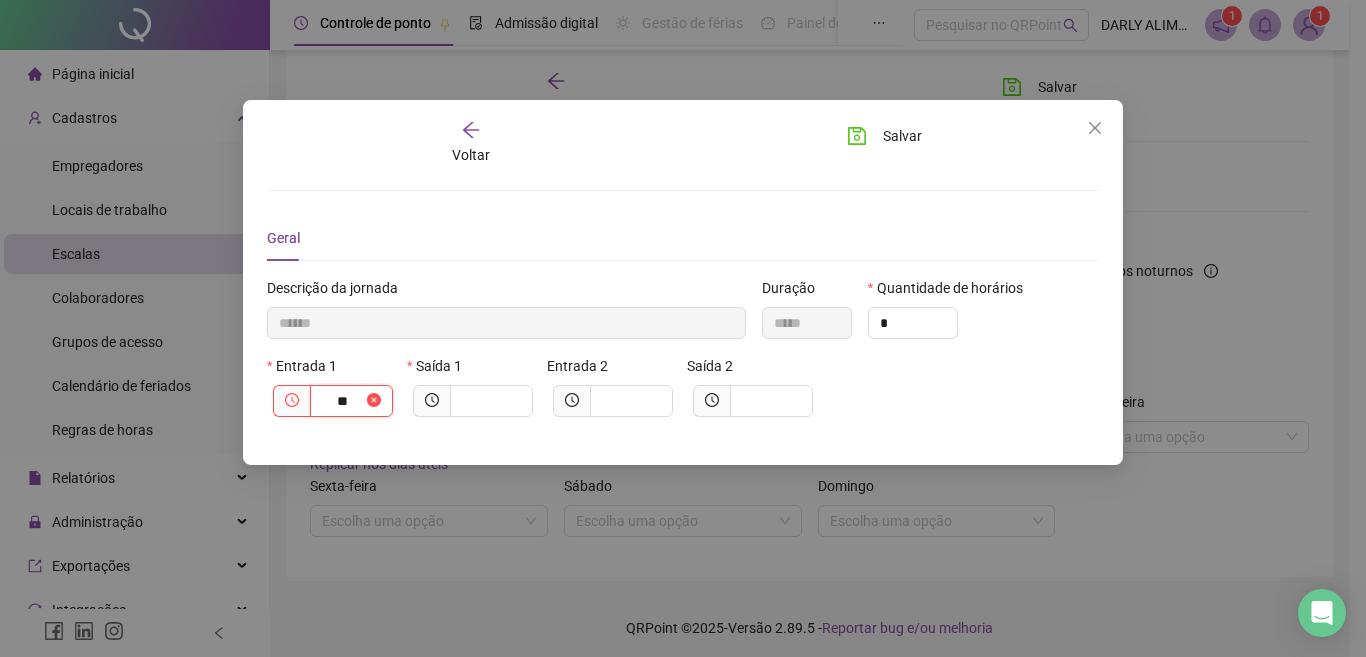 type on "********" 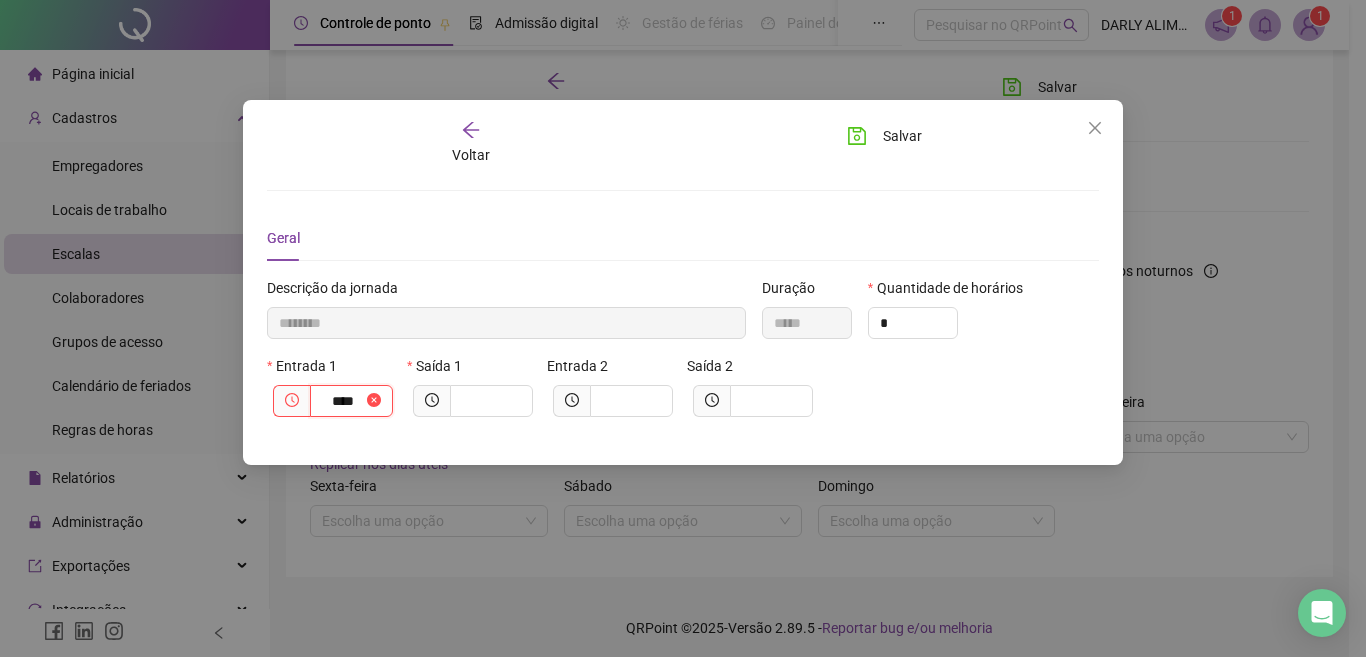 type on "*****" 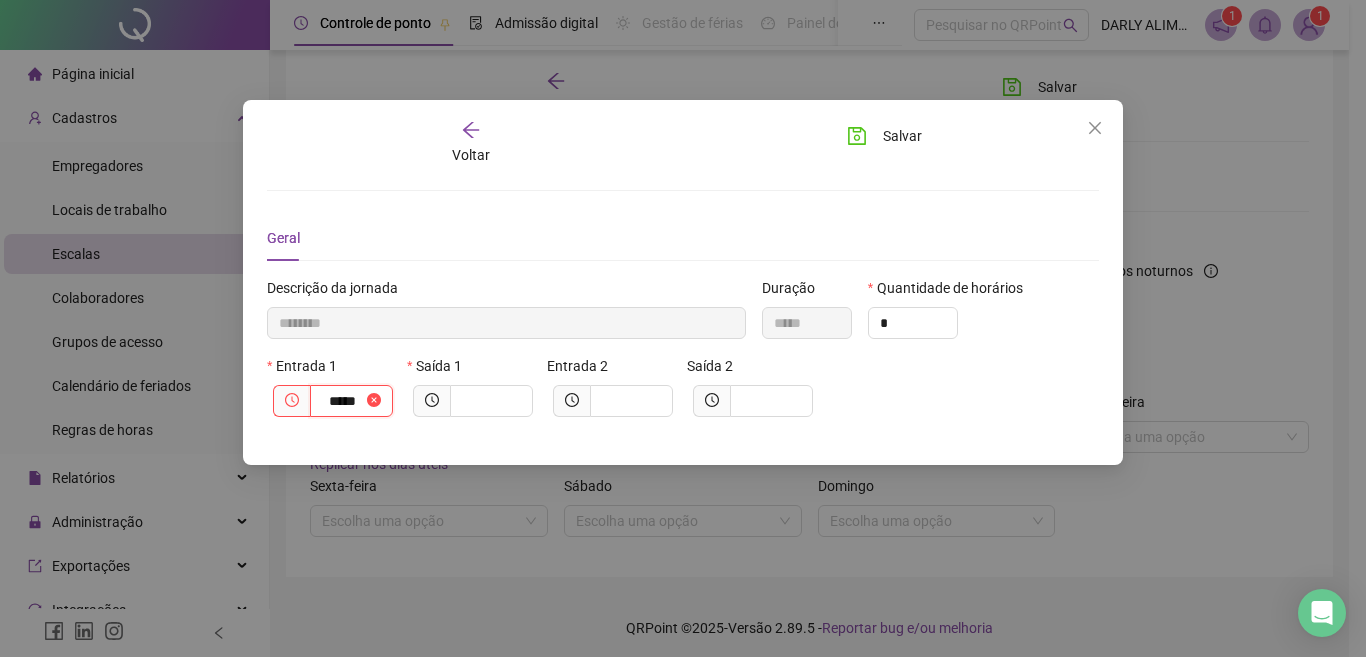 type on "*********" 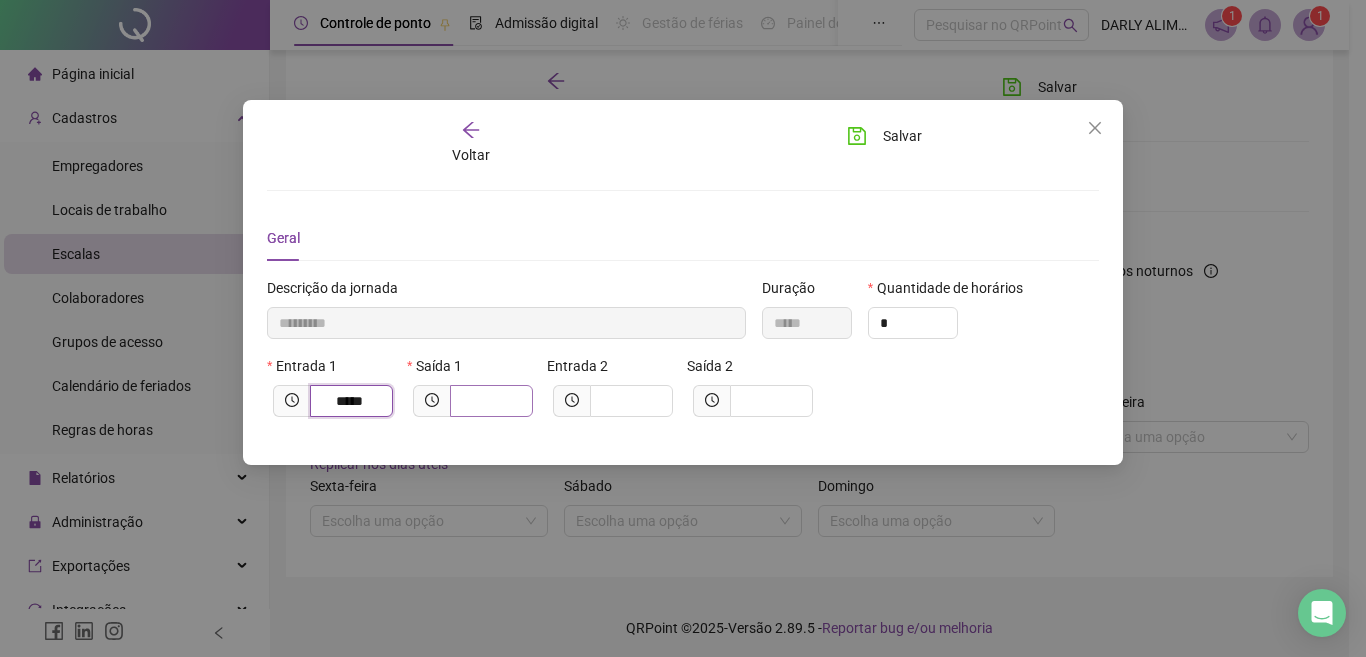 type on "*****" 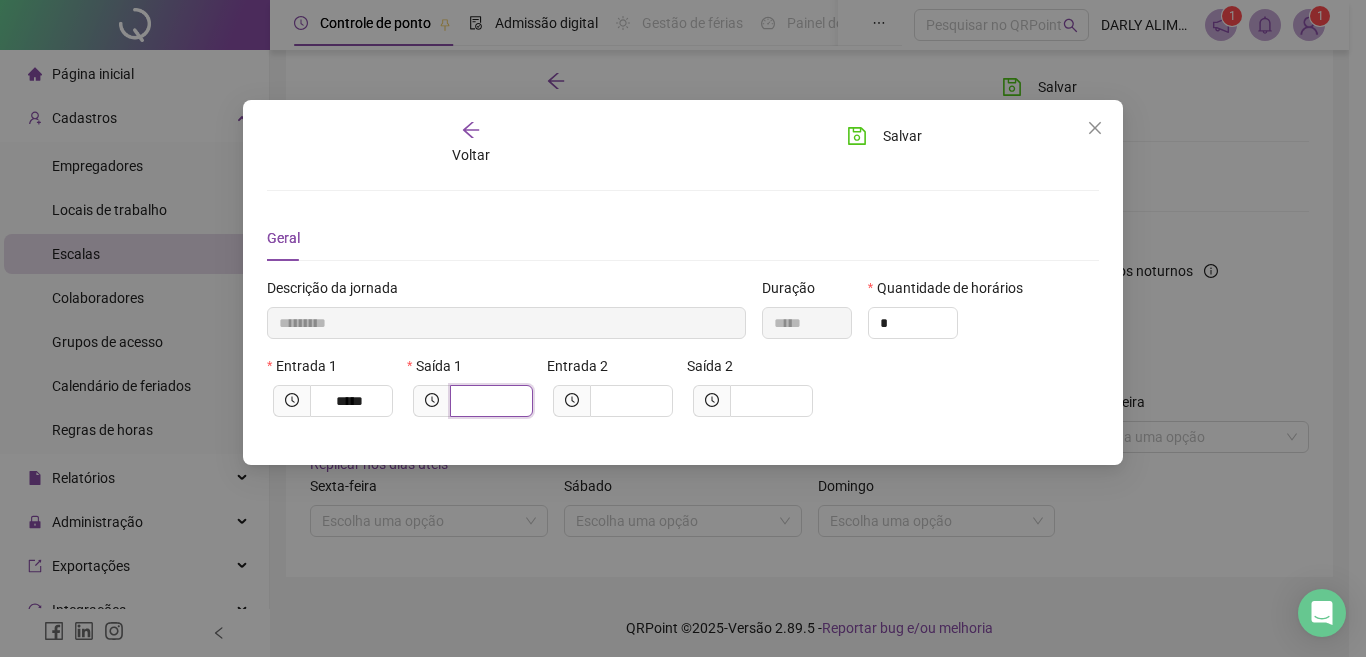 click at bounding box center [489, 401] 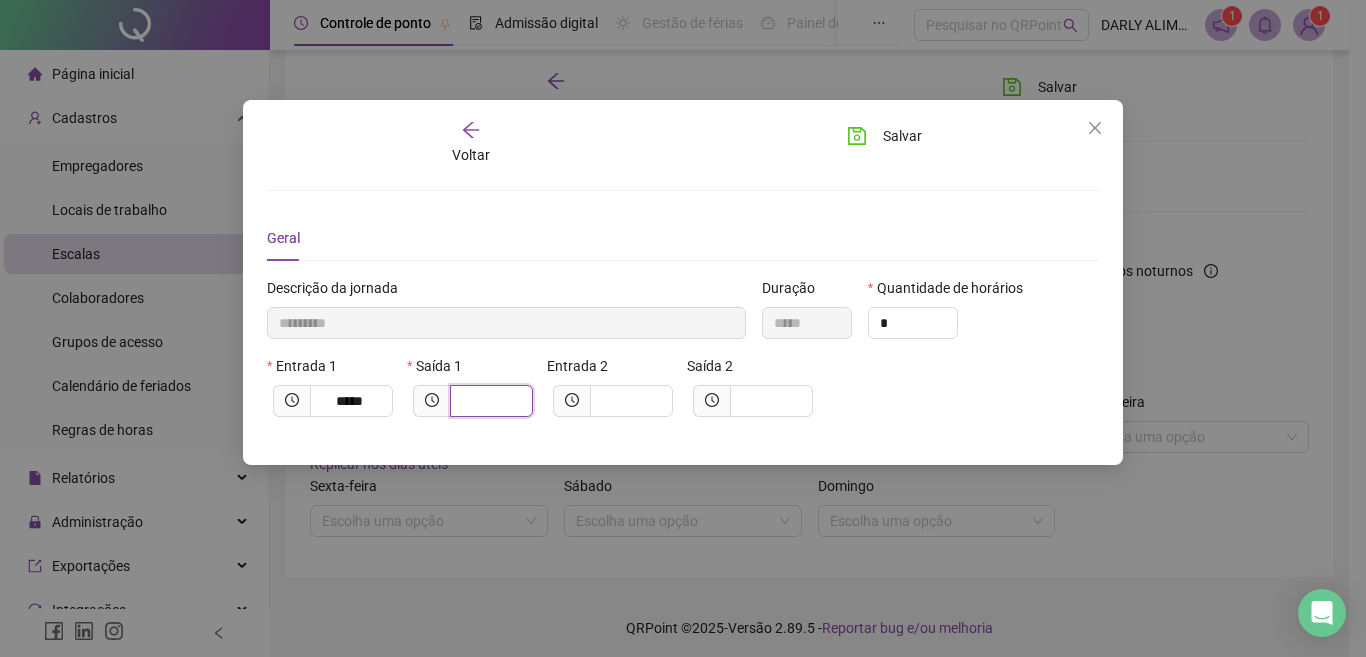 type on "*" 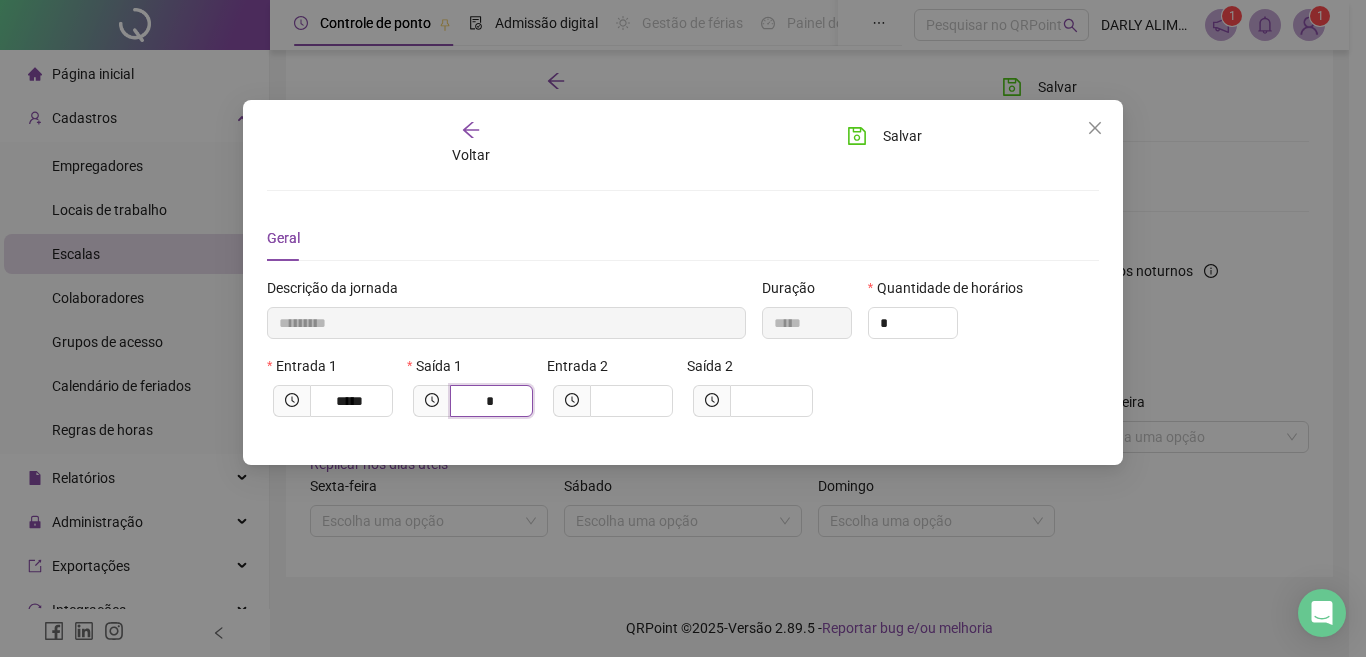 type on "*********" 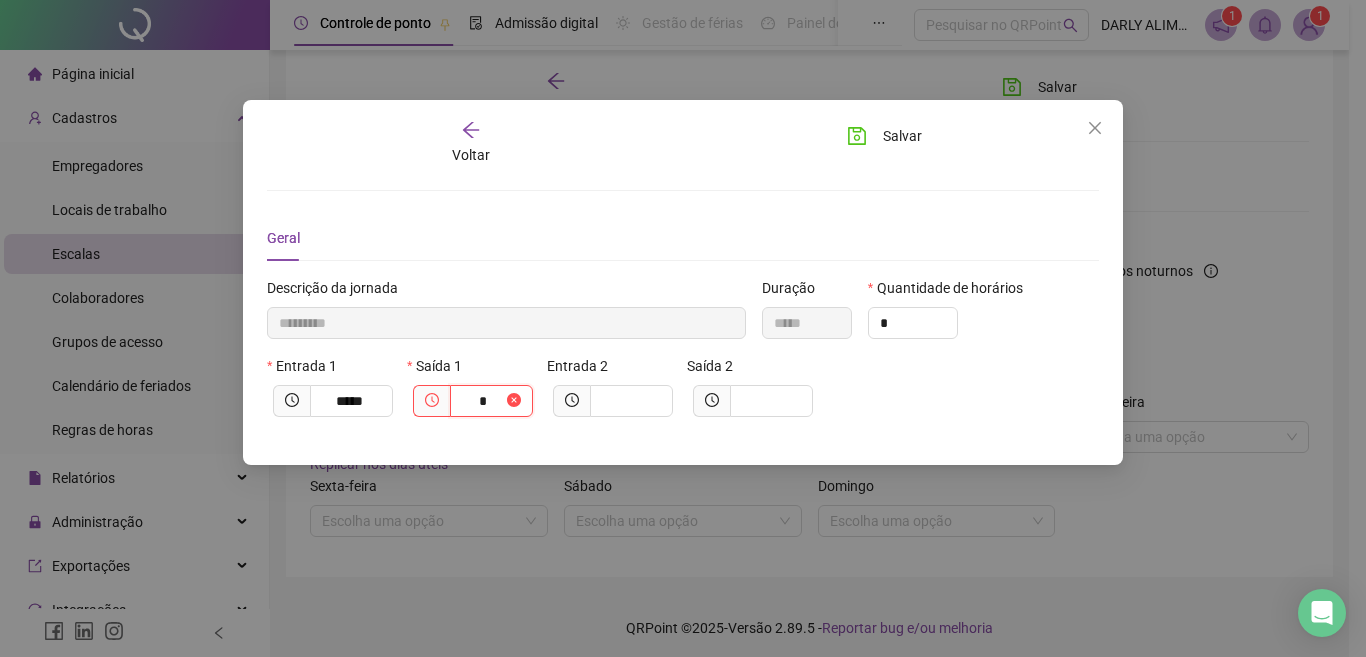 type on "**" 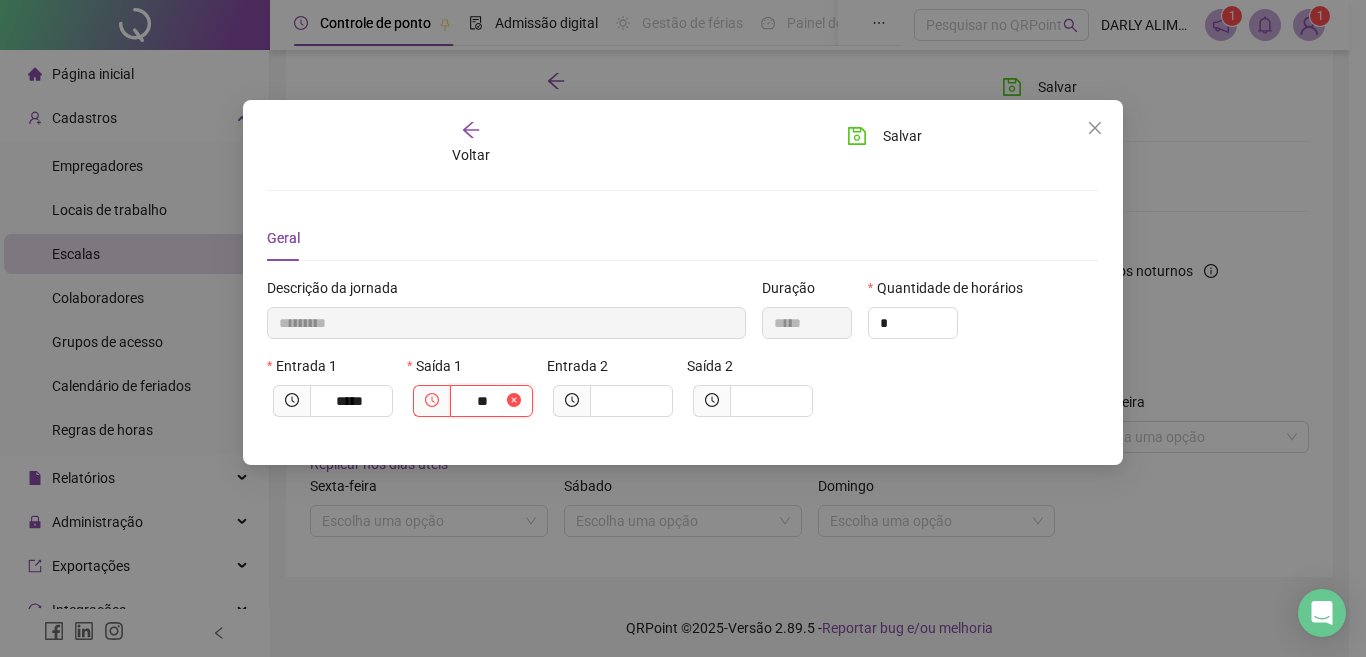type on "**********" 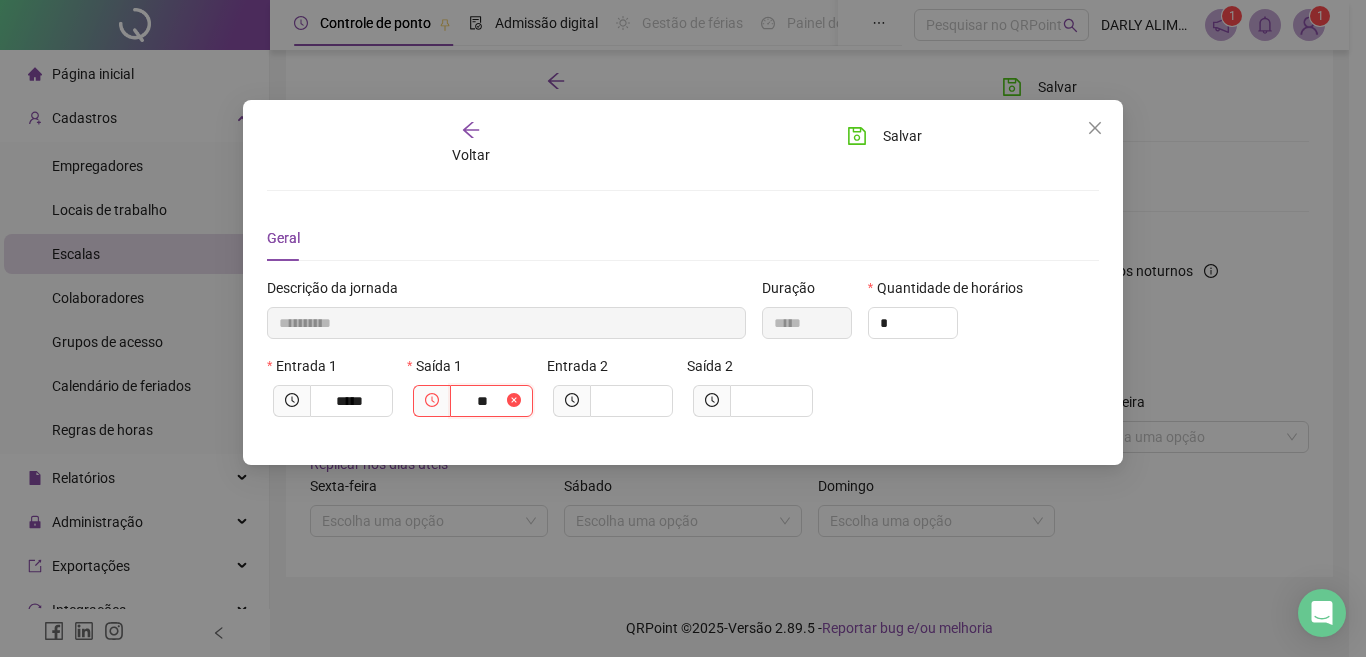 type on "****" 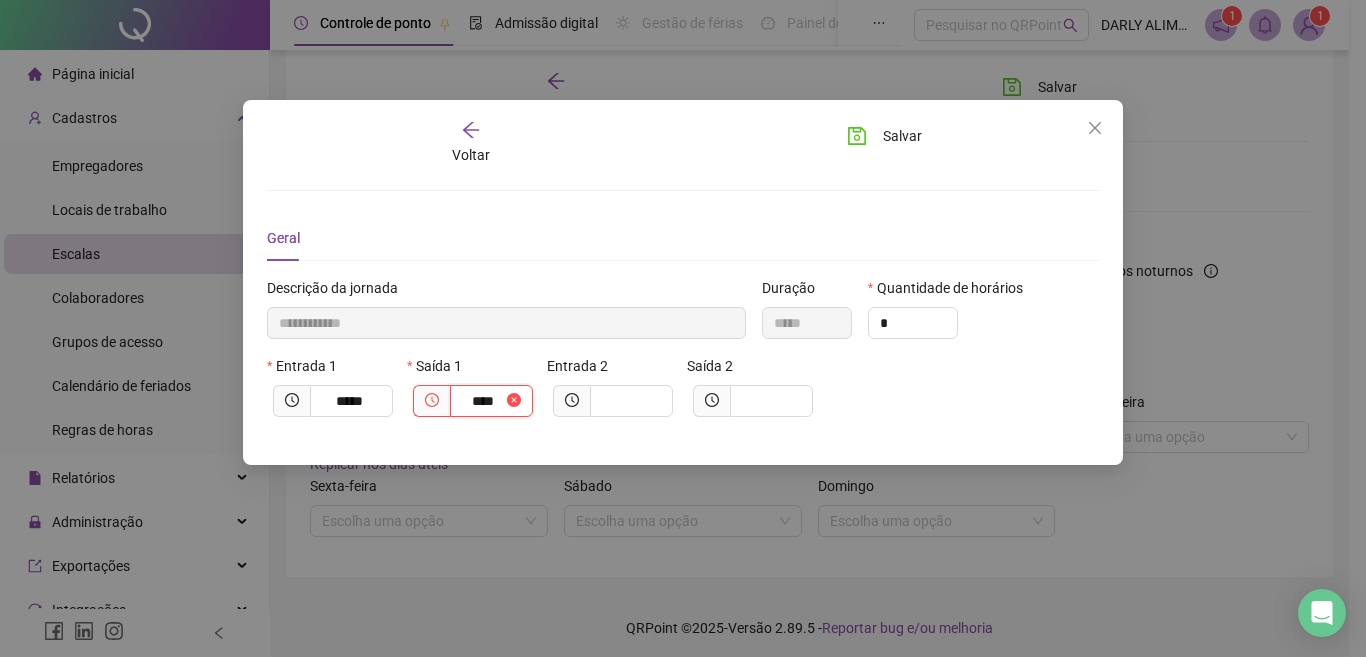 type on "*****" 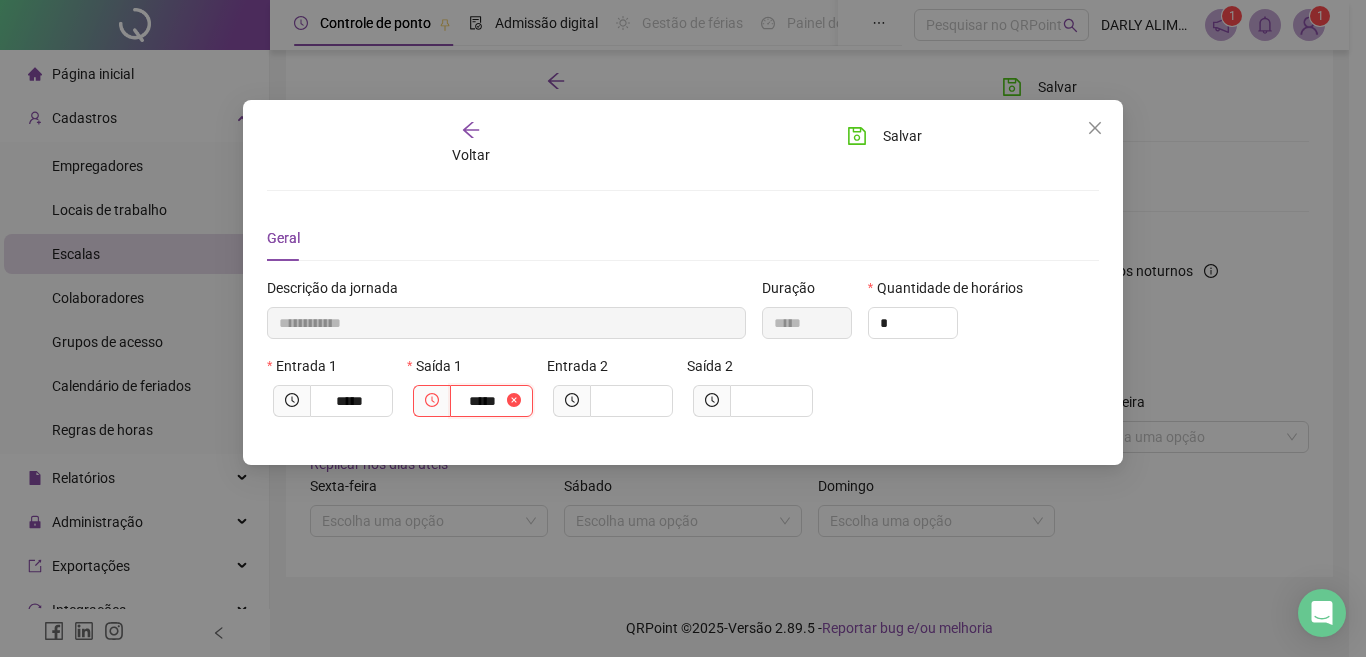 type on "**********" 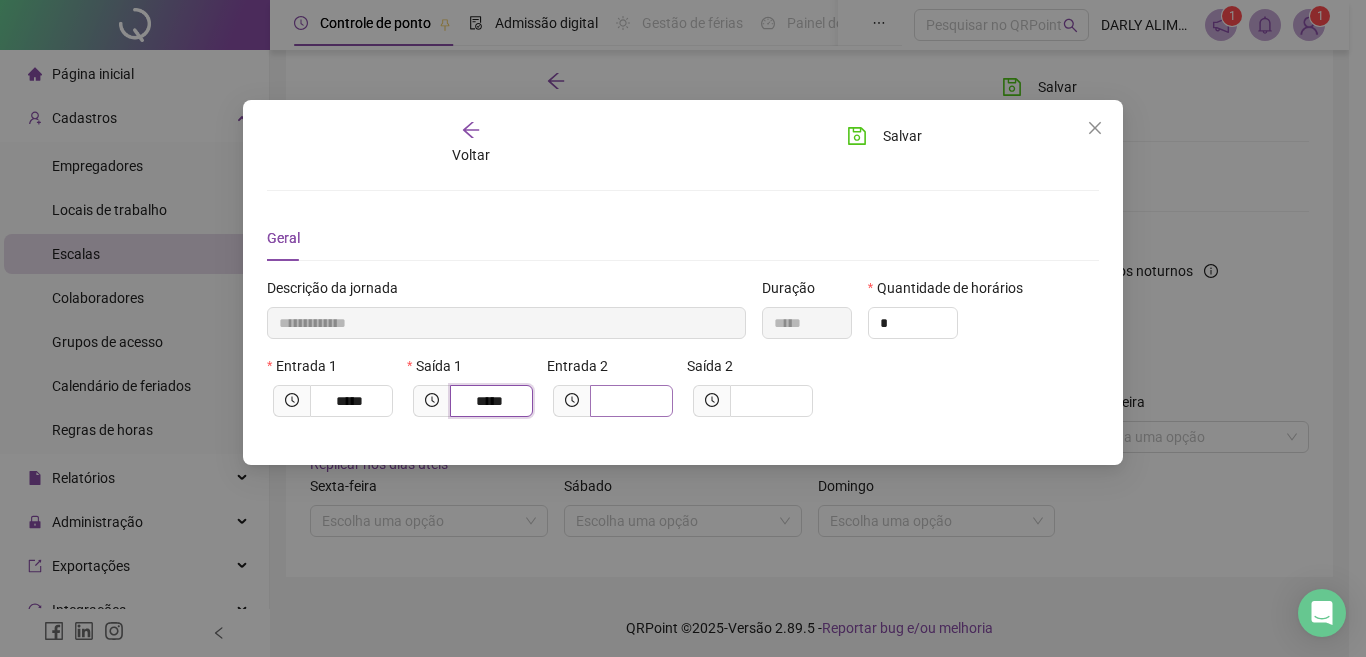 type on "*****" 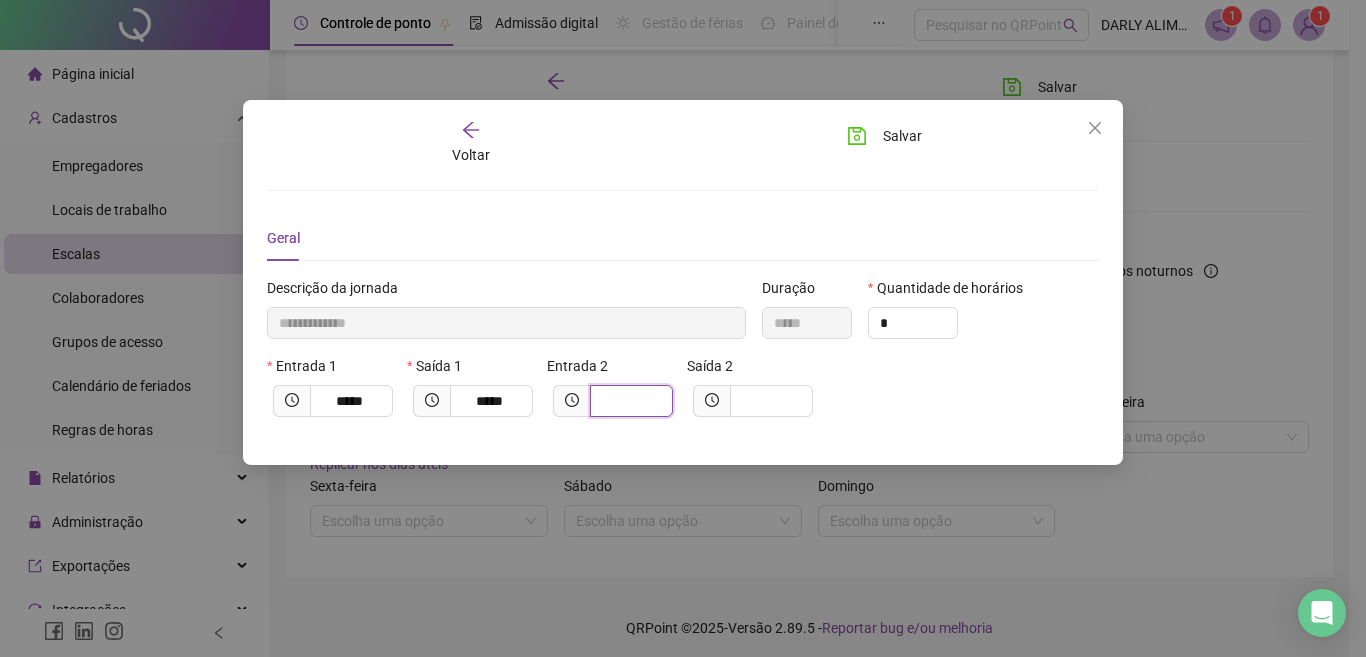 click at bounding box center [629, 401] 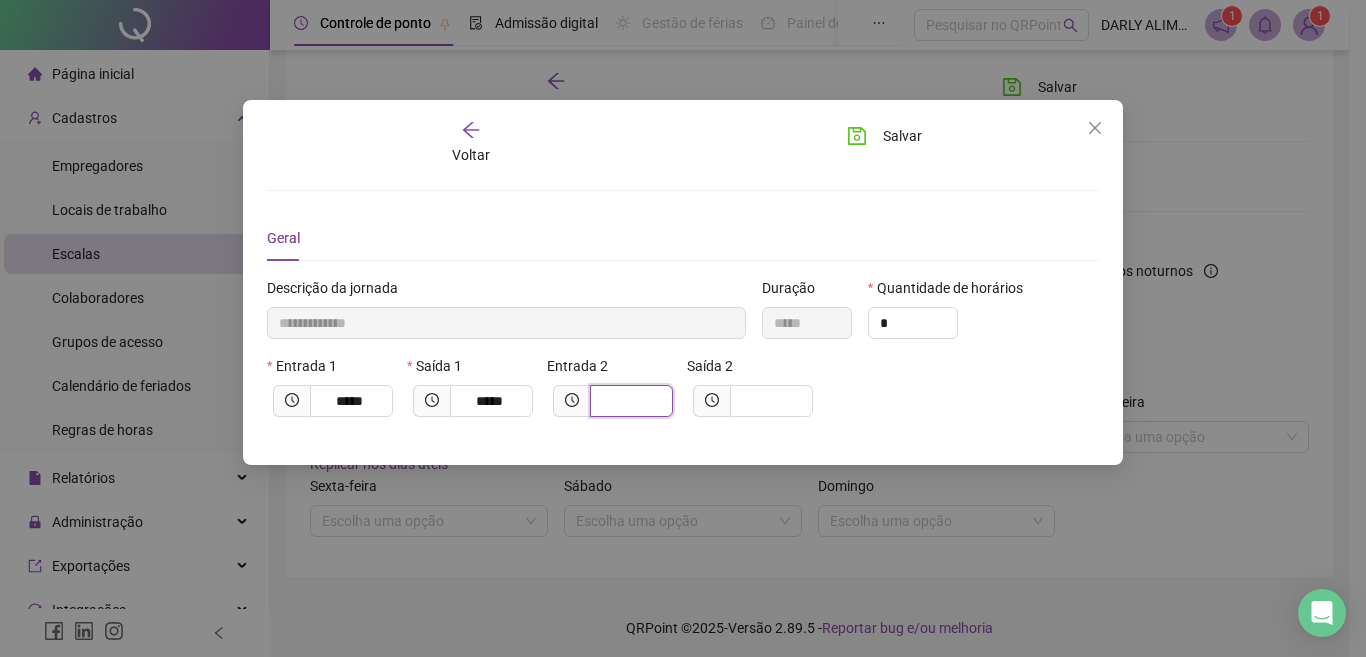 type on "**********" 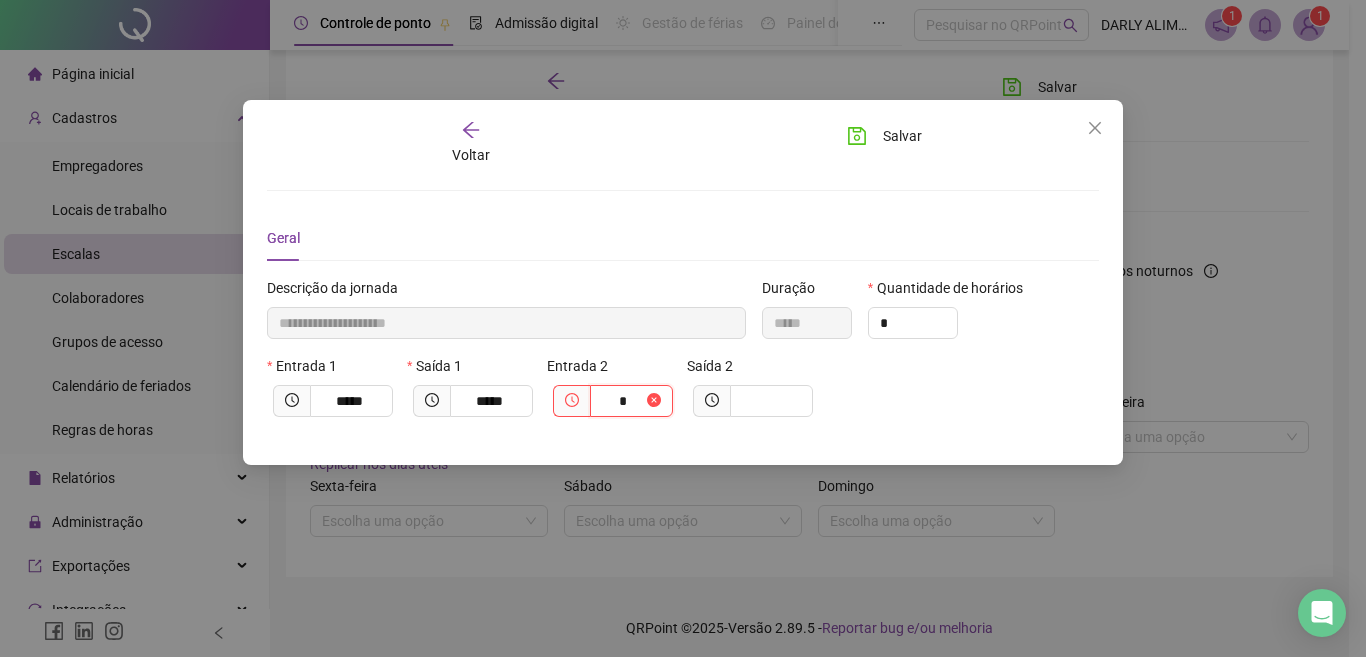 type on "**********" 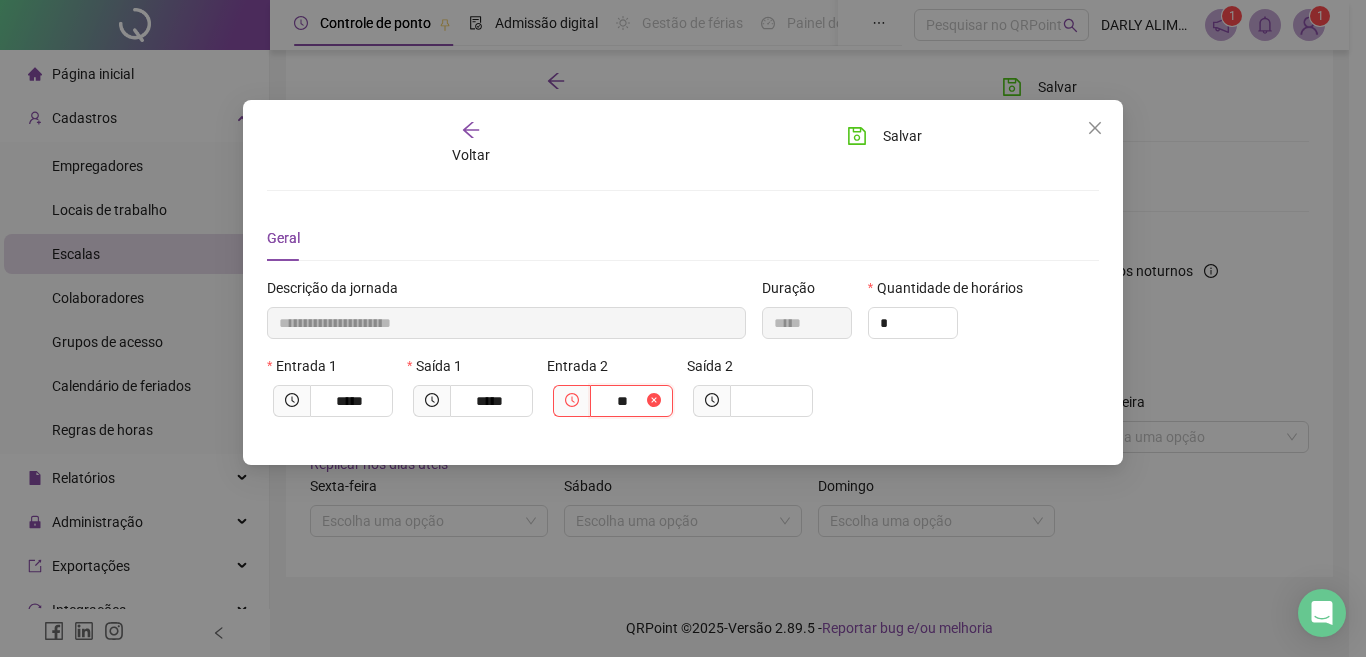 type on "****" 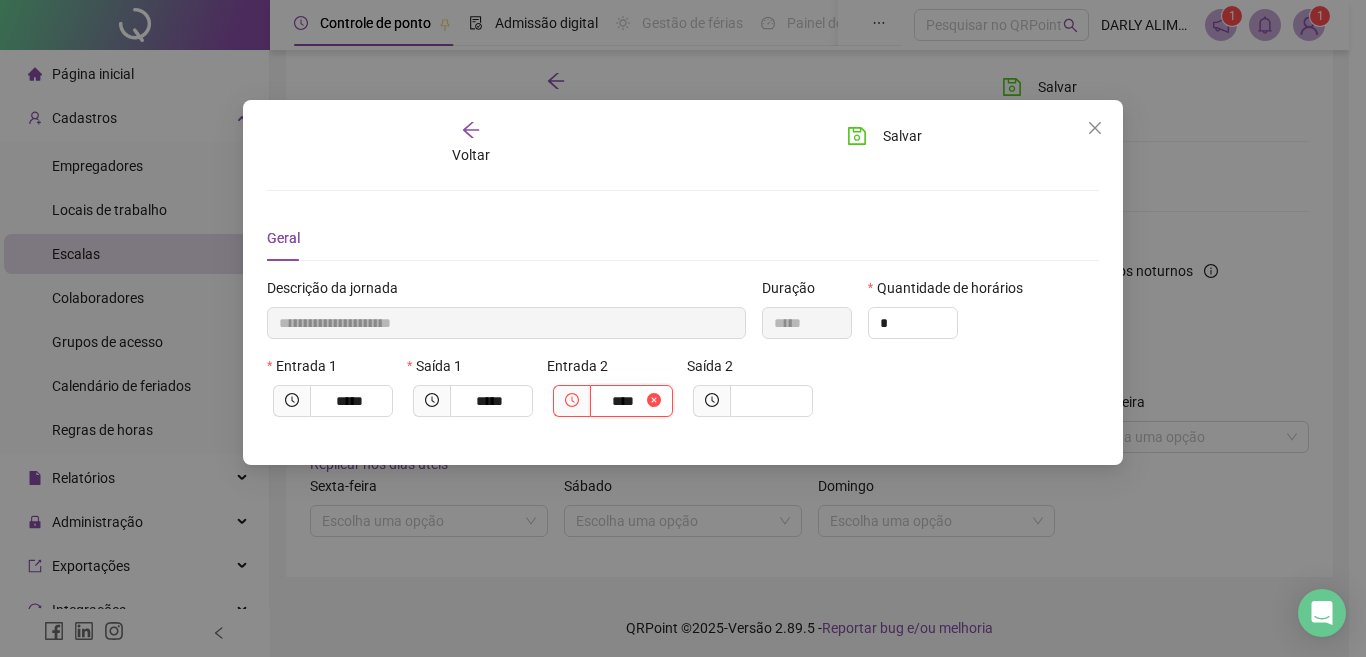 type on "**********" 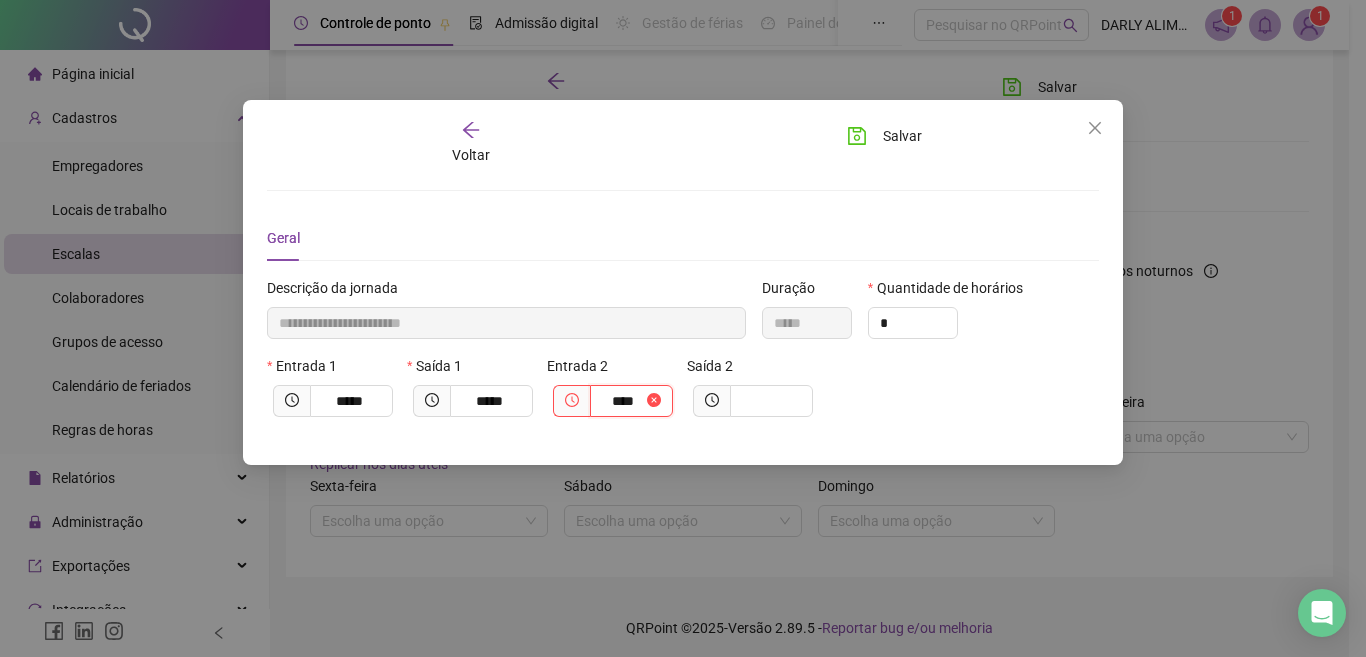 type on "*****" 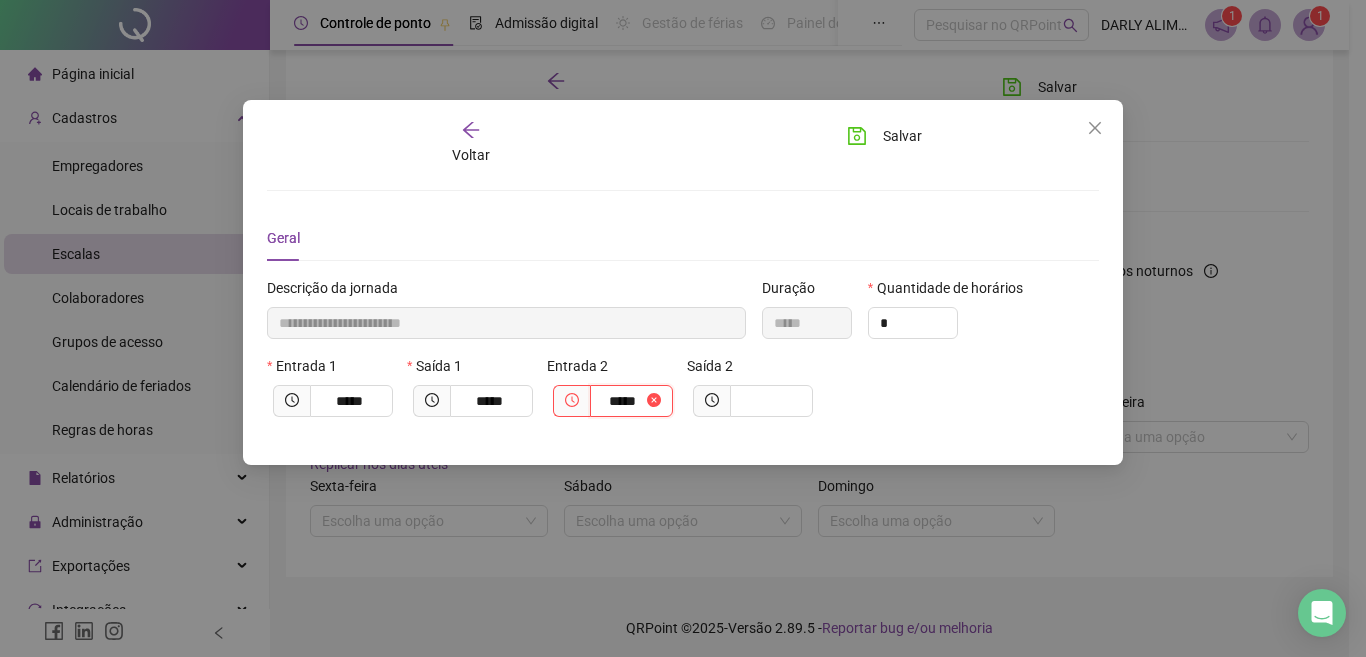 type on "**********" 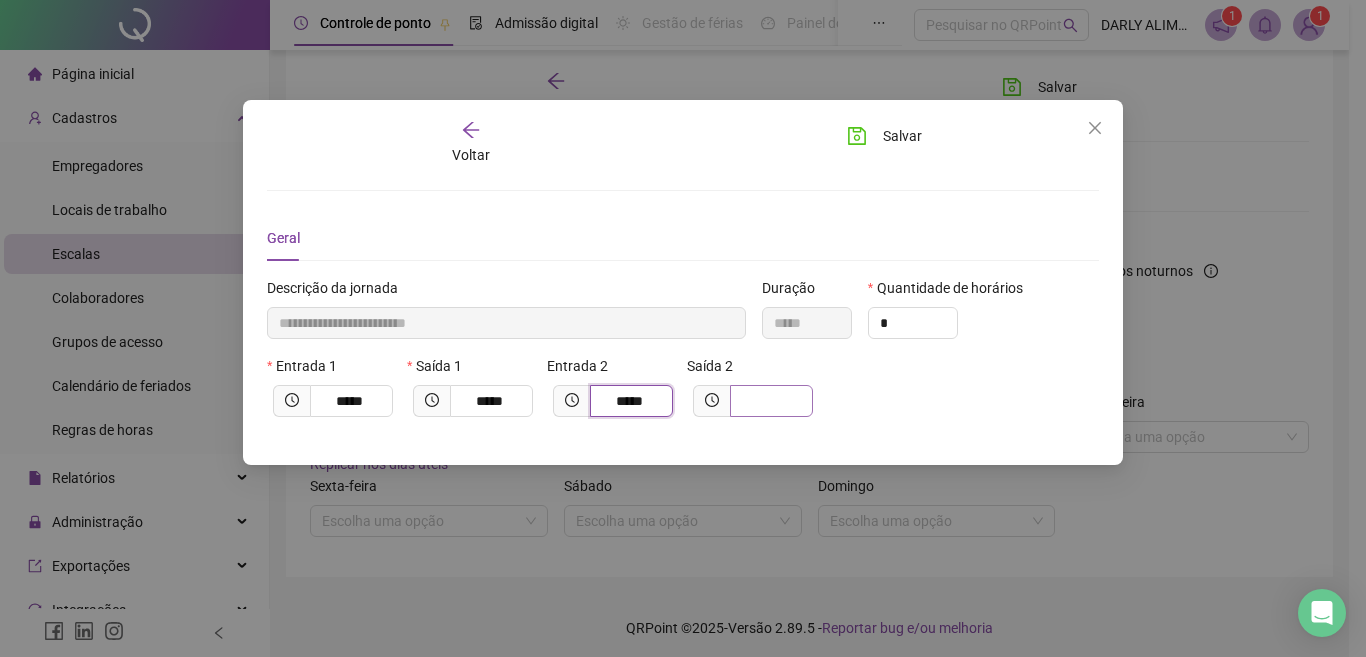 type on "*****" 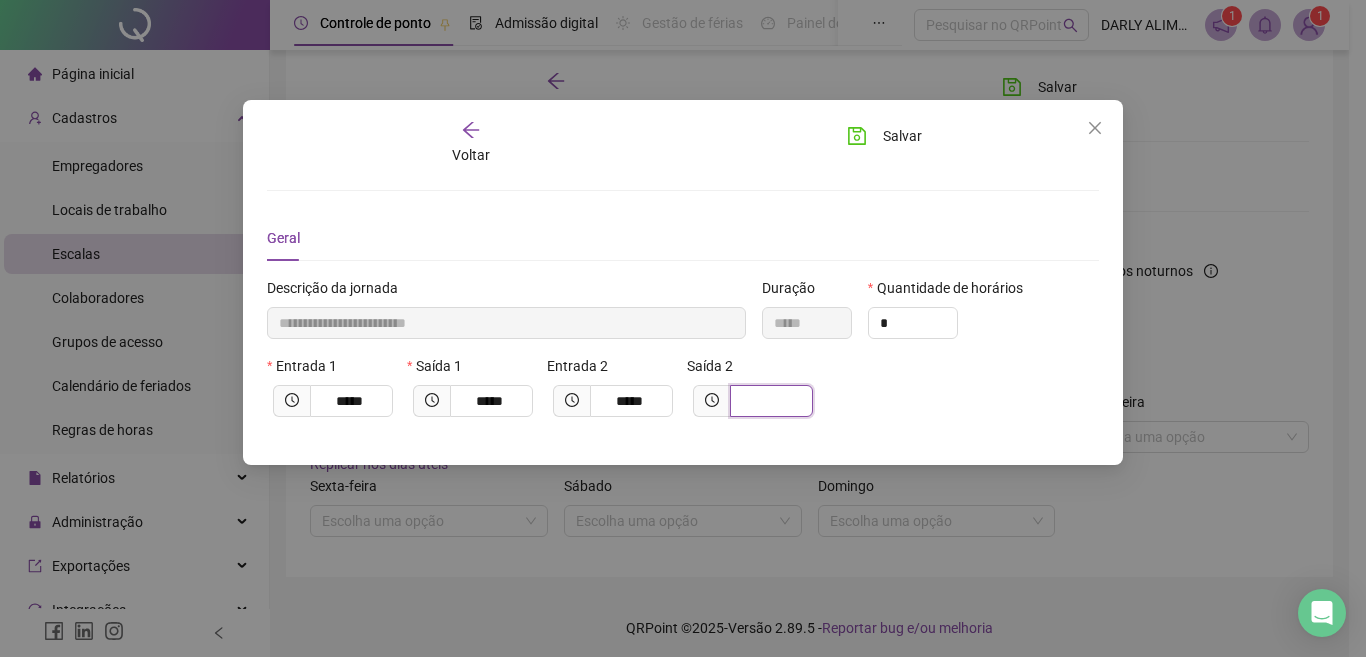 click at bounding box center (769, 401) 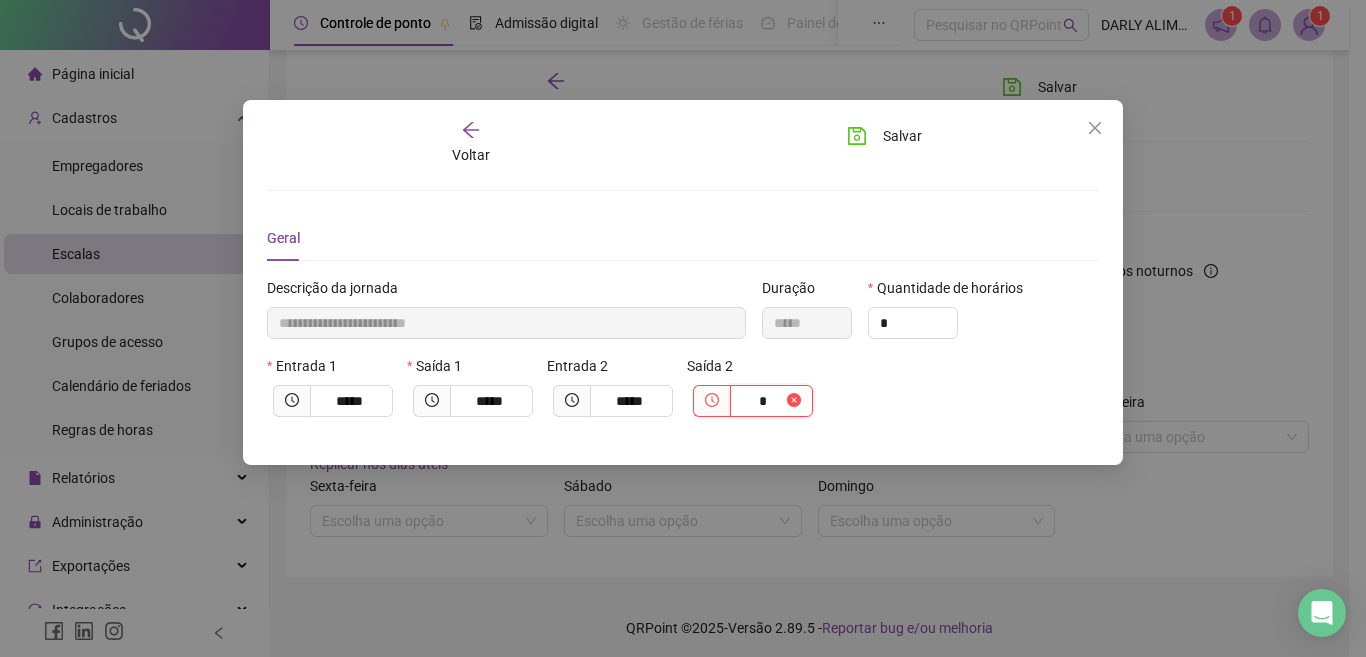 type on "**" 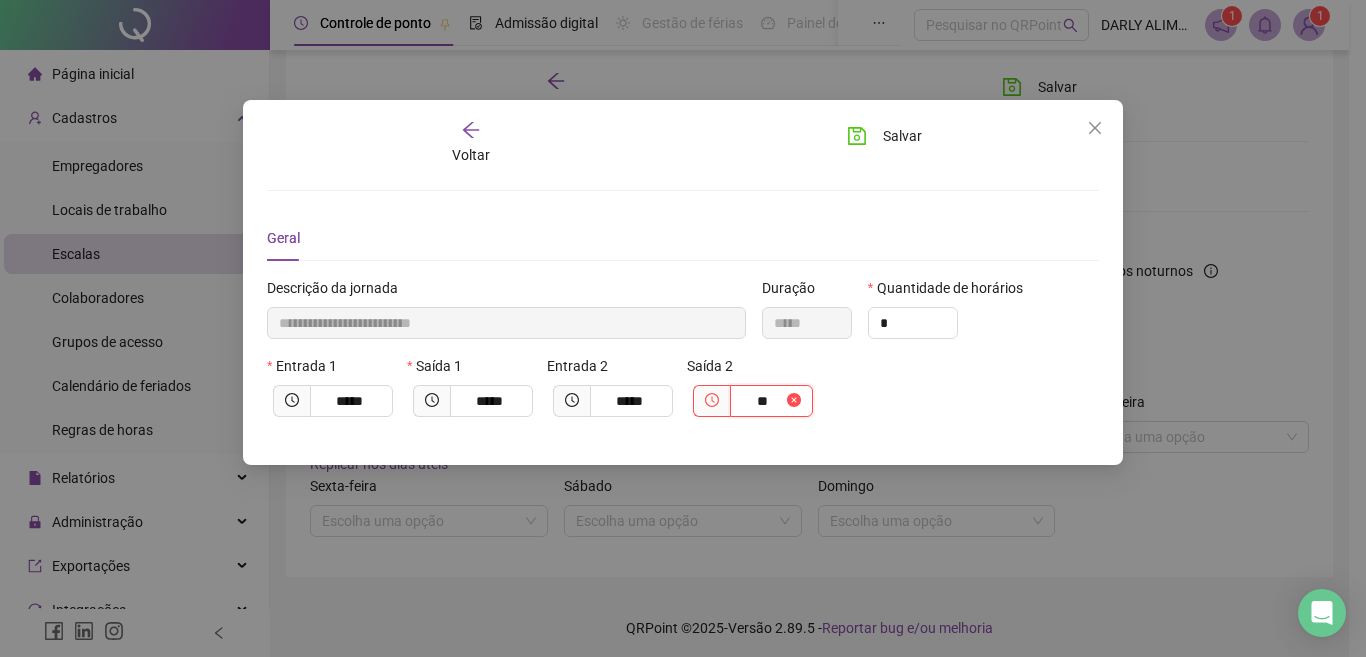 type on "**********" 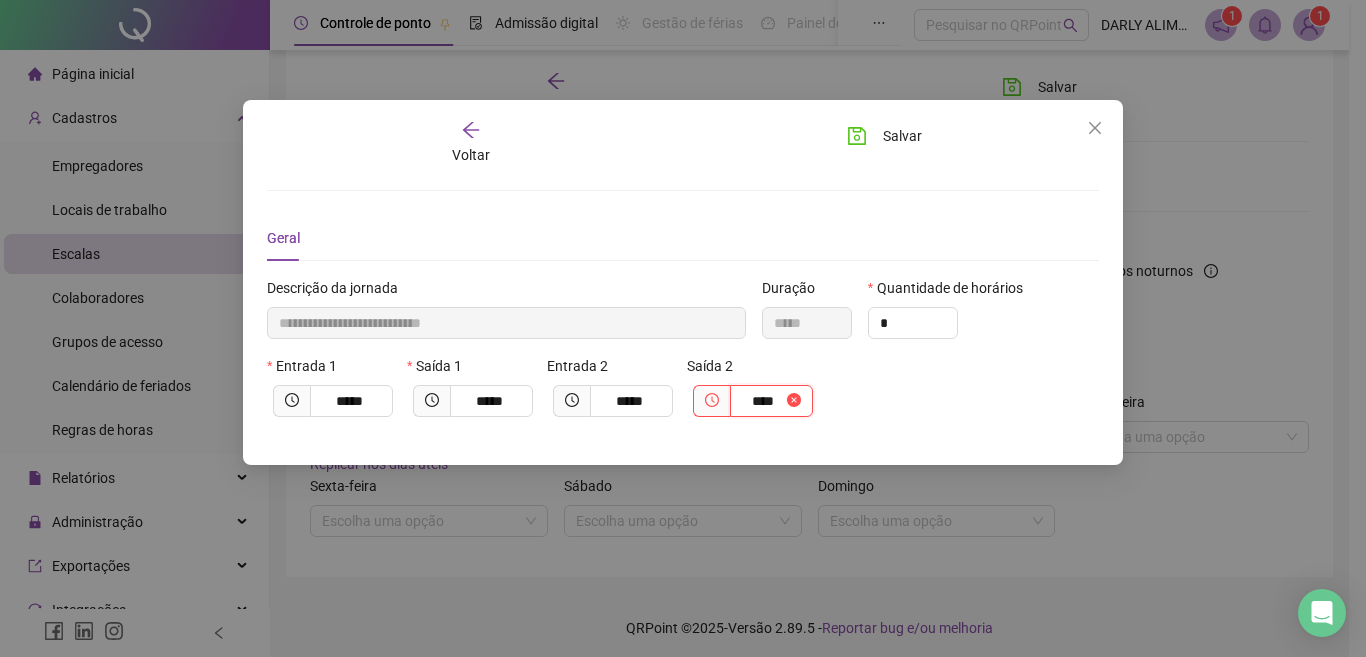 type on "*****" 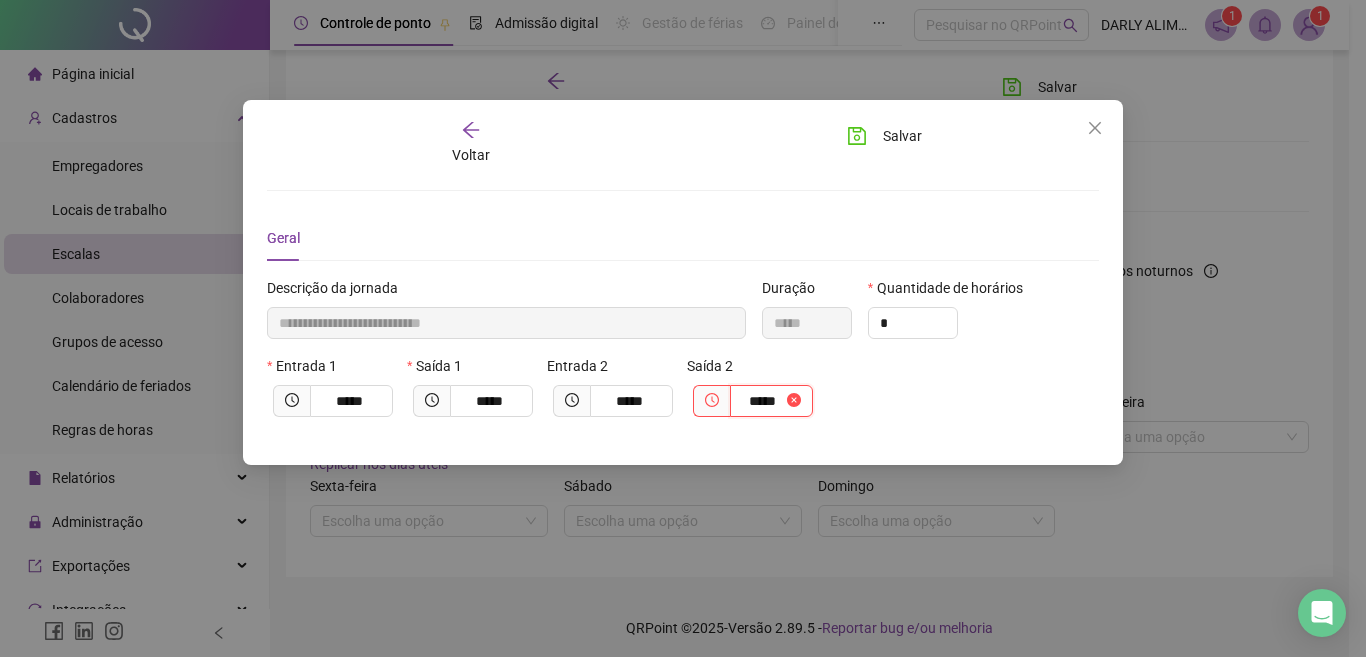 type on "**********" 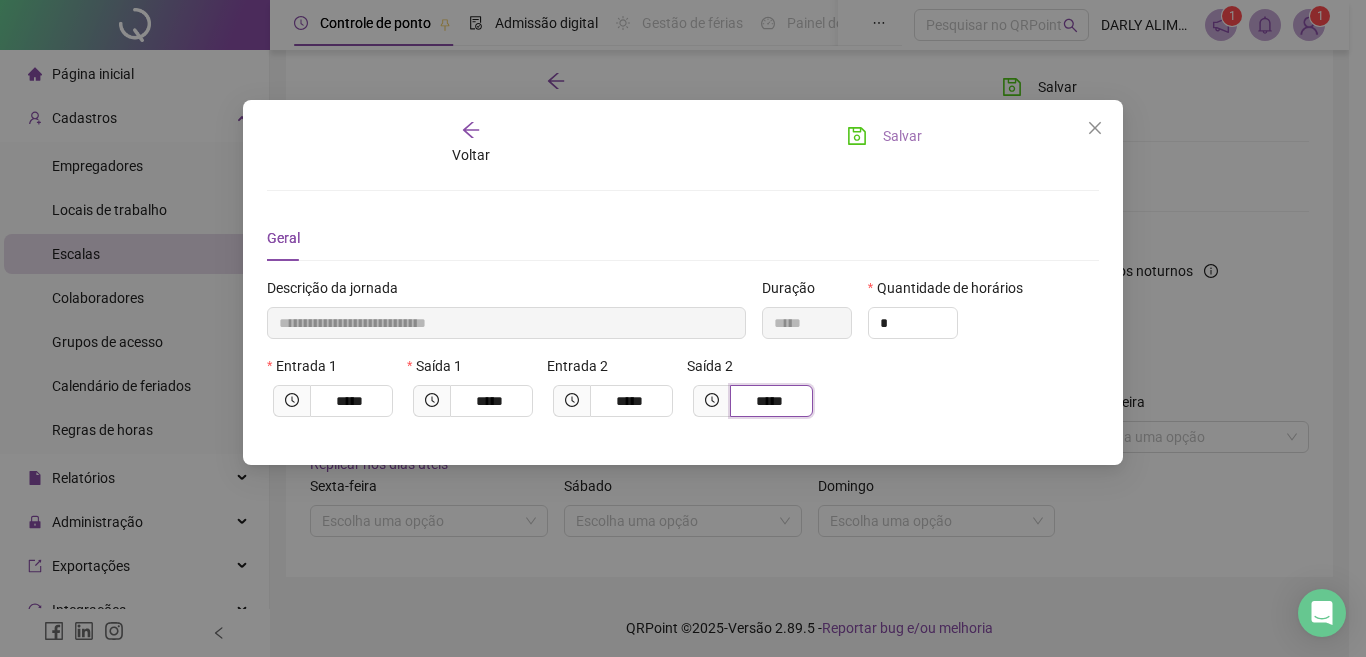 type on "*****" 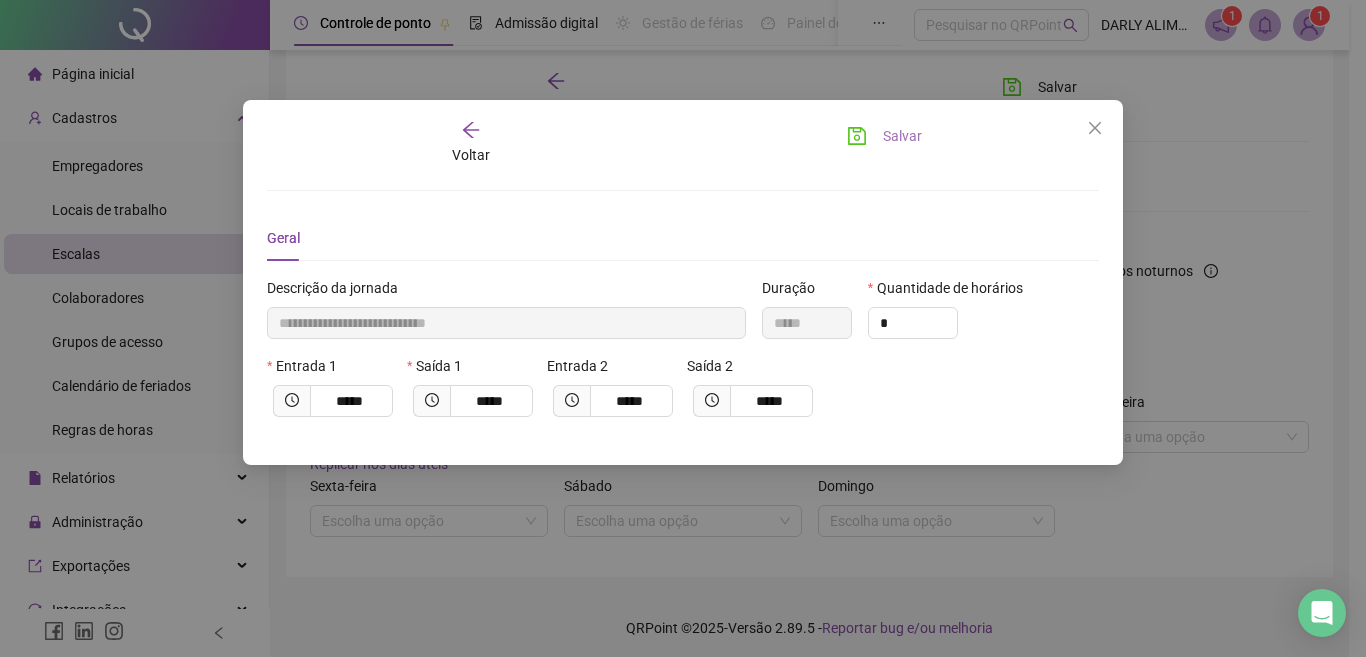click on "Salvar" at bounding box center [902, 136] 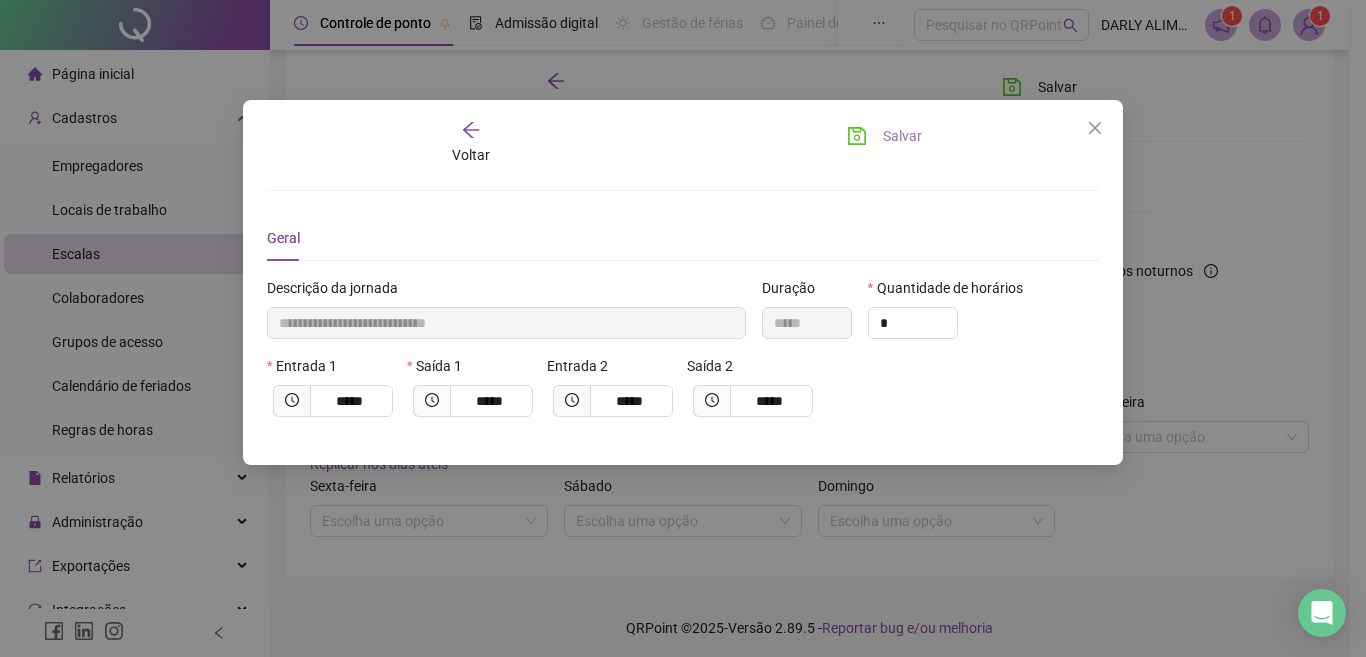 type 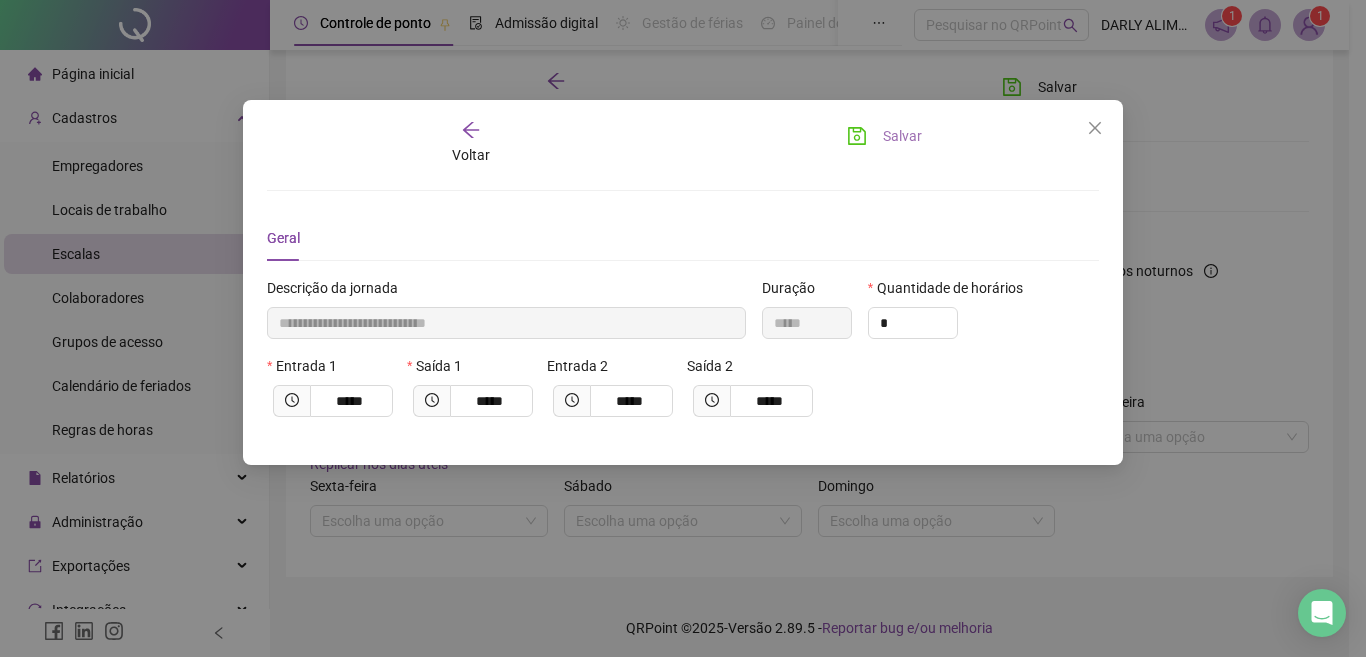 type 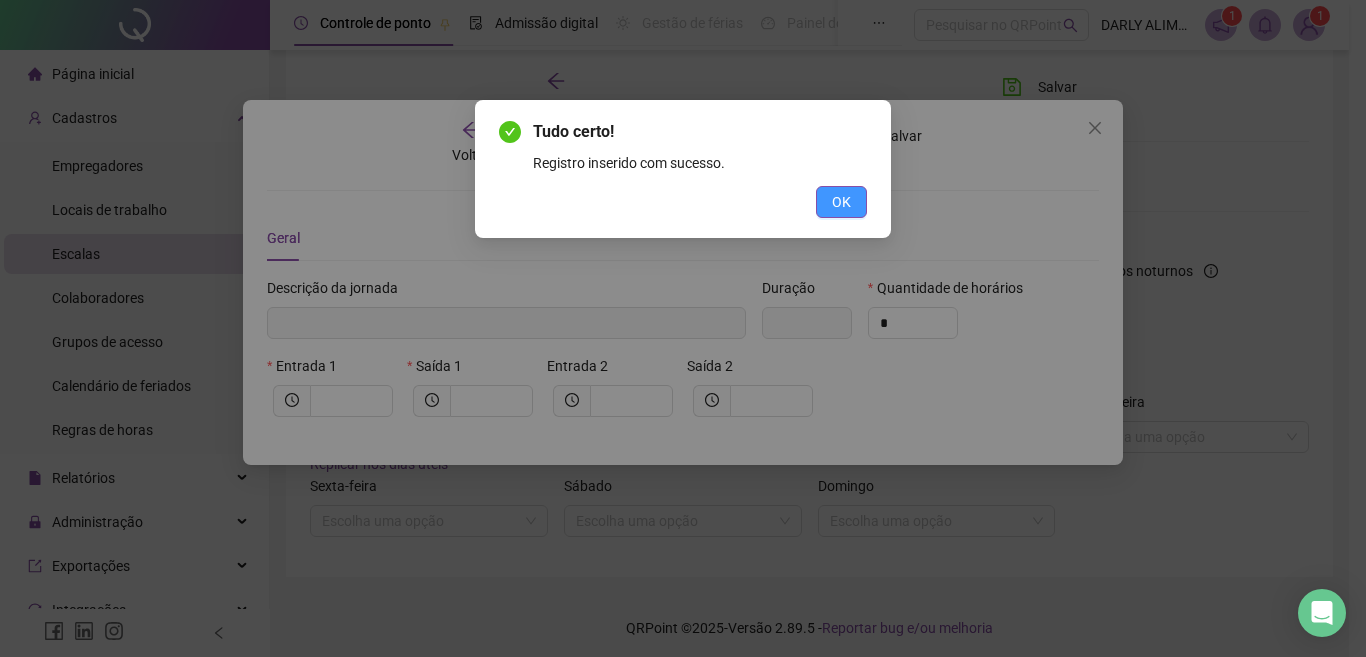 click on "OK" at bounding box center (841, 202) 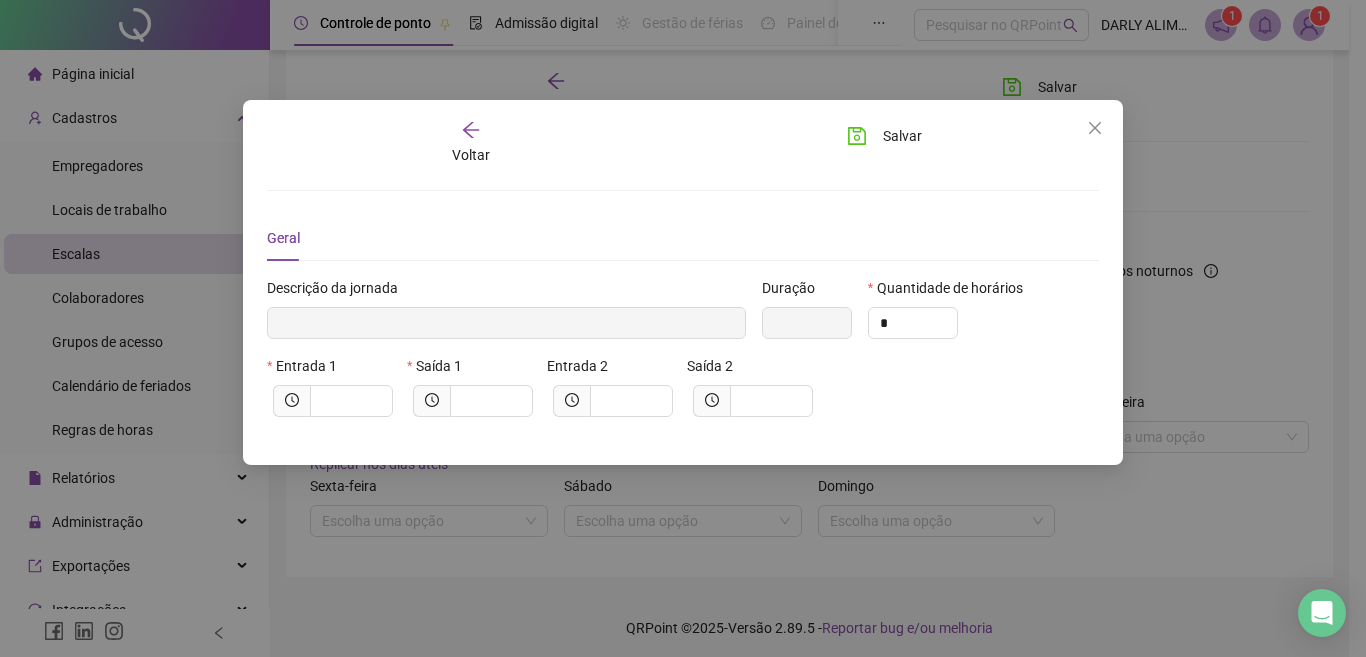 click 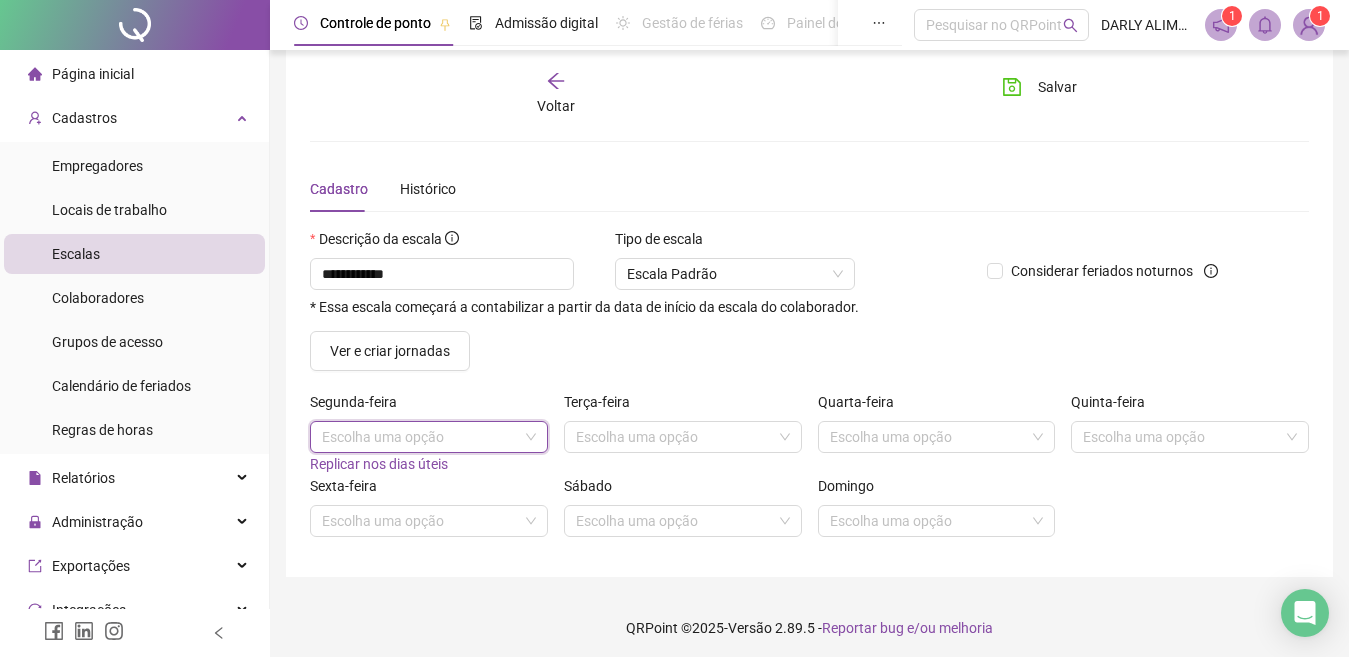 scroll, scrollTop: 25, scrollLeft: 0, axis: vertical 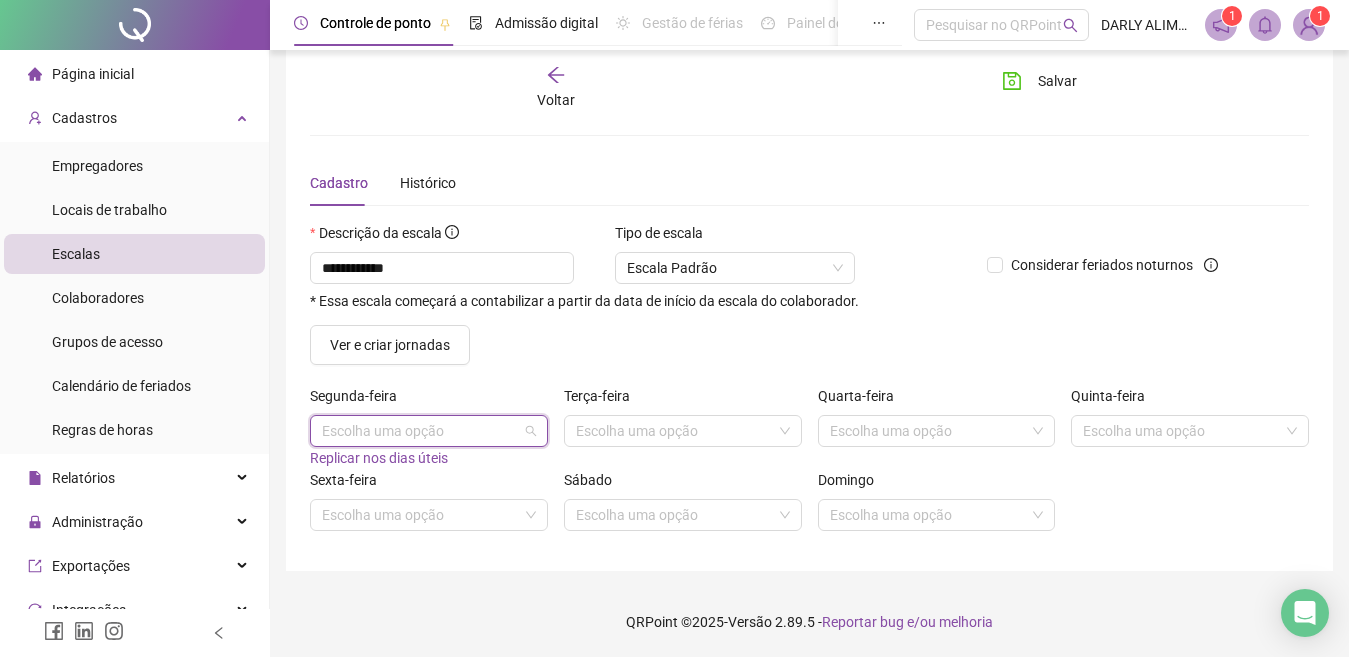 click at bounding box center [420, 431] 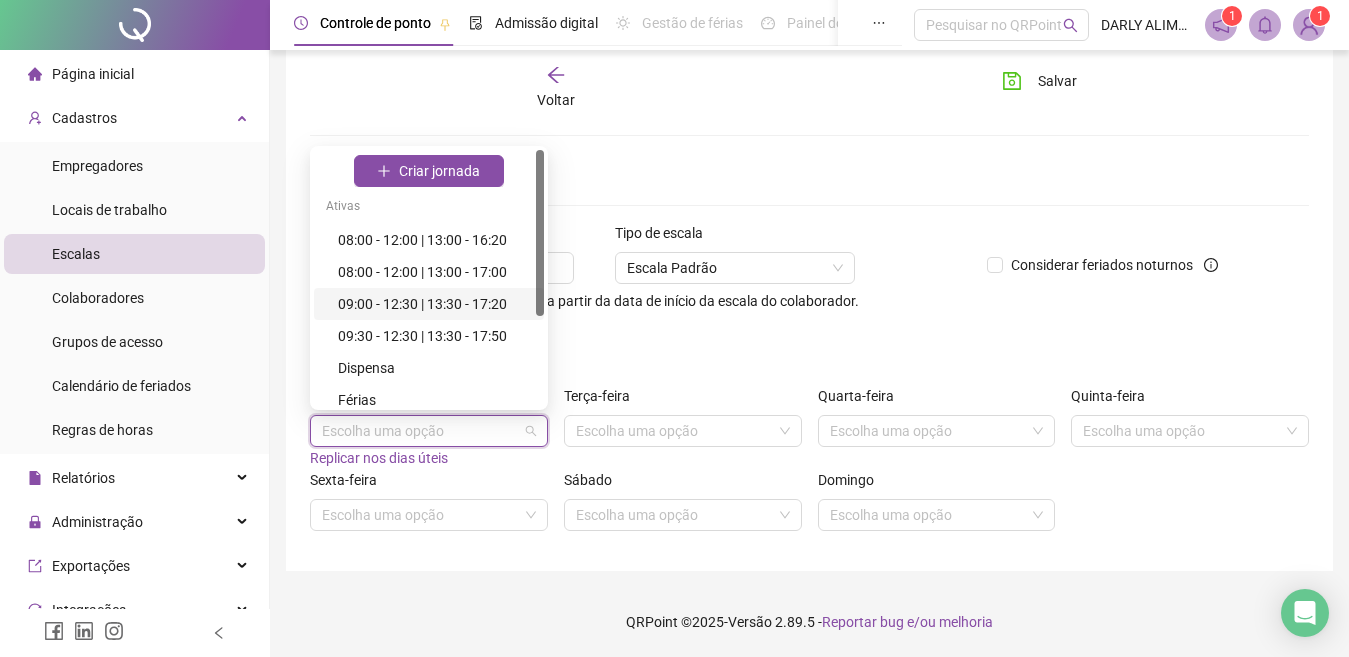 click on "09:00 - 12:30 | 13:30 - 17:20" at bounding box center (435, 304) 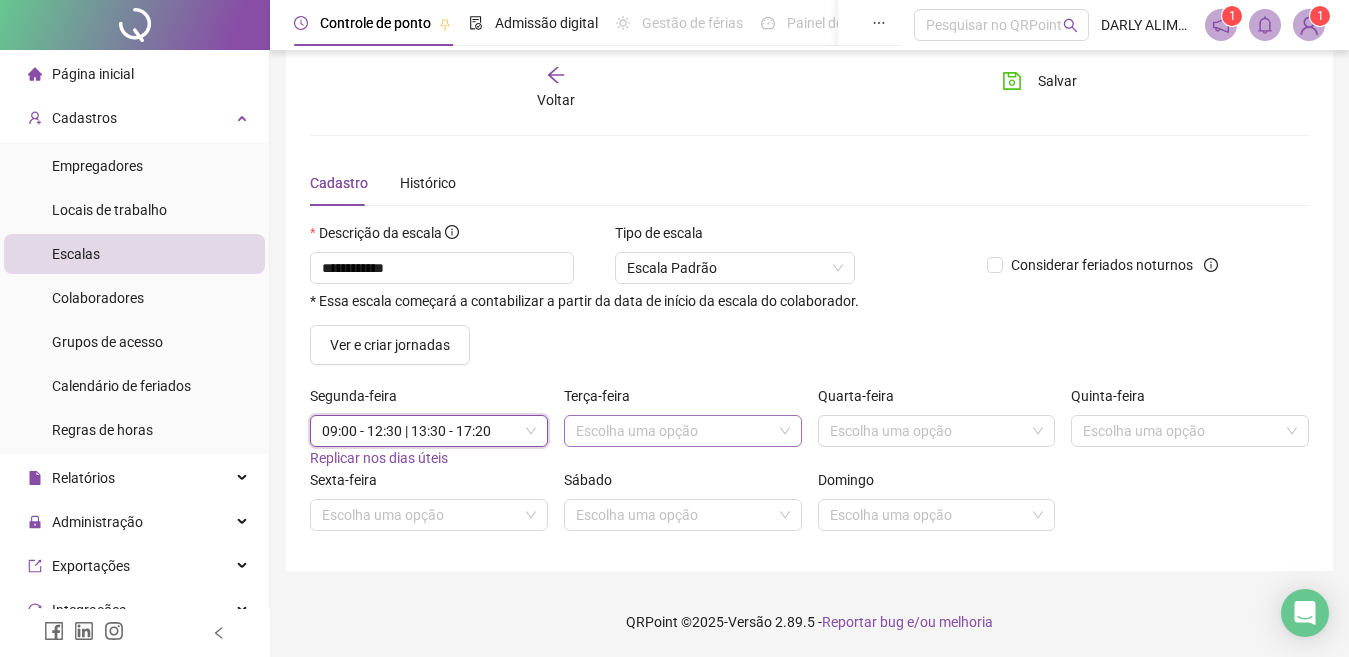 click at bounding box center [674, 431] 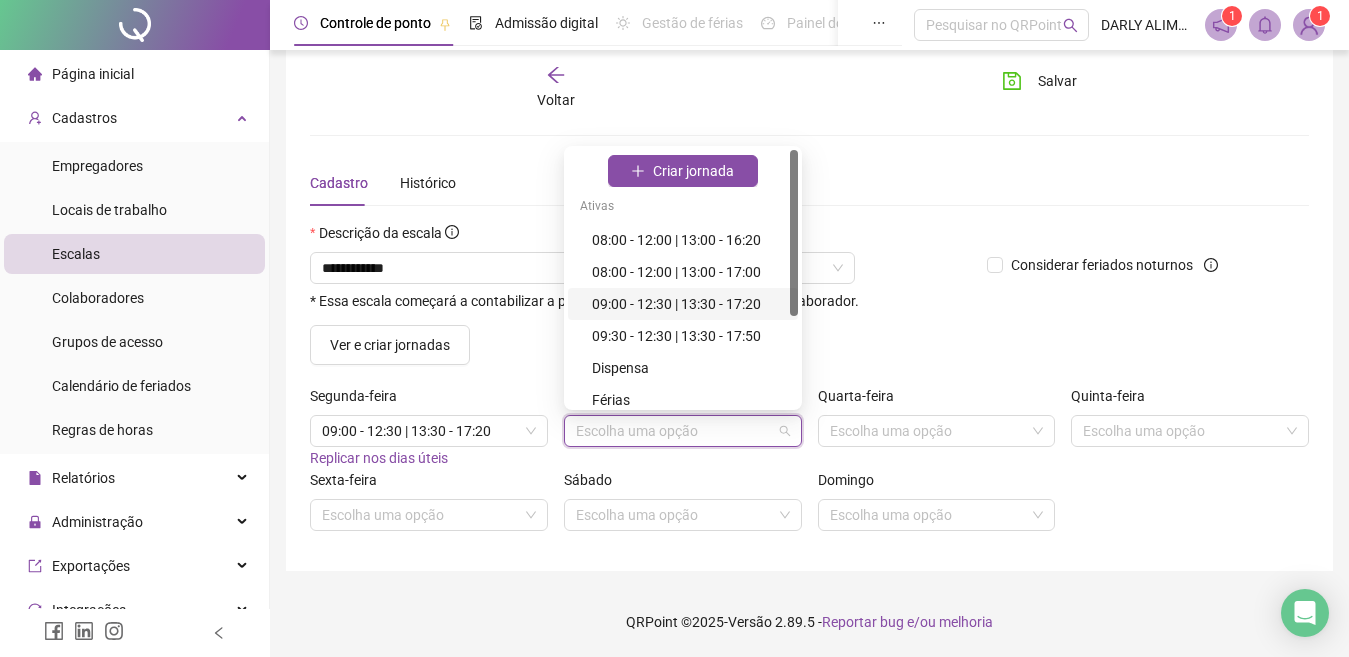 click on "09:00 - 12:30 | 13:30 - 17:20" at bounding box center [689, 304] 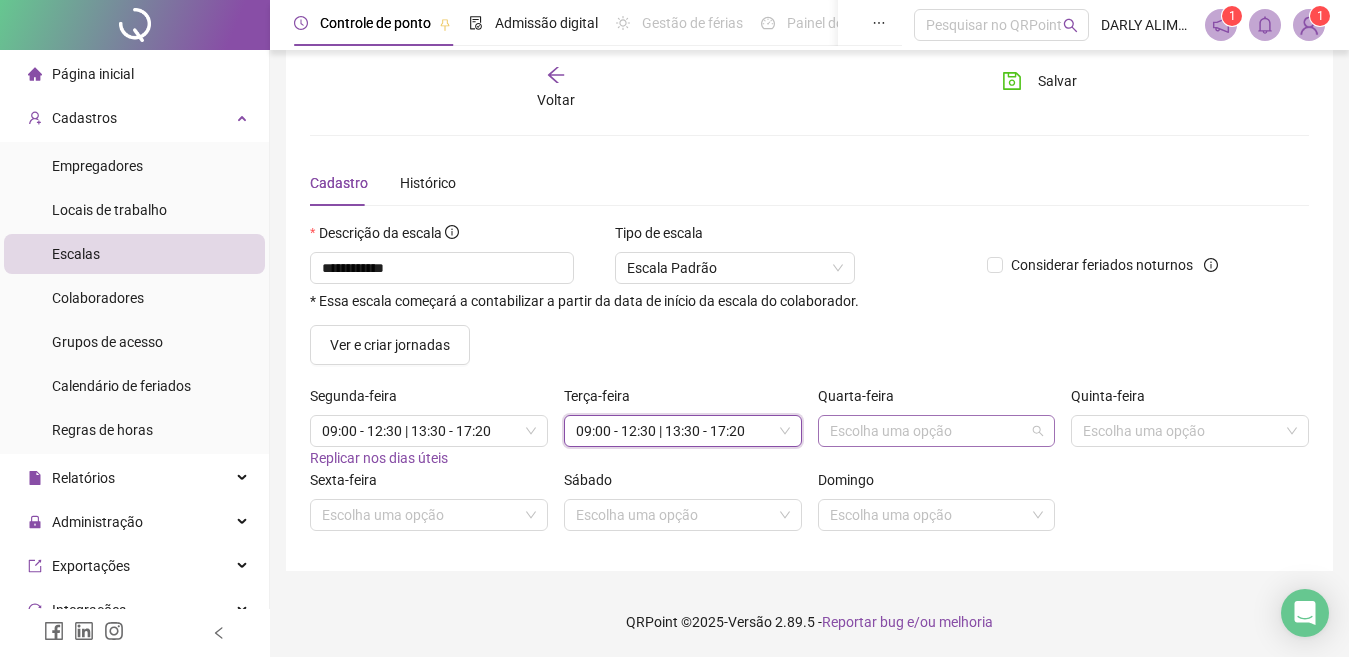 click at bounding box center (928, 431) 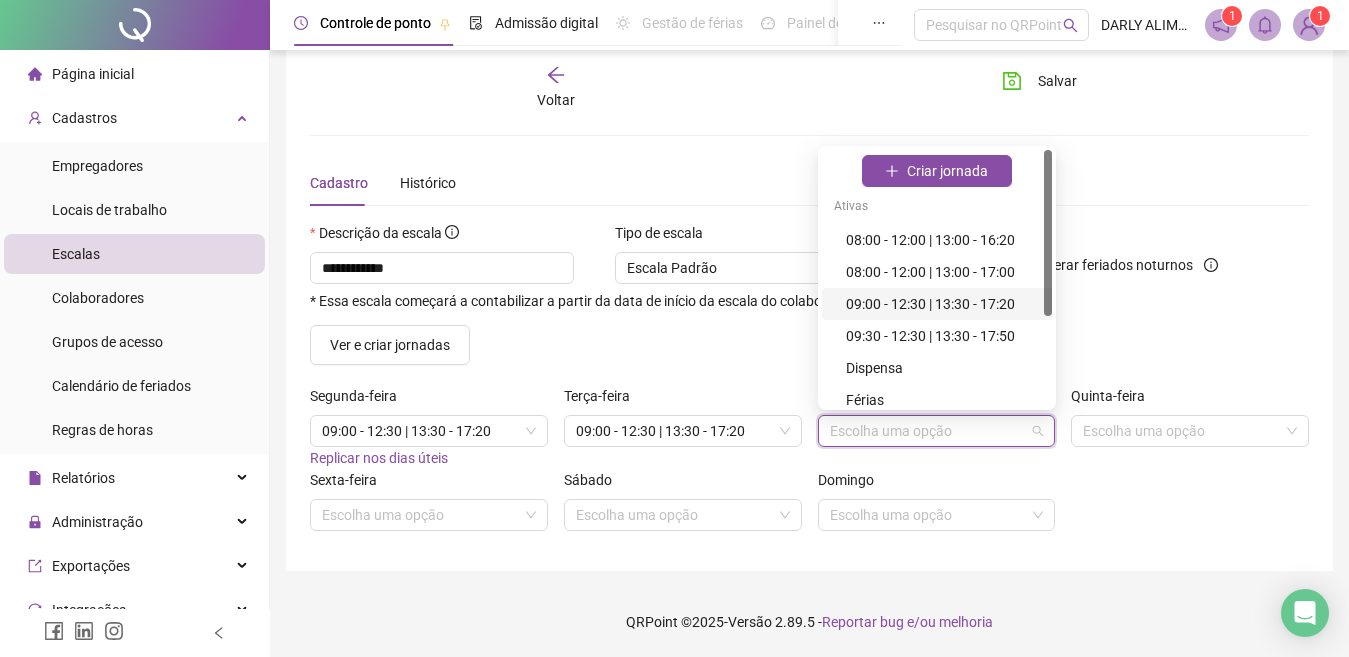 click on "09:00 - 12:30 | 13:30 - 17:20" at bounding box center (943, 304) 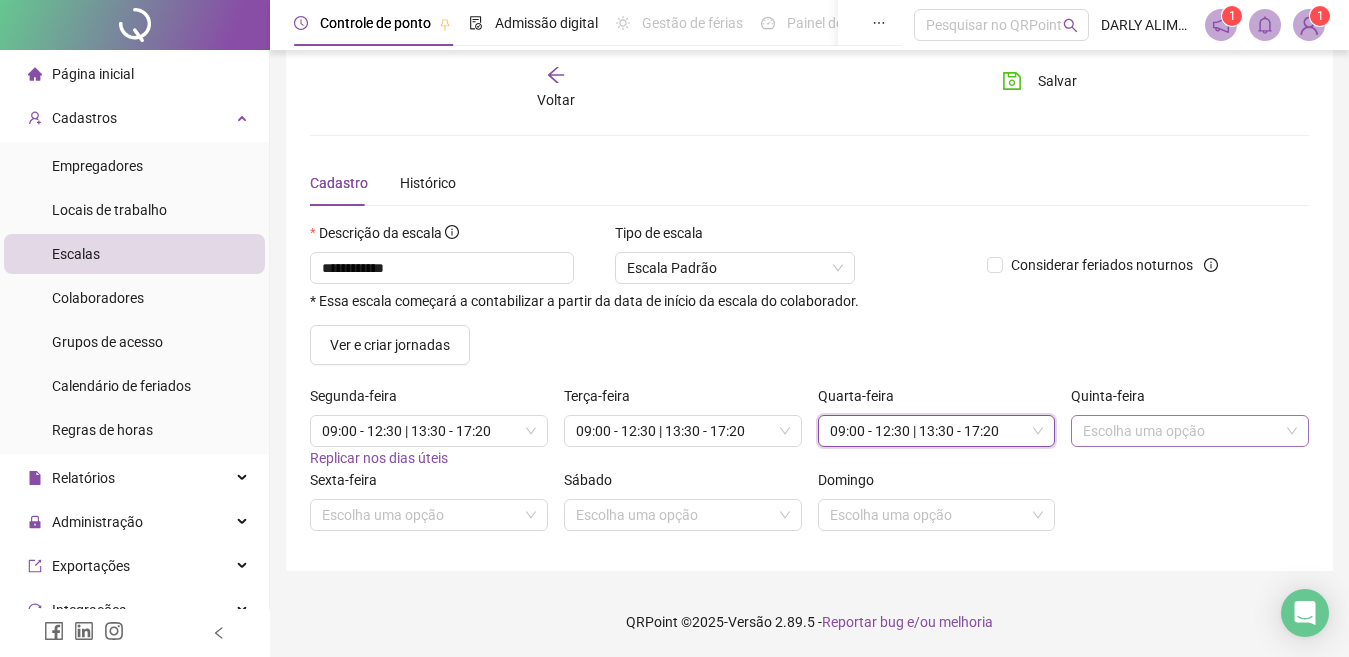 click at bounding box center [1181, 431] 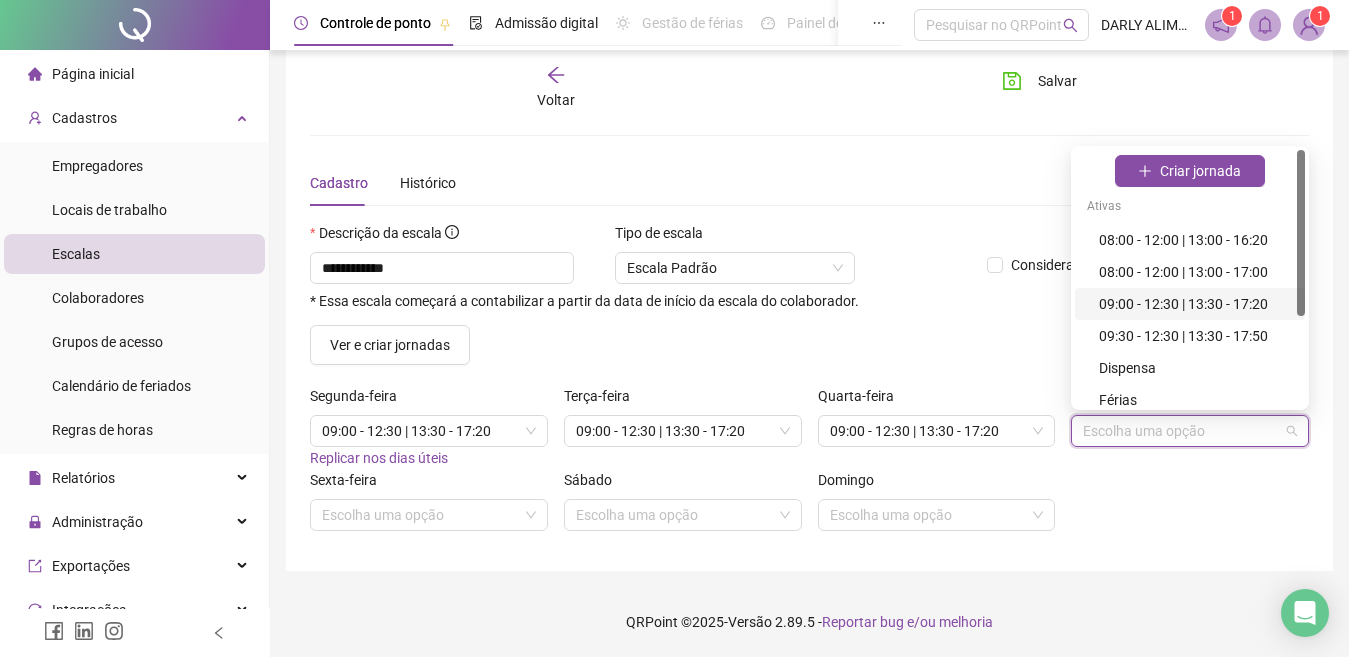 click on "09:00 - 12:30 | 13:30 - 17:20" at bounding box center (1196, 304) 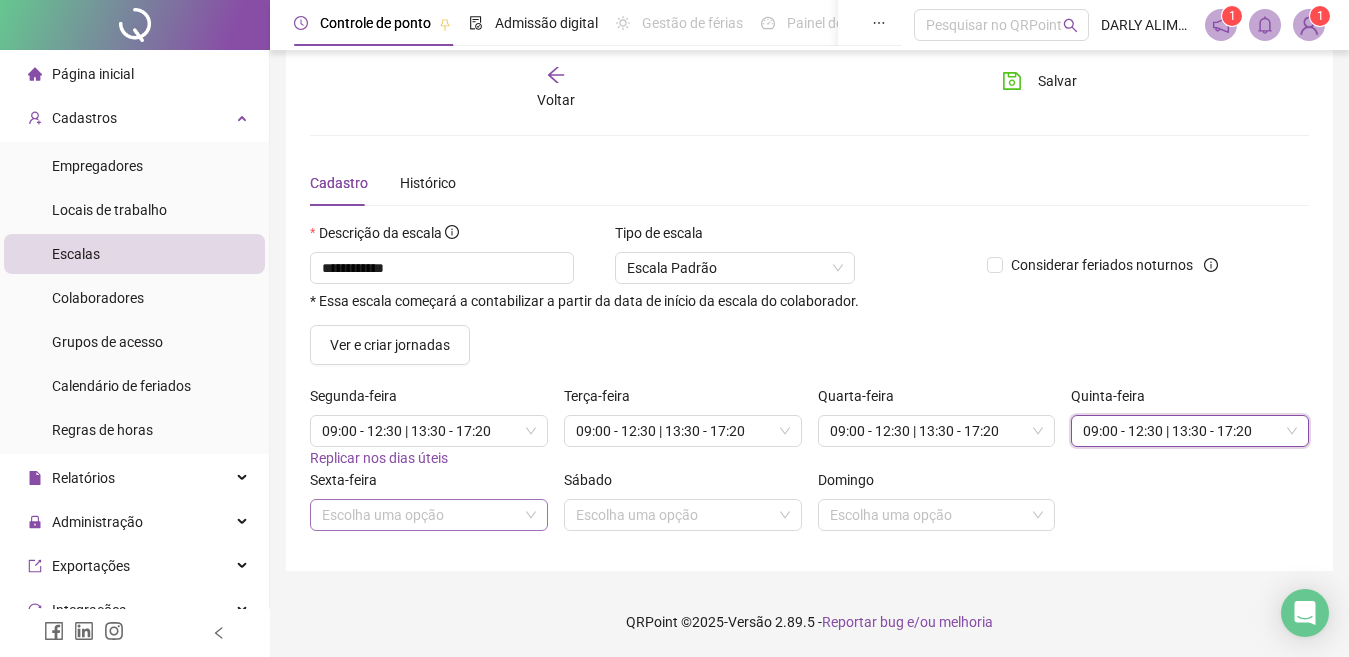 click at bounding box center (420, 515) 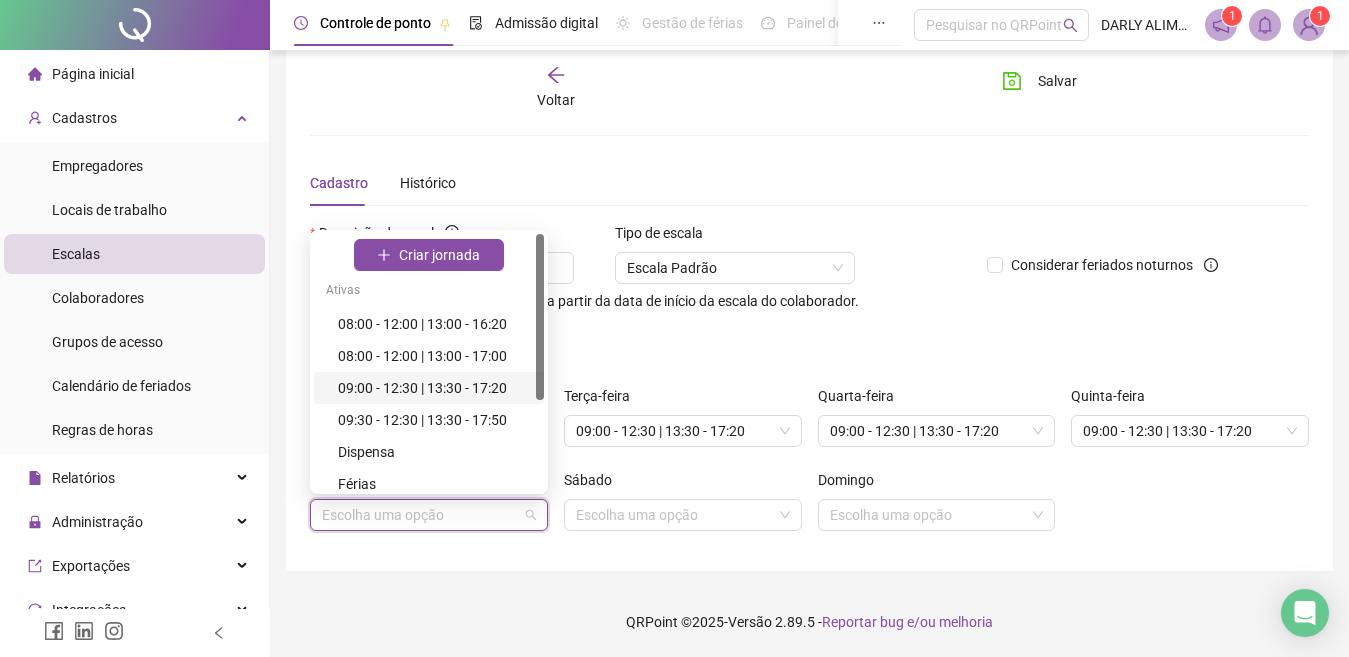 click on "09:00 - 12:30 | 13:30 - 17:20" at bounding box center (435, 388) 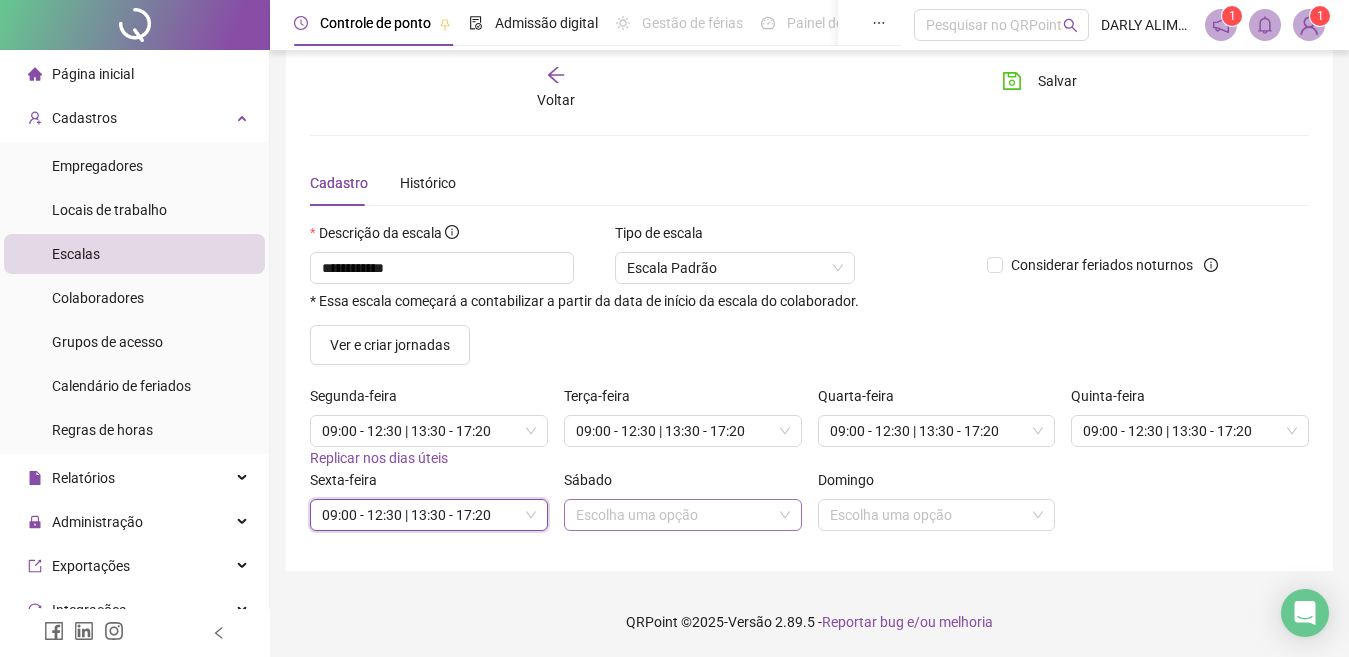 click at bounding box center [674, 515] 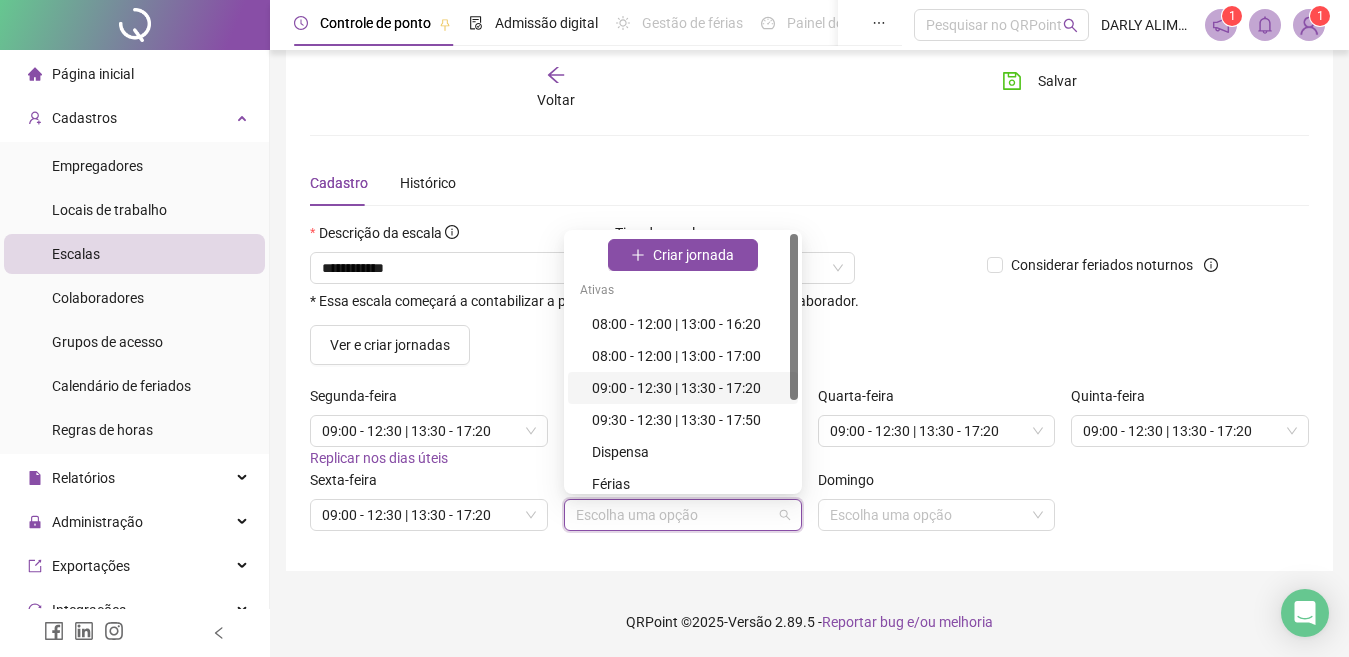 click on "09:00 - 12:30 | 13:30 - 17:20" at bounding box center [689, 388] 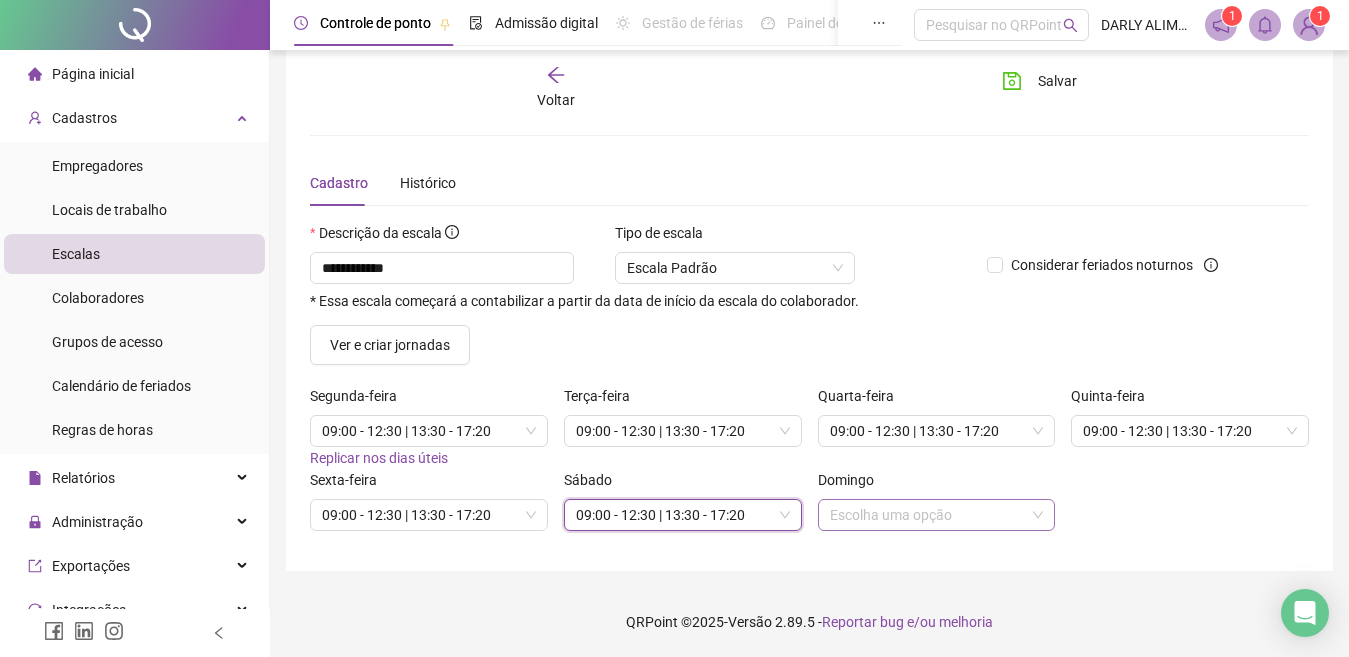 click at bounding box center [928, 515] 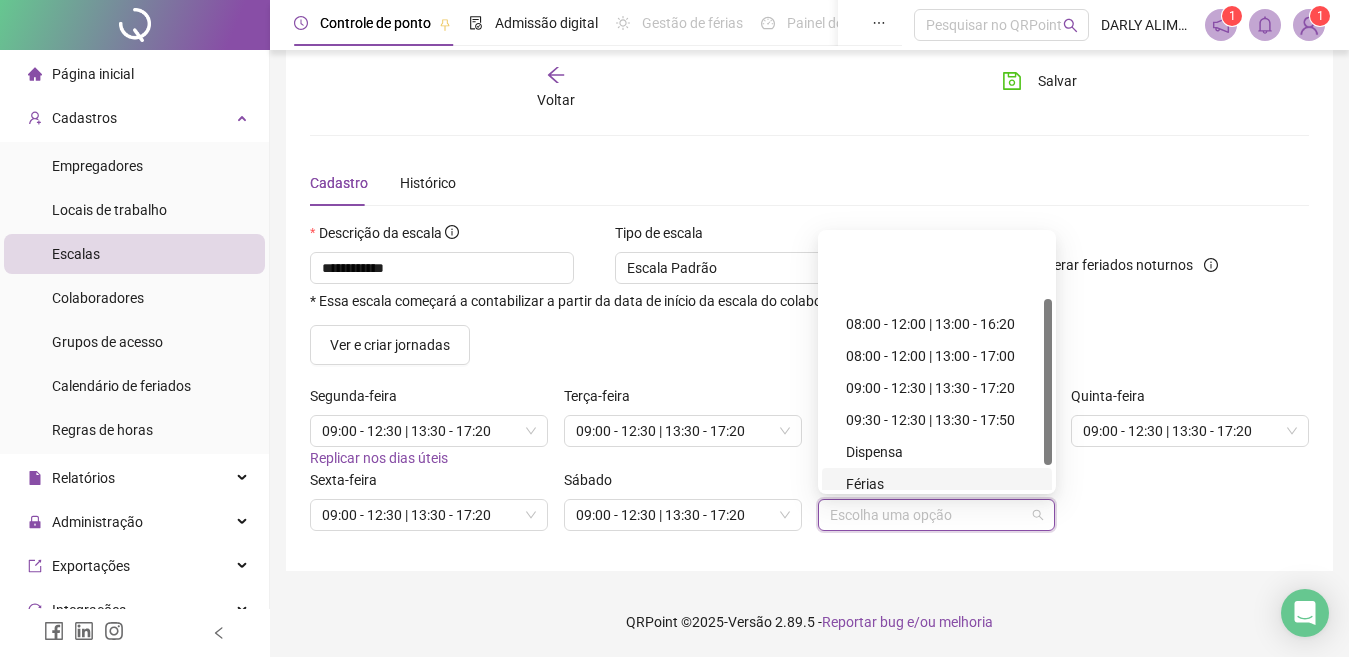 scroll, scrollTop: 100, scrollLeft: 0, axis: vertical 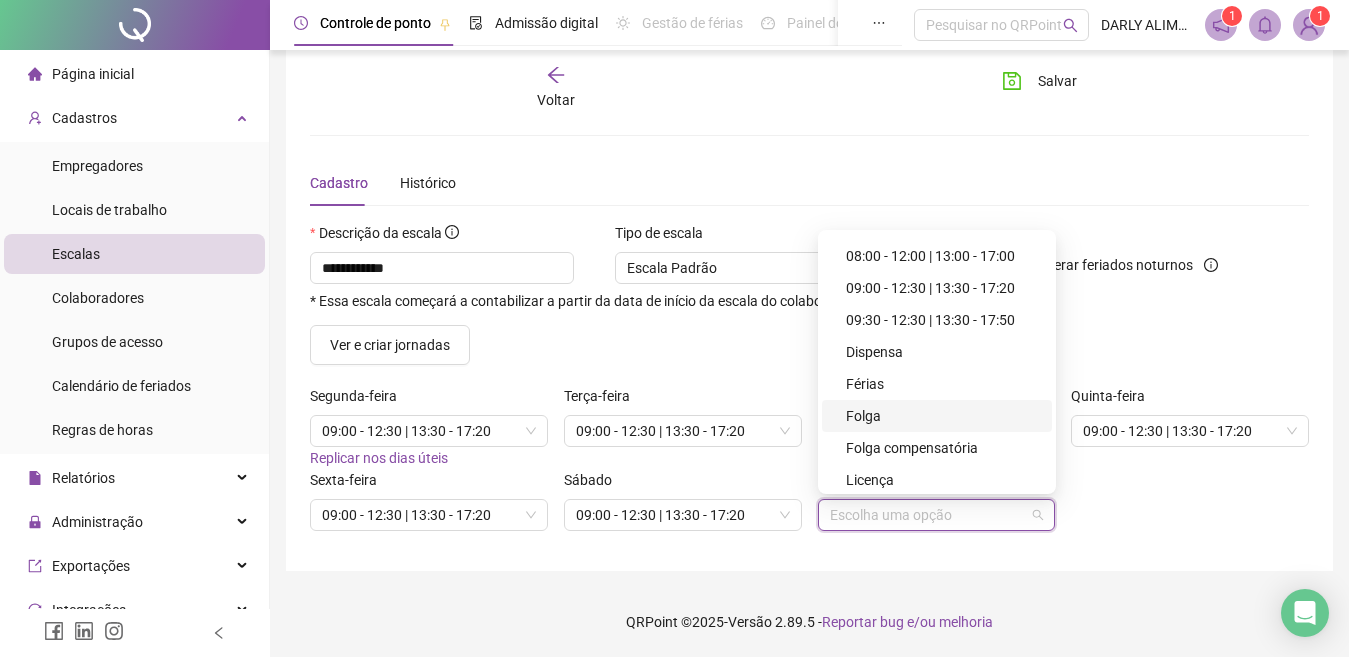 click on "Folga" at bounding box center [943, 416] 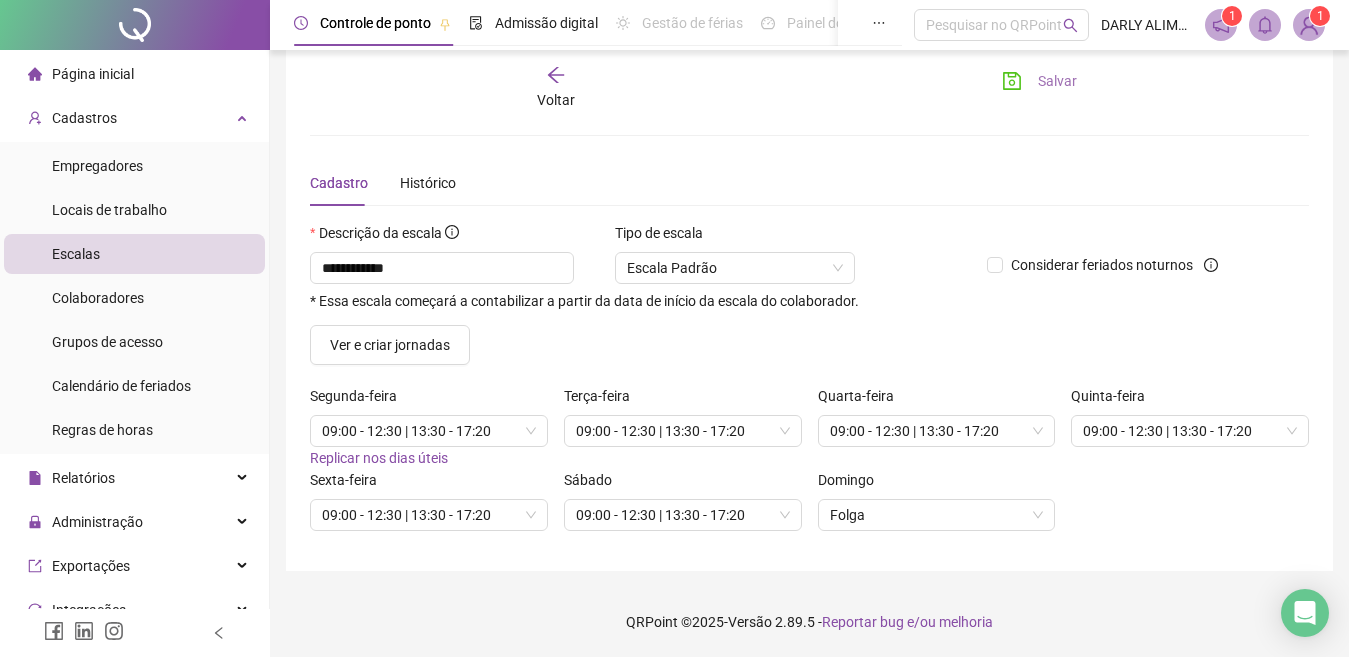 click on "Salvar" at bounding box center (1057, 81) 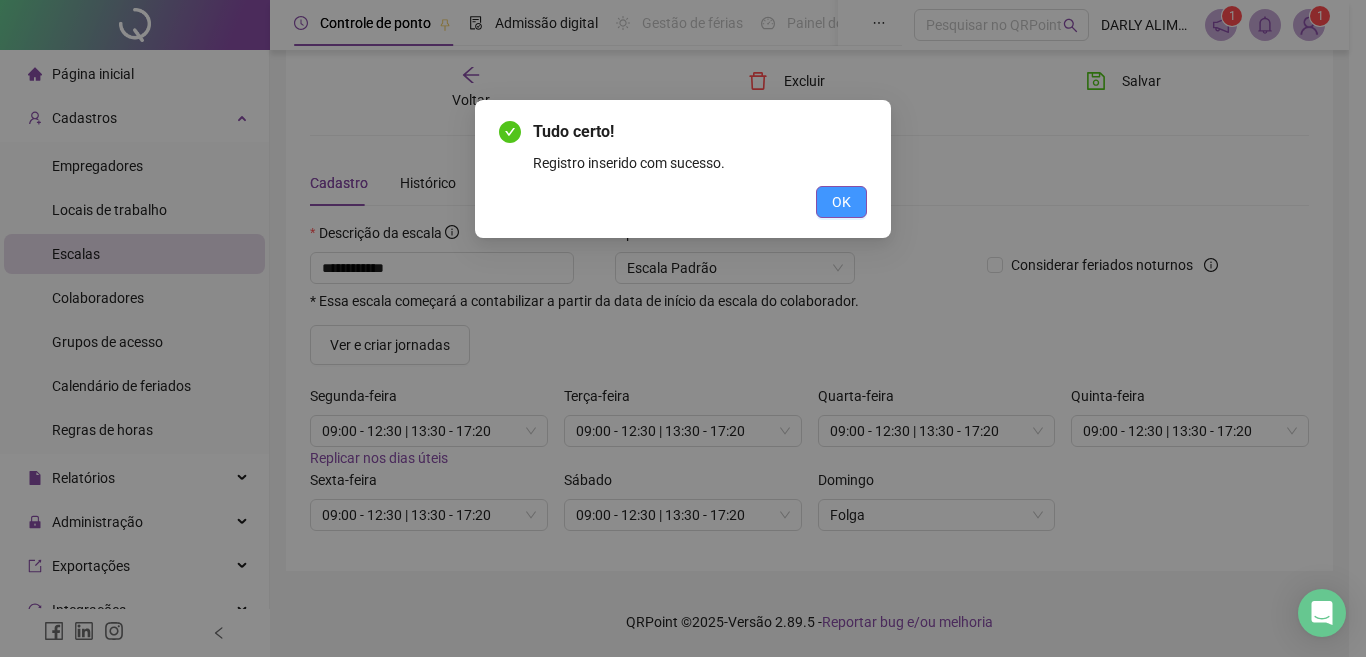 click on "OK" at bounding box center [841, 202] 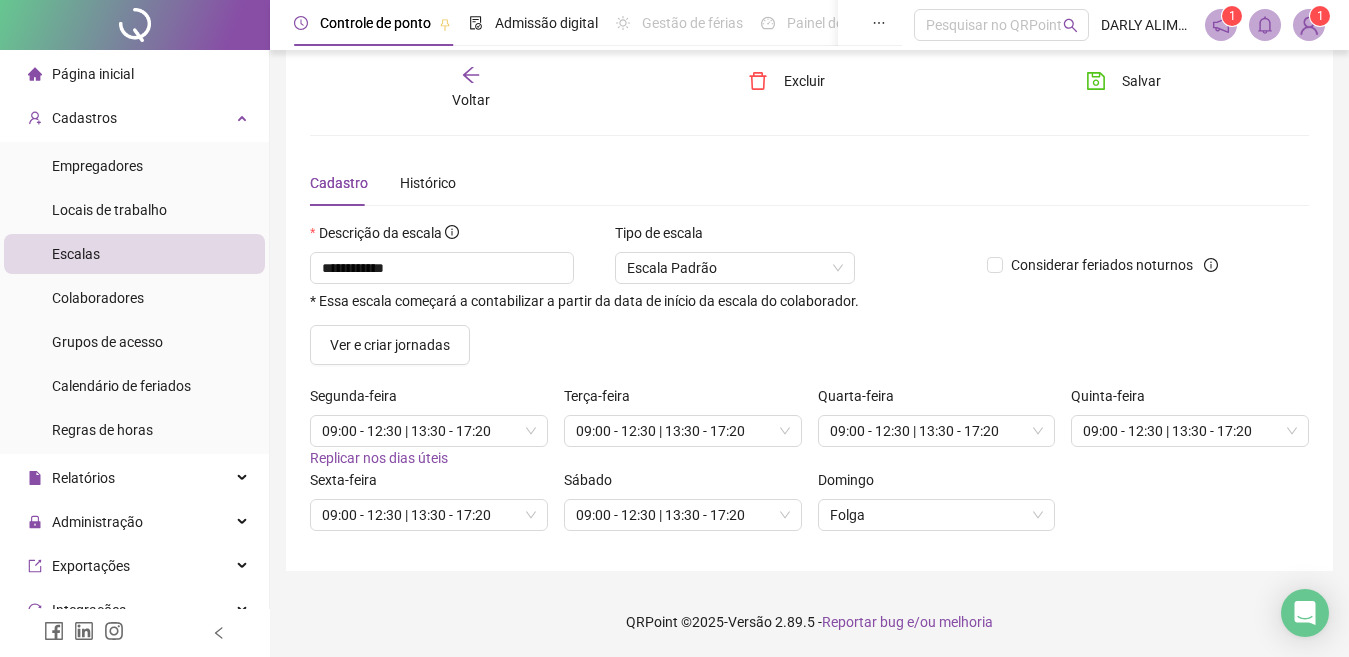click 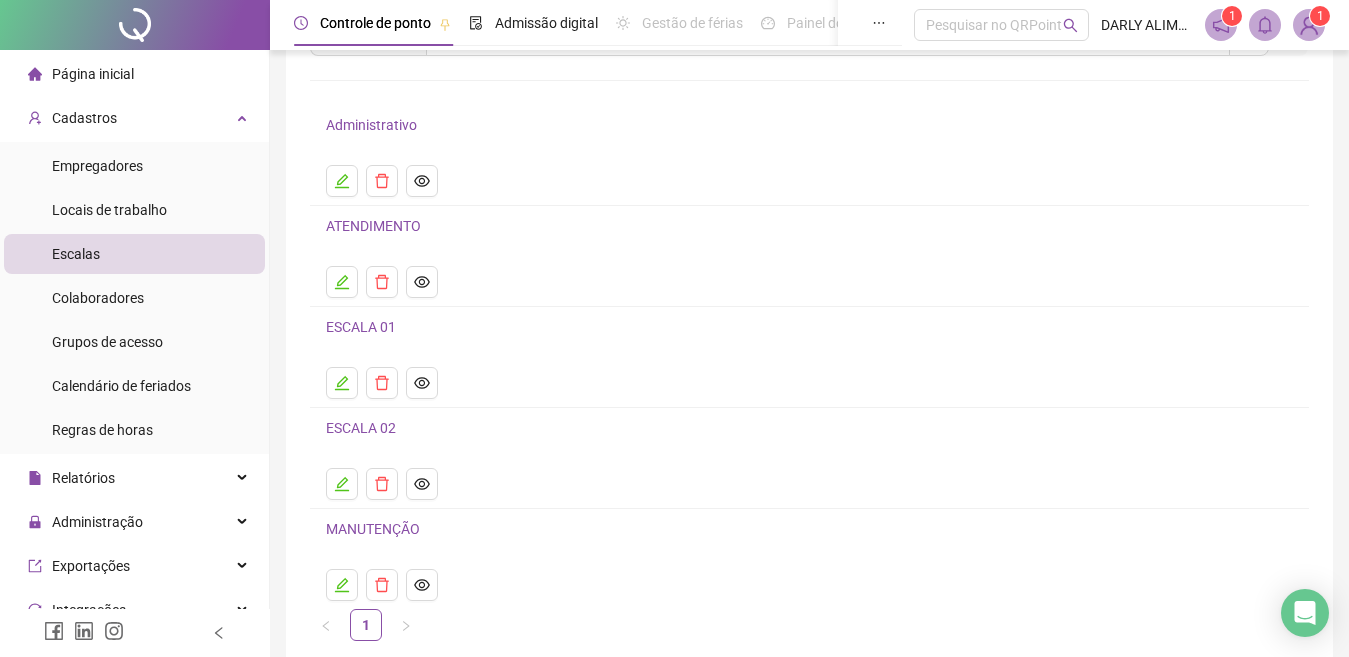 scroll, scrollTop: 200, scrollLeft: 0, axis: vertical 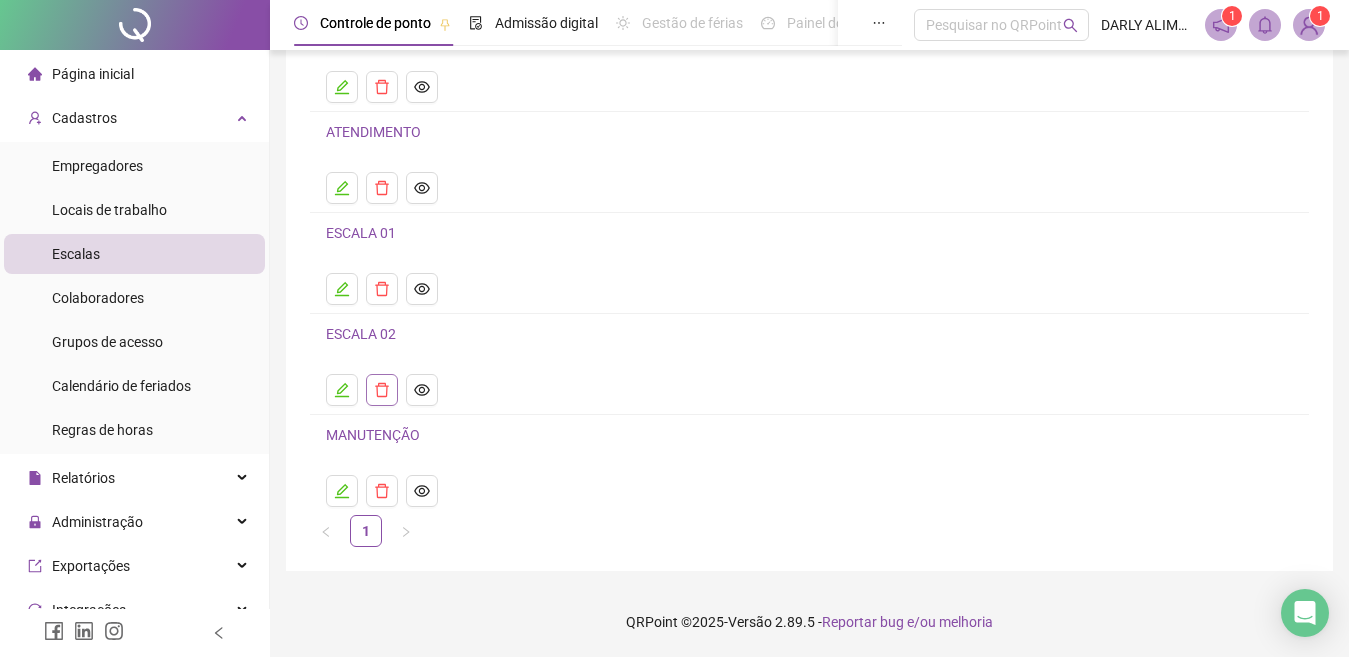 click 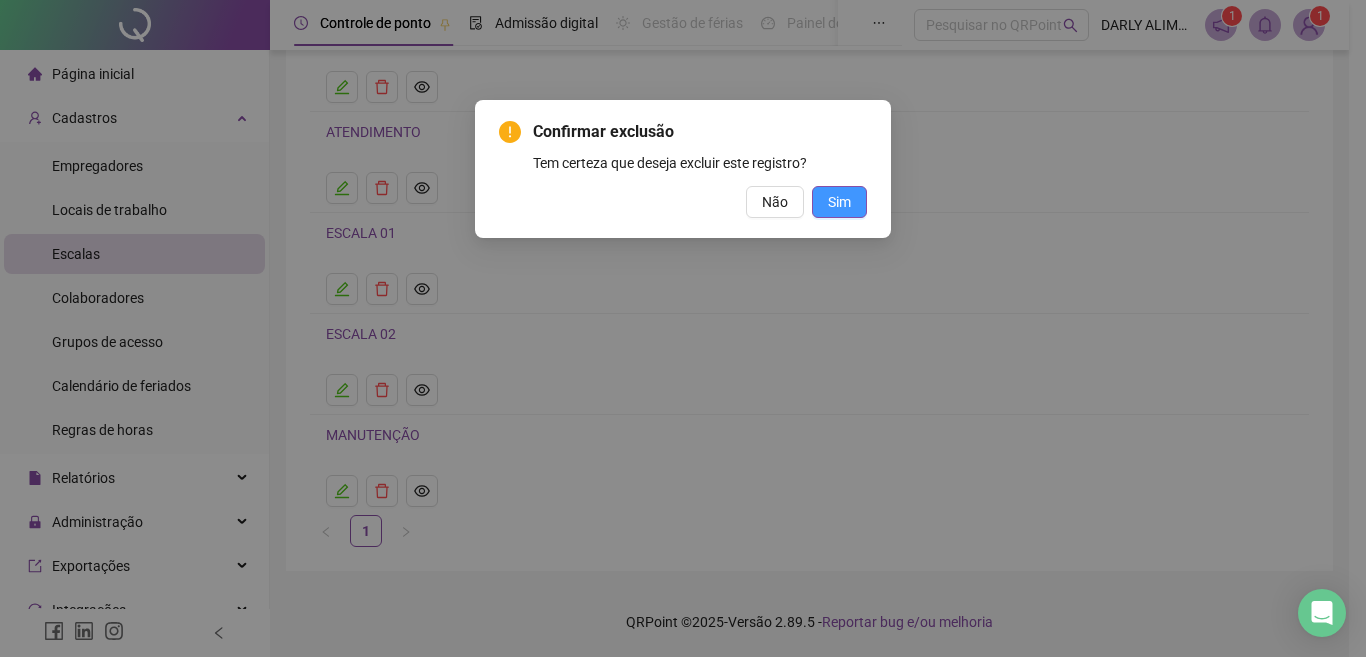 click on "Sim" at bounding box center (839, 202) 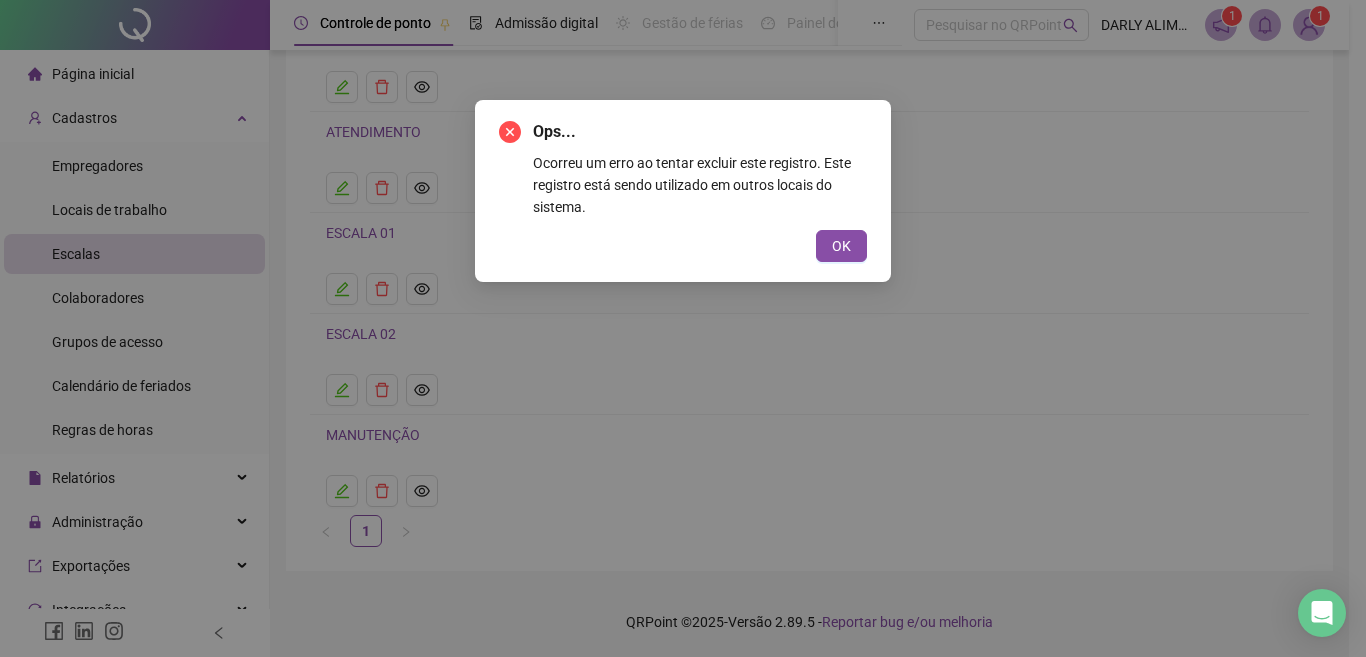 click on "OK" at bounding box center (841, 246) 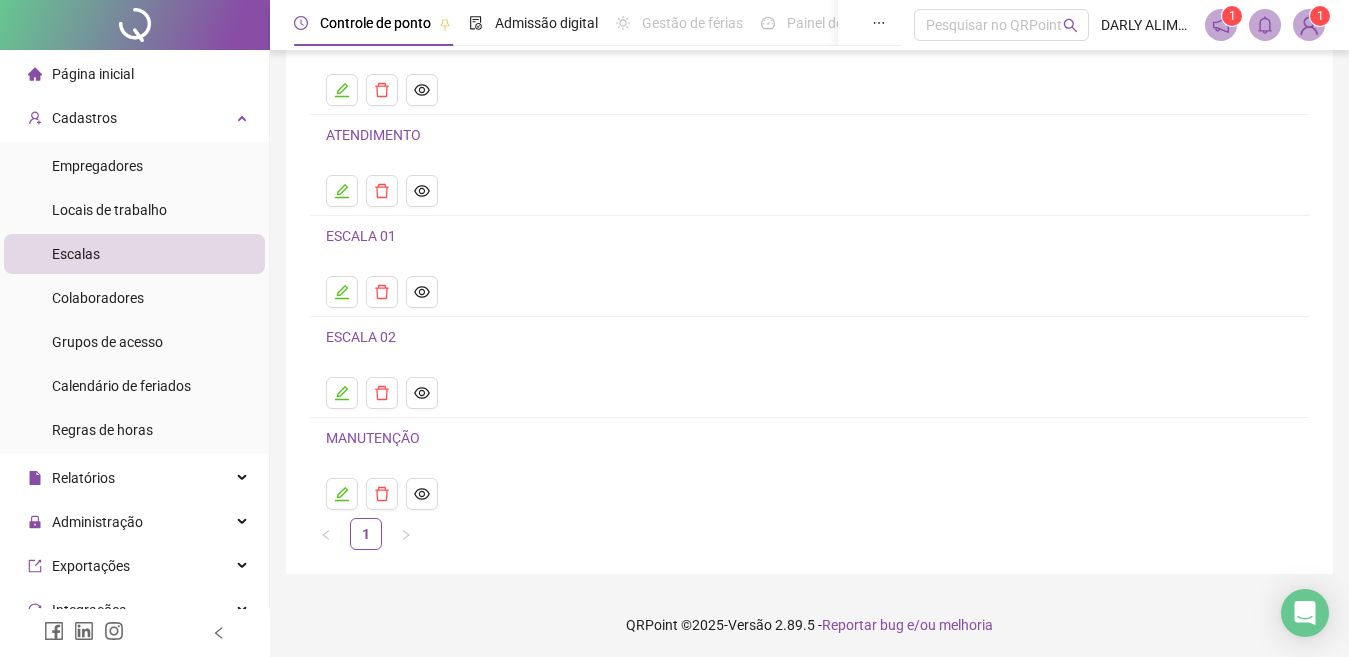 scroll, scrollTop: 200, scrollLeft: 0, axis: vertical 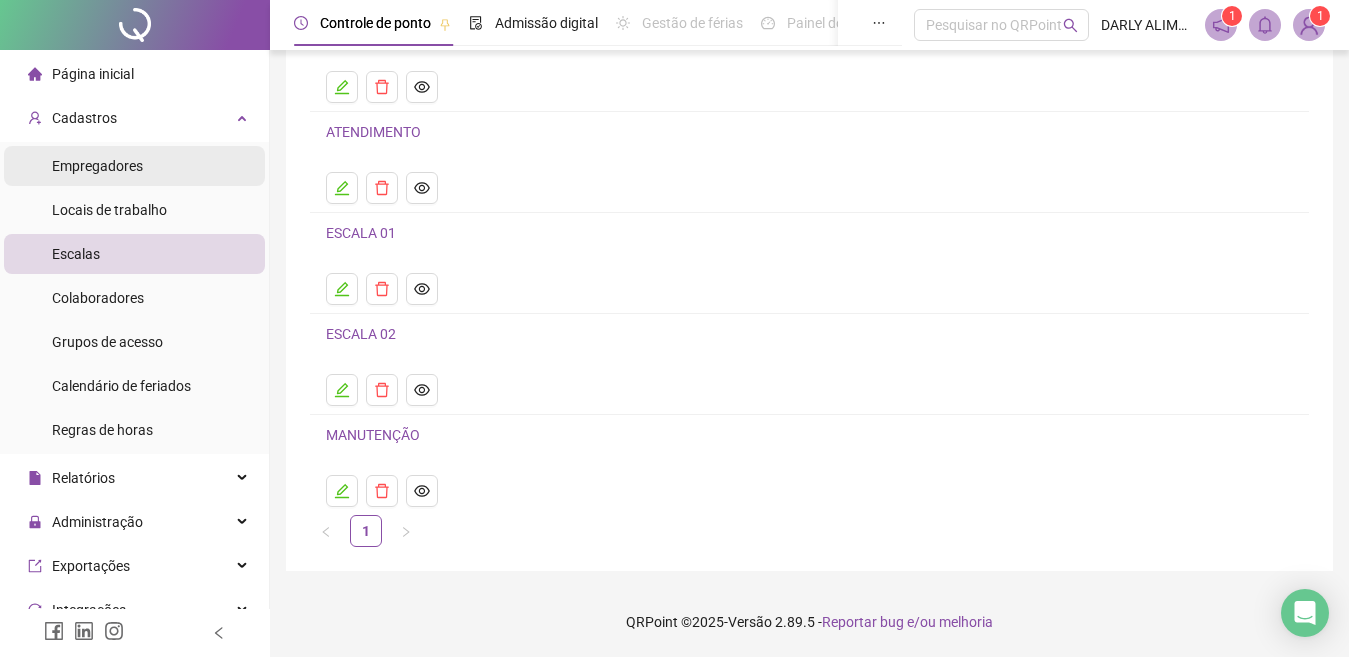 click on "Empregadores" at bounding box center (134, 166) 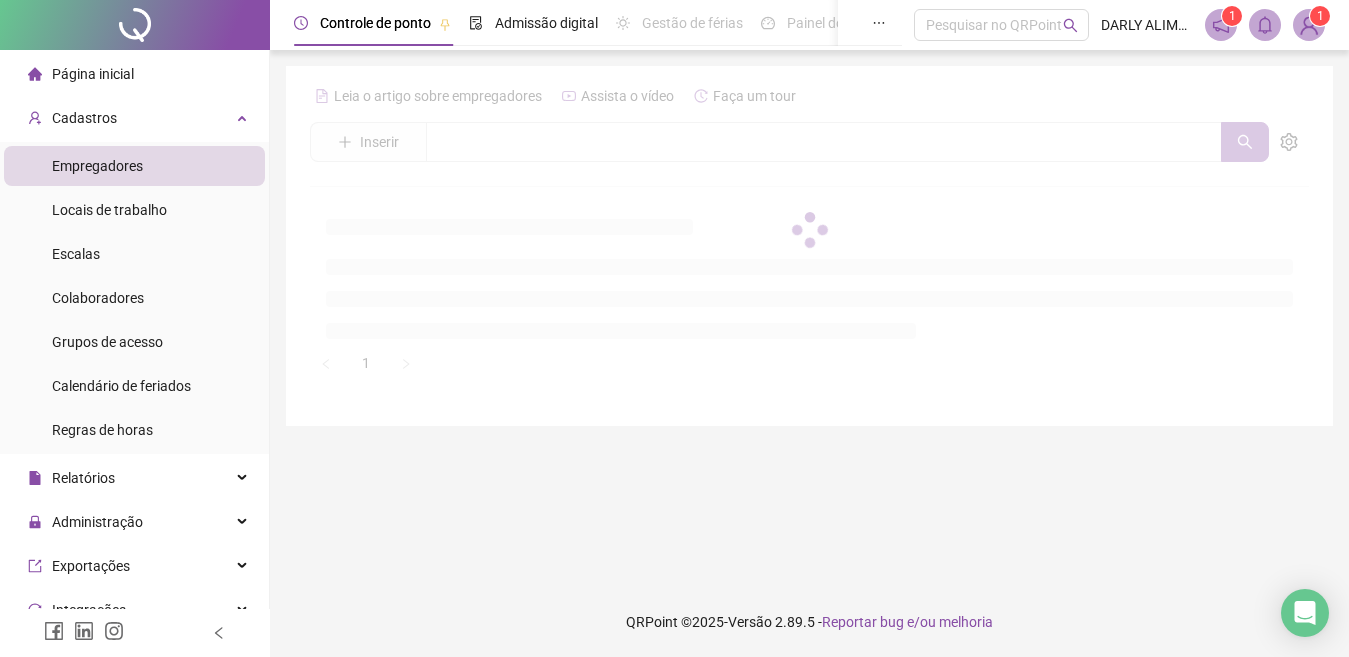 scroll, scrollTop: 0, scrollLeft: 0, axis: both 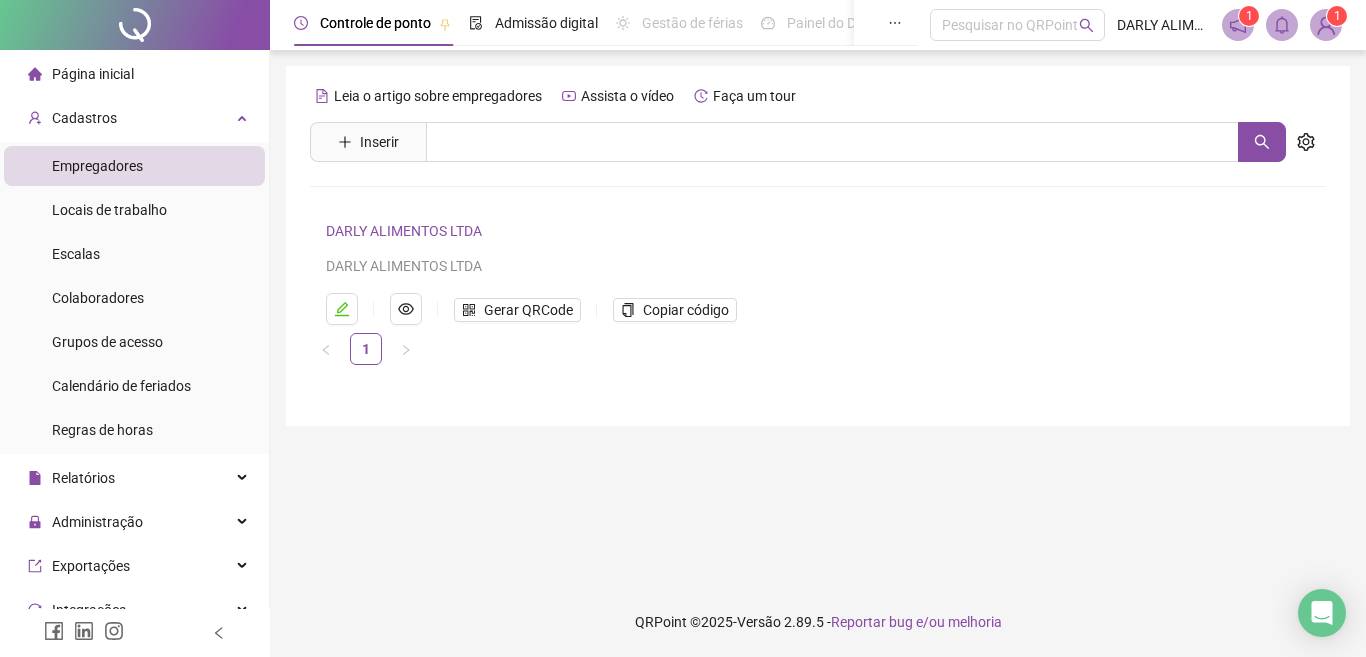 click on "DARLY ALIMENTOS LTDA" at bounding box center (404, 231) 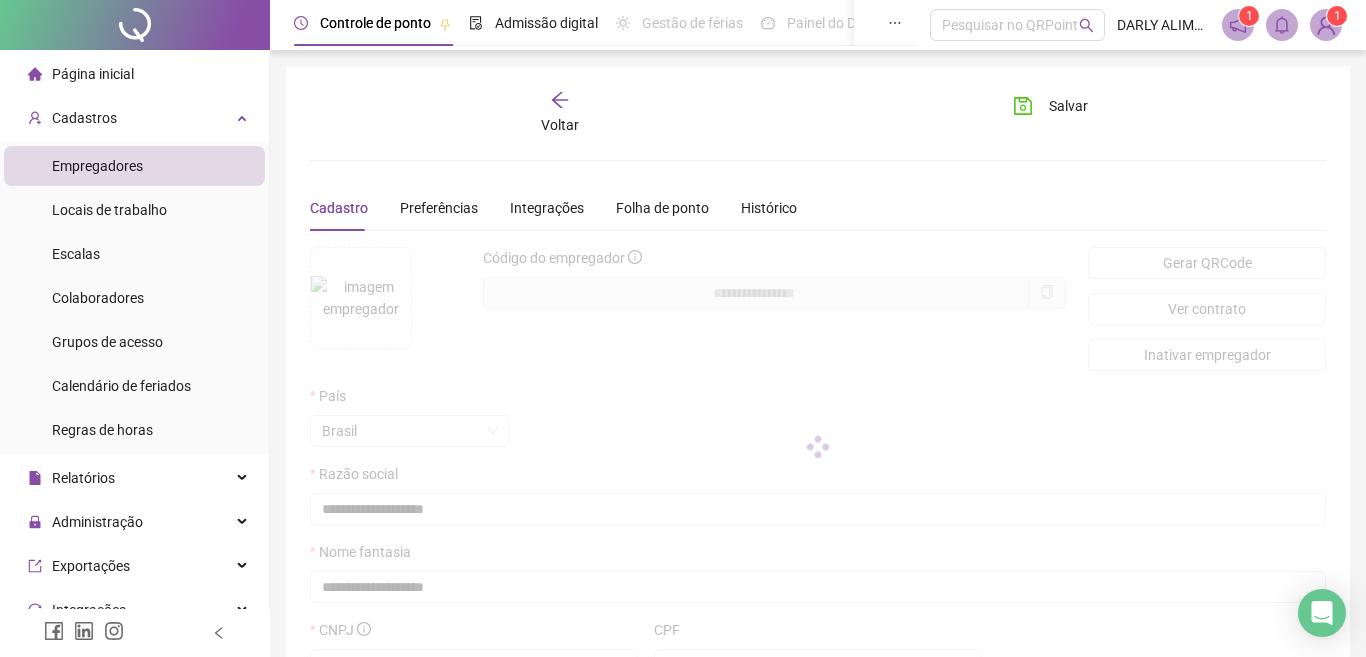 type on "**********" 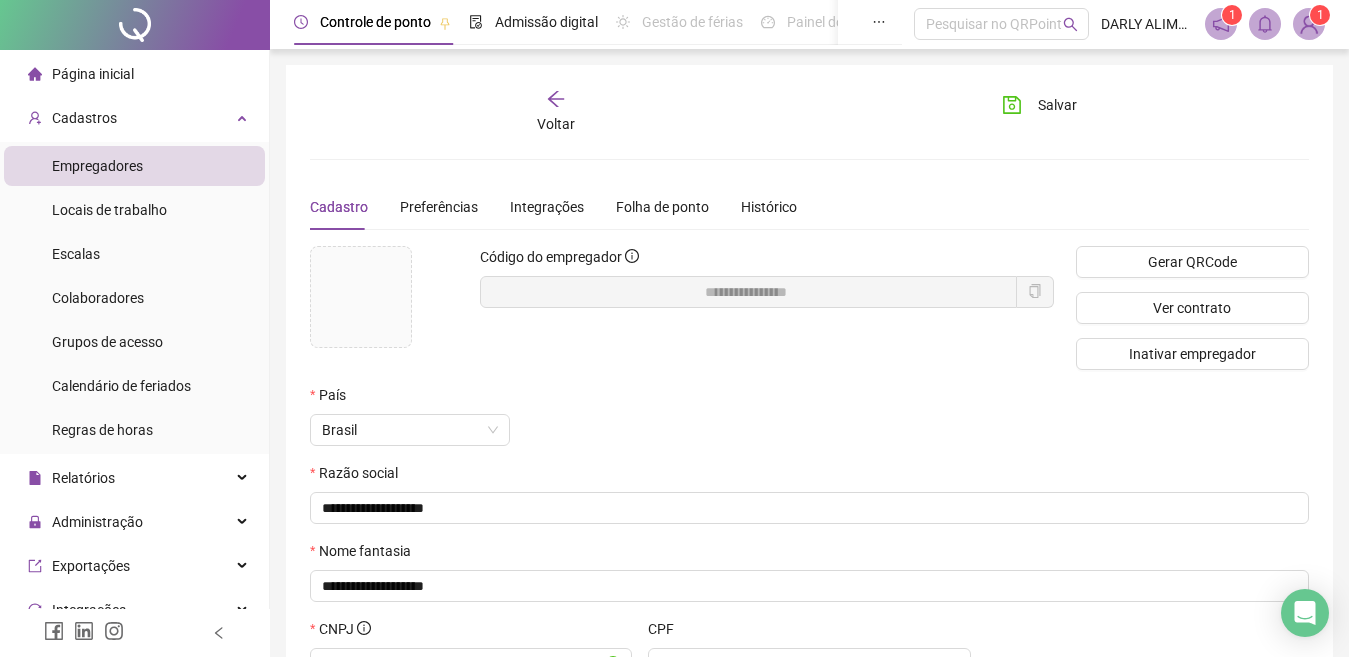 scroll, scrollTop: 0, scrollLeft: 0, axis: both 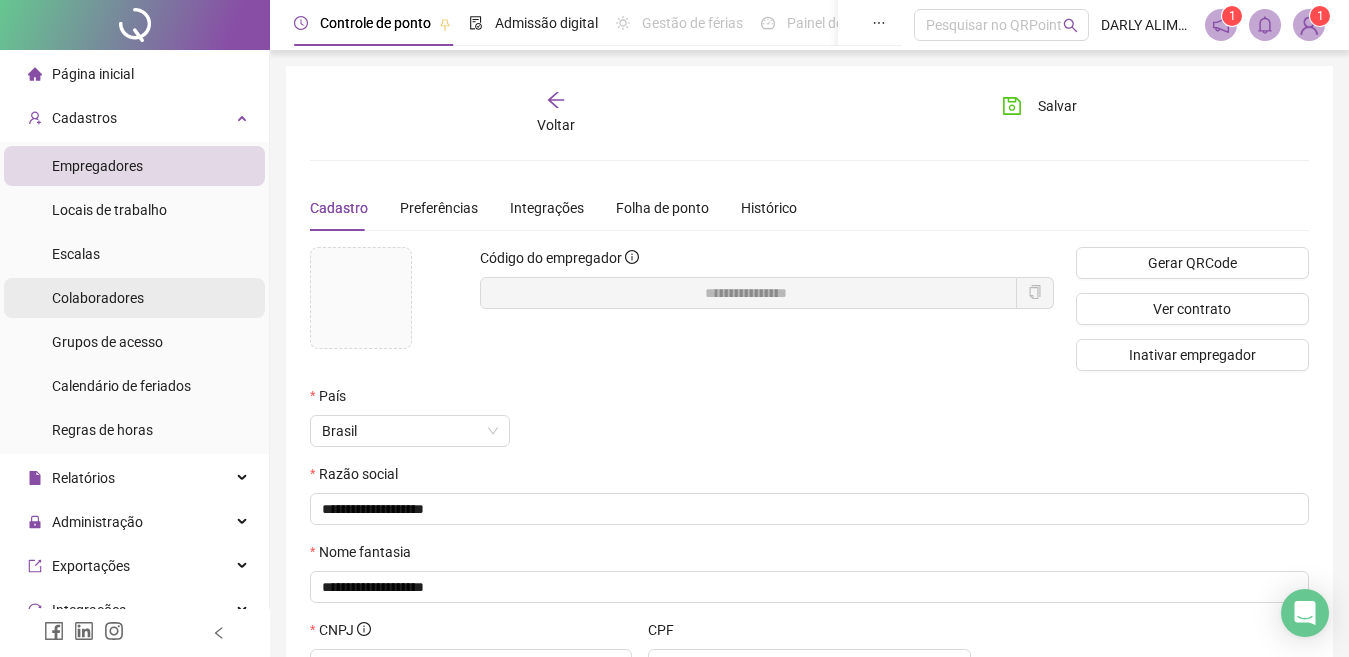 click on "Colaboradores" at bounding box center (98, 298) 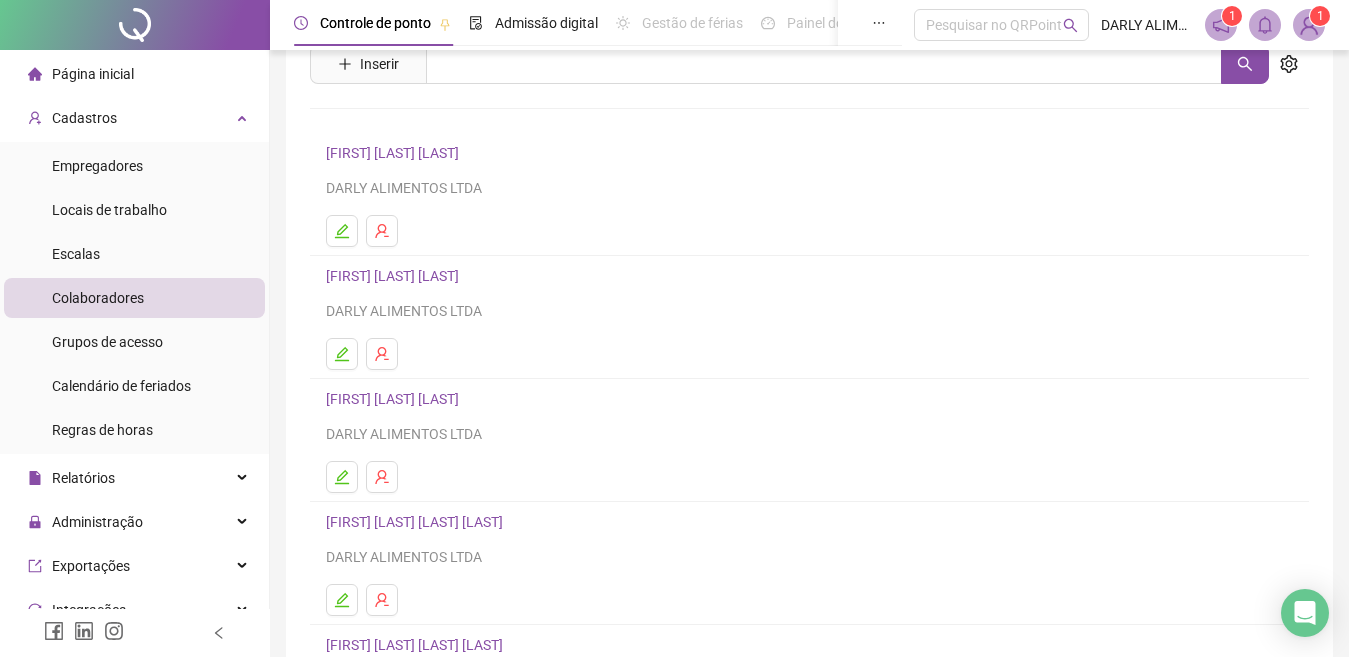 scroll, scrollTop: 100, scrollLeft: 0, axis: vertical 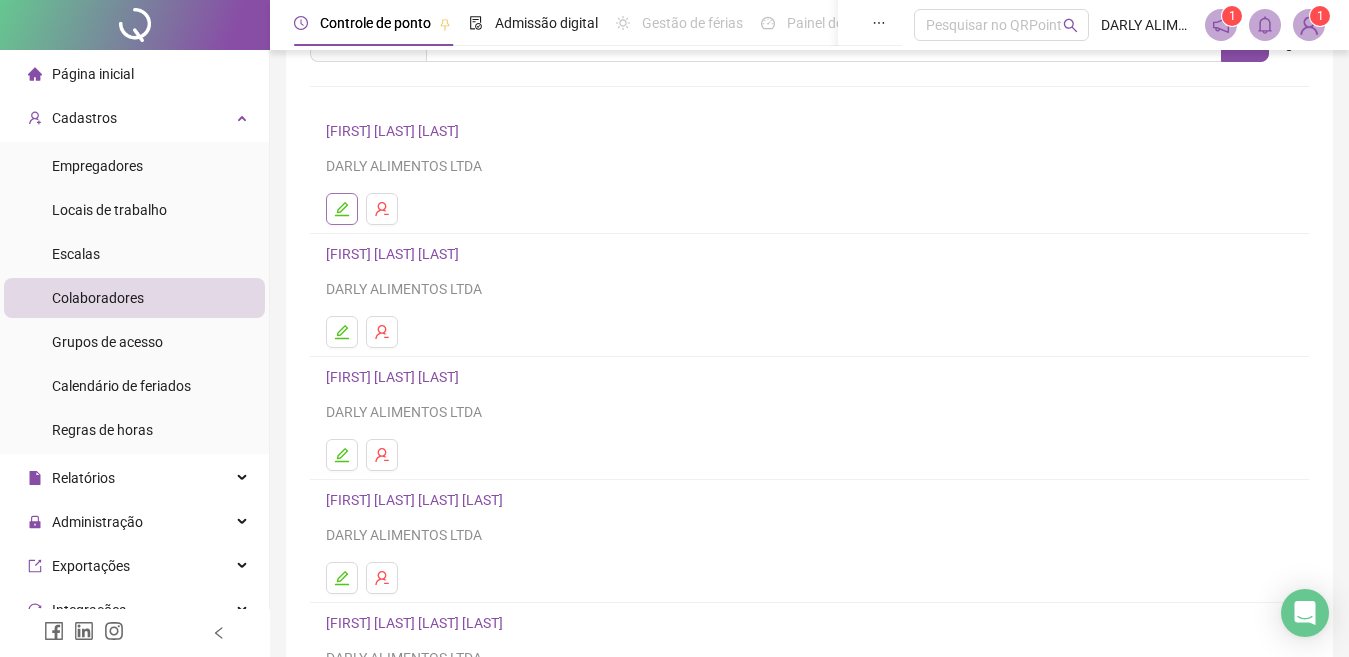 click 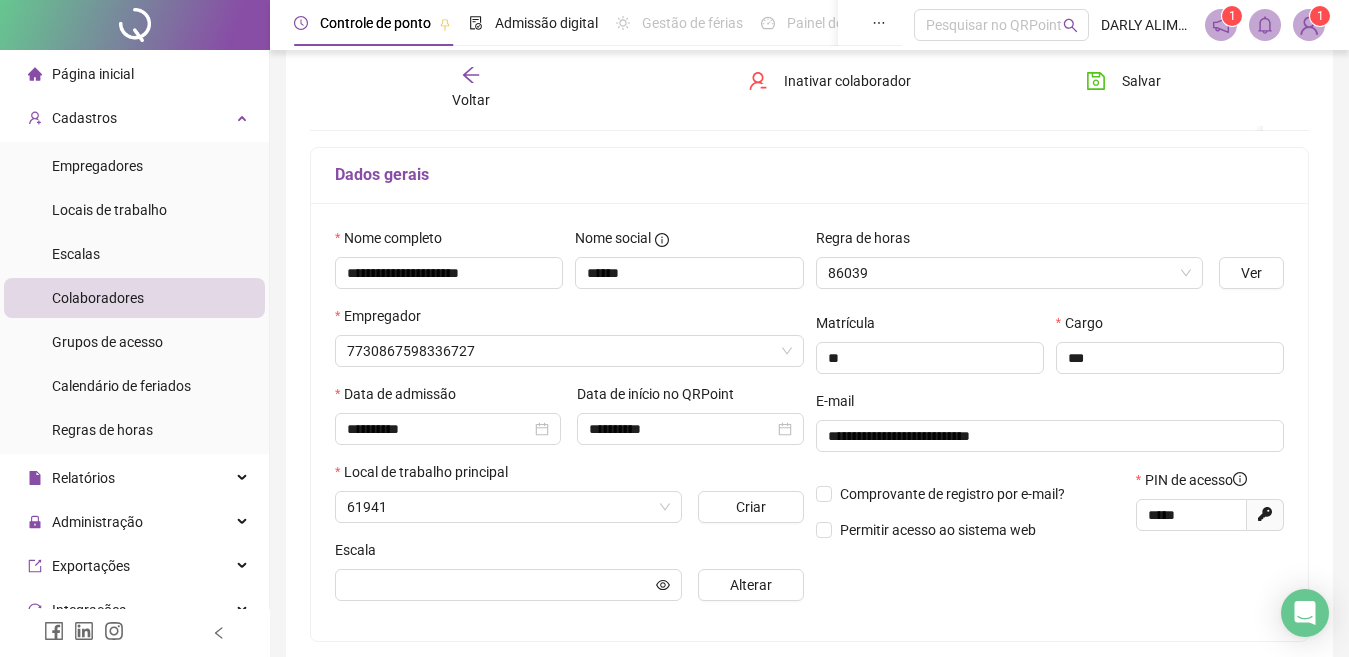type on "*********" 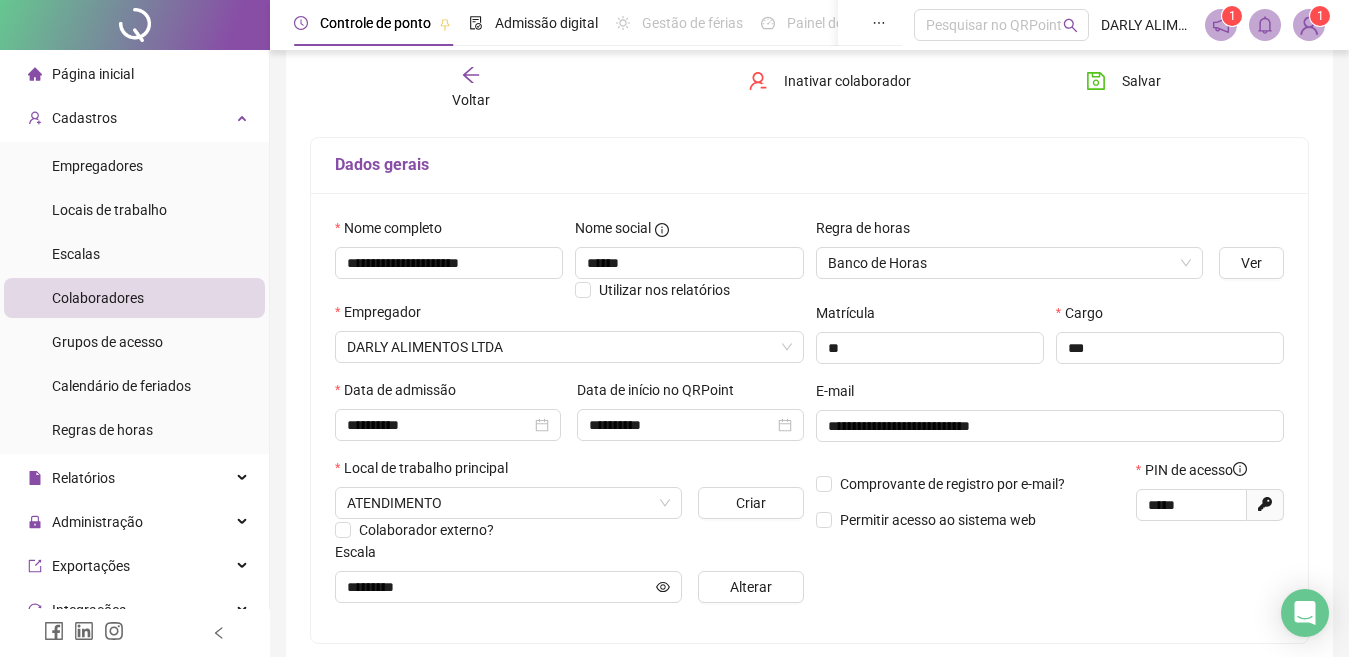 scroll, scrollTop: 310, scrollLeft: 0, axis: vertical 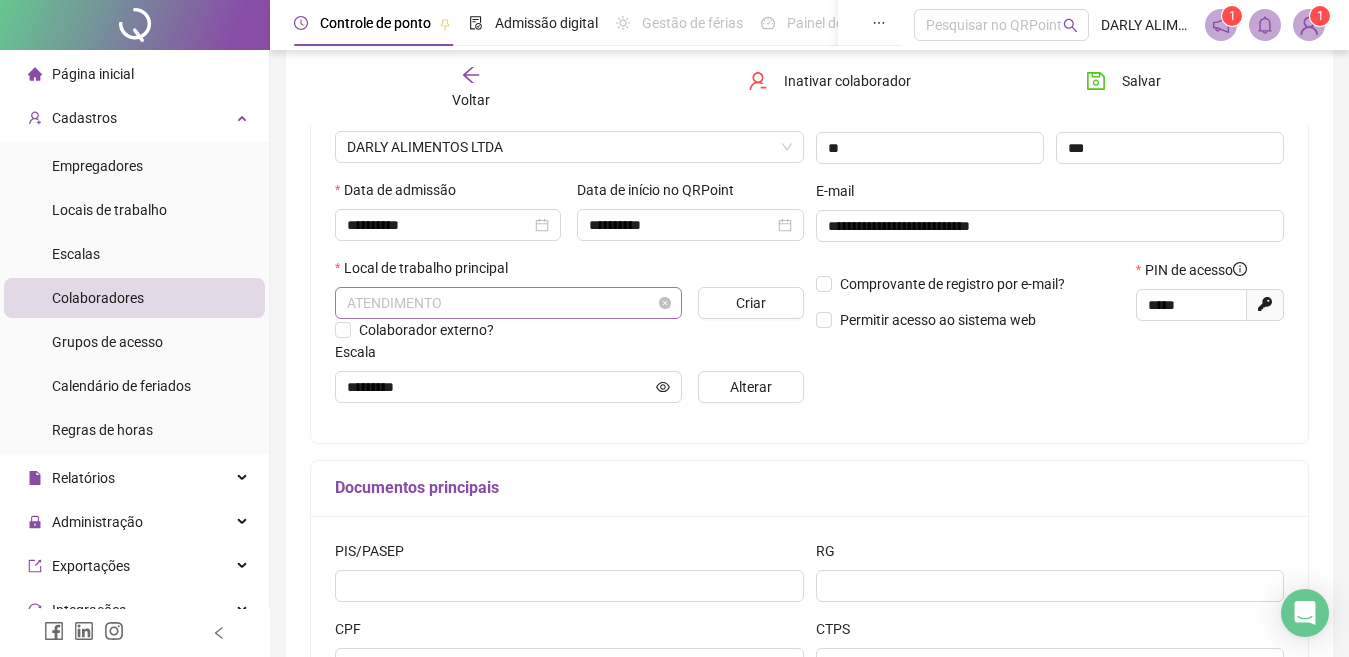click on "ATENDIMENTO" at bounding box center (508, 303) 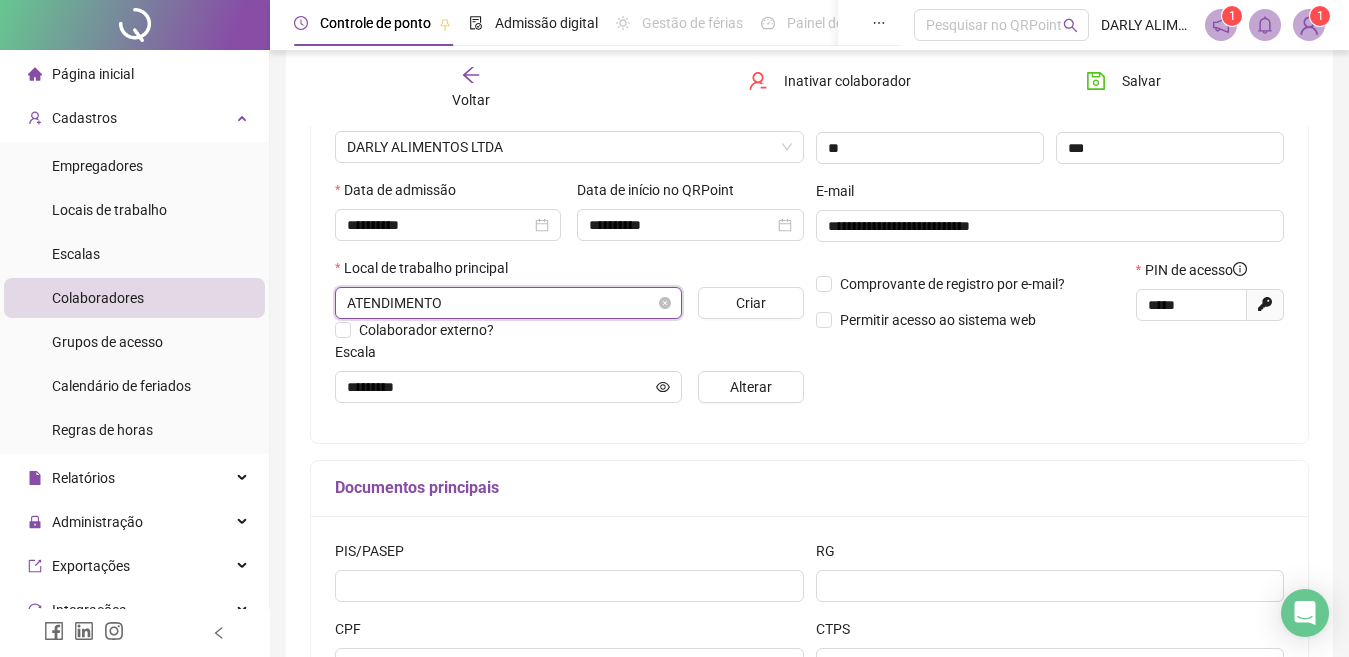 click on "ATENDIMENTO" at bounding box center (508, 303) 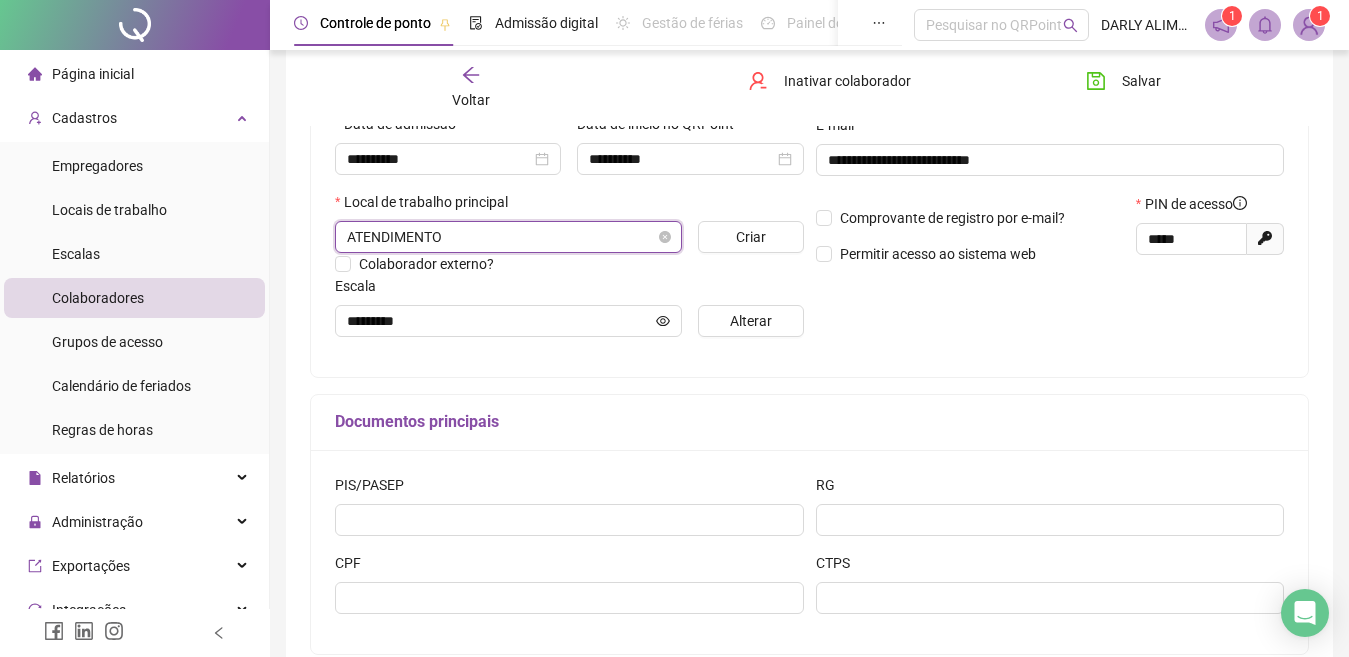 scroll, scrollTop: 410, scrollLeft: 0, axis: vertical 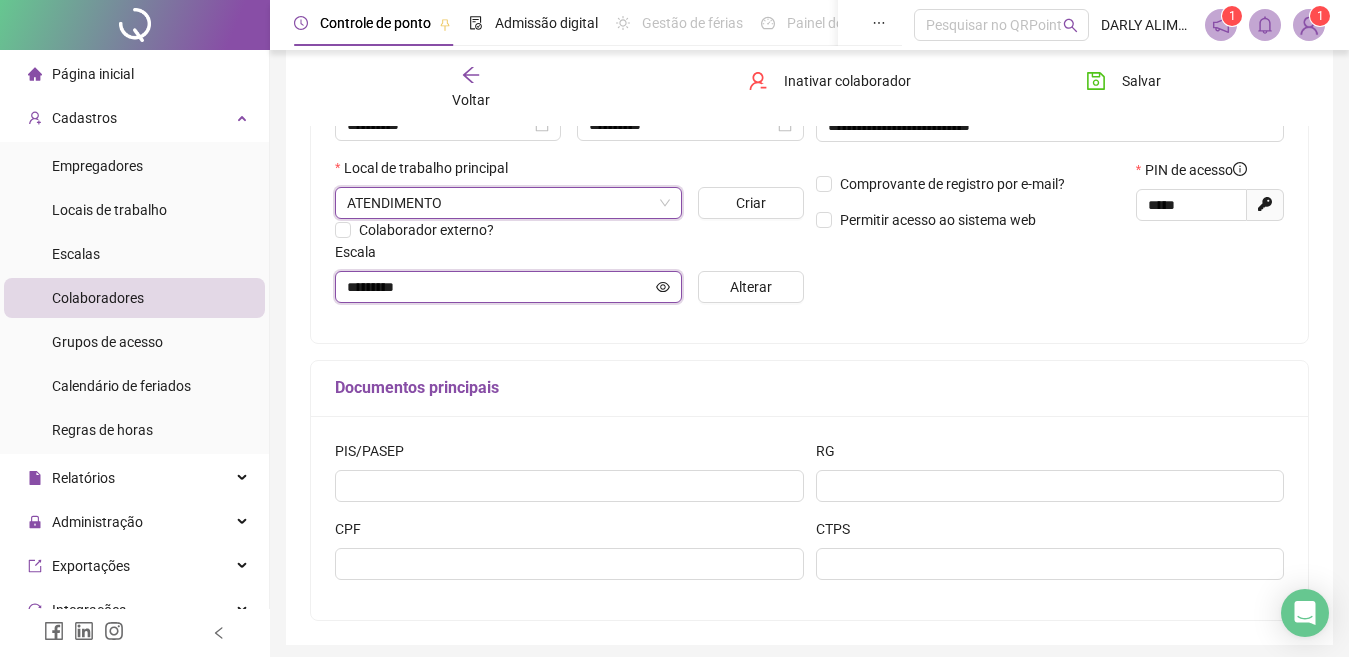 click on "*********" at bounding box center [499, 287] 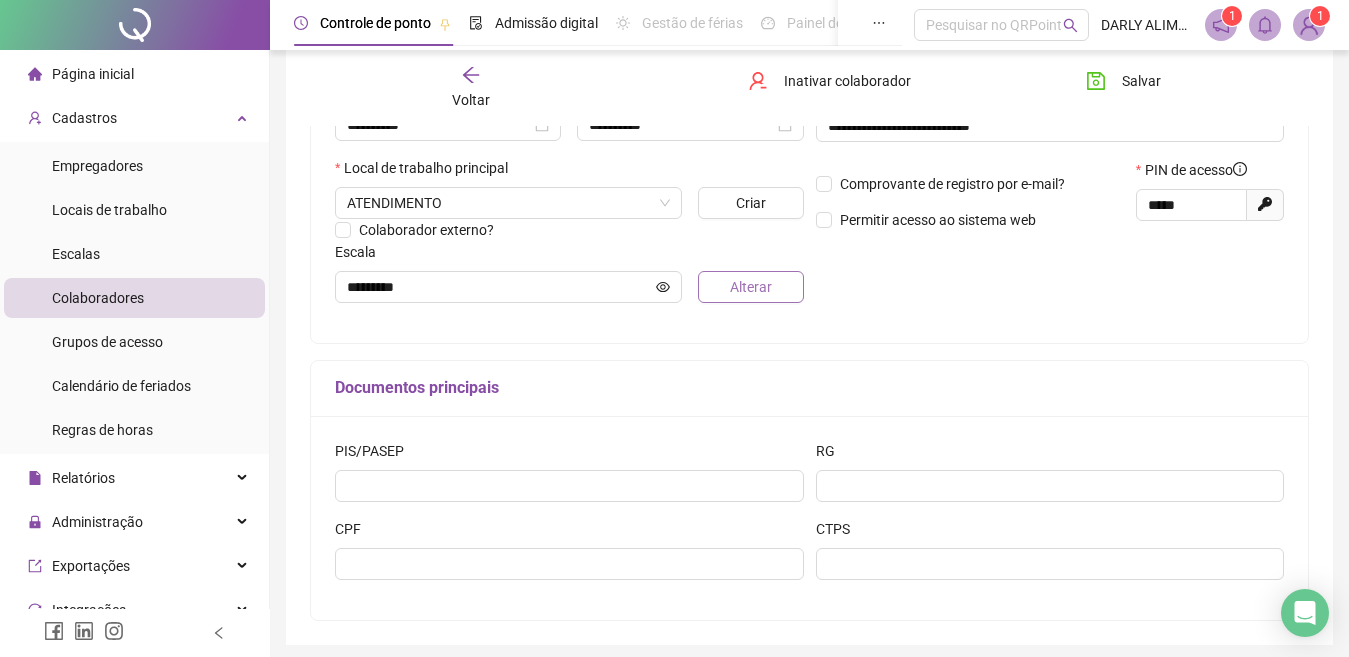 click on "Alterar" at bounding box center (751, 287) 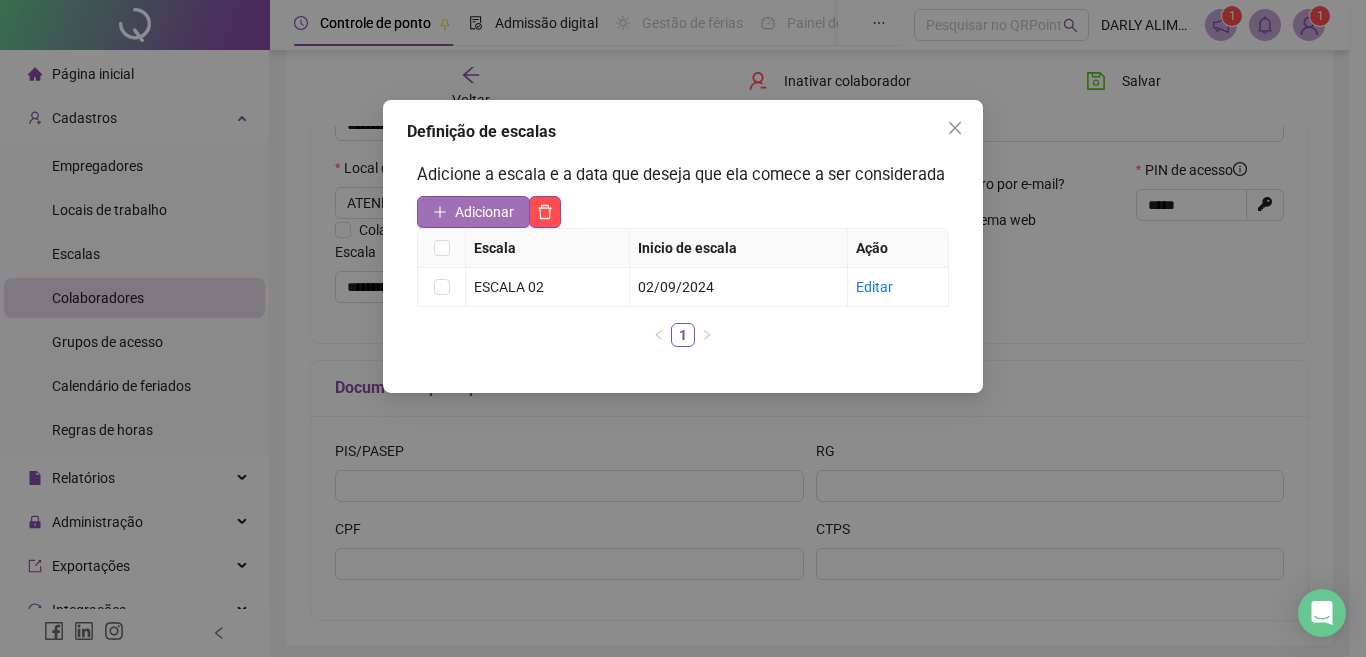 click on "Adicionar" at bounding box center (484, 212) 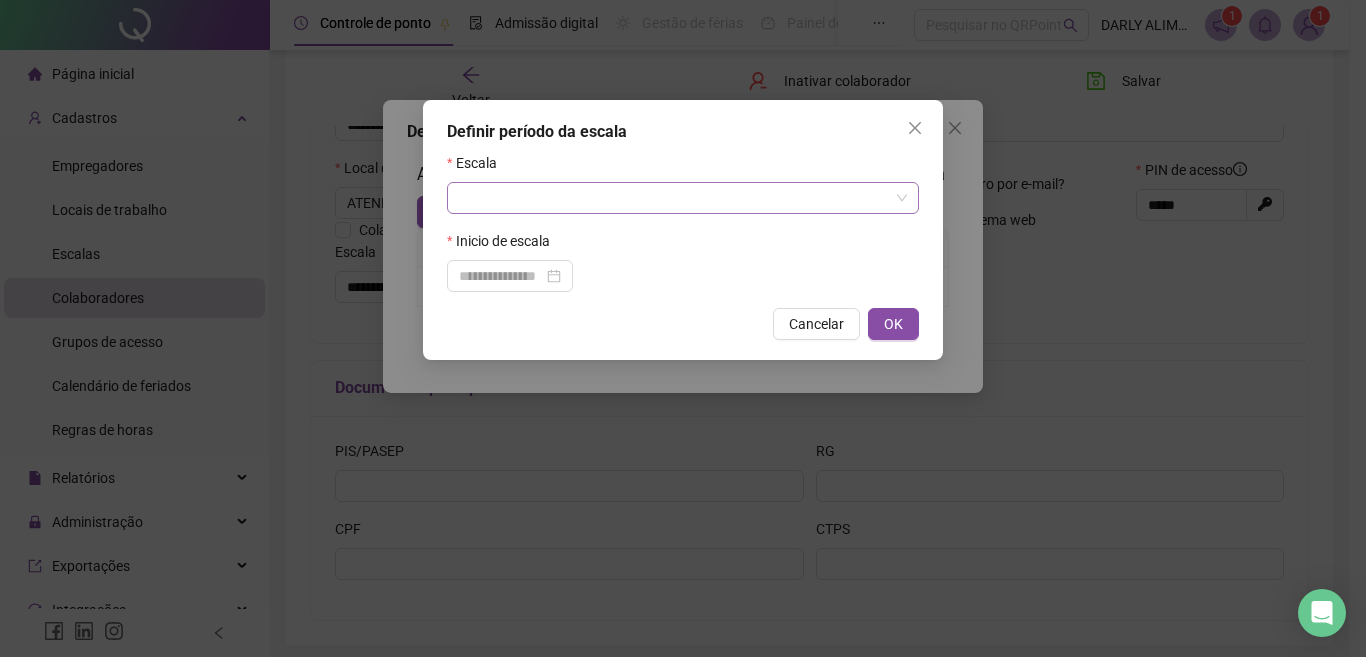 click at bounding box center (674, 198) 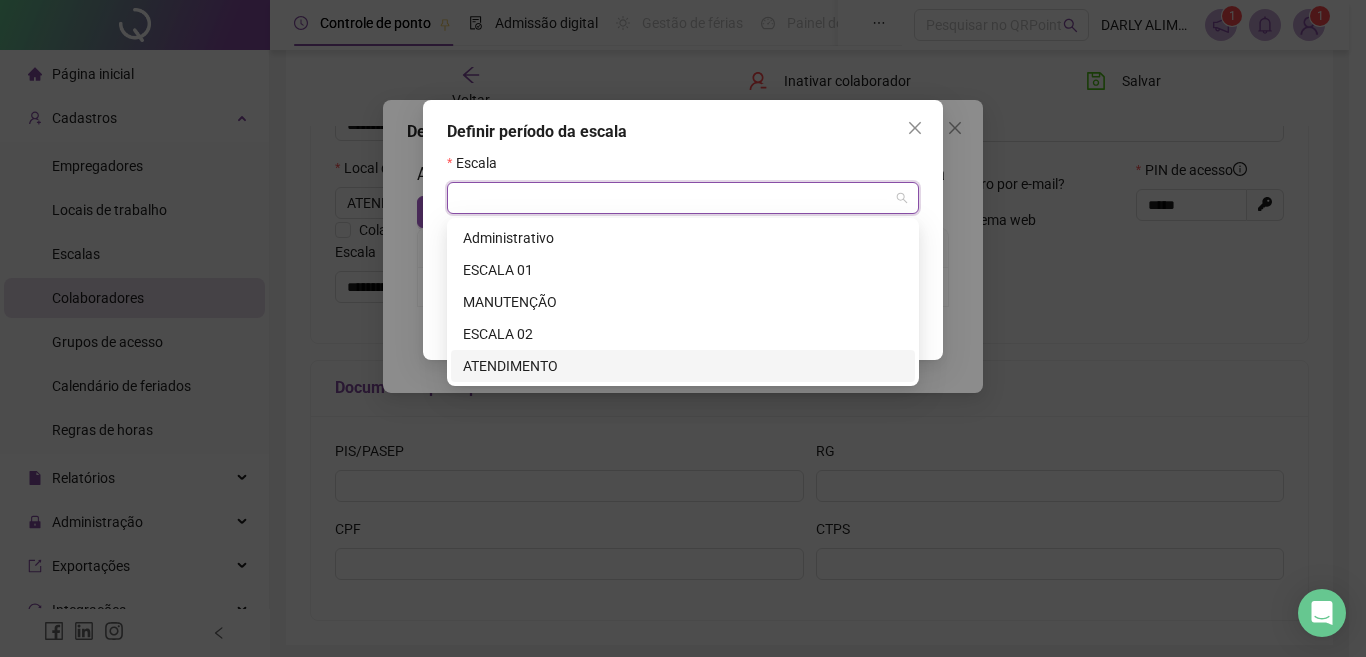 click on "ATENDIMENTO" at bounding box center (683, 366) 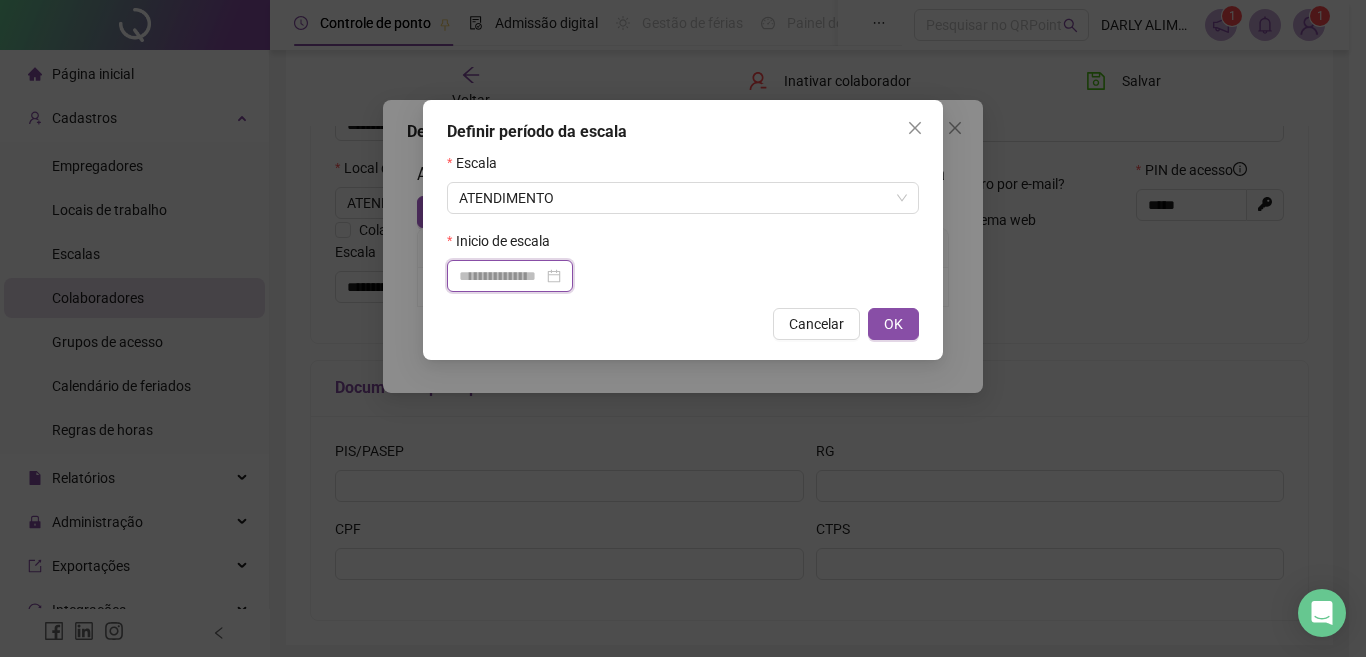 click at bounding box center (501, 276) 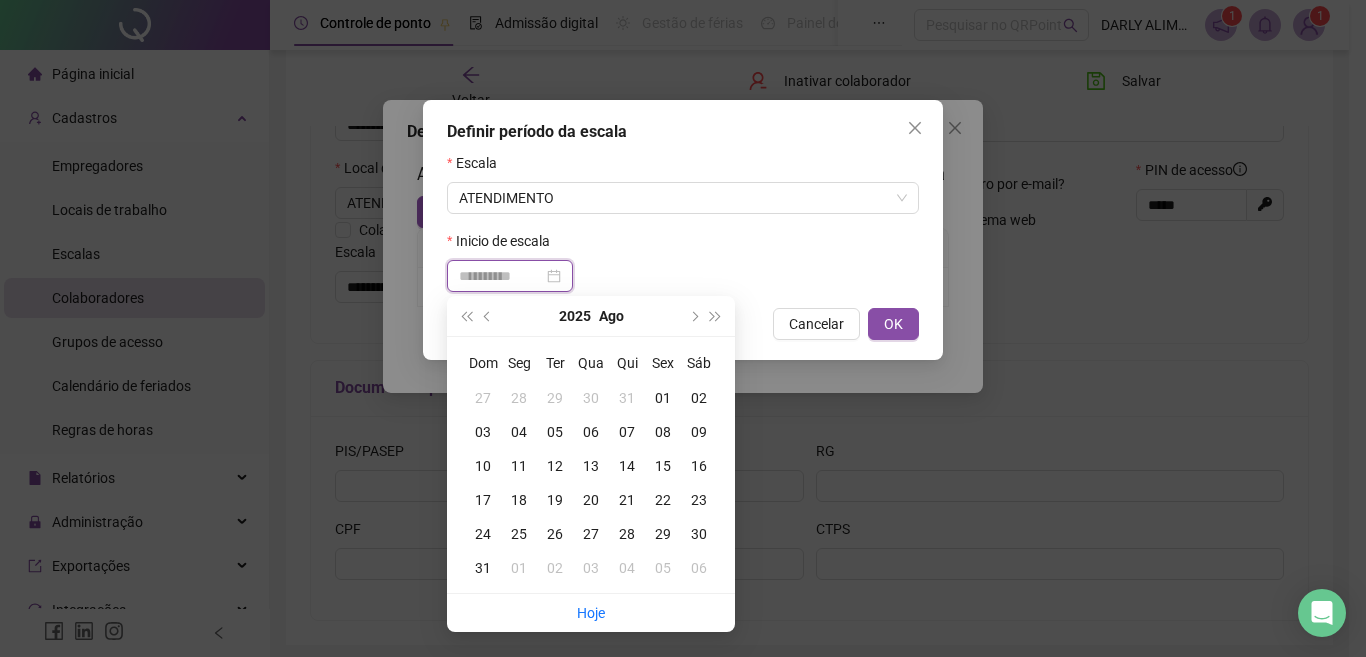 type on "**********" 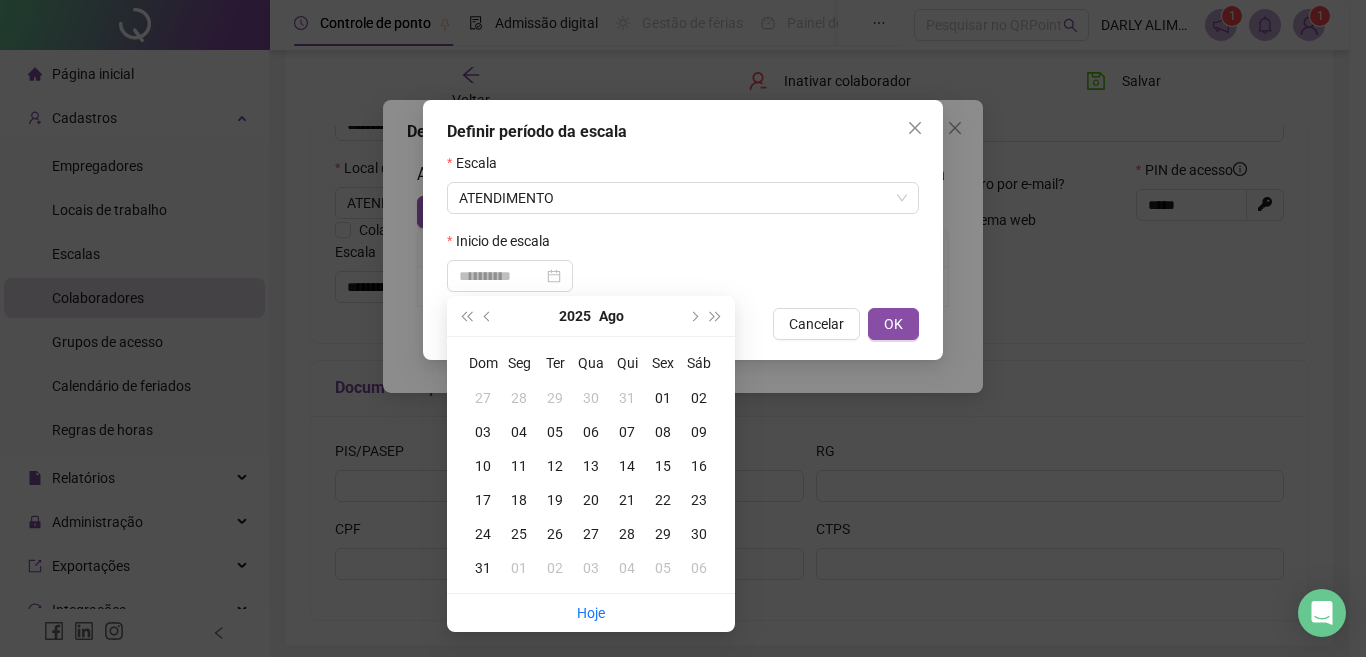 click on "06" at bounding box center [591, 432] 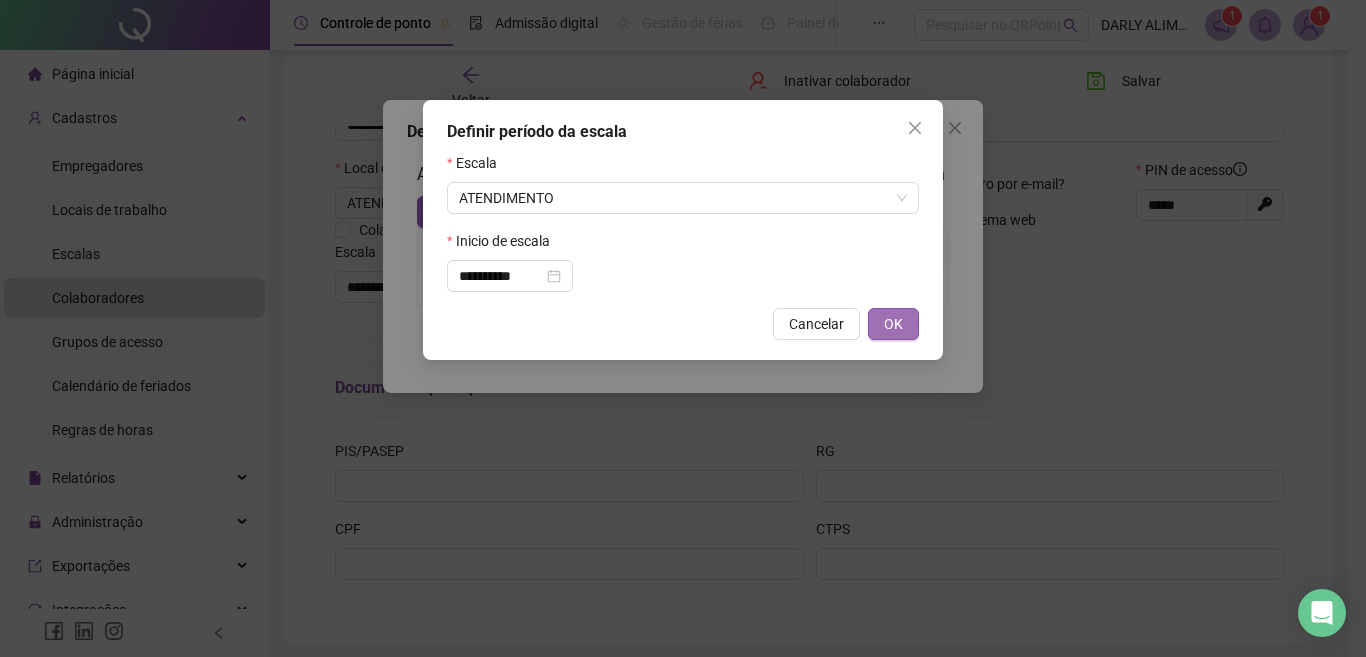 click on "OK" at bounding box center [893, 324] 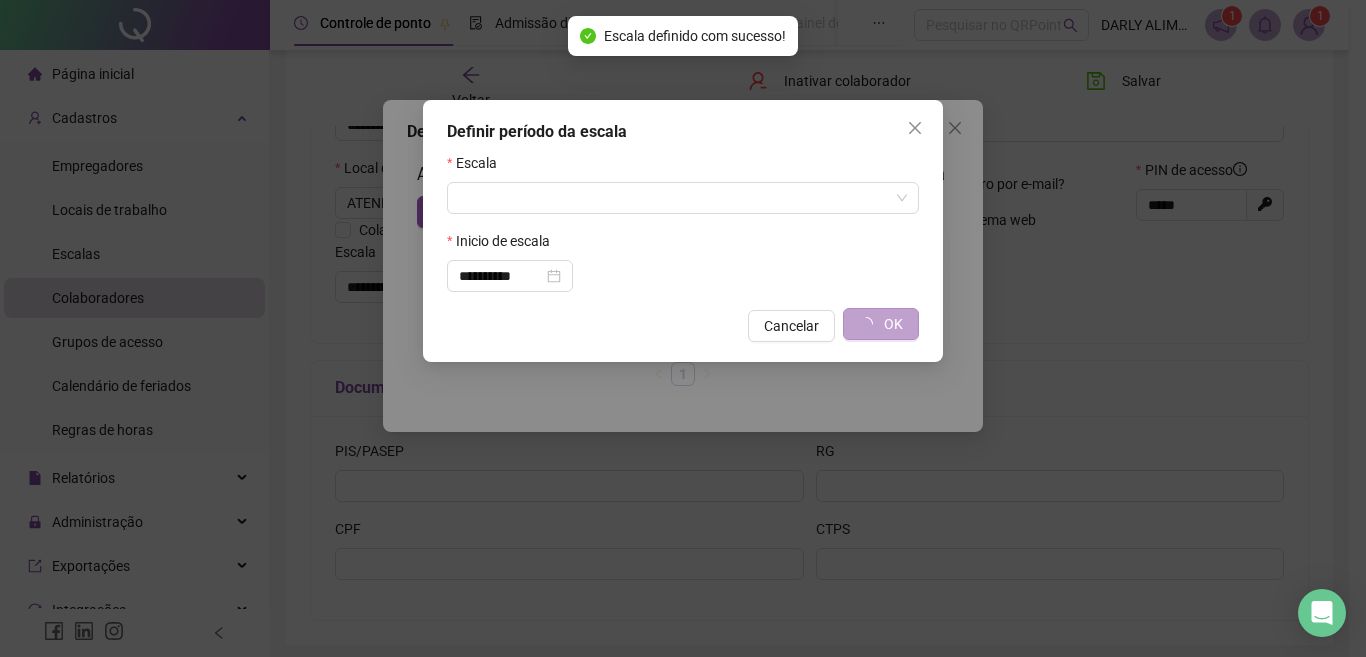type on "**********" 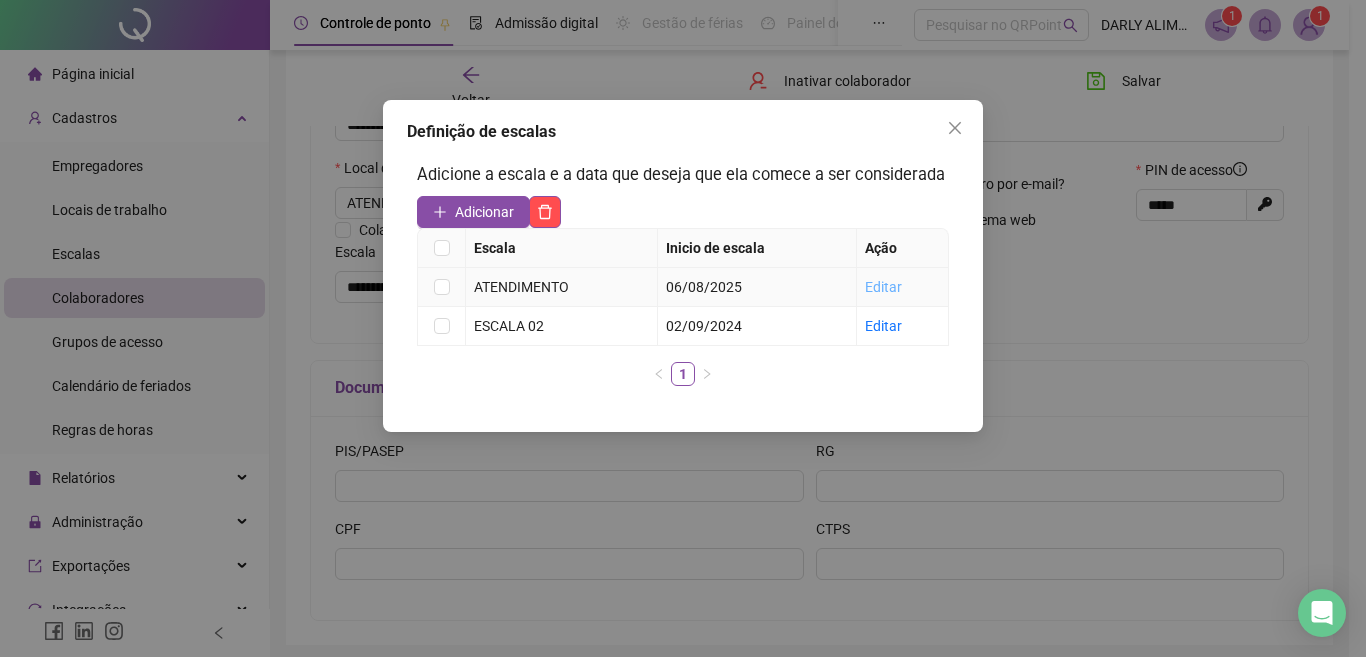 click on "Editar" at bounding box center (883, 287) 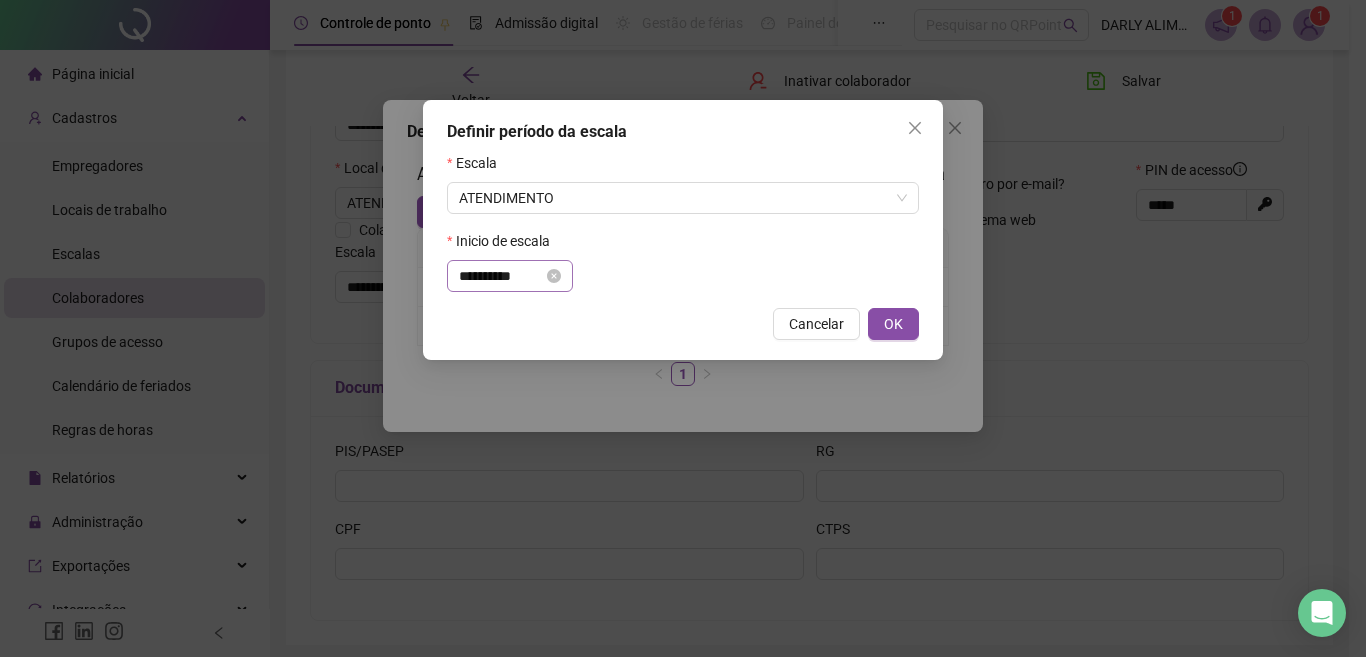 click on "**********" at bounding box center [510, 276] 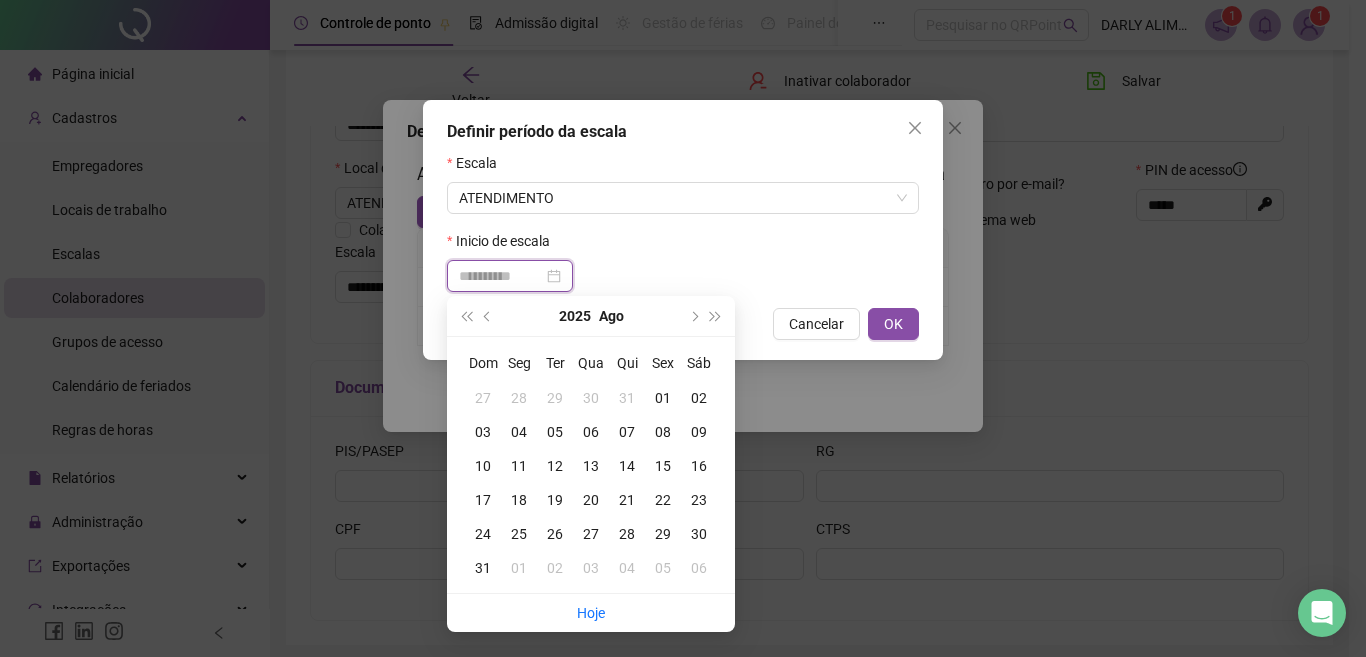 type on "**********" 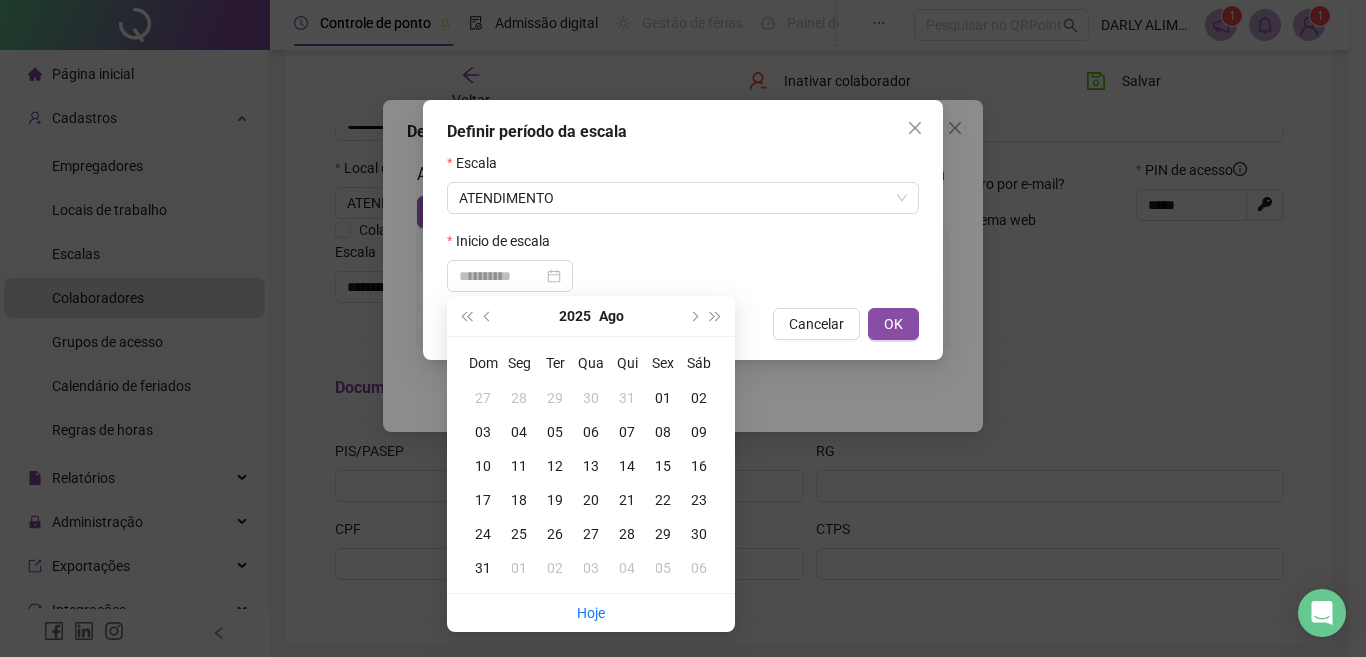 click on "05" at bounding box center [555, 432] 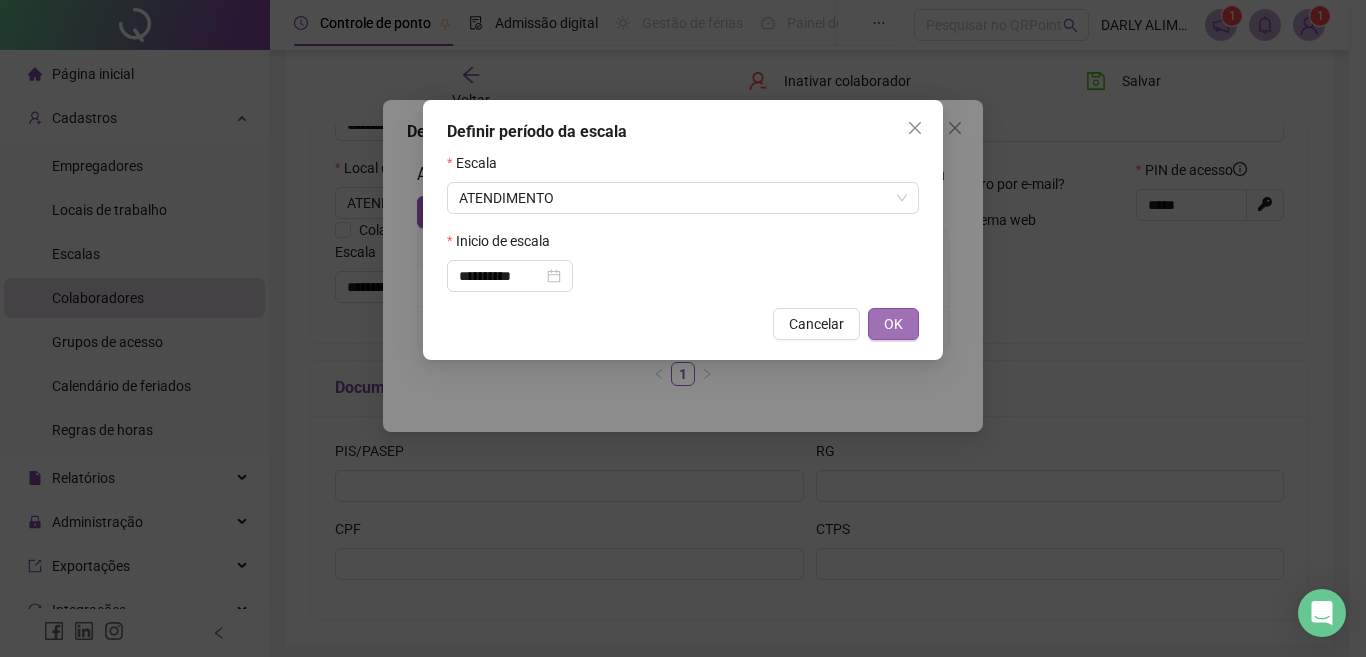 click on "OK" at bounding box center (893, 324) 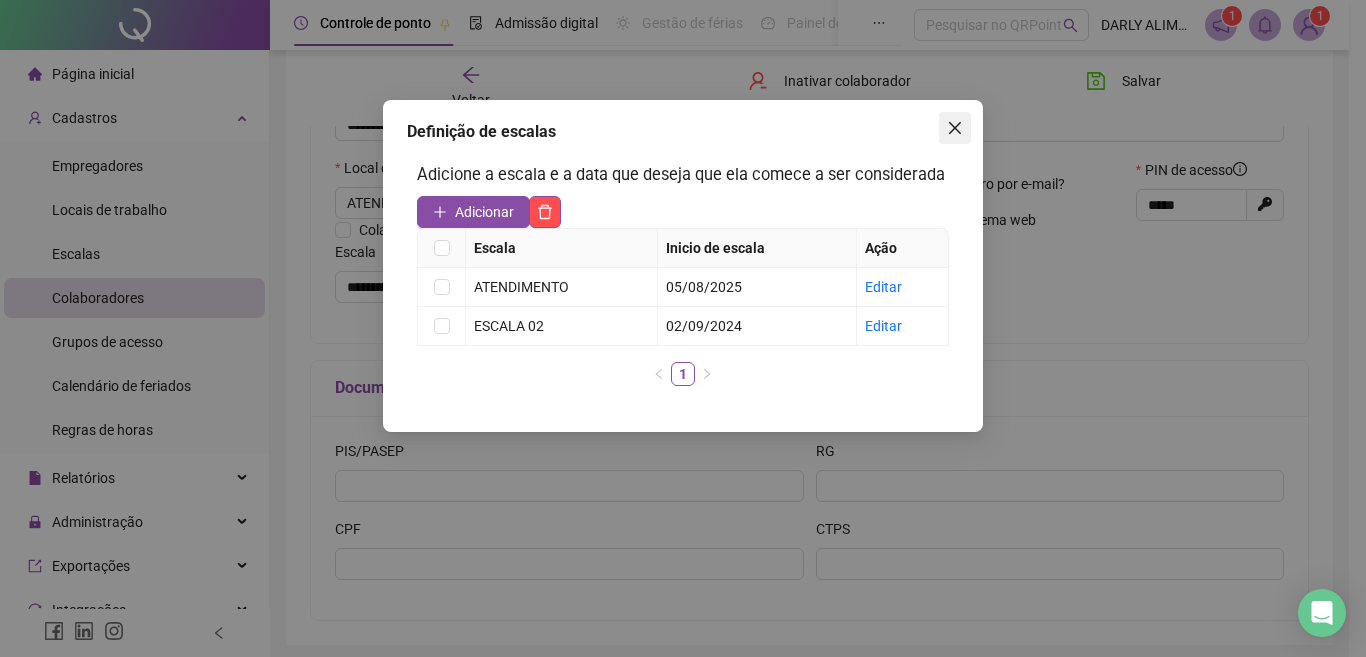 click 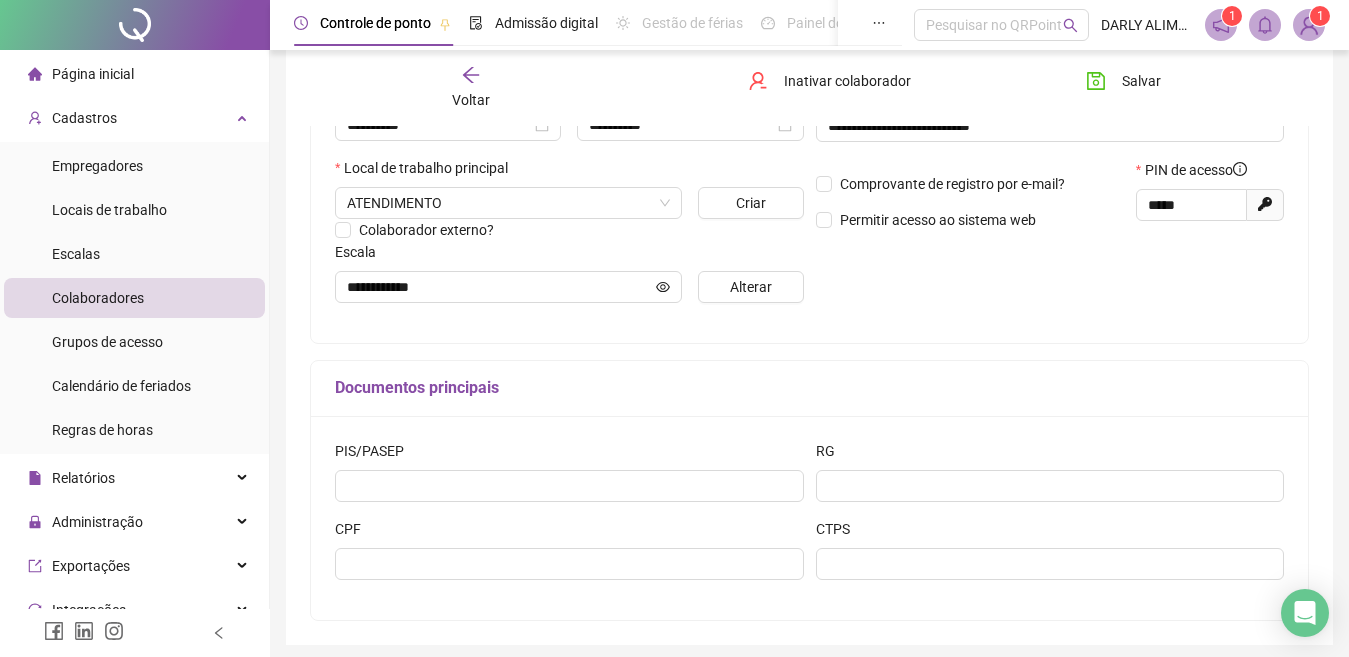 click on "Voltar" at bounding box center (471, 88) 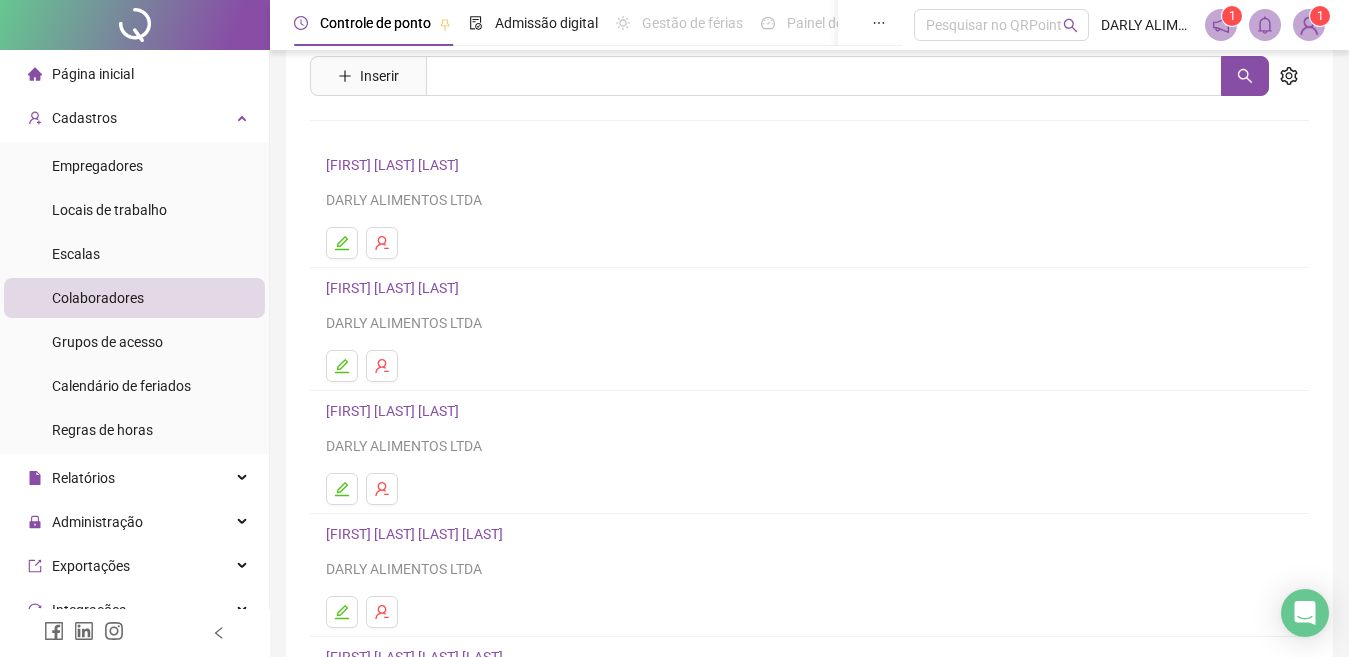 scroll, scrollTop: 100, scrollLeft: 0, axis: vertical 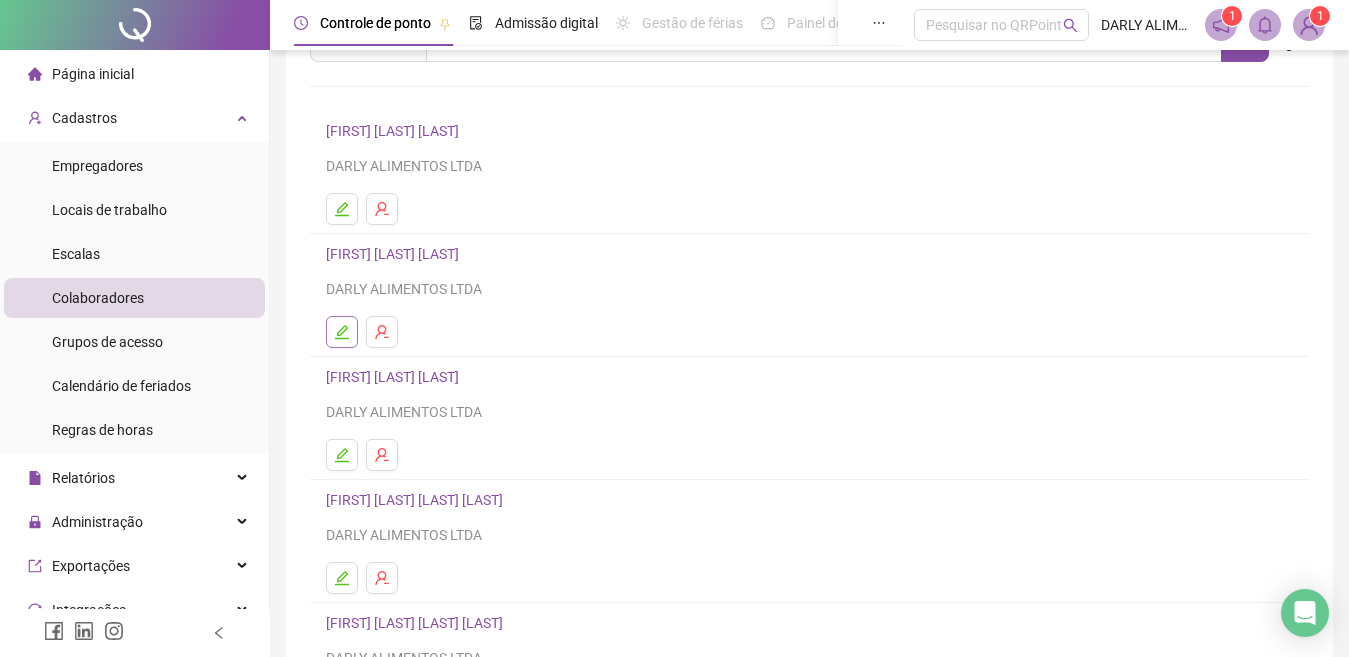 click 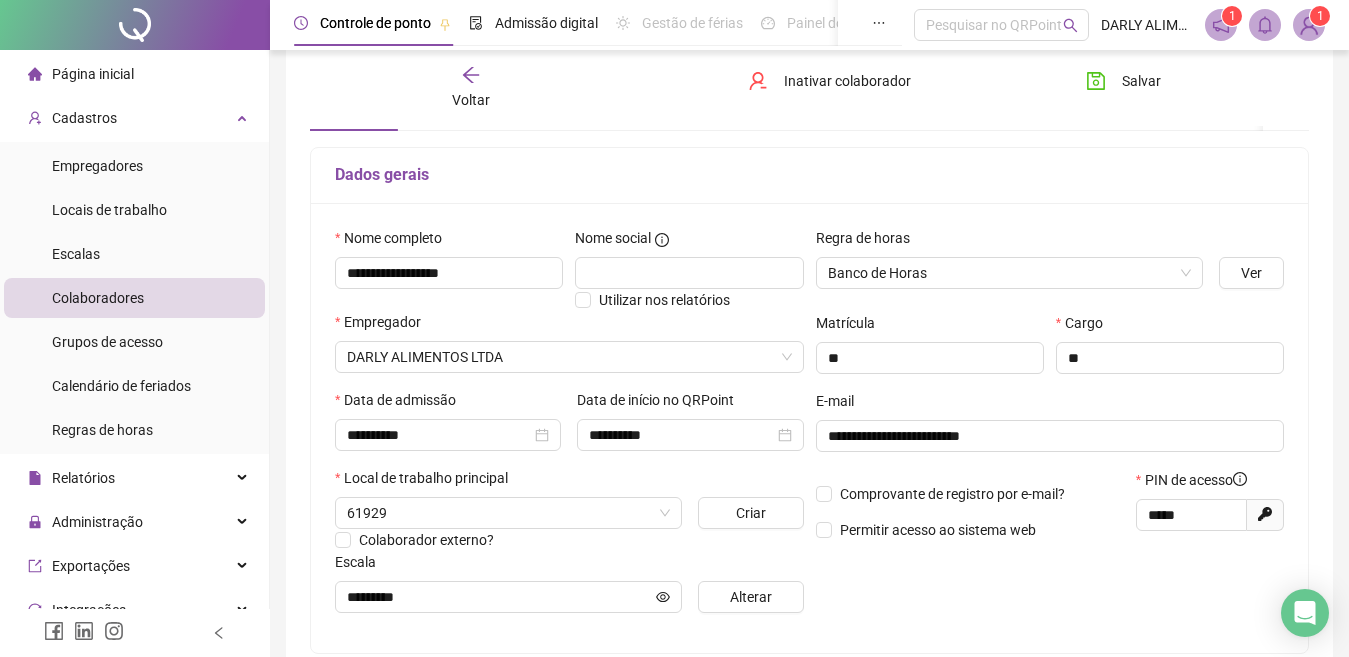 type on "*********" 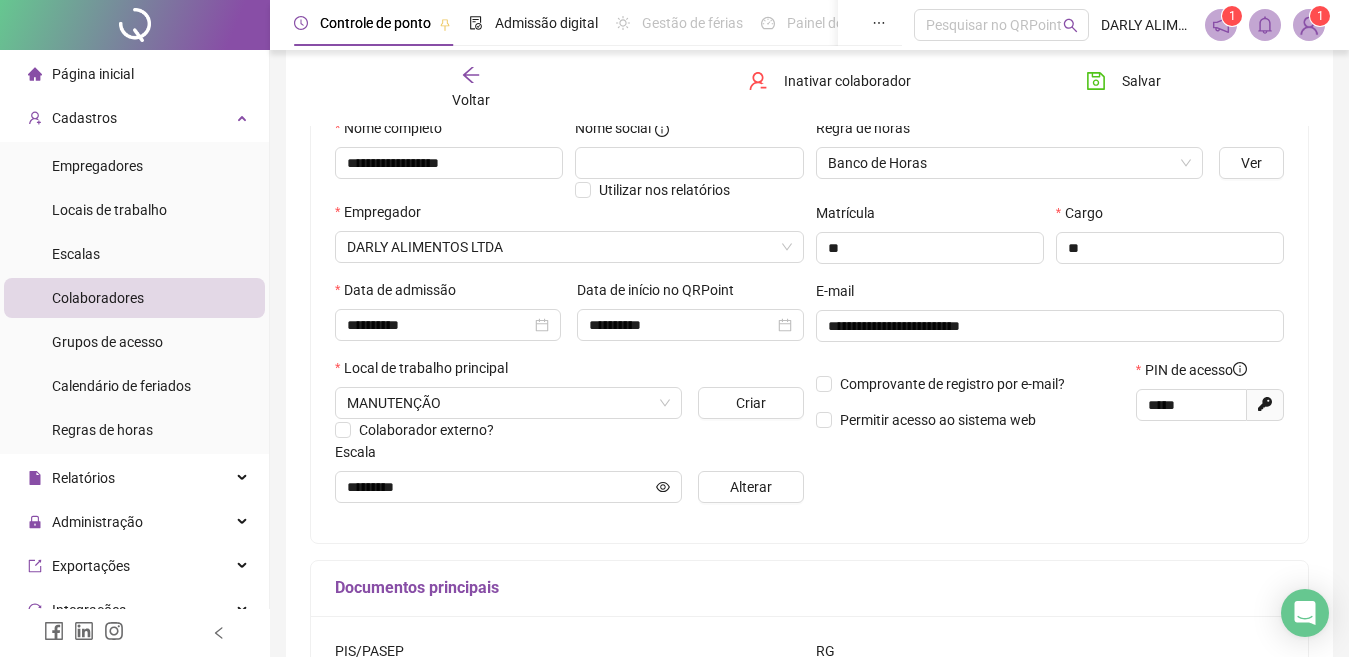 scroll, scrollTop: 310, scrollLeft: 0, axis: vertical 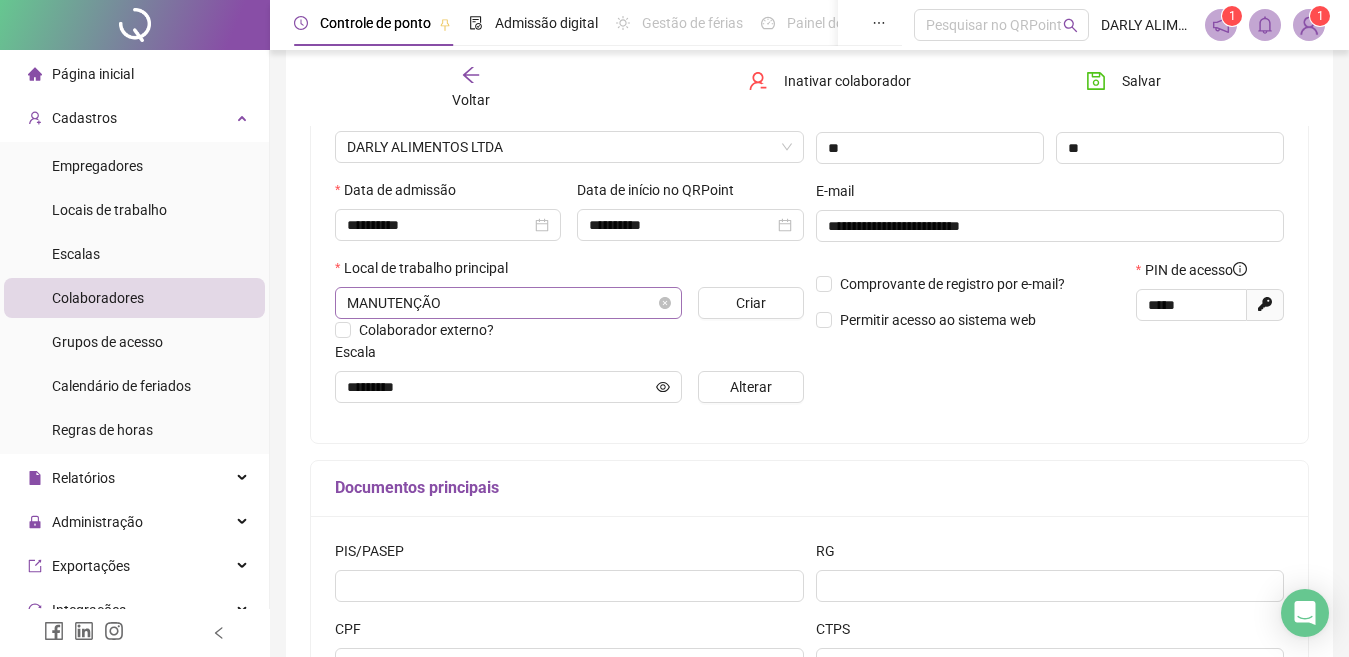 click on "MANUTENÇÃO" at bounding box center (508, 303) 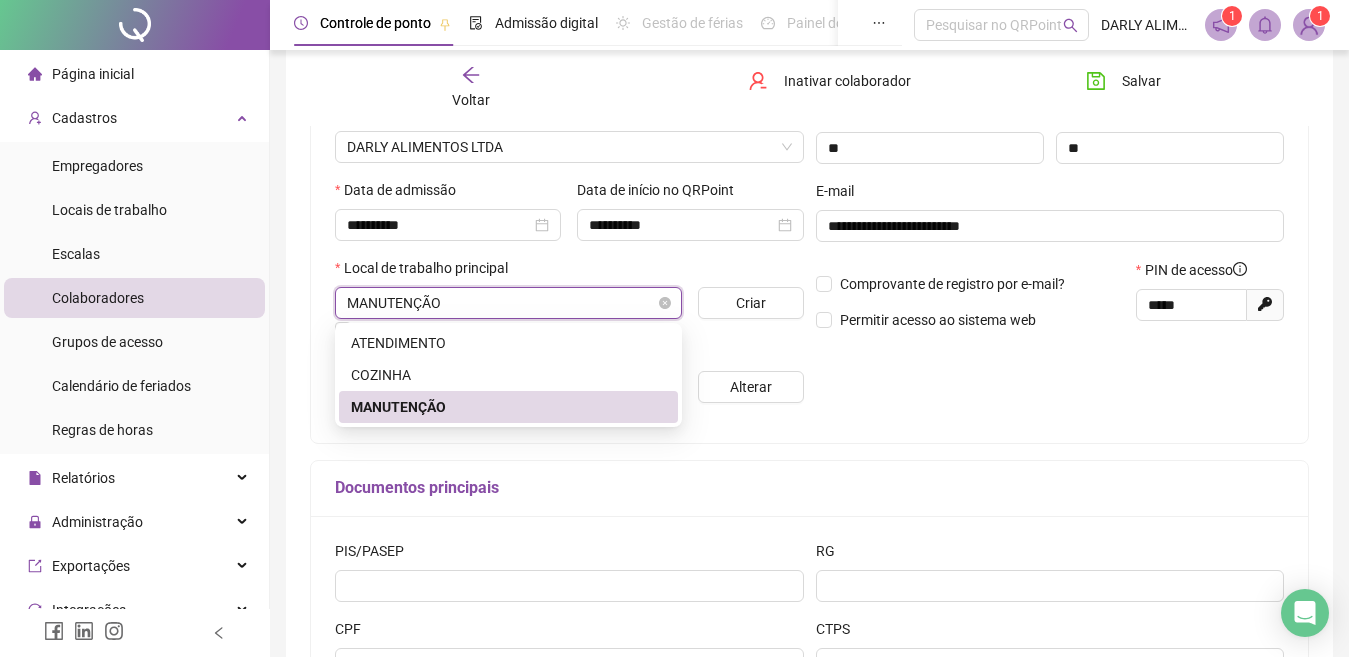 click on "MANUTENÇÃO" at bounding box center [508, 303] 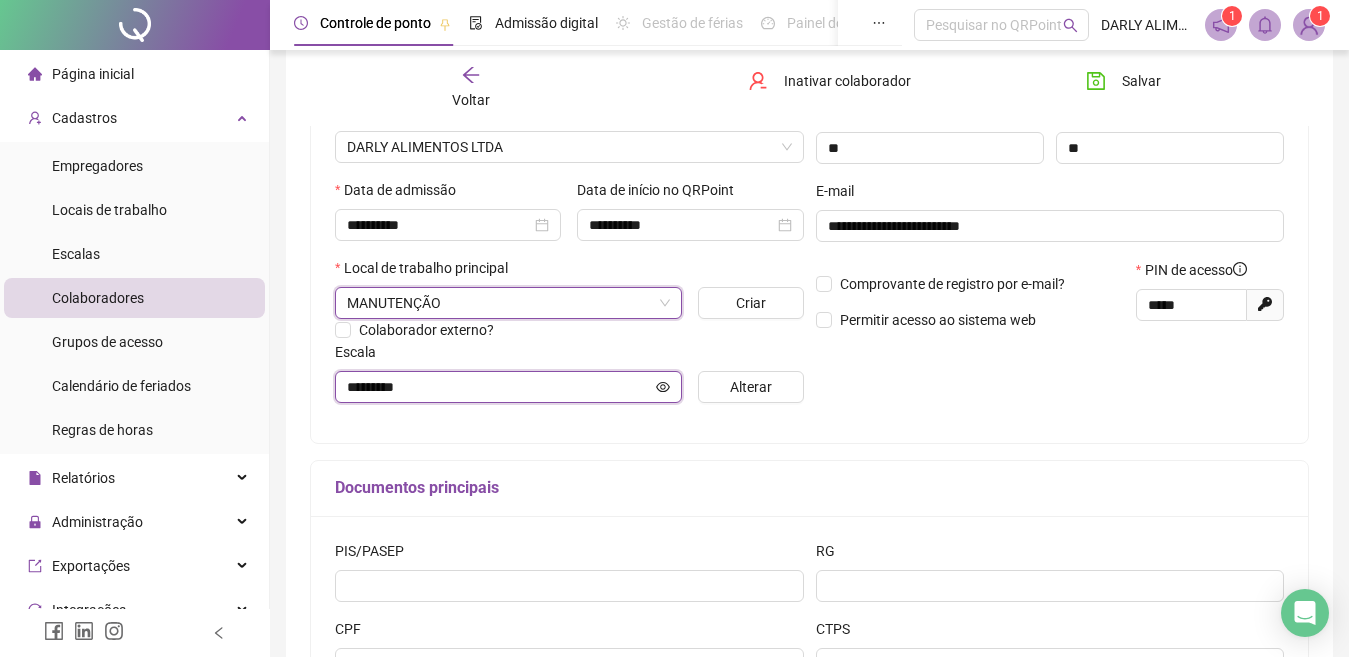 click 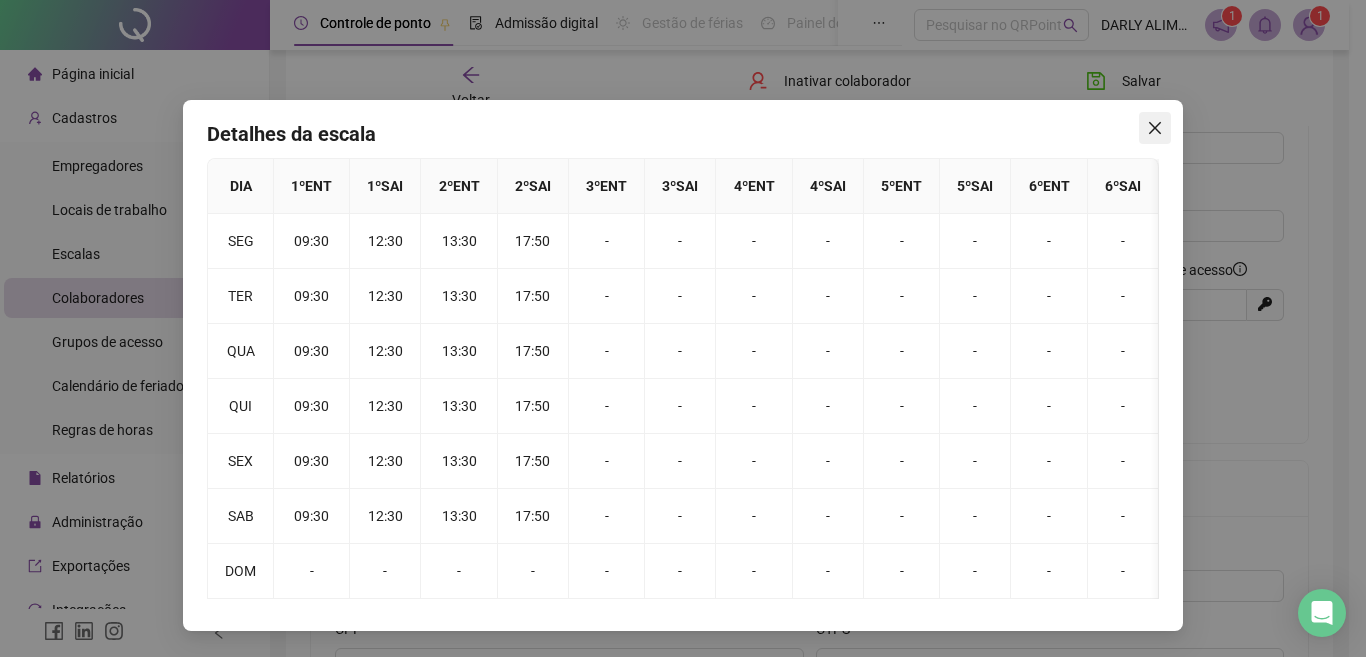 click at bounding box center [1155, 128] 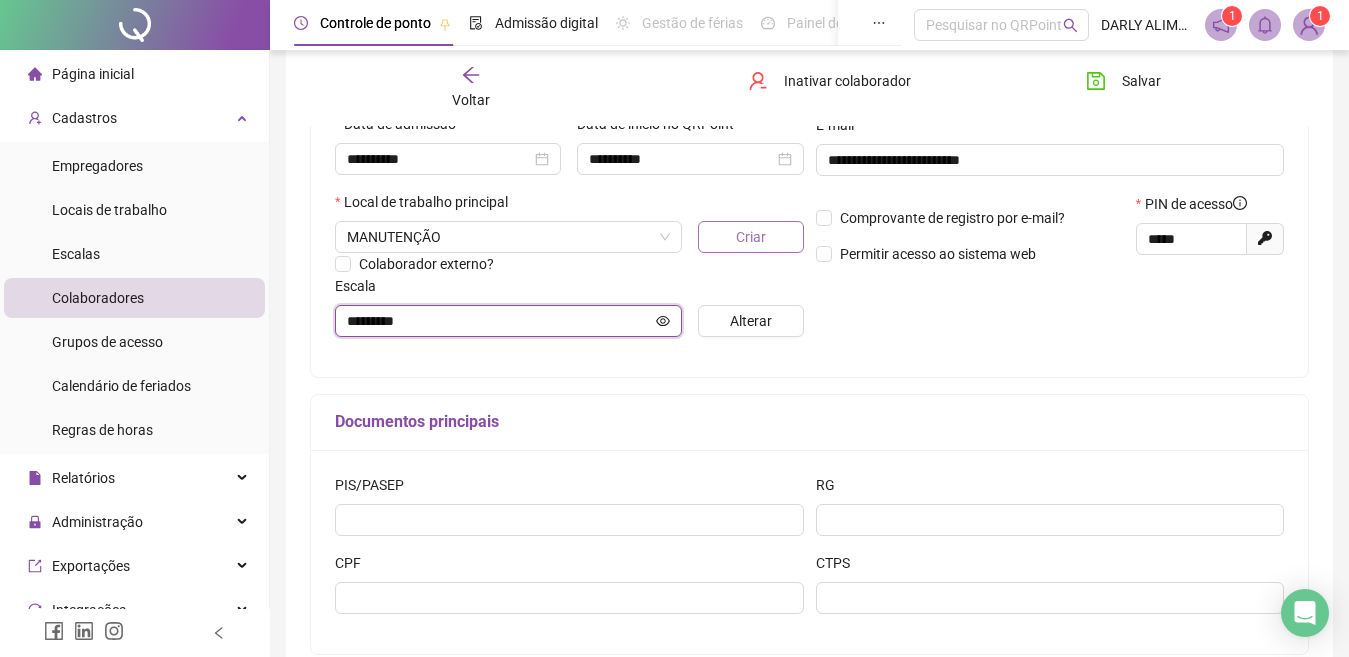 scroll, scrollTop: 410, scrollLeft: 0, axis: vertical 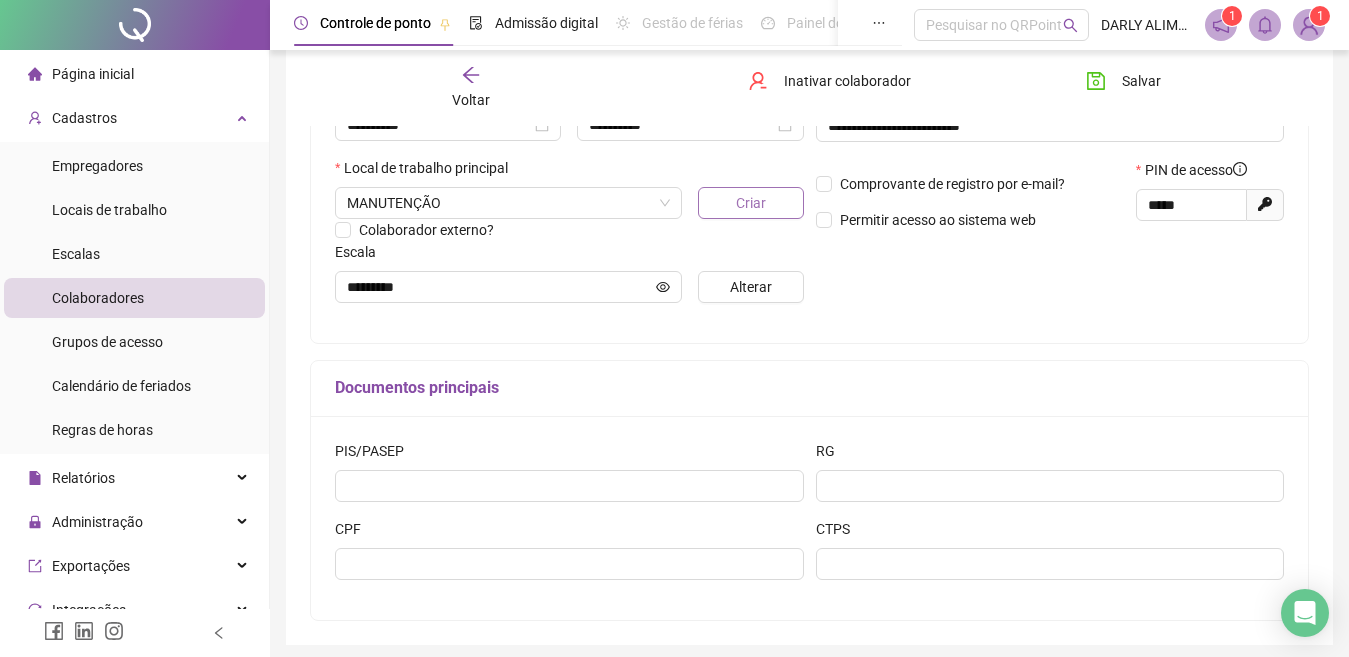 click on "Alterar" at bounding box center [751, 287] 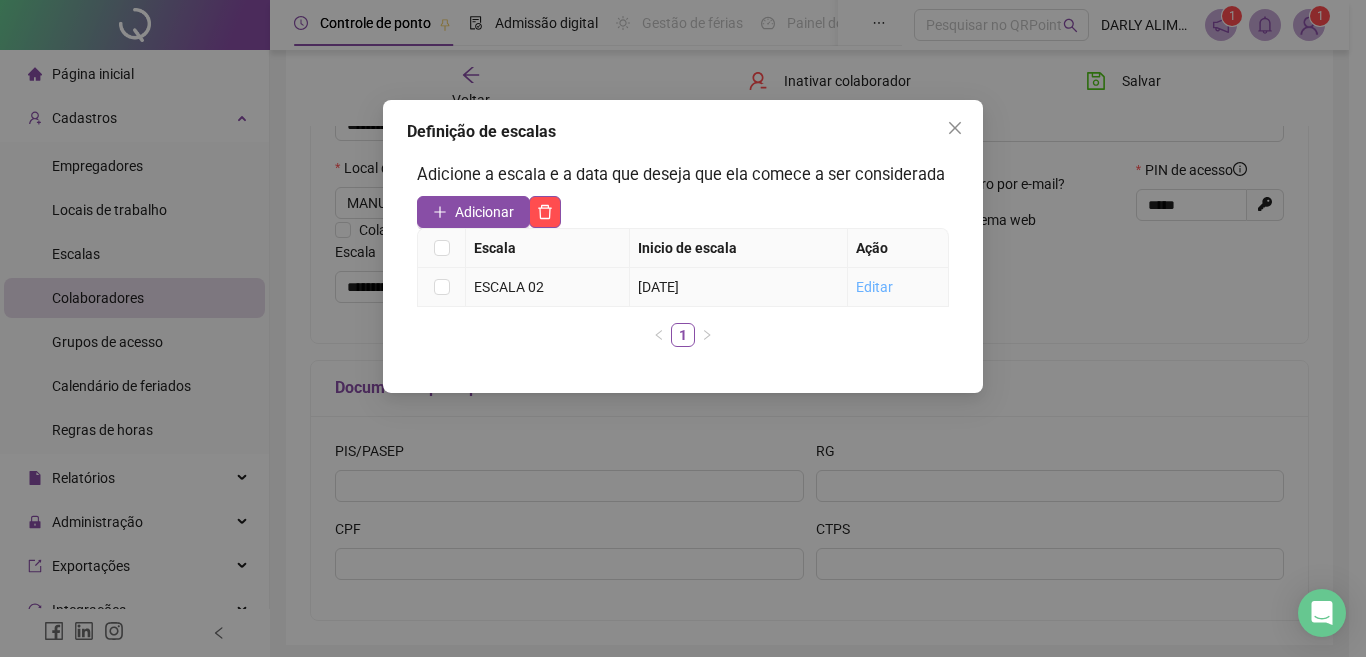 click on "Editar" at bounding box center (874, 287) 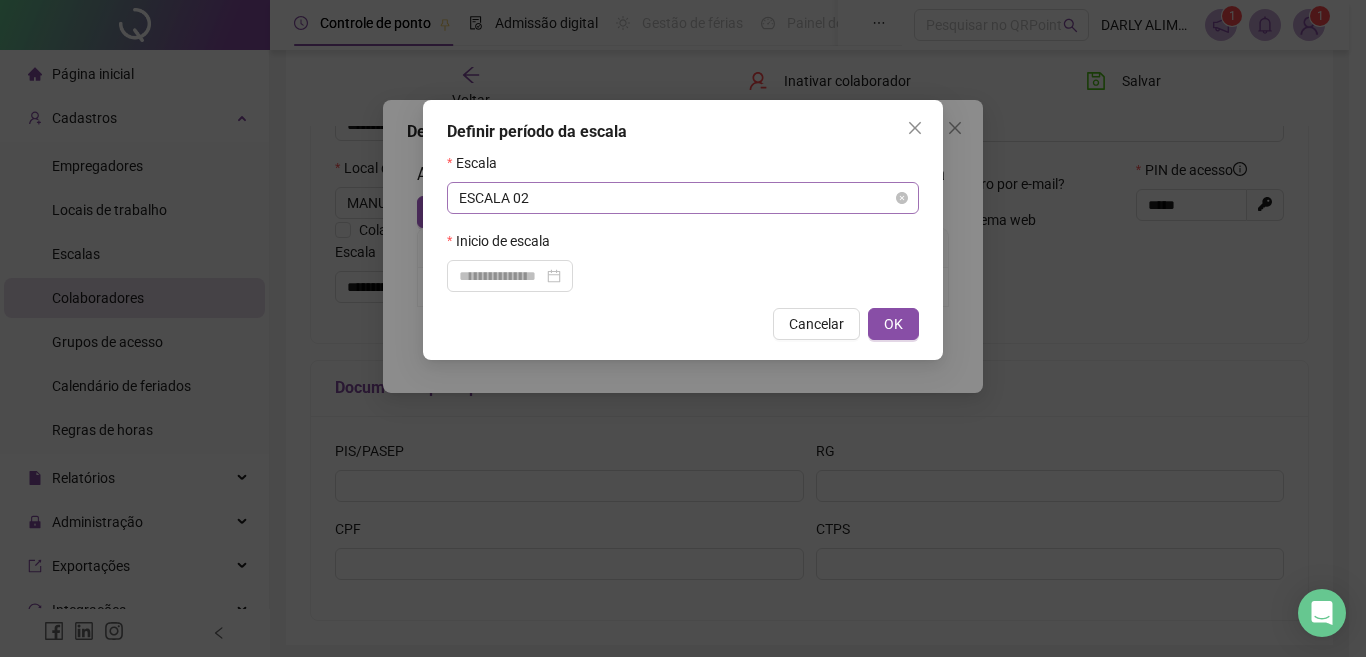 click on "ESCALA 02" at bounding box center (683, 198) 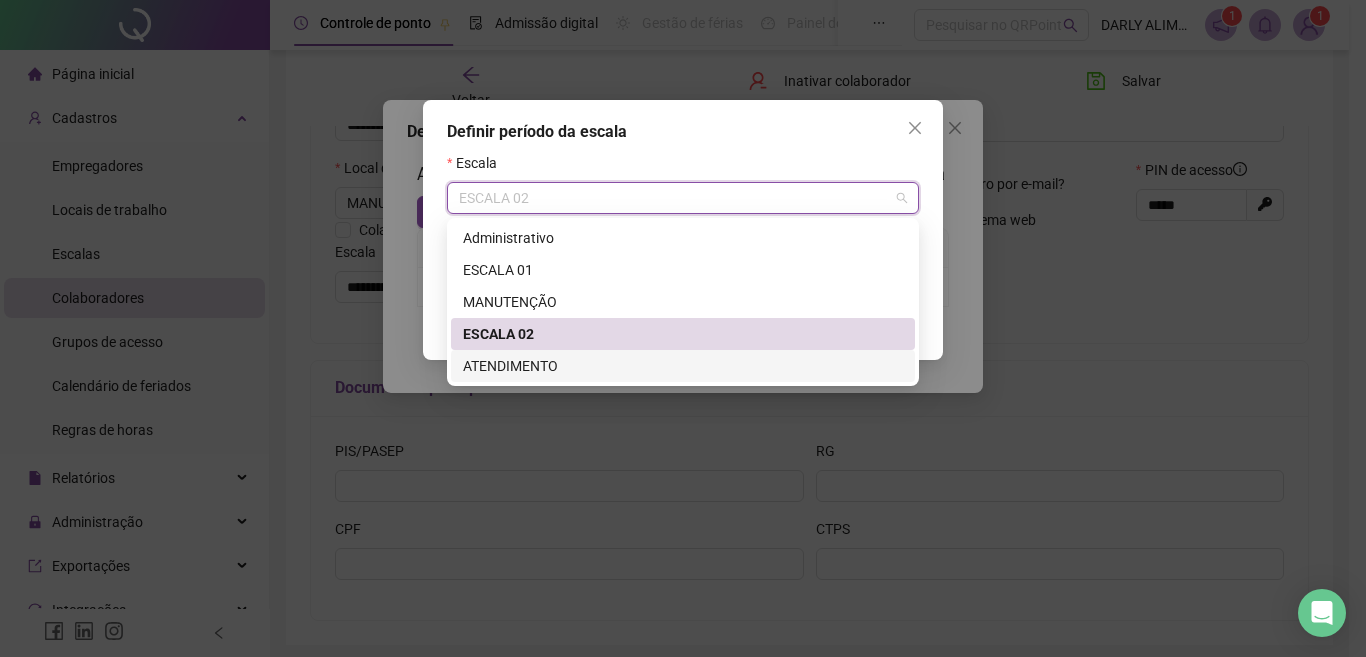 click on "ATENDIMENTO" at bounding box center [683, 366] 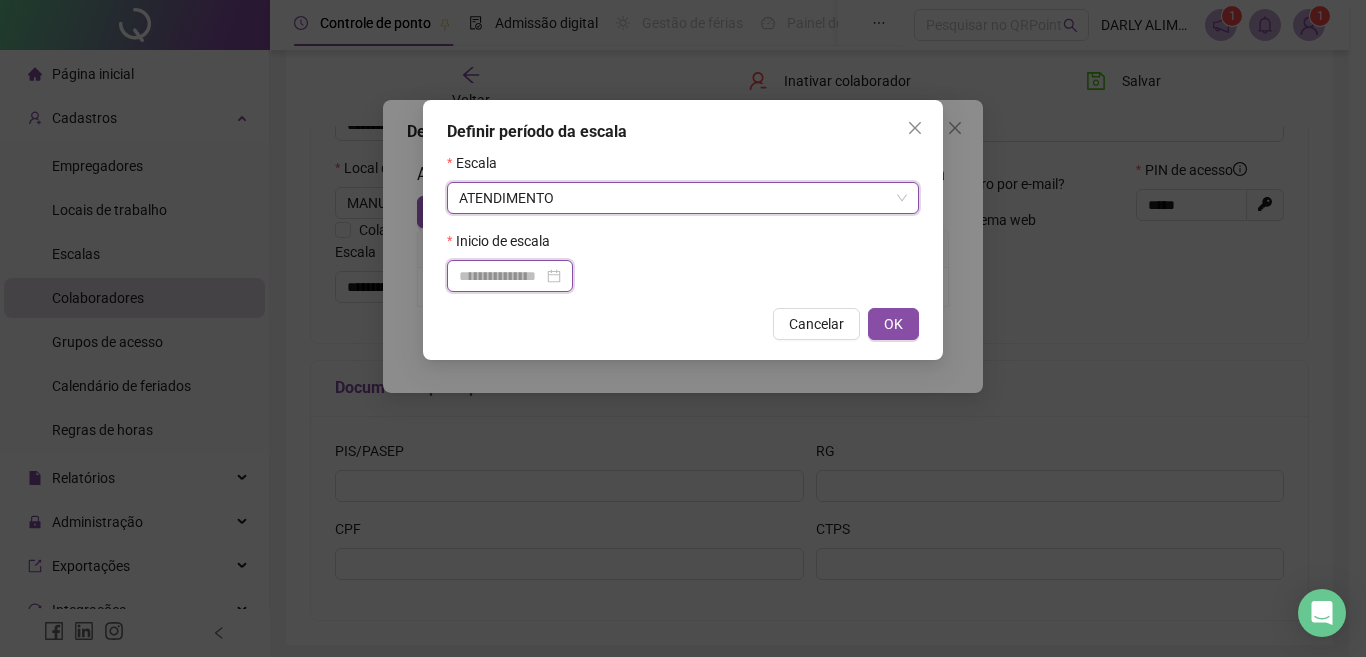 click at bounding box center [501, 276] 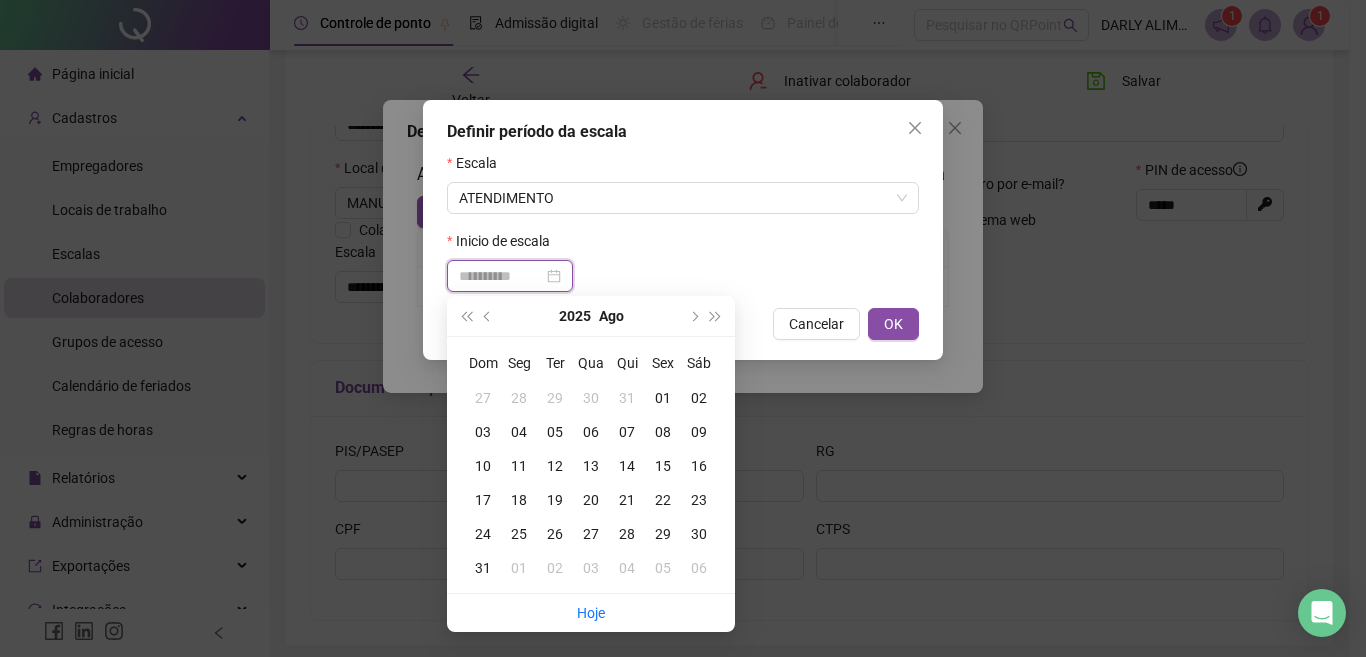 type on "**********" 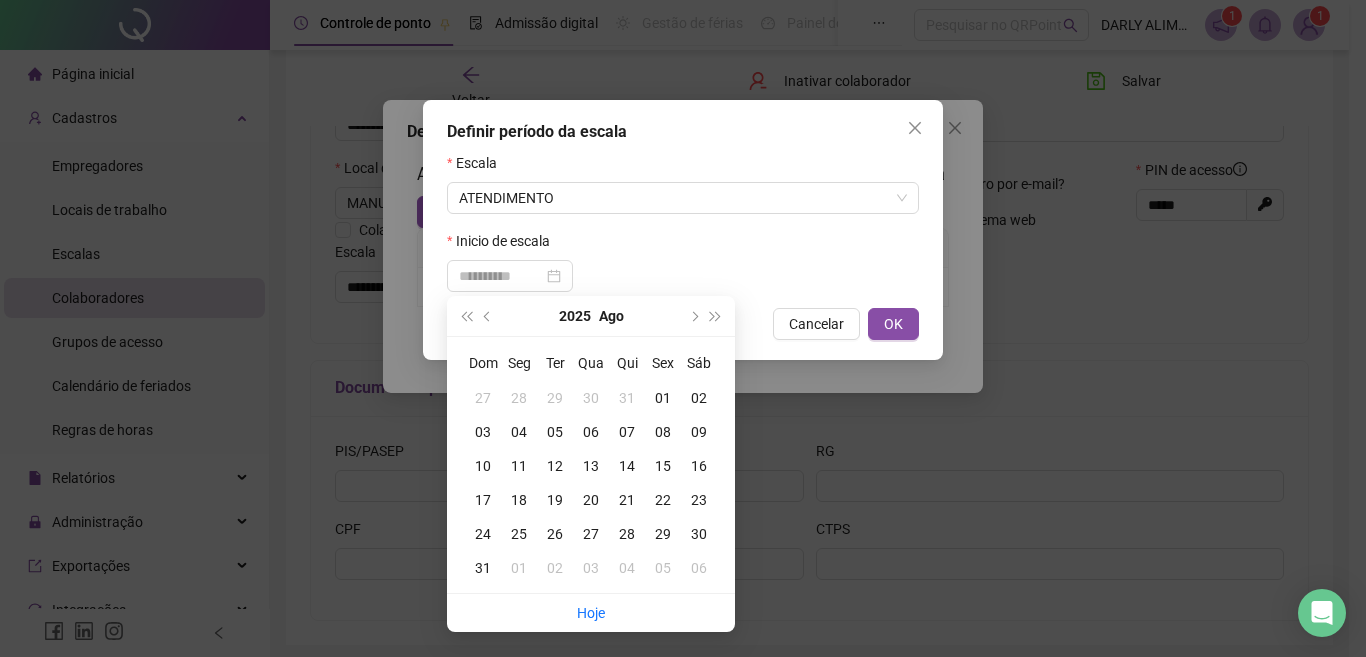 click on "05" at bounding box center (555, 432) 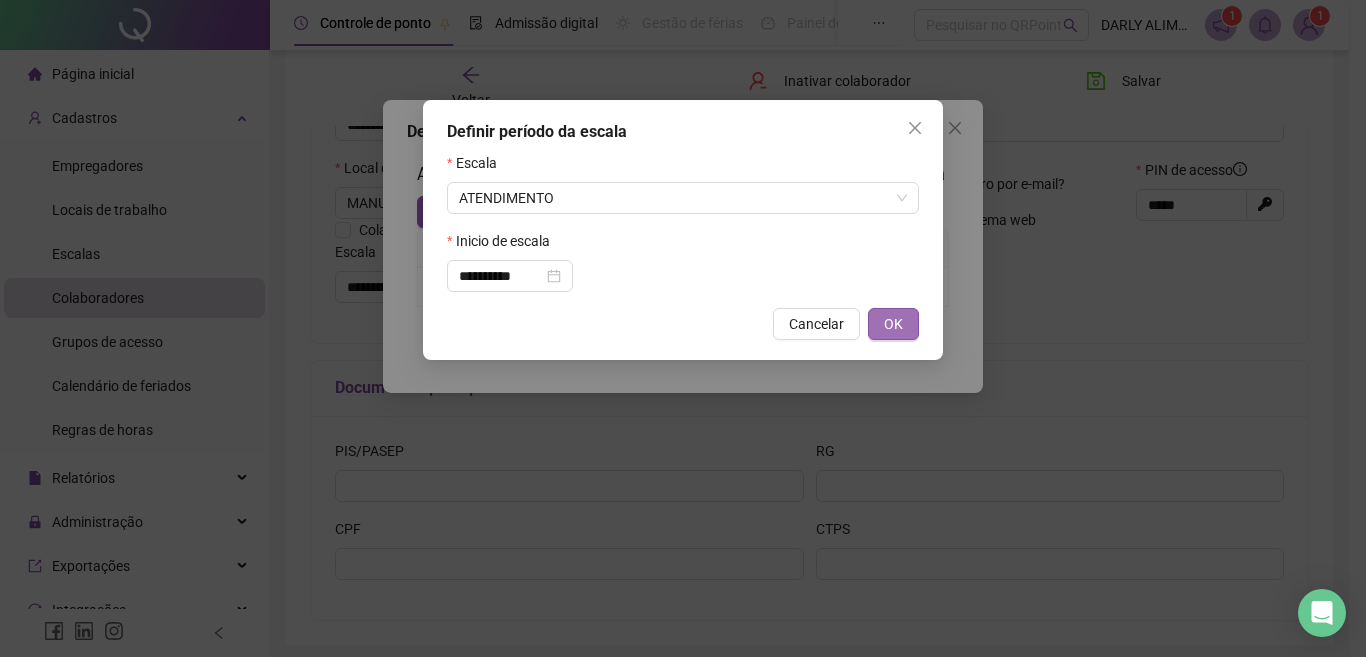 click on "OK" at bounding box center (893, 324) 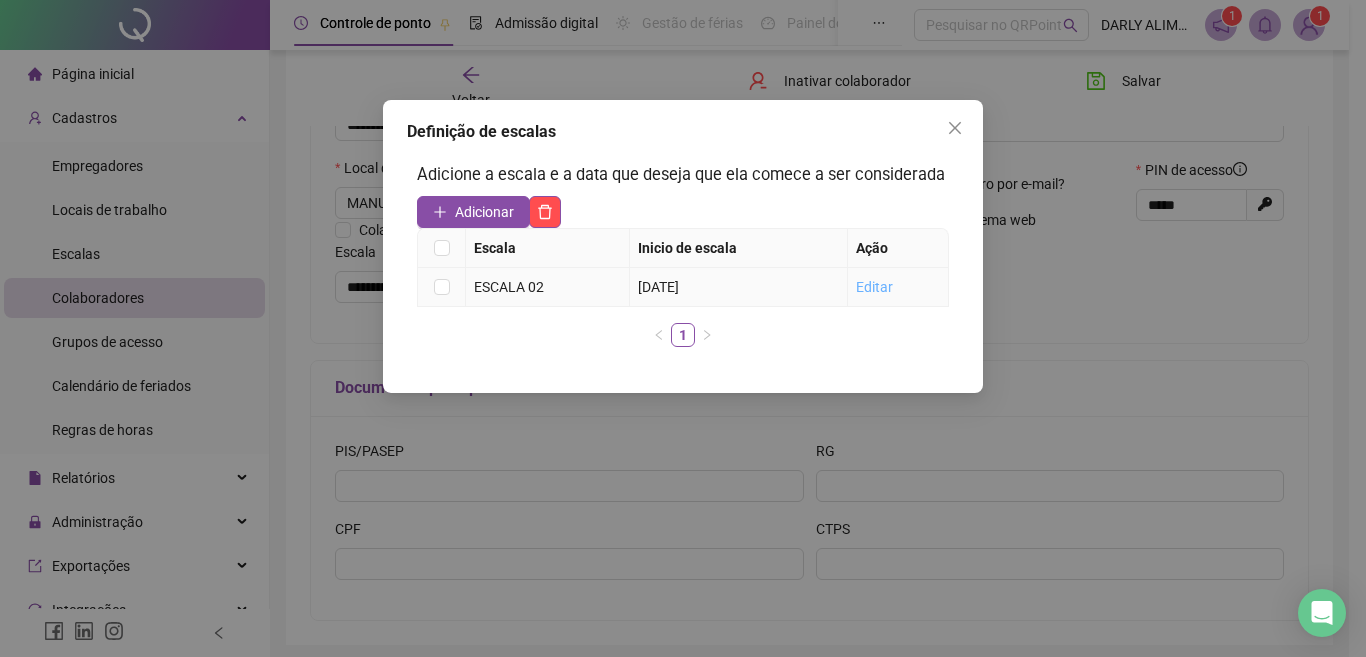 click on "Editar" at bounding box center [874, 287] 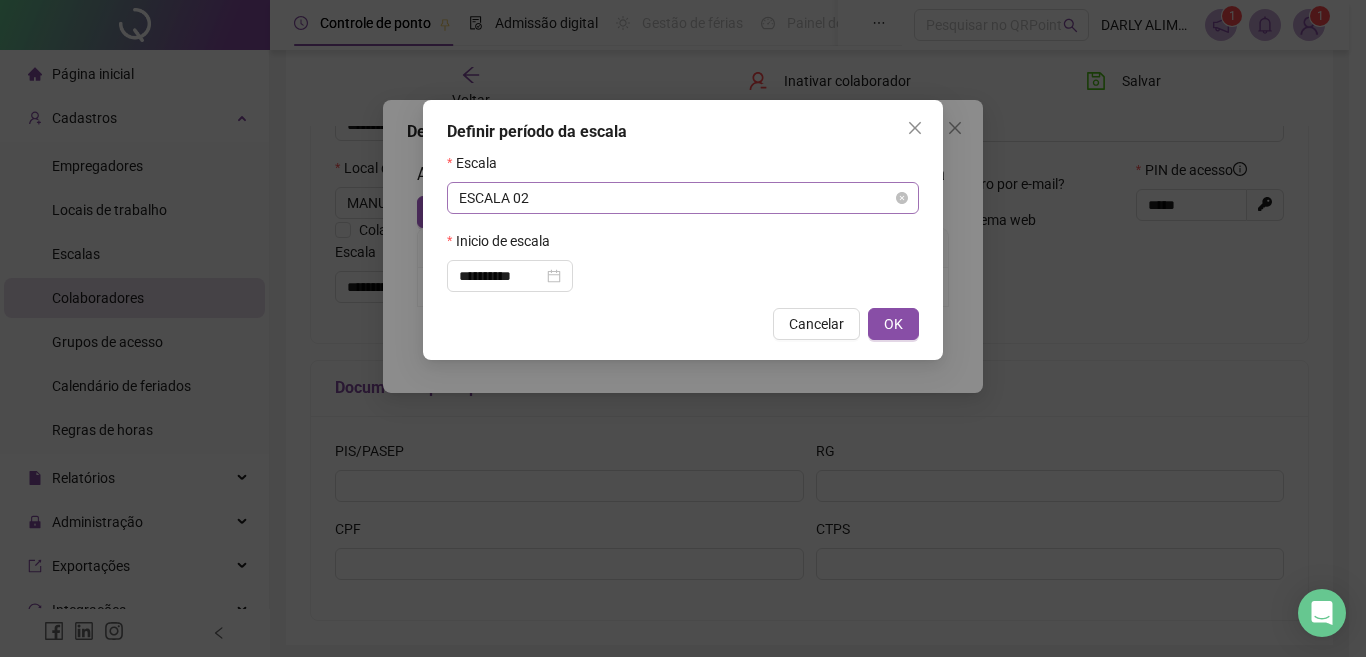 click on "ESCALA 02" at bounding box center (683, 198) 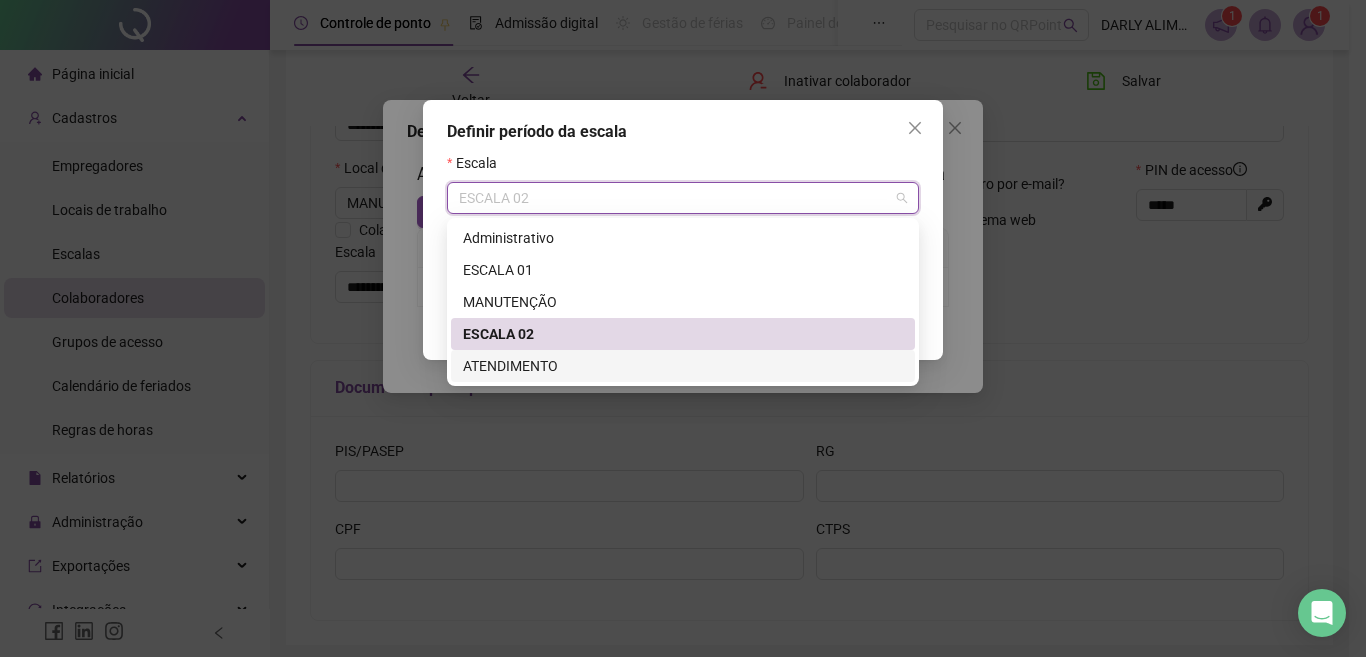 click on "ATENDIMENTO" at bounding box center [683, 366] 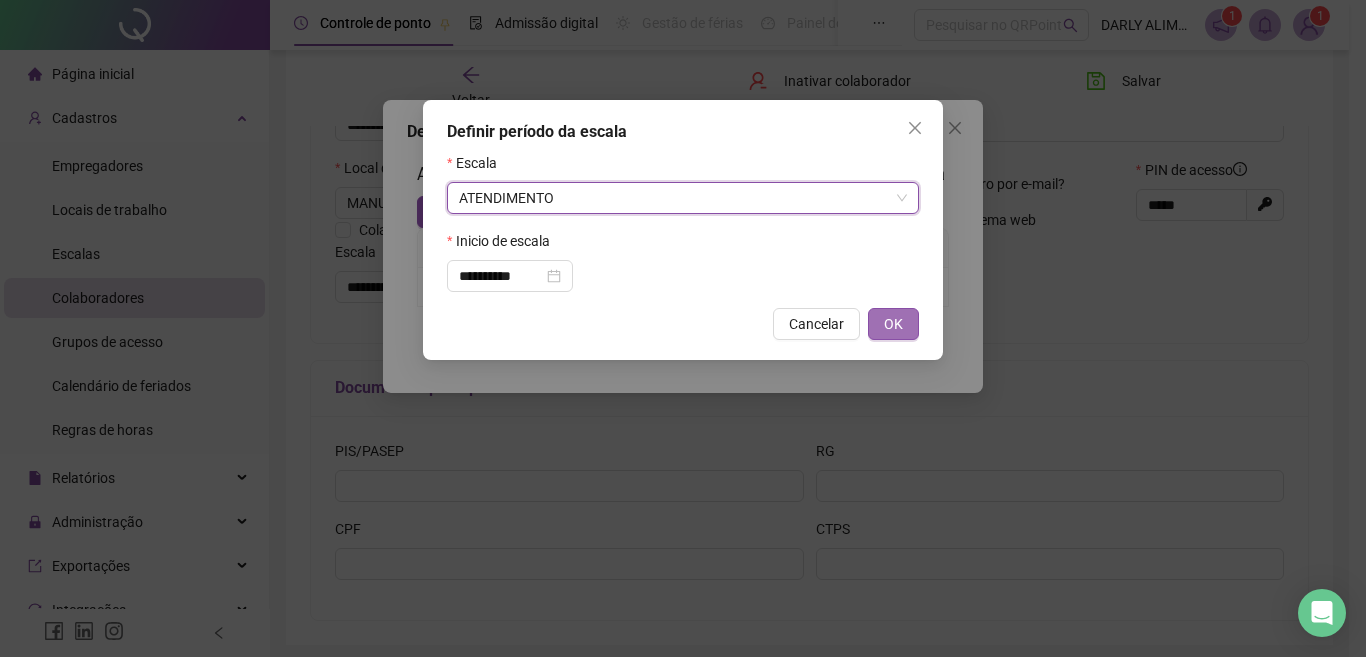 click on "OK" at bounding box center (893, 324) 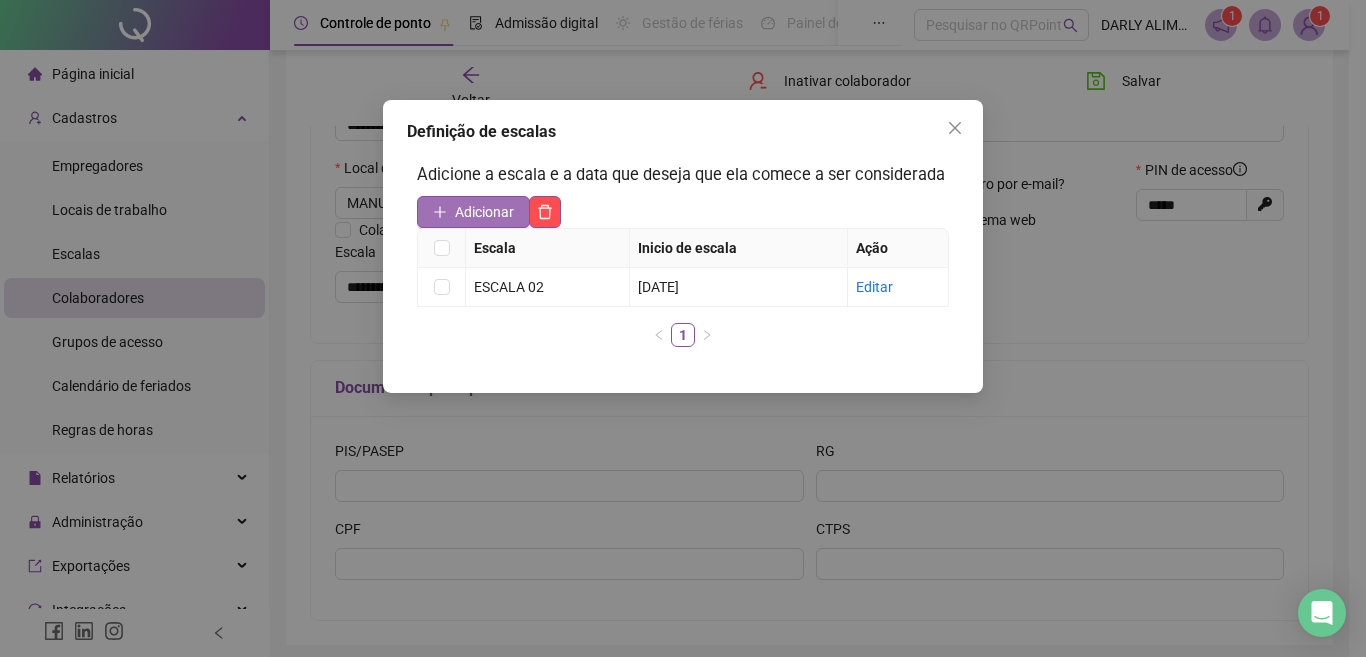 click on "Adicionar" at bounding box center [484, 212] 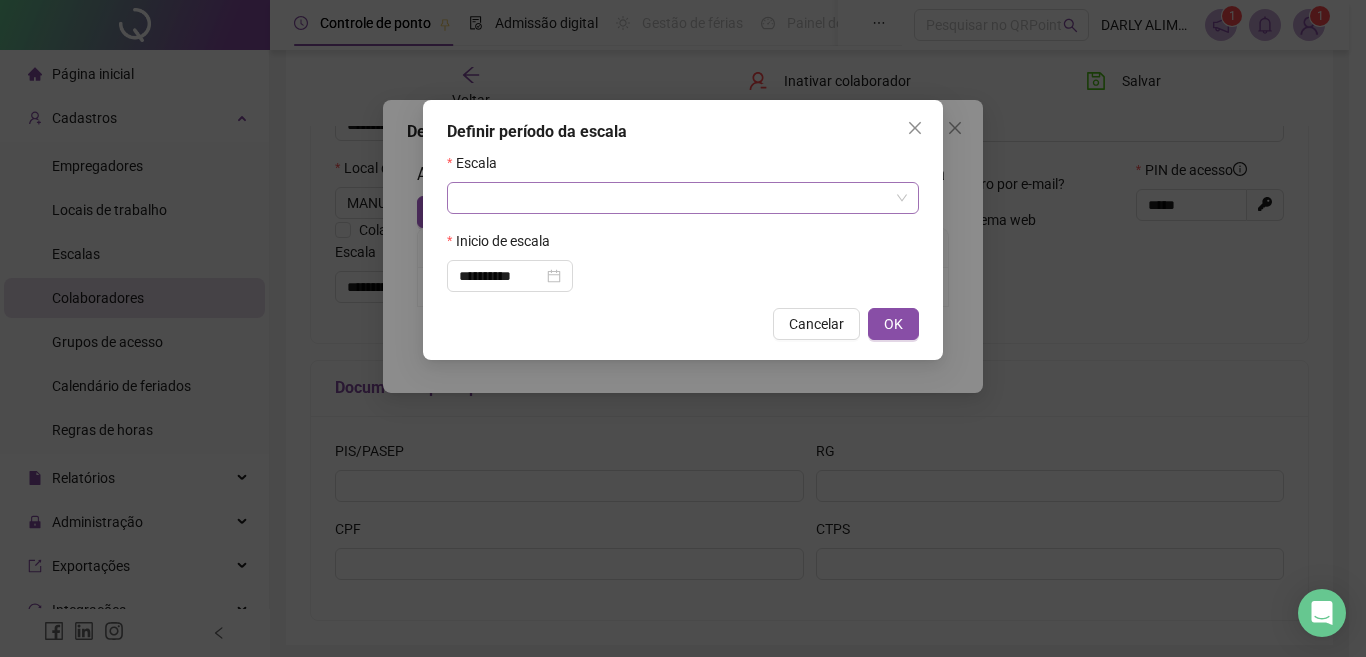 click at bounding box center (674, 198) 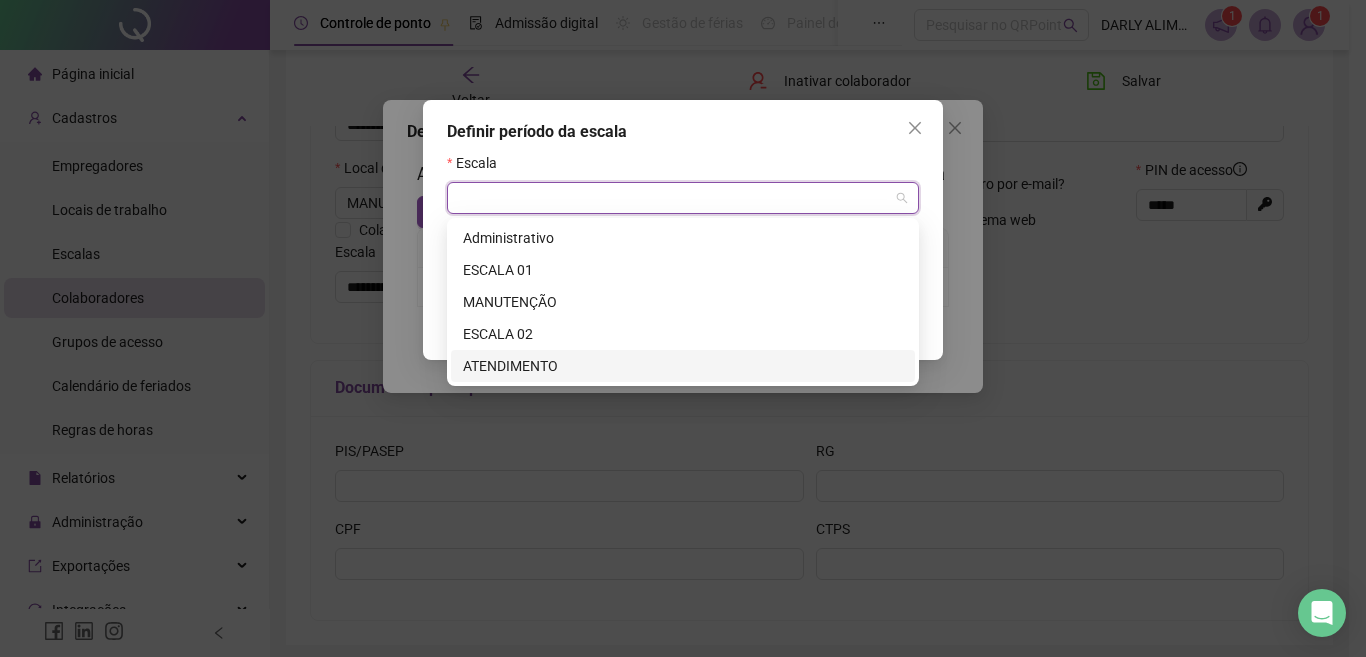 click on "ATENDIMENTO" at bounding box center [683, 366] 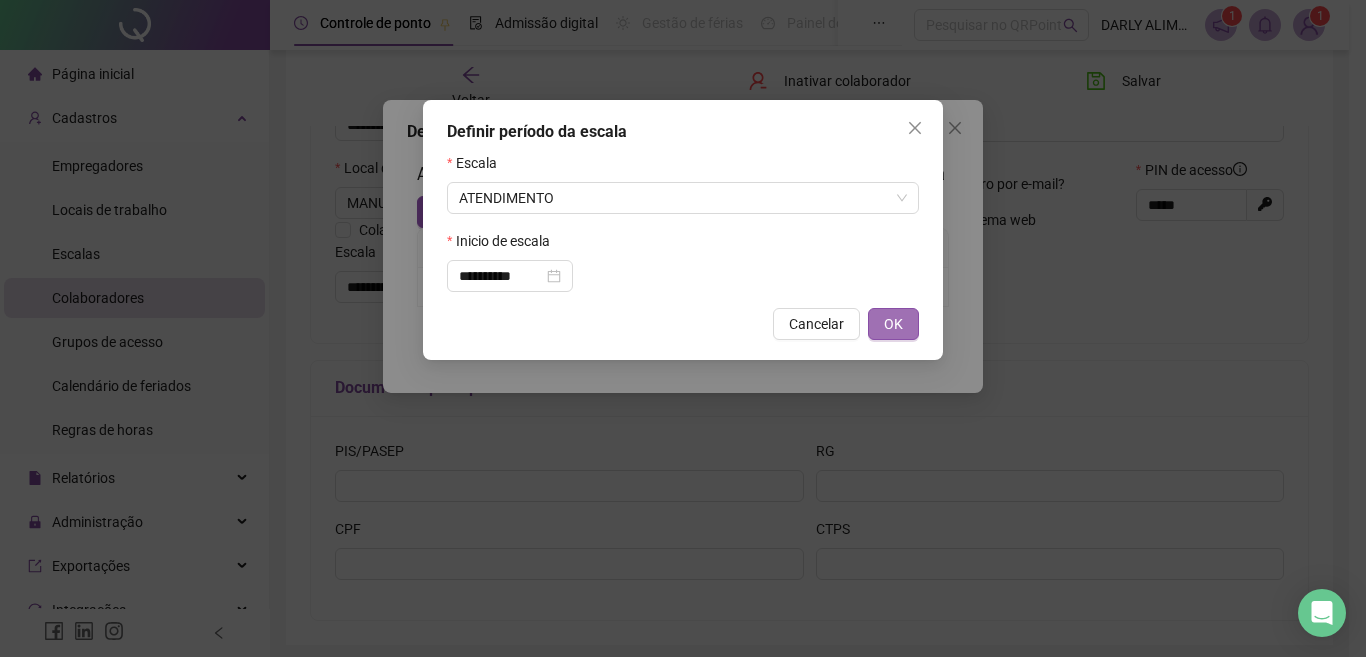 click on "OK" at bounding box center (893, 324) 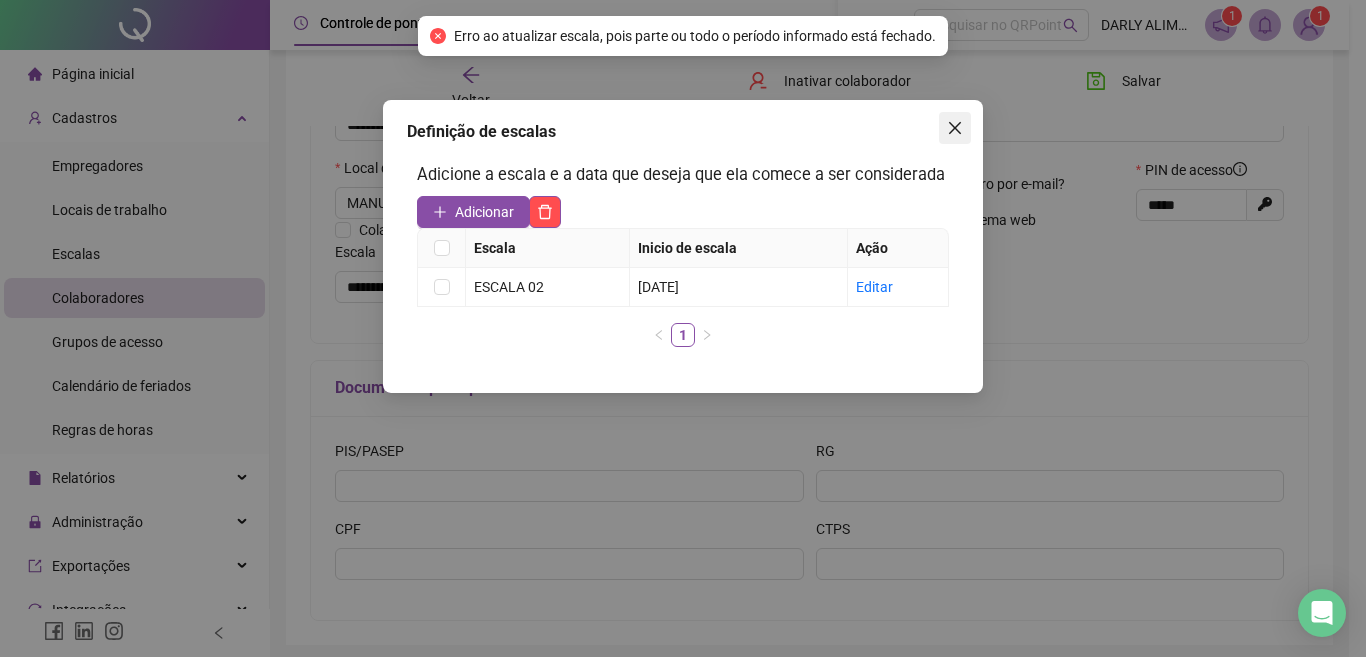 click at bounding box center (955, 128) 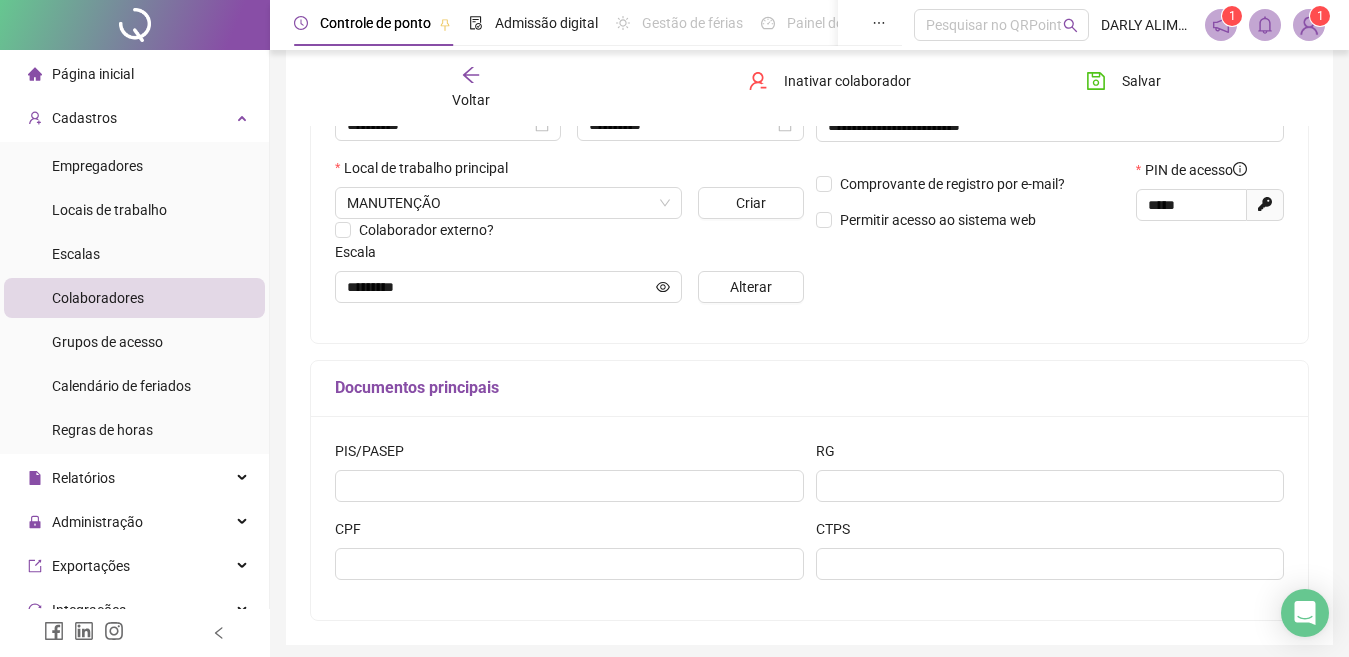 scroll, scrollTop: 484, scrollLeft: 0, axis: vertical 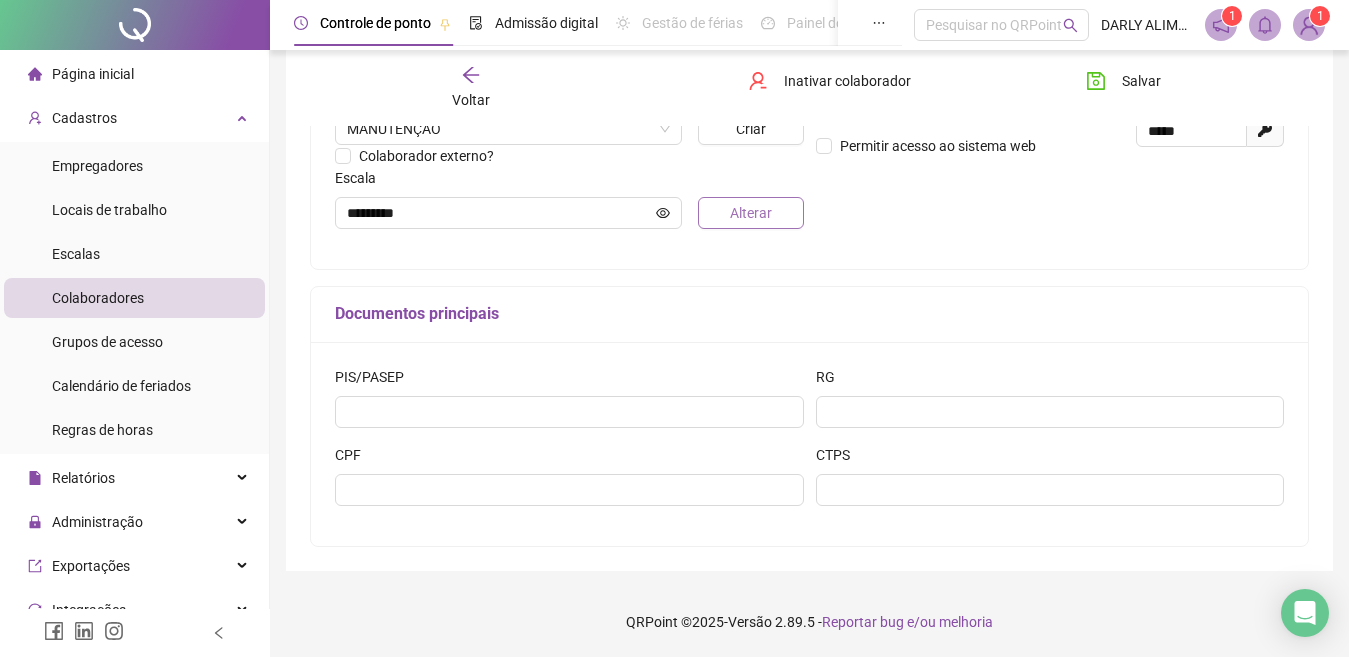 click on "Alterar" at bounding box center [751, 213] 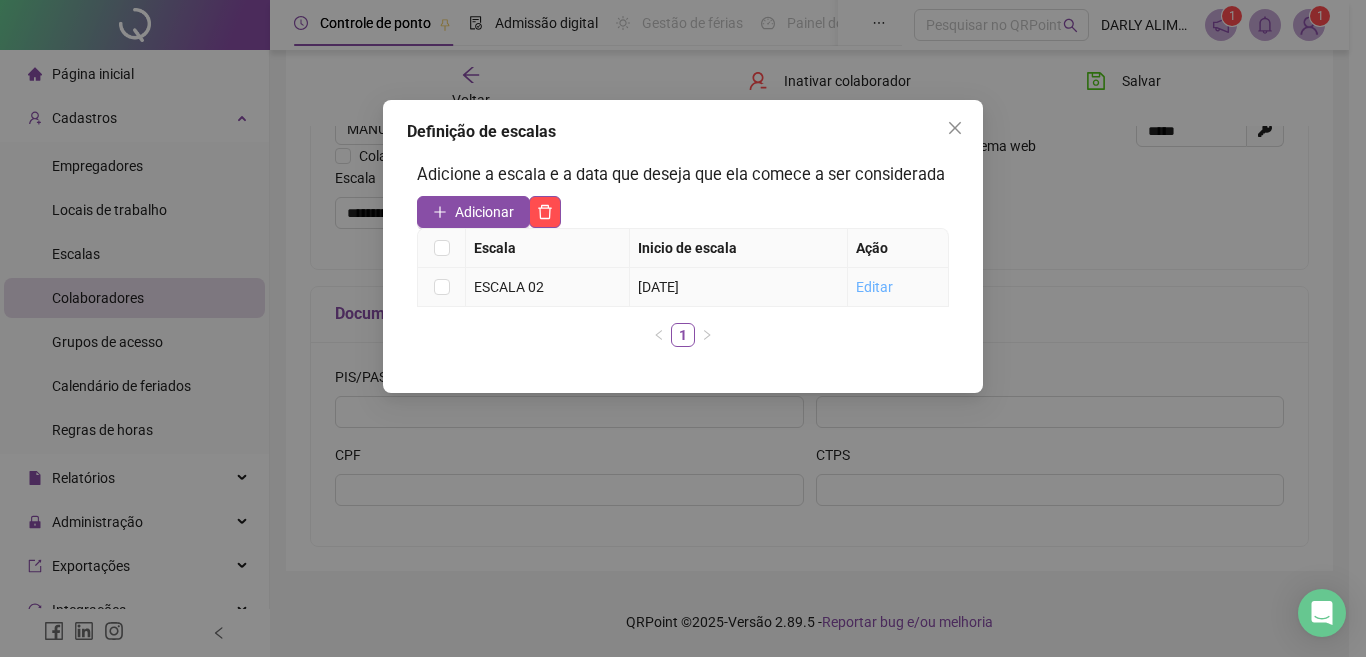 click on "Editar" at bounding box center [874, 287] 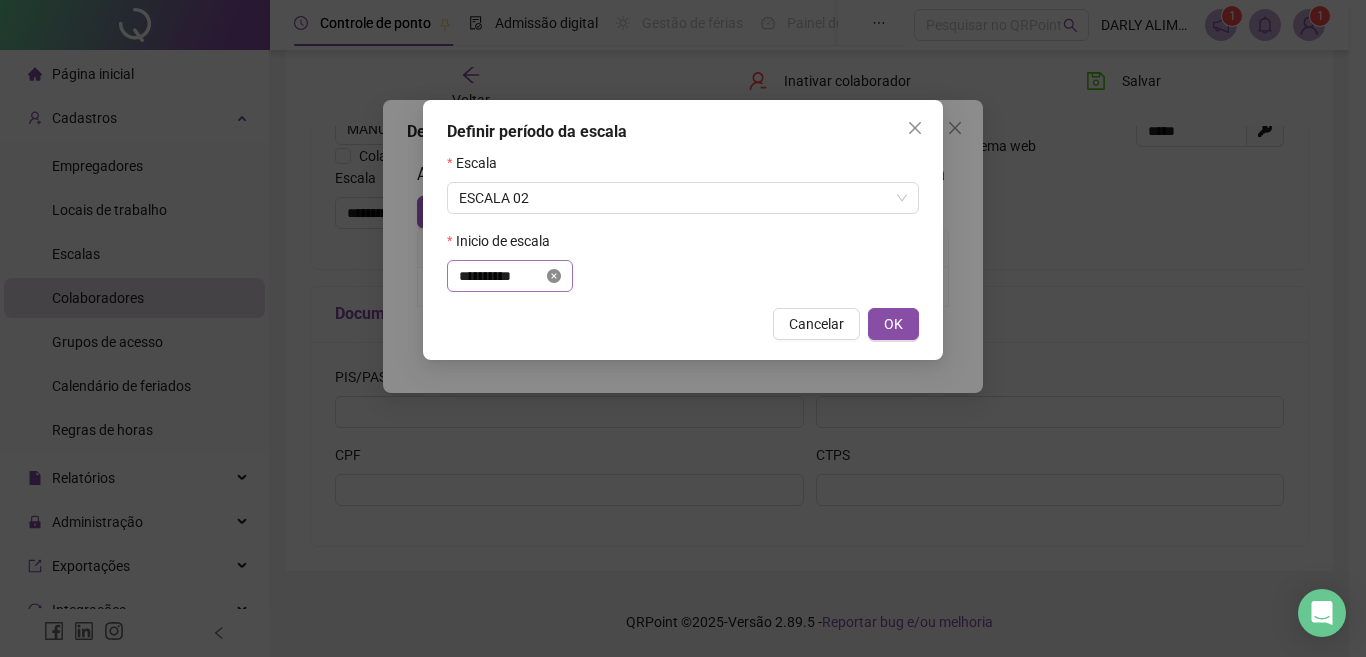 click 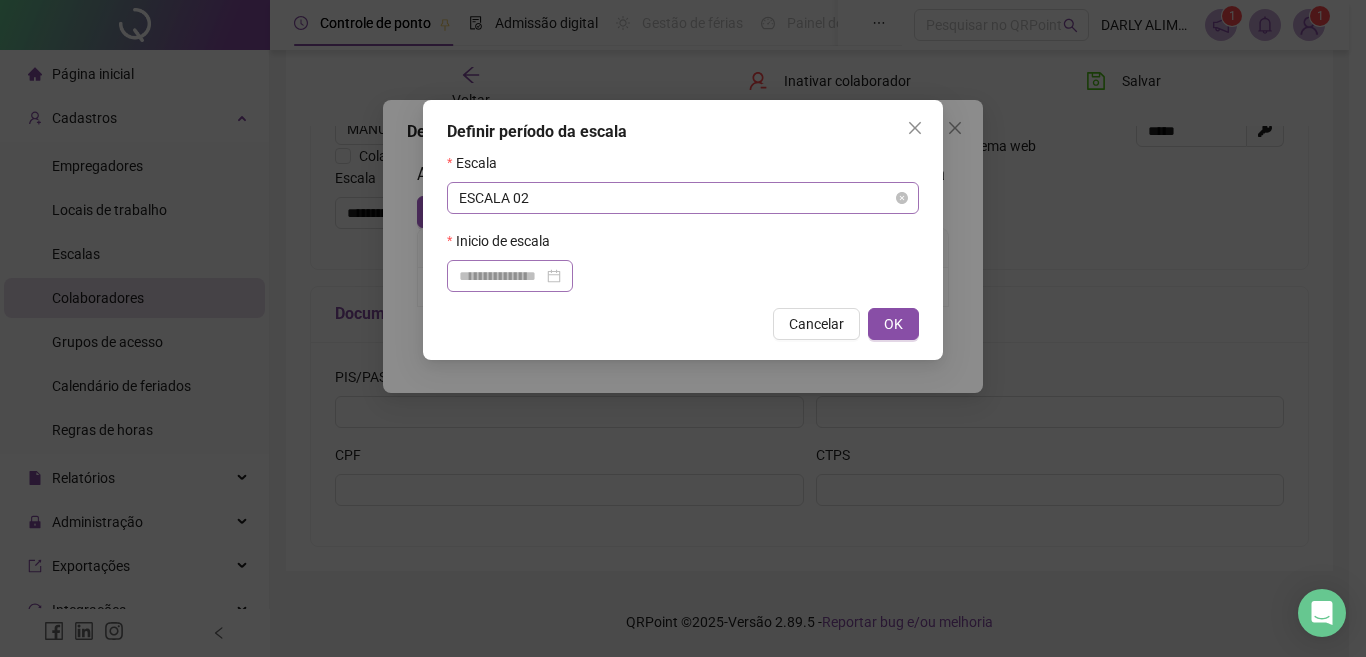 click on "ESCALA 02" at bounding box center (683, 198) 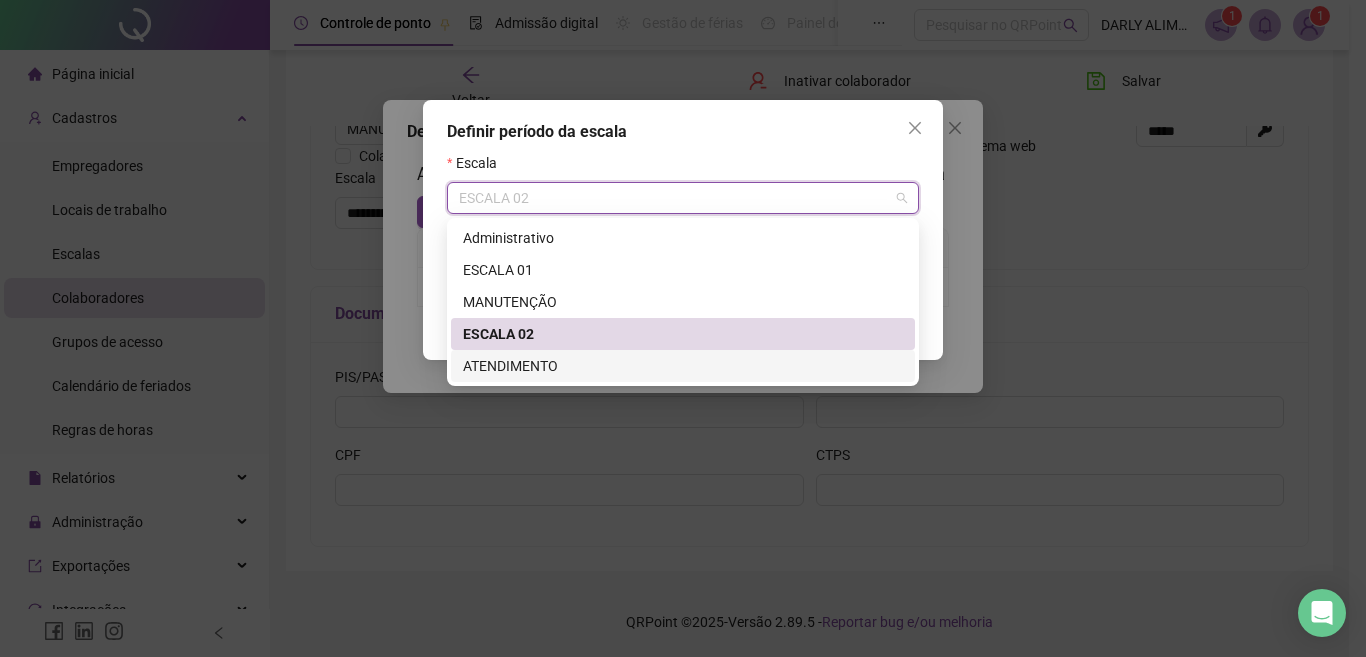 click on "ATENDIMENTO" at bounding box center (683, 366) 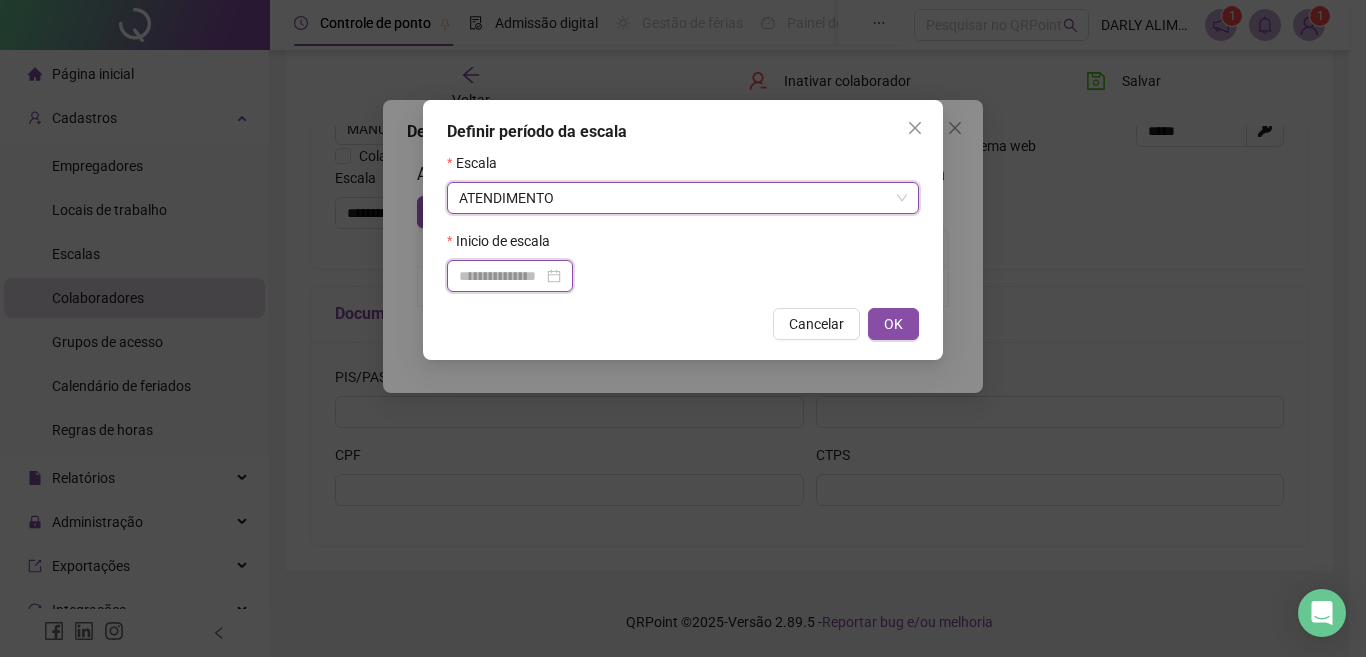 click at bounding box center [501, 276] 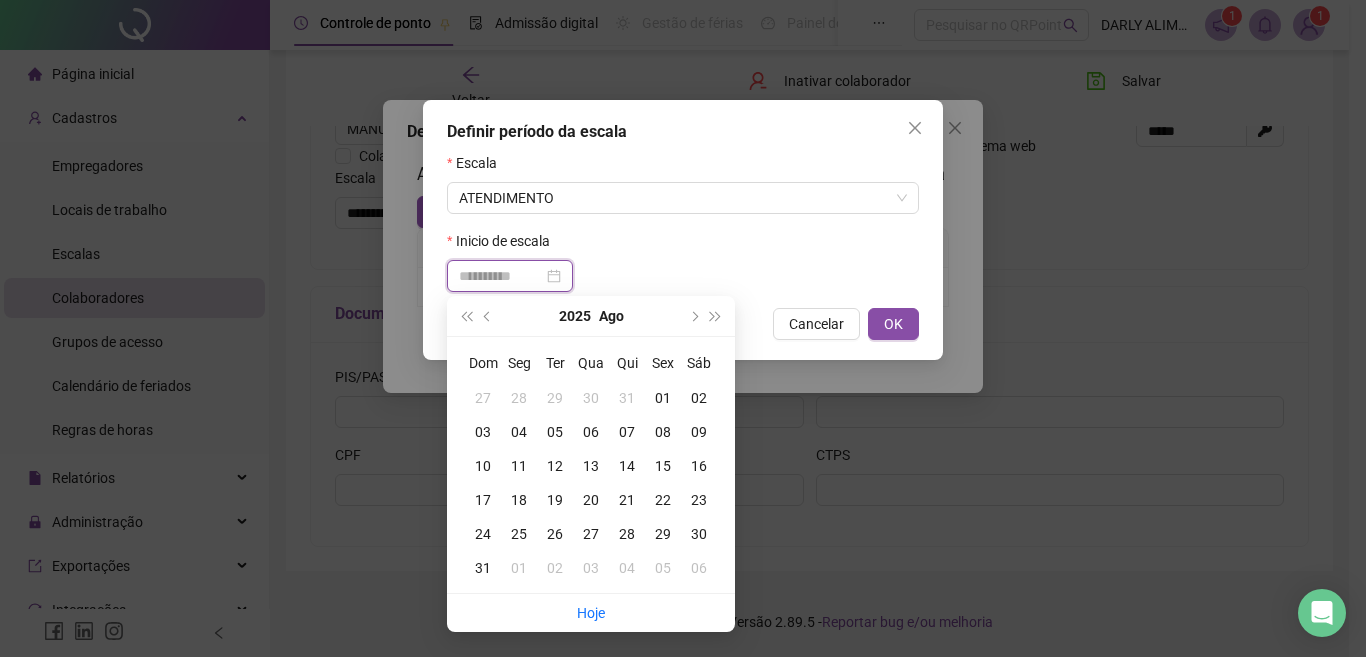 type on "**********" 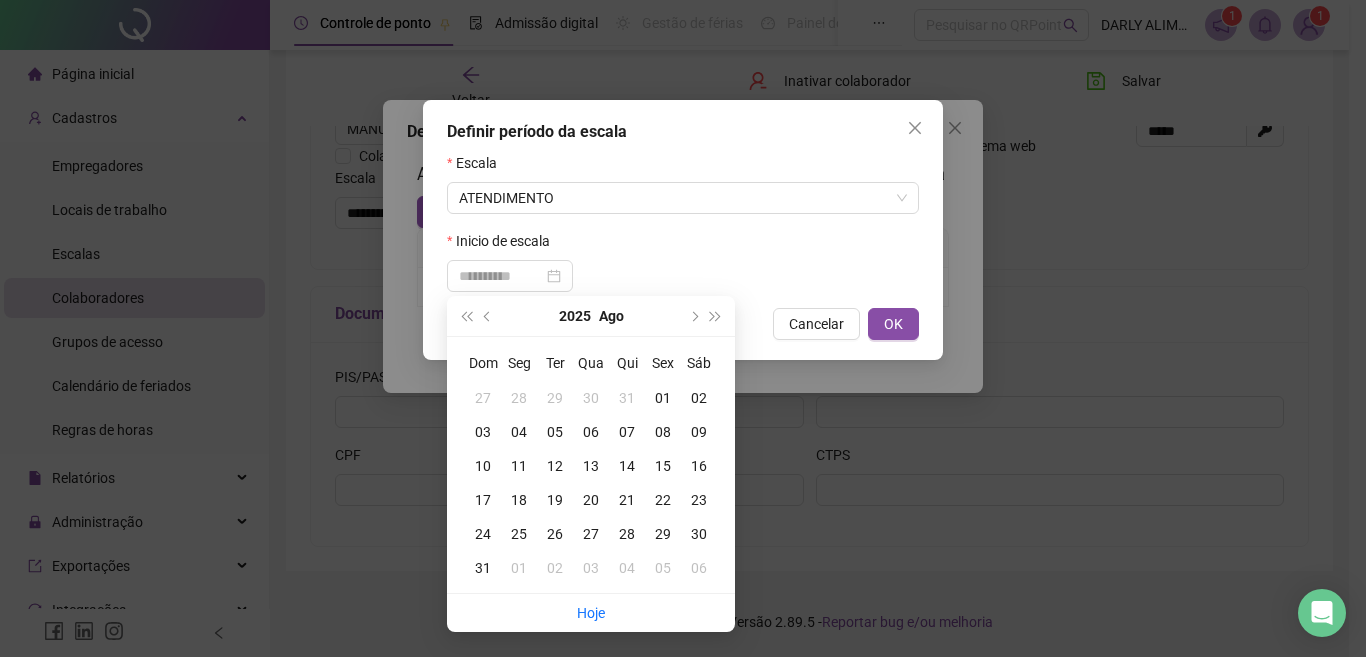 click on "06" at bounding box center (591, 432) 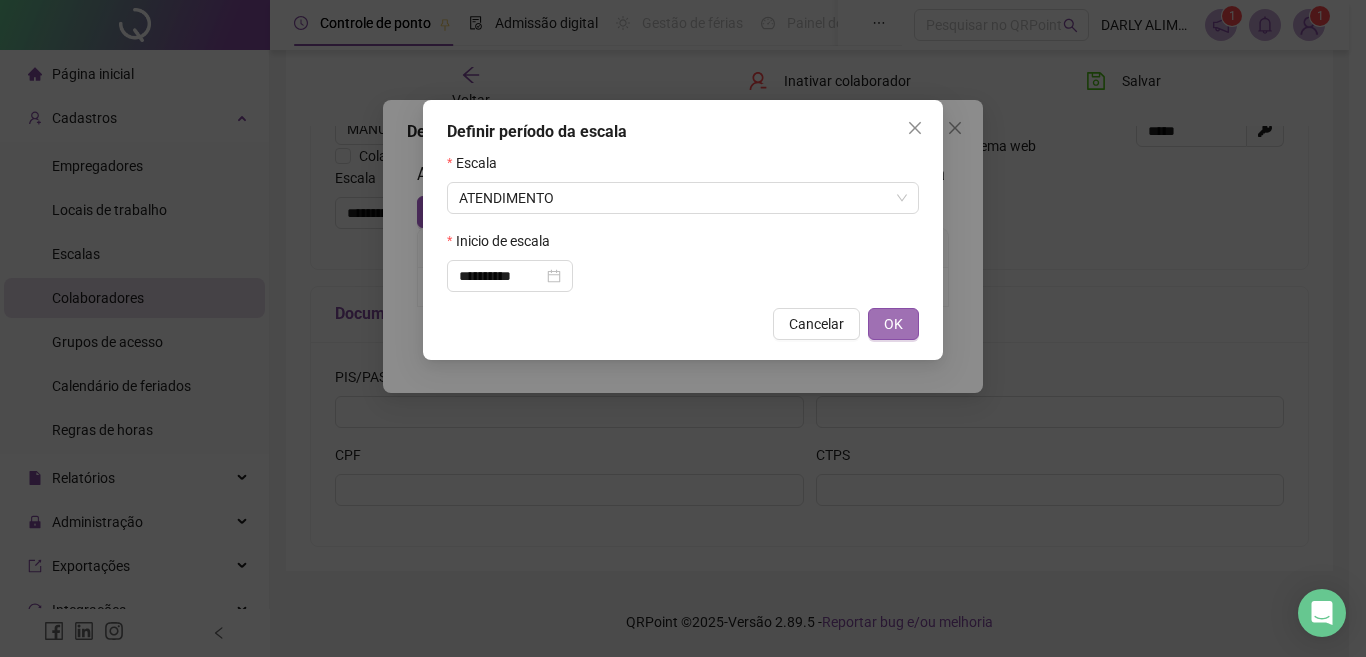 click on "OK" at bounding box center [893, 324] 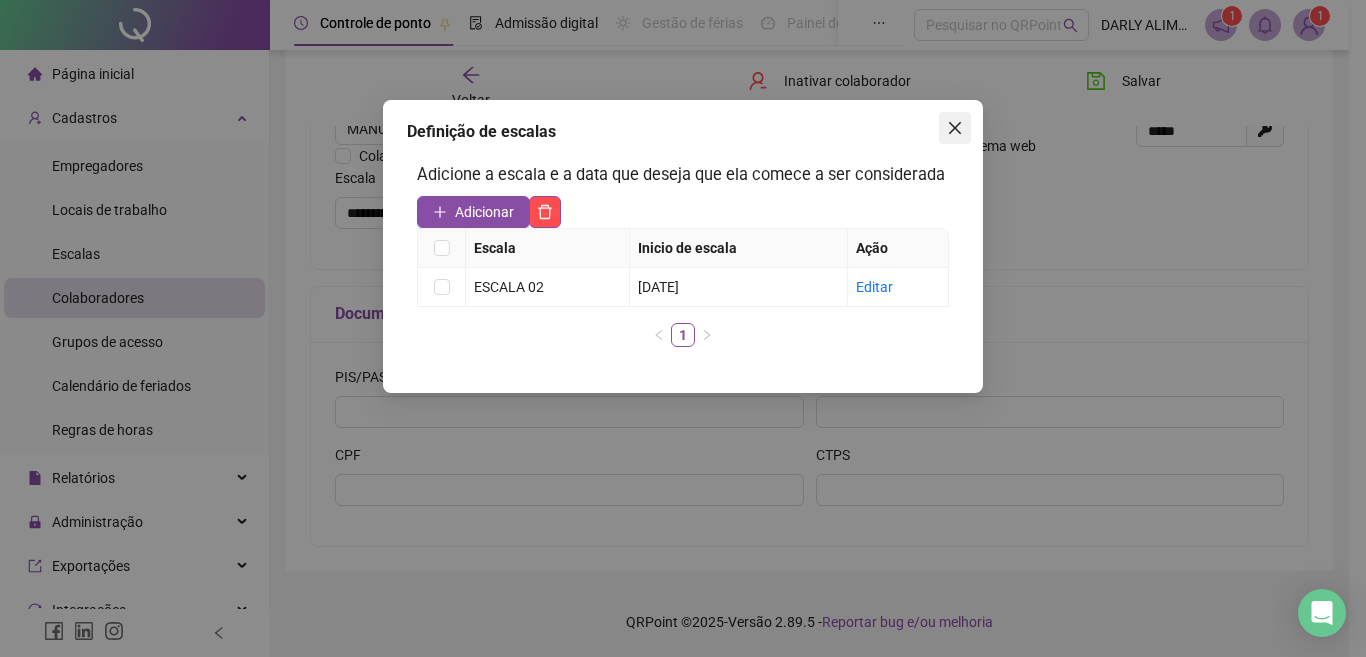 click 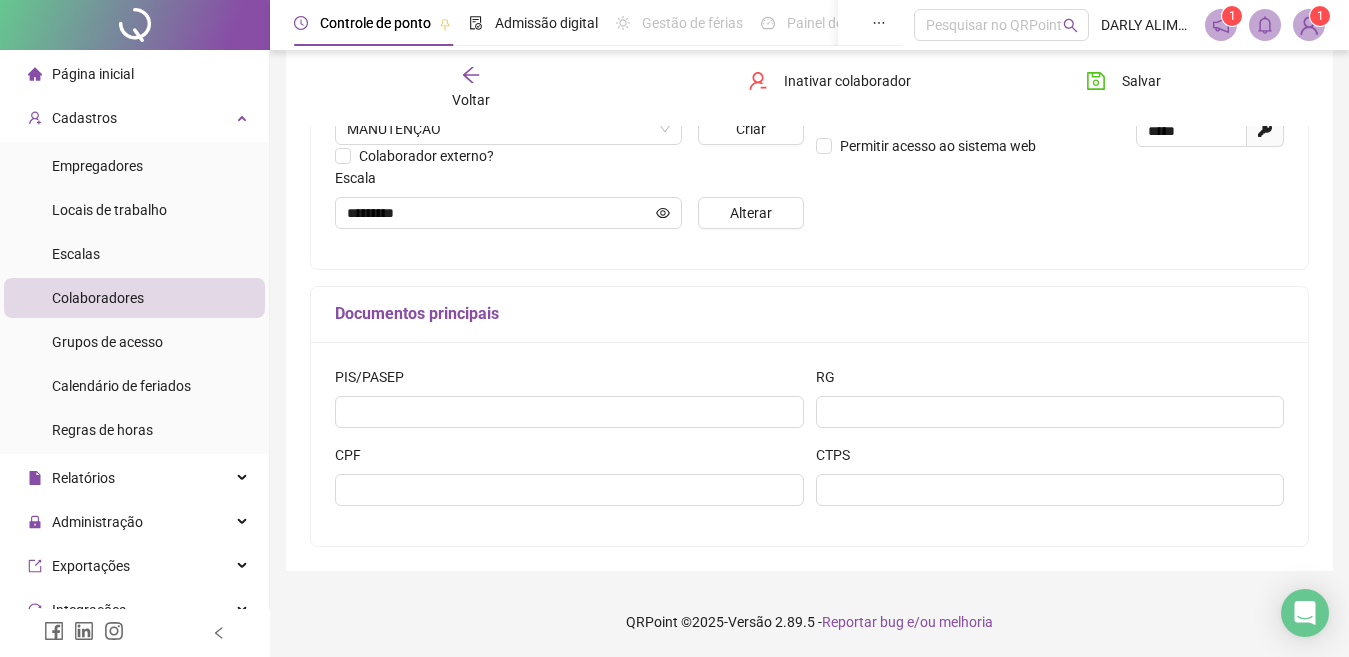 click on "Voltar" at bounding box center [471, 88] 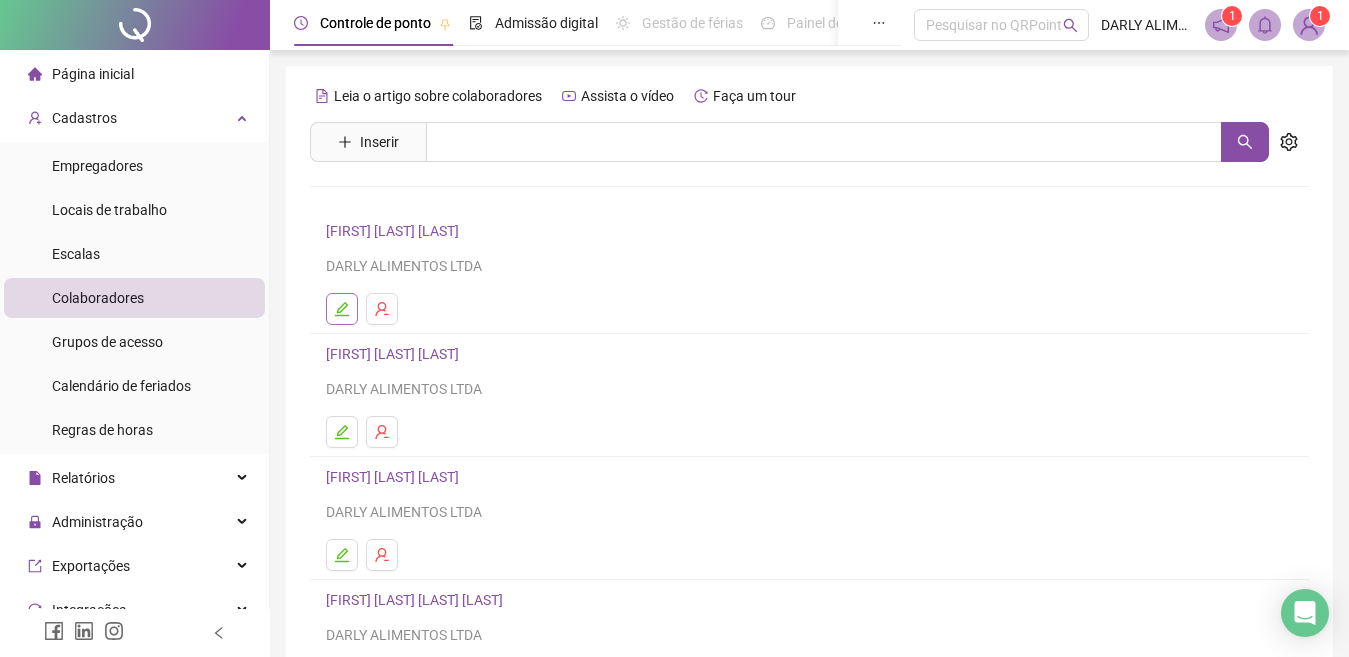 click 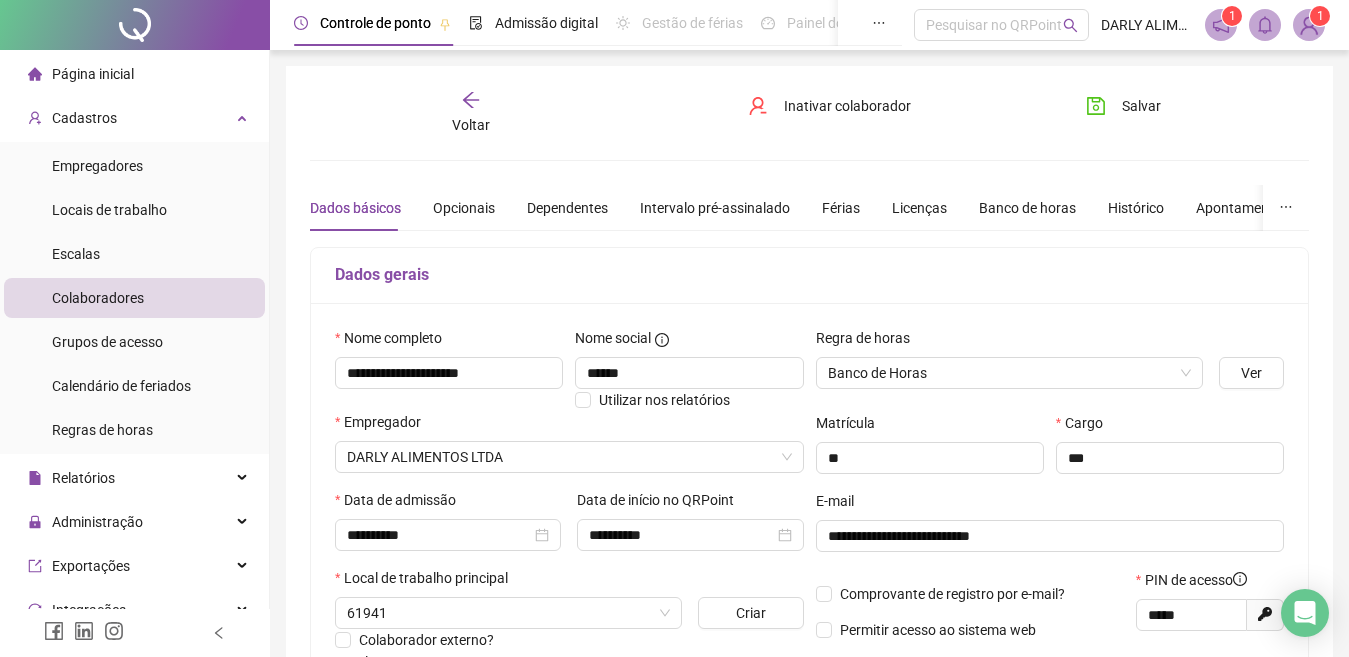 type on "**********" 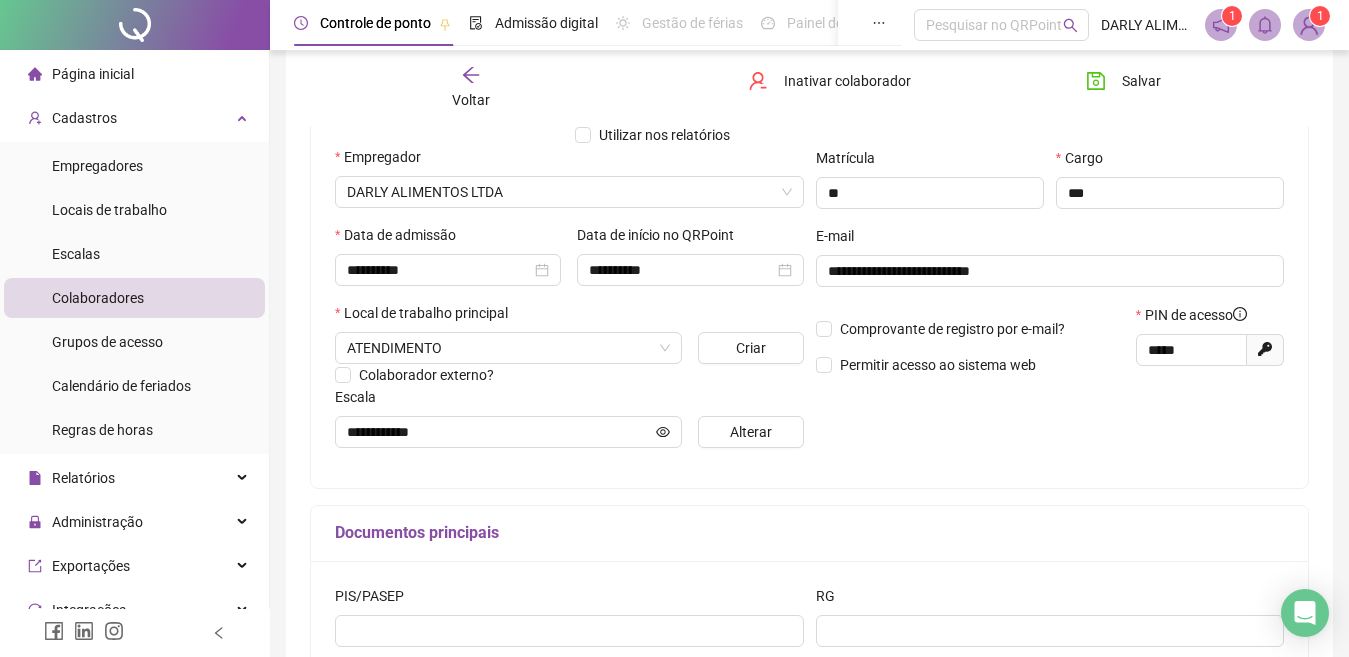 scroll, scrollTop: 300, scrollLeft: 0, axis: vertical 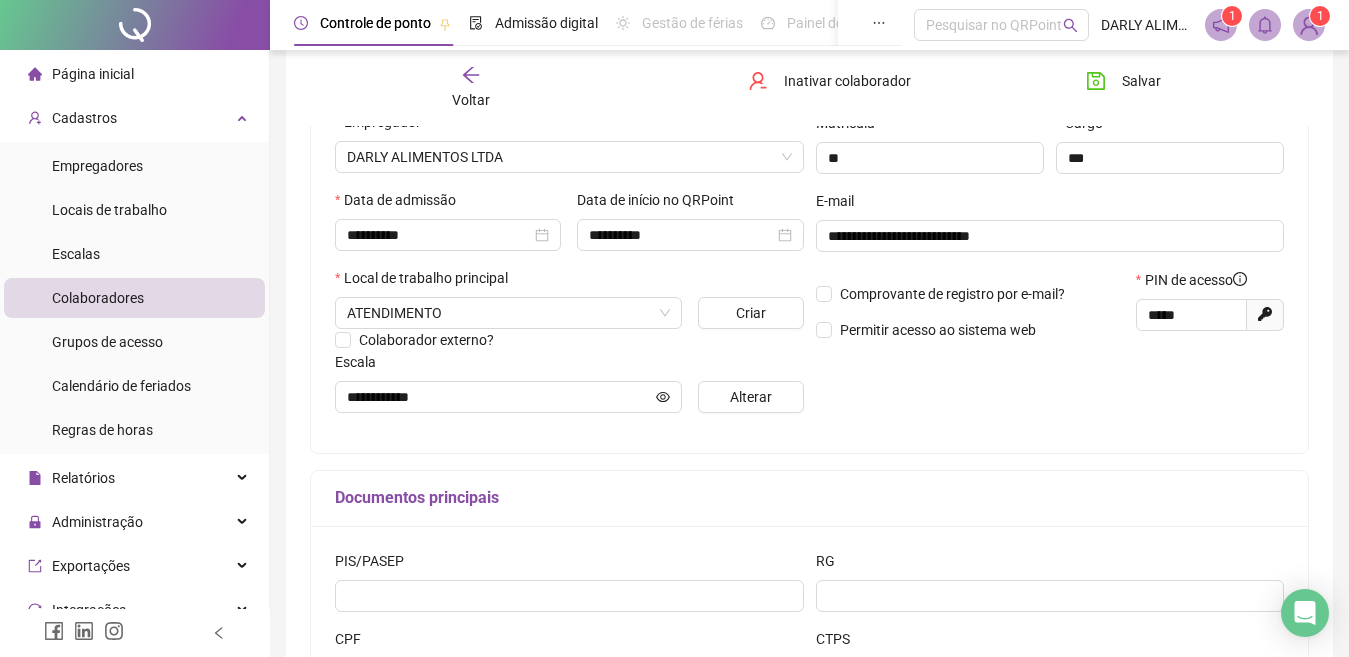 click on "Voltar" at bounding box center (471, 88) 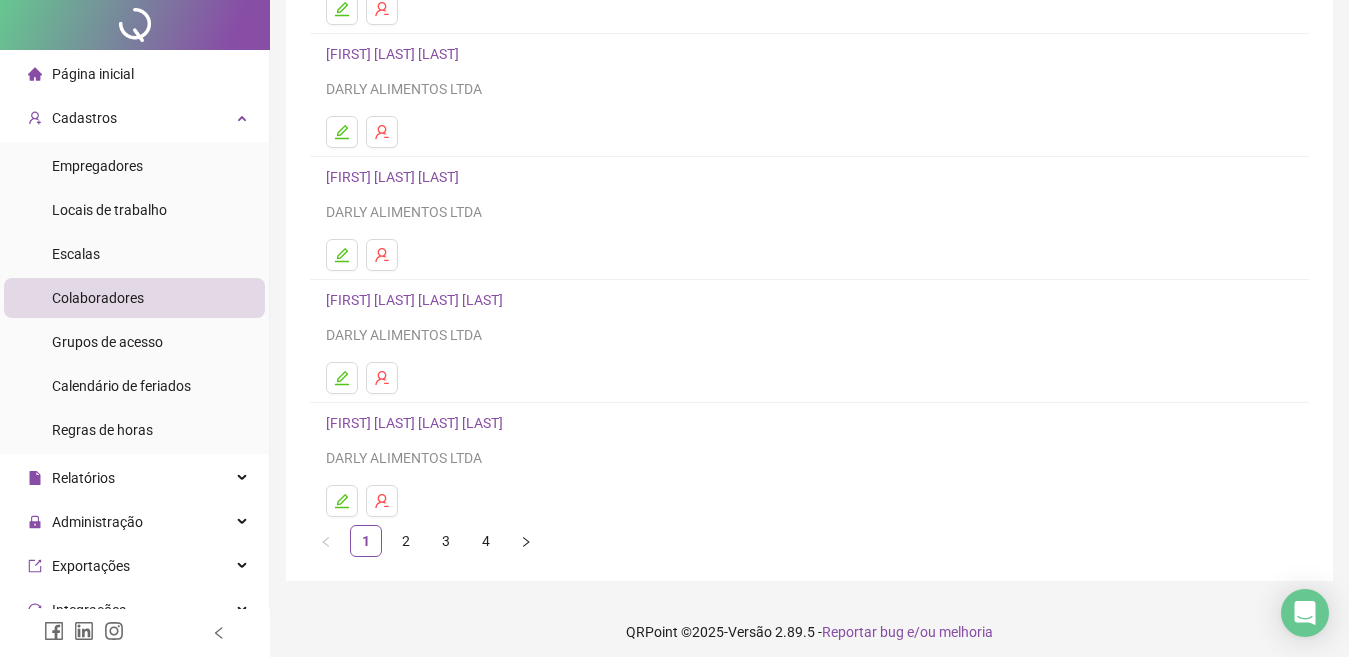 scroll, scrollTop: 0, scrollLeft: 0, axis: both 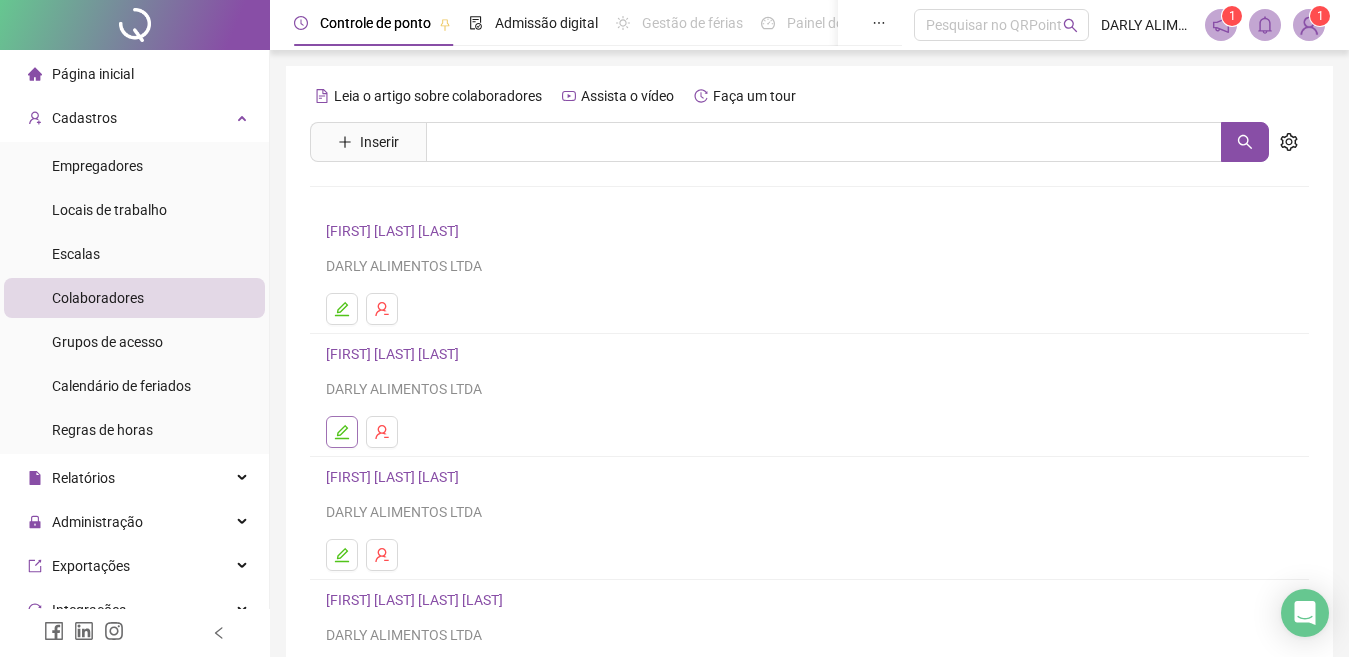 click 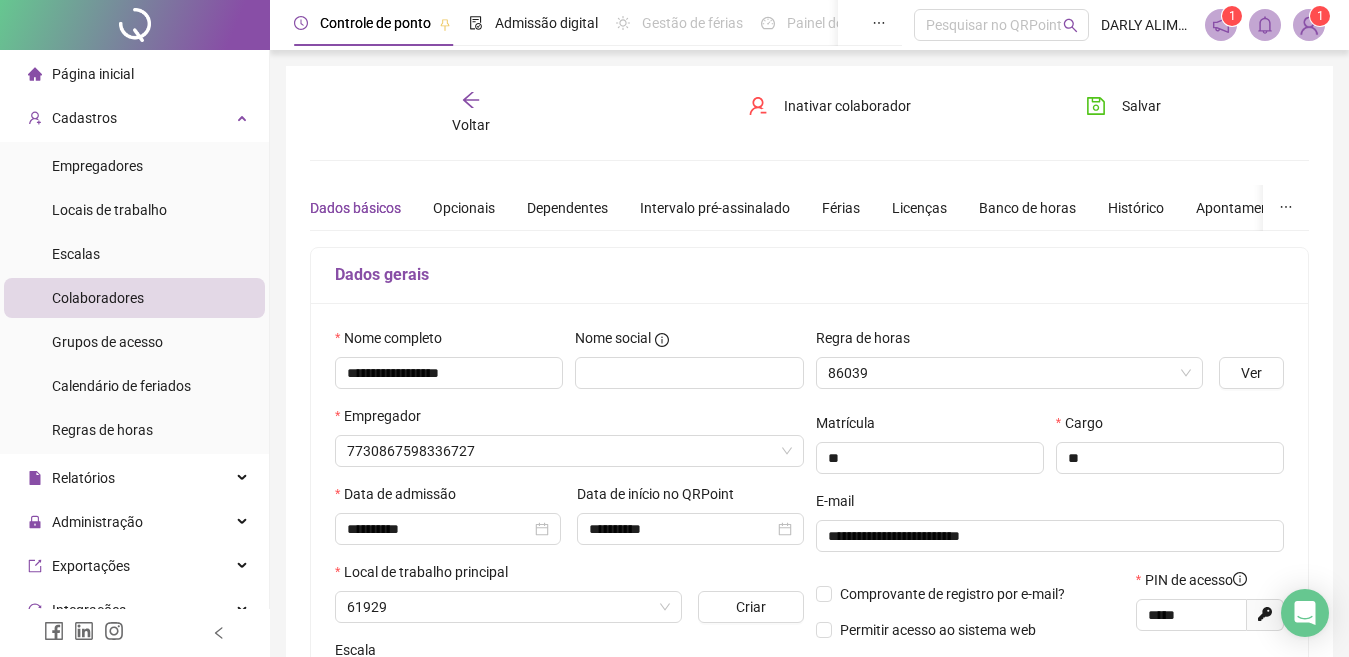 type on "*********" 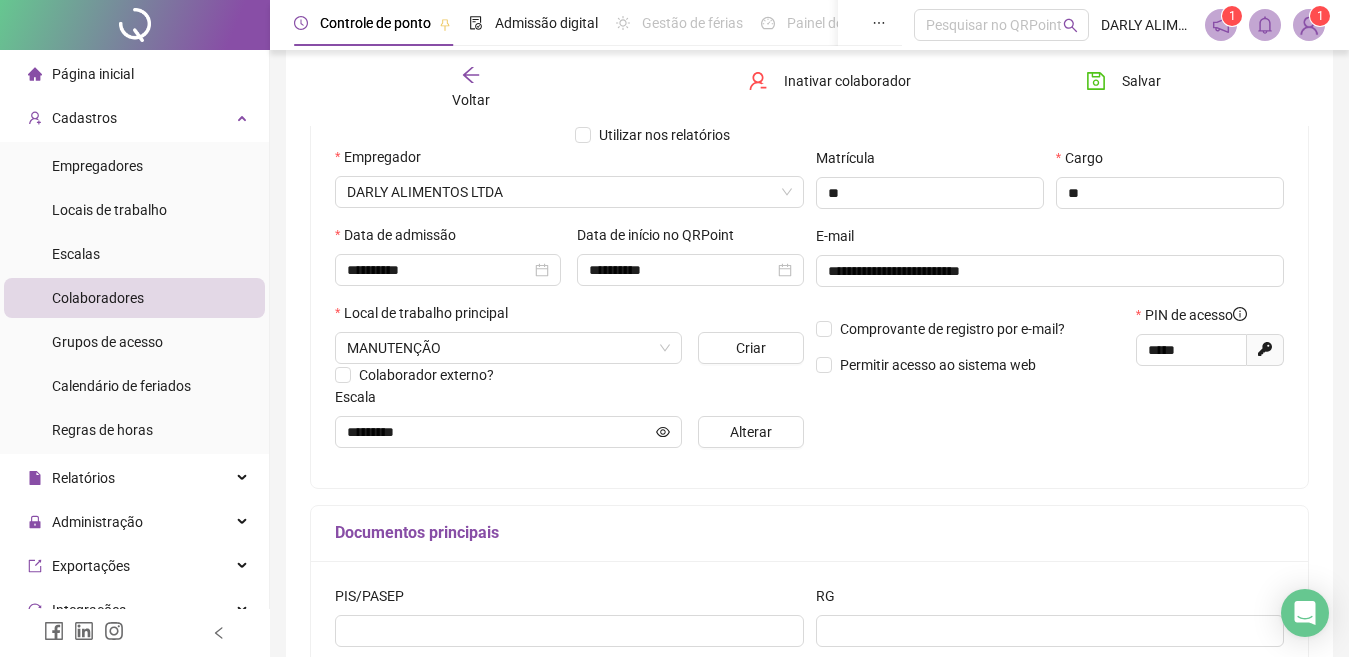 scroll, scrollTop: 300, scrollLeft: 0, axis: vertical 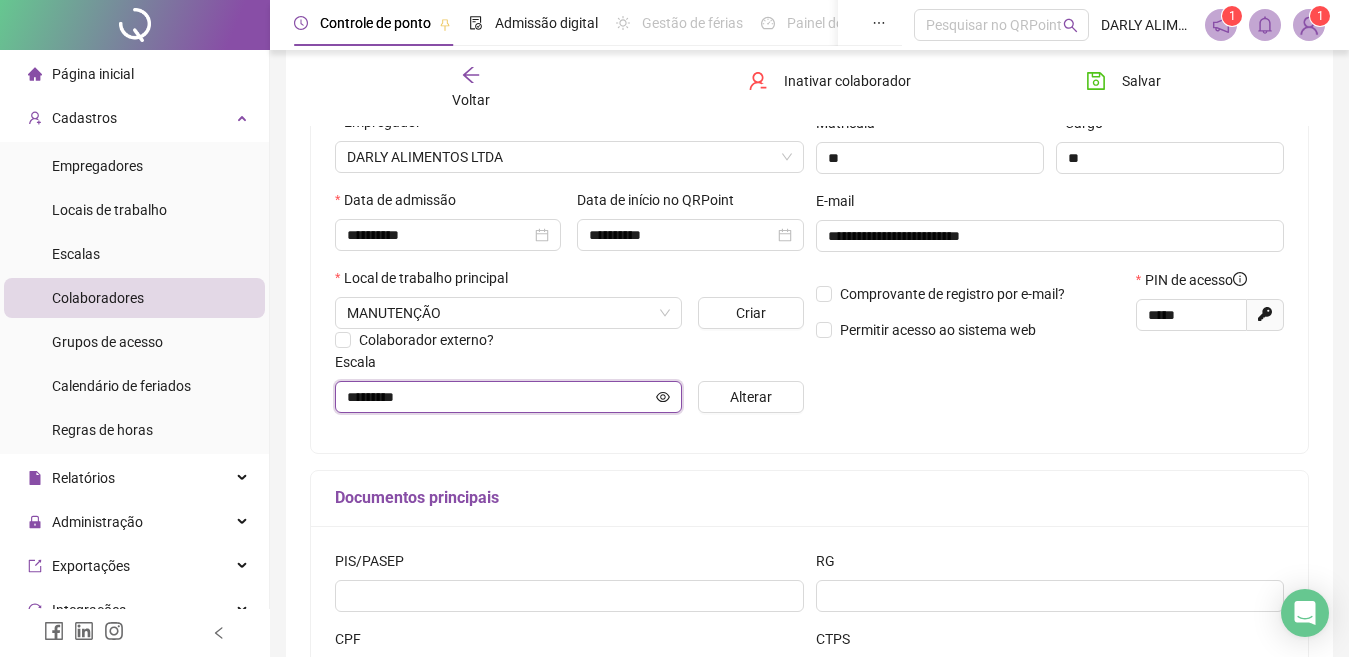click 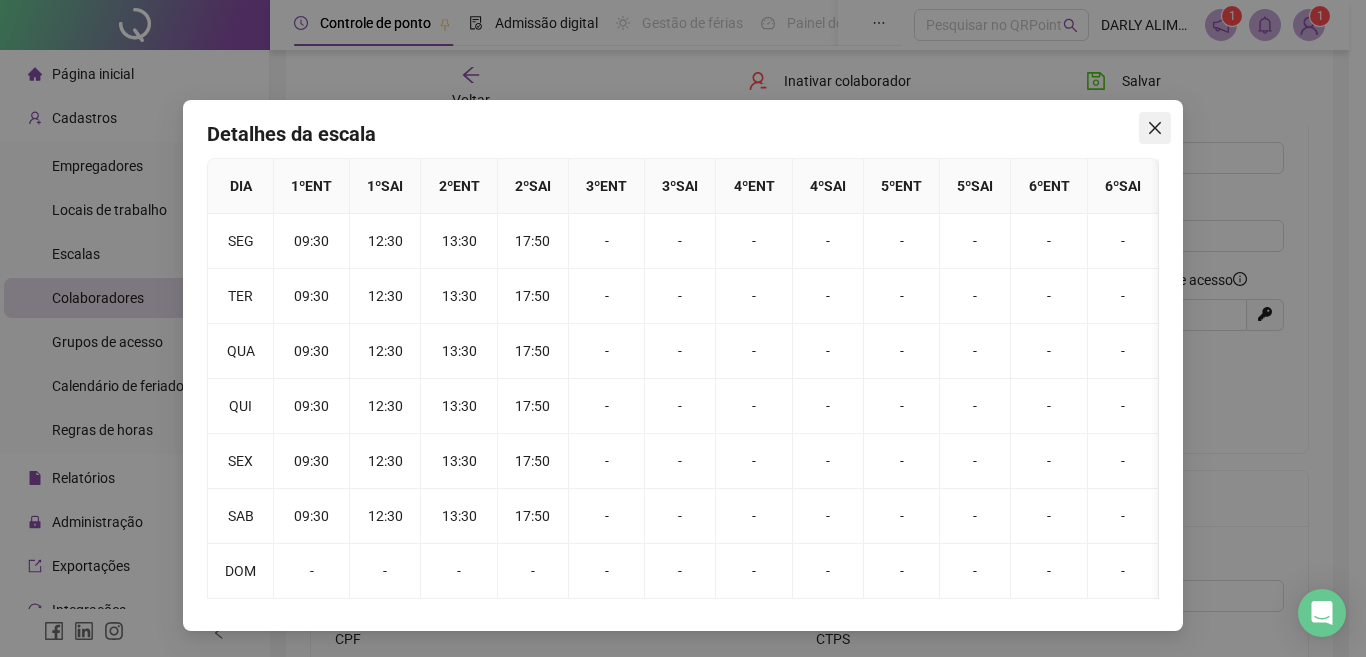 click 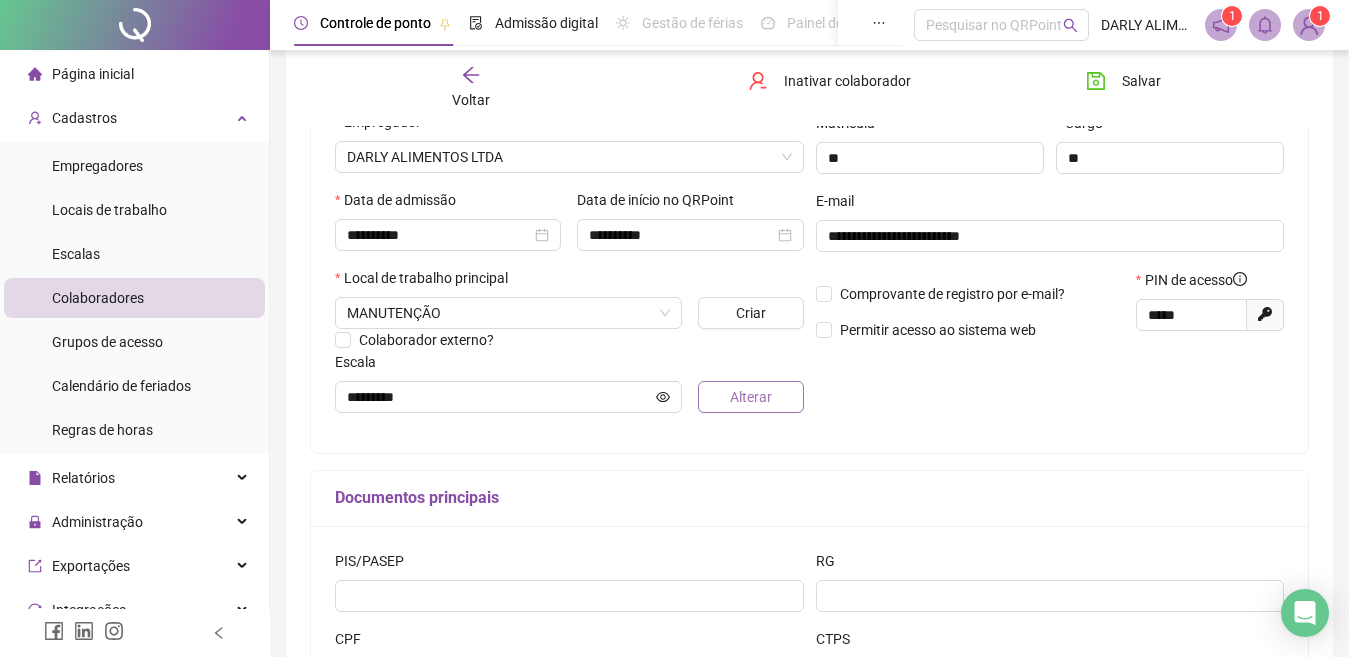 click on "Alterar" at bounding box center [751, 397] 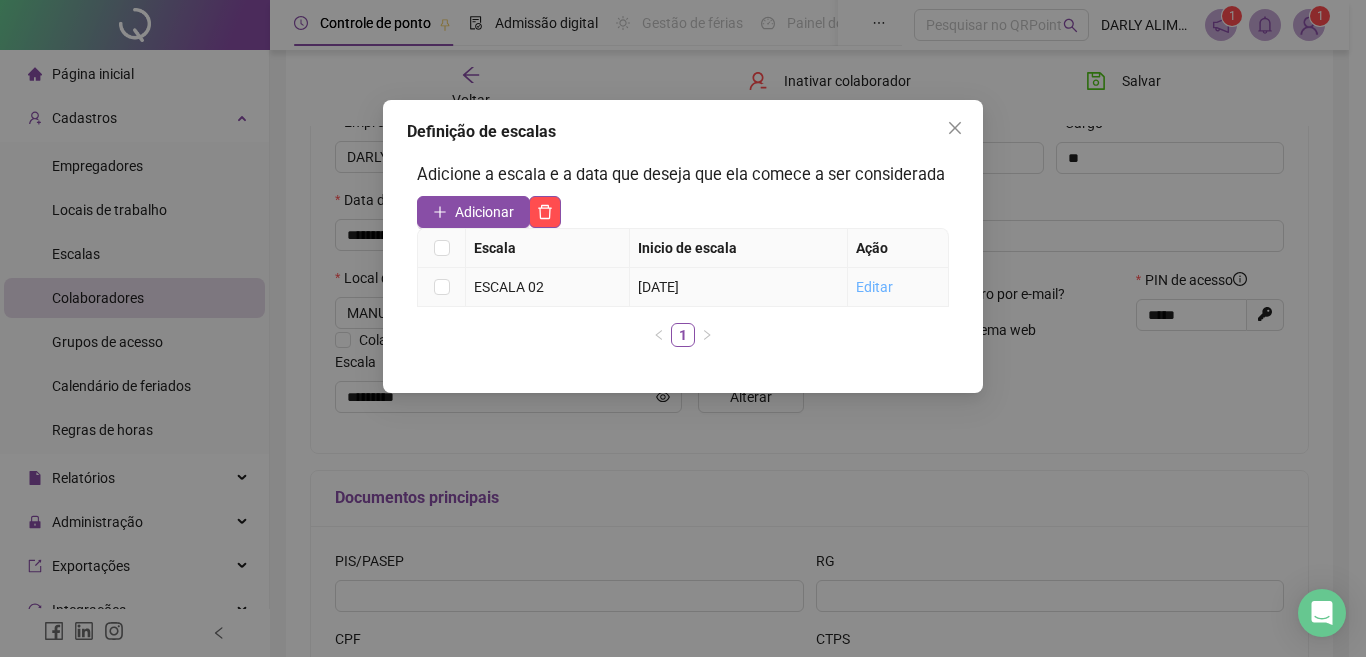 click on "Editar" at bounding box center [874, 287] 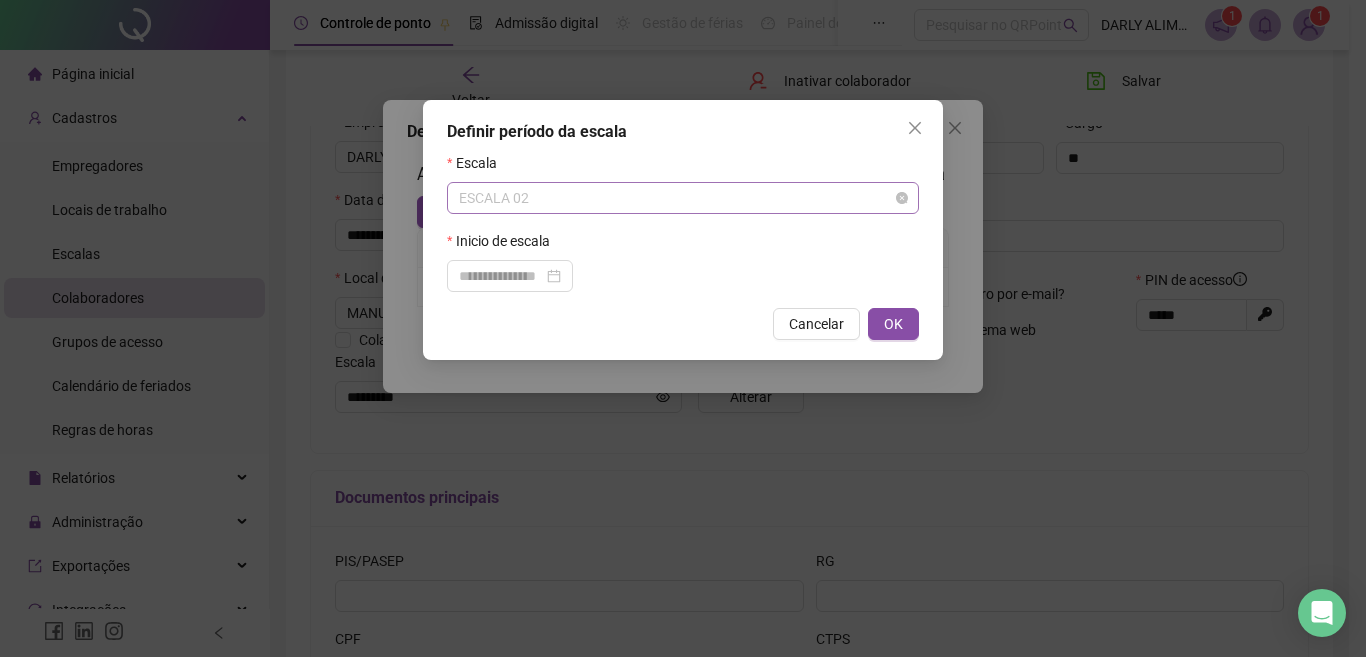 click on "ESCALA 02" at bounding box center (683, 198) 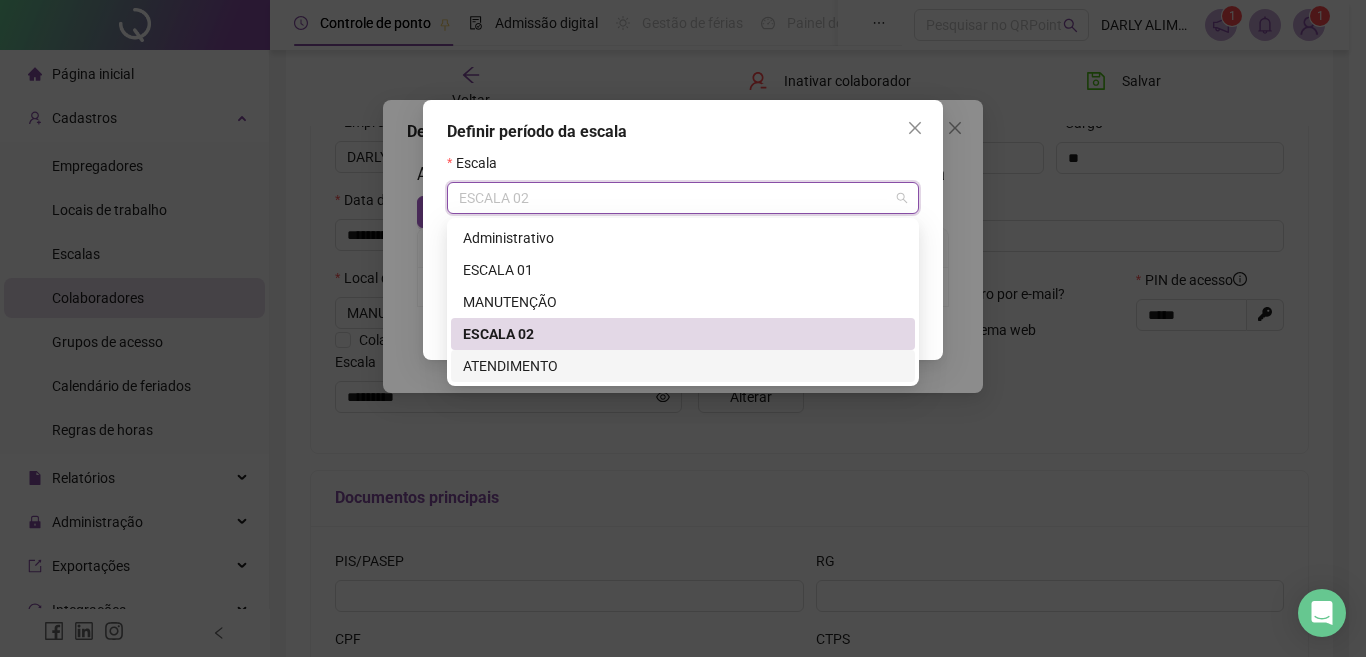 click on "ATENDIMENTO" at bounding box center [683, 366] 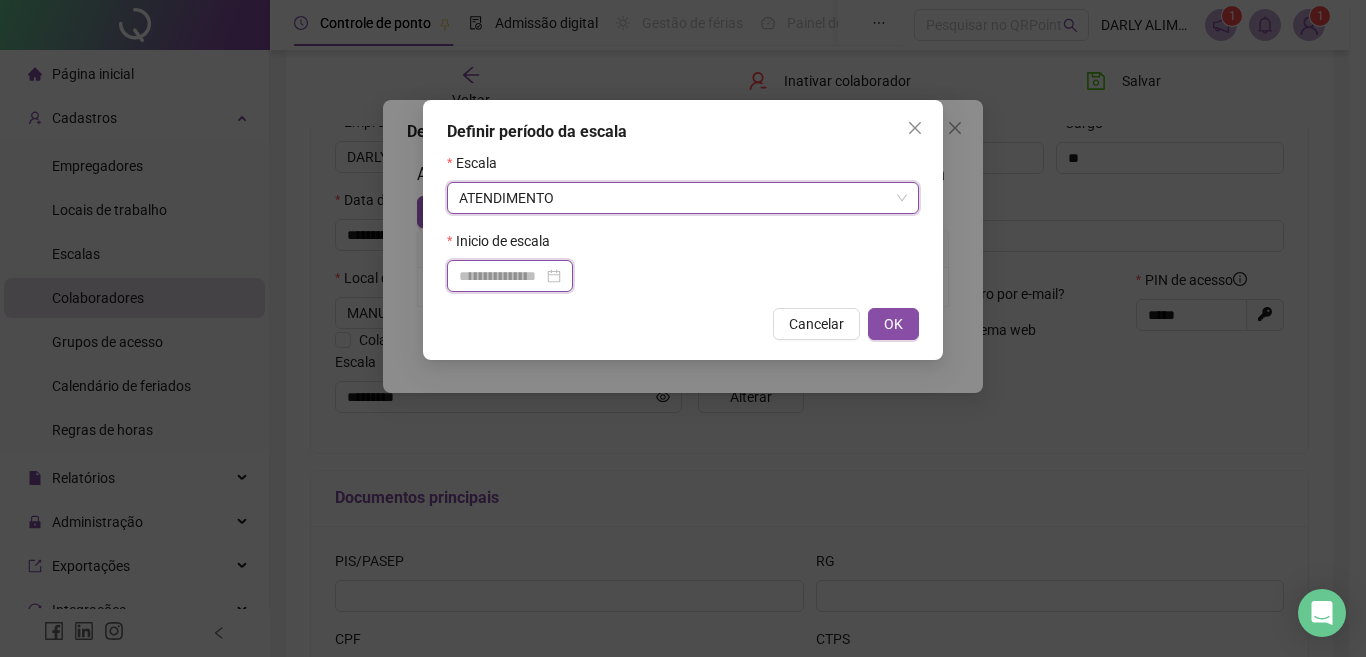 click at bounding box center (501, 276) 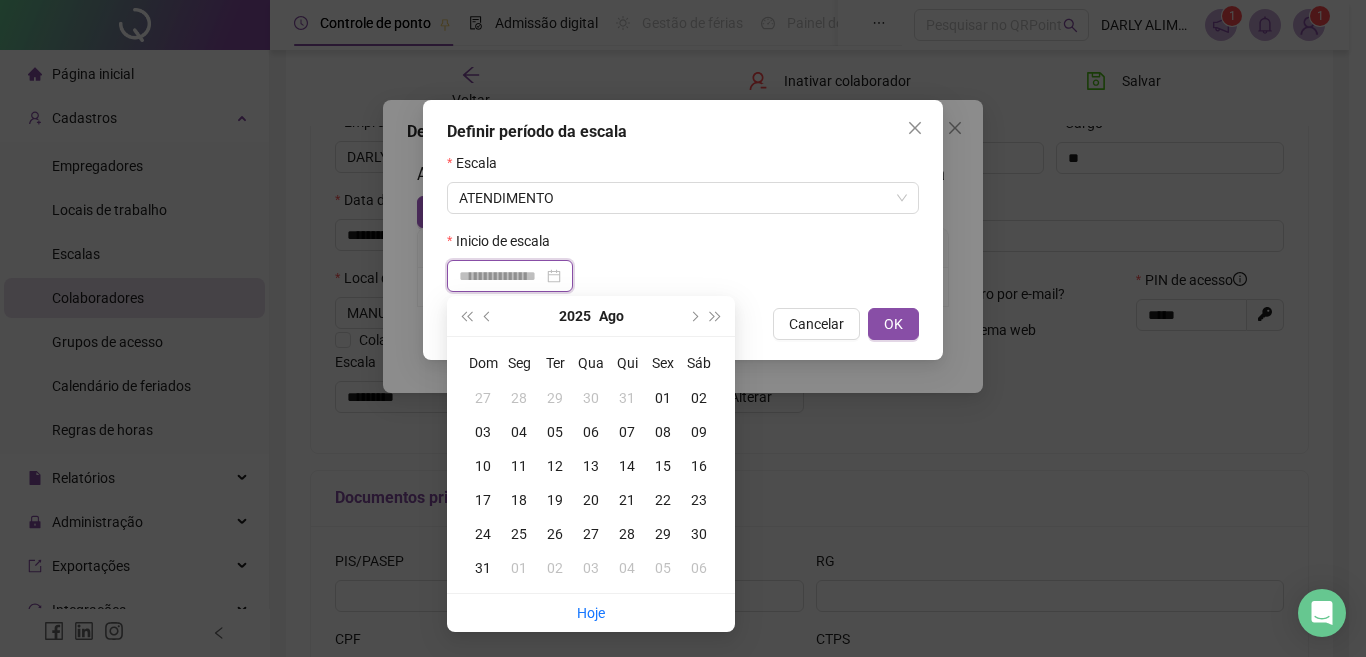 click at bounding box center [501, 276] 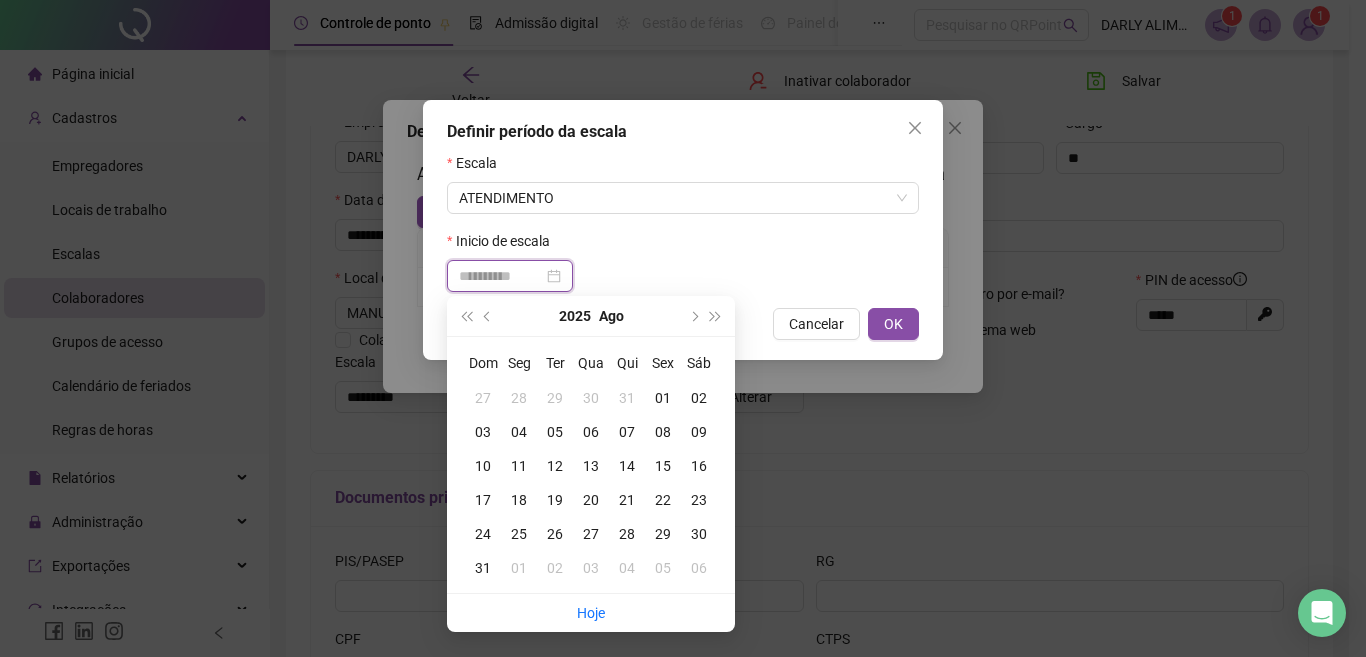 type on "**********" 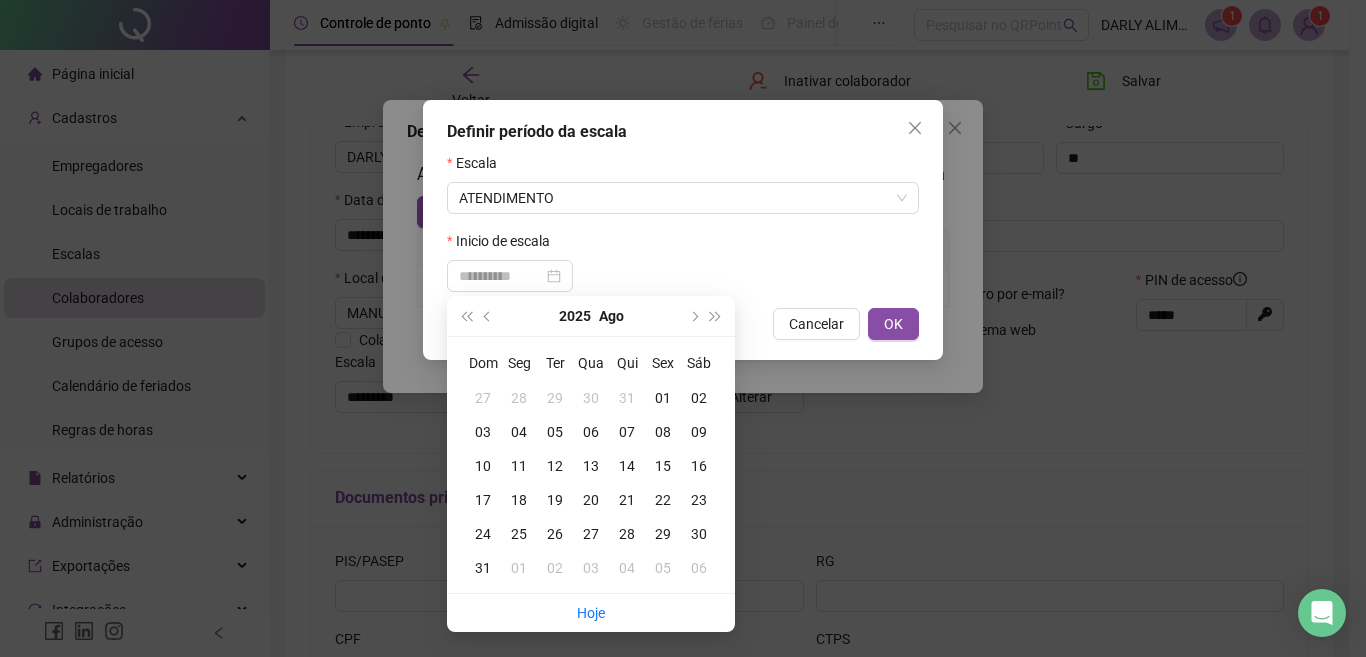 click on "05" at bounding box center (555, 432) 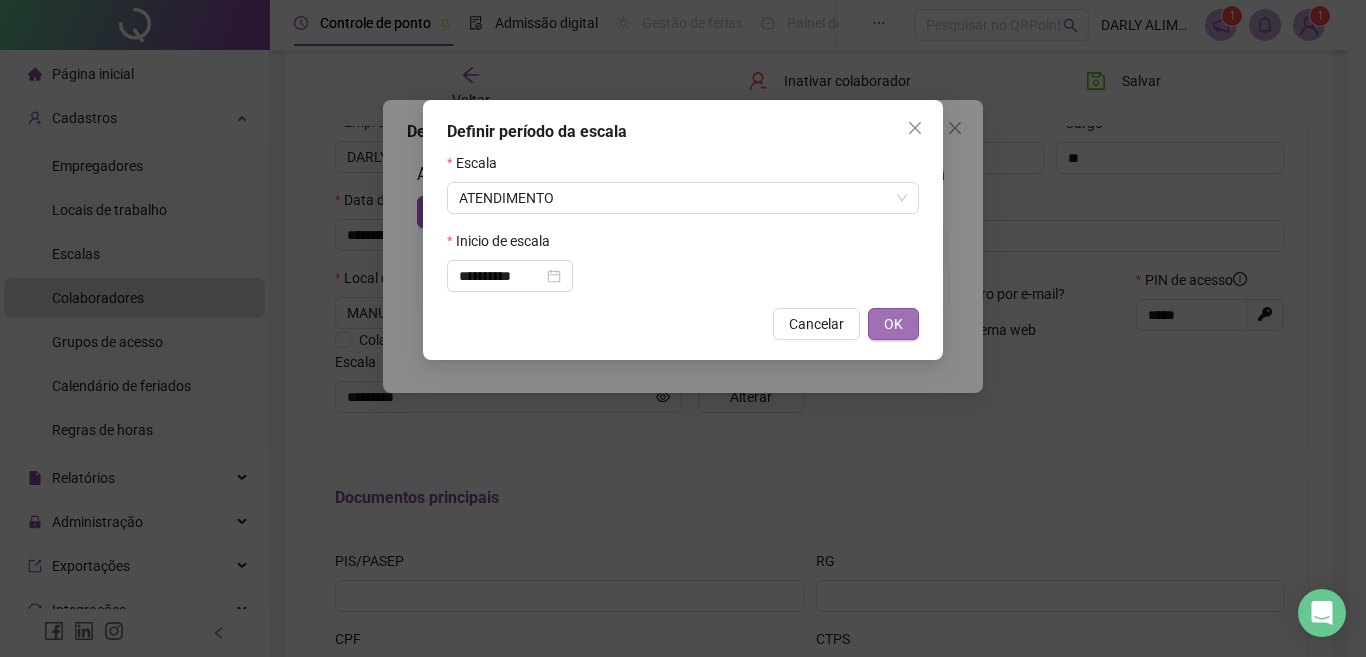 click on "OK" at bounding box center (893, 324) 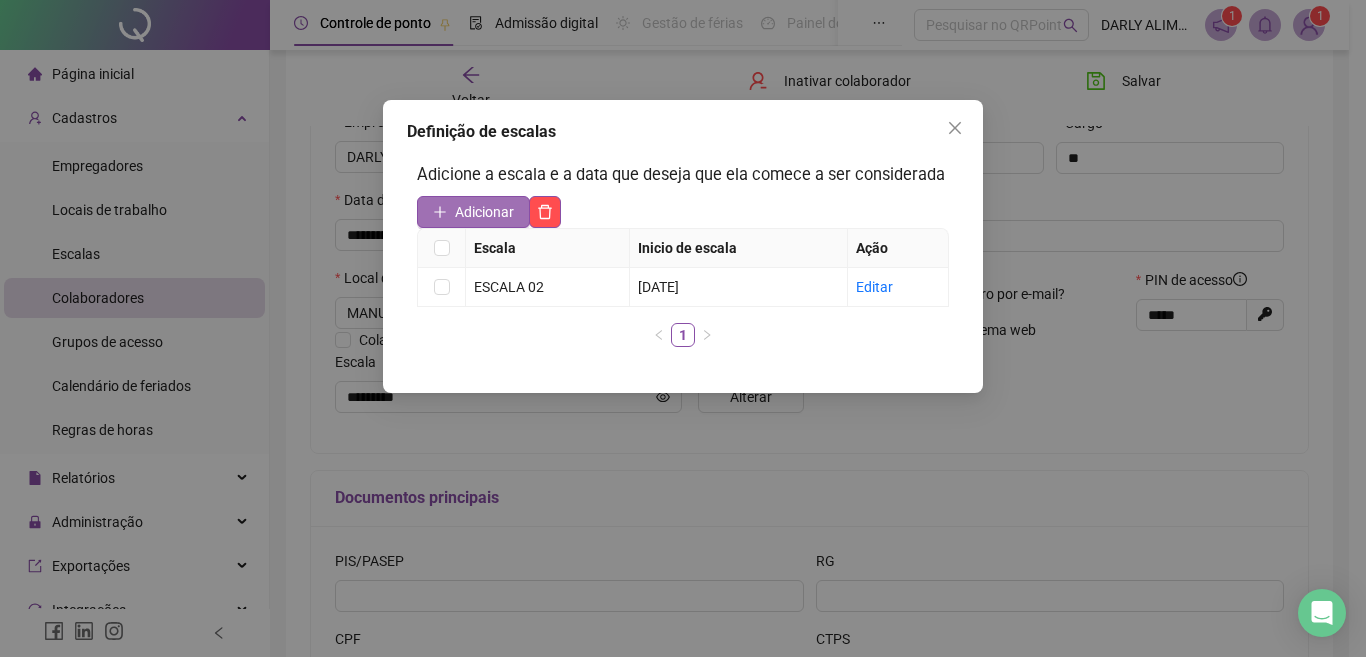 click on "Adicionar" at bounding box center [484, 212] 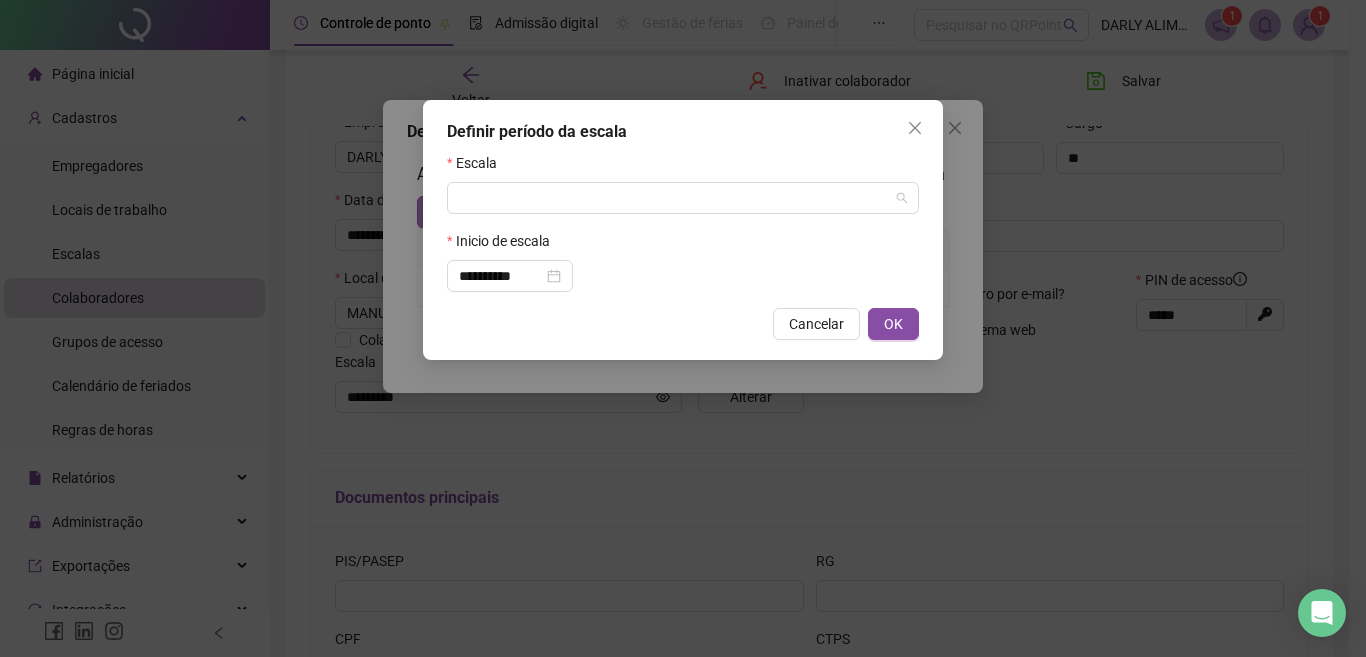 click at bounding box center [674, 198] 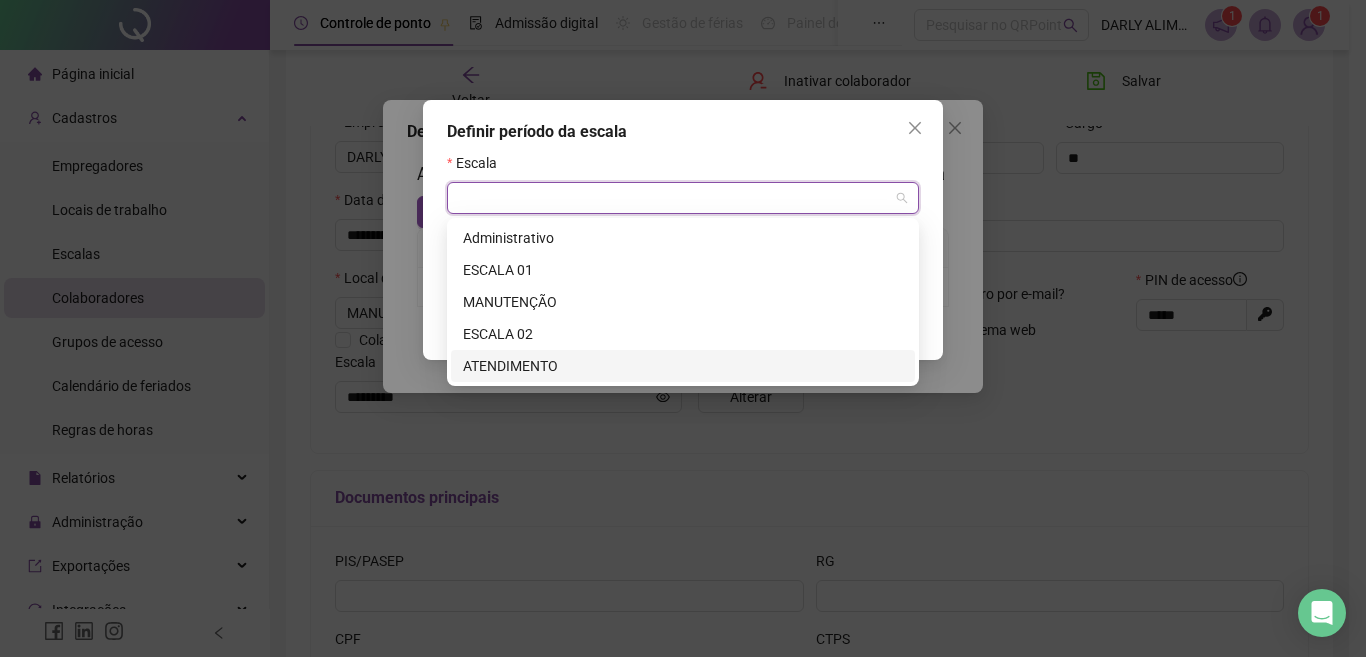 click on "ATENDIMENTO" at bounding box center [683, 366] 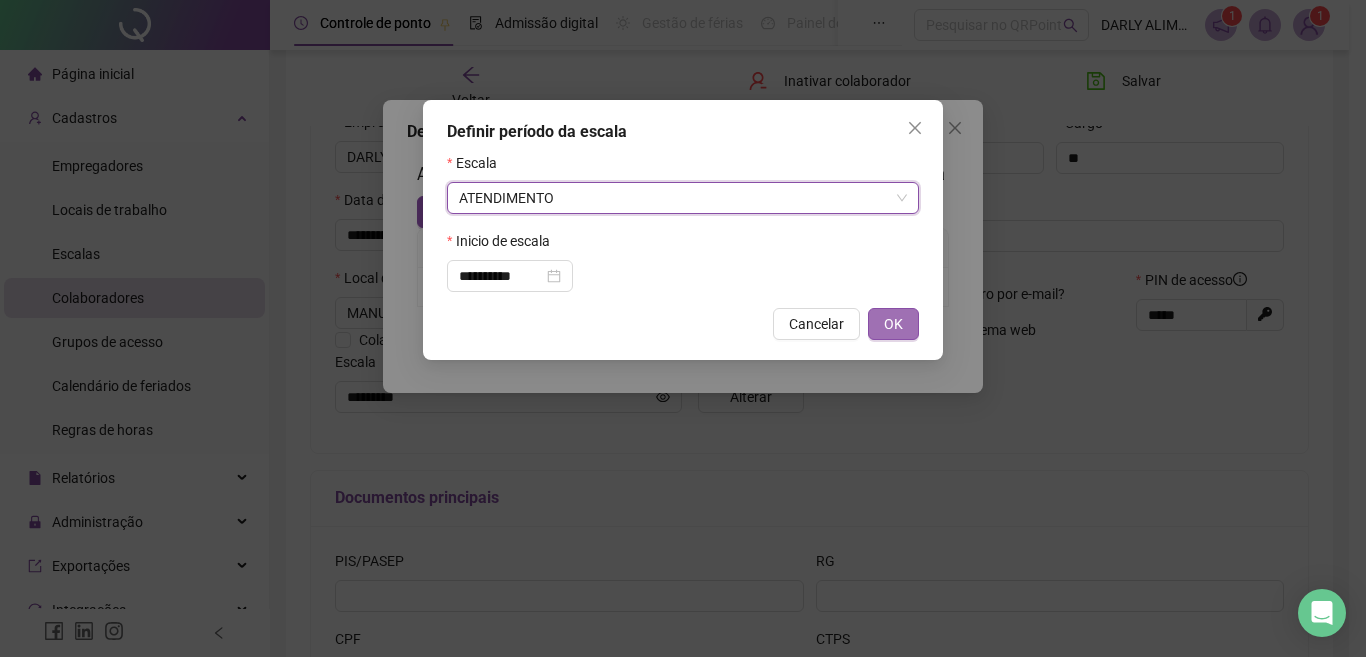 click on "OK" at bounding box center [893, 324] 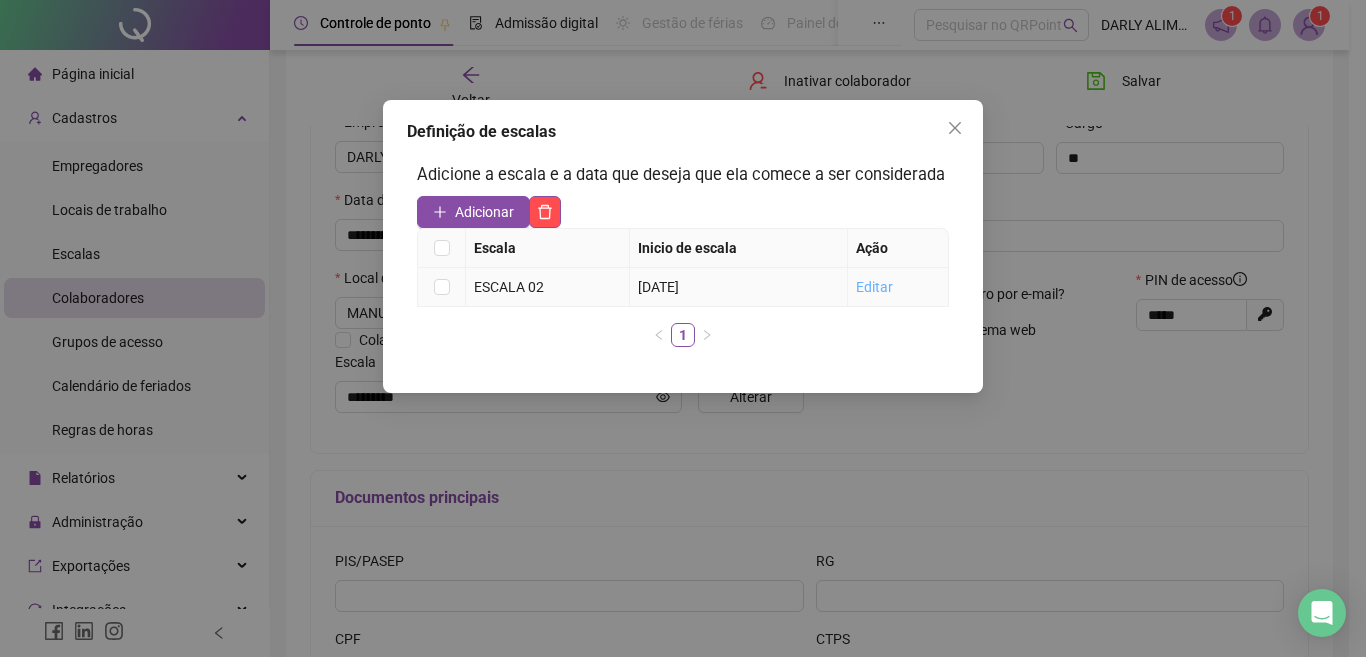 click on "Editar" at bounding box center [874, 287] 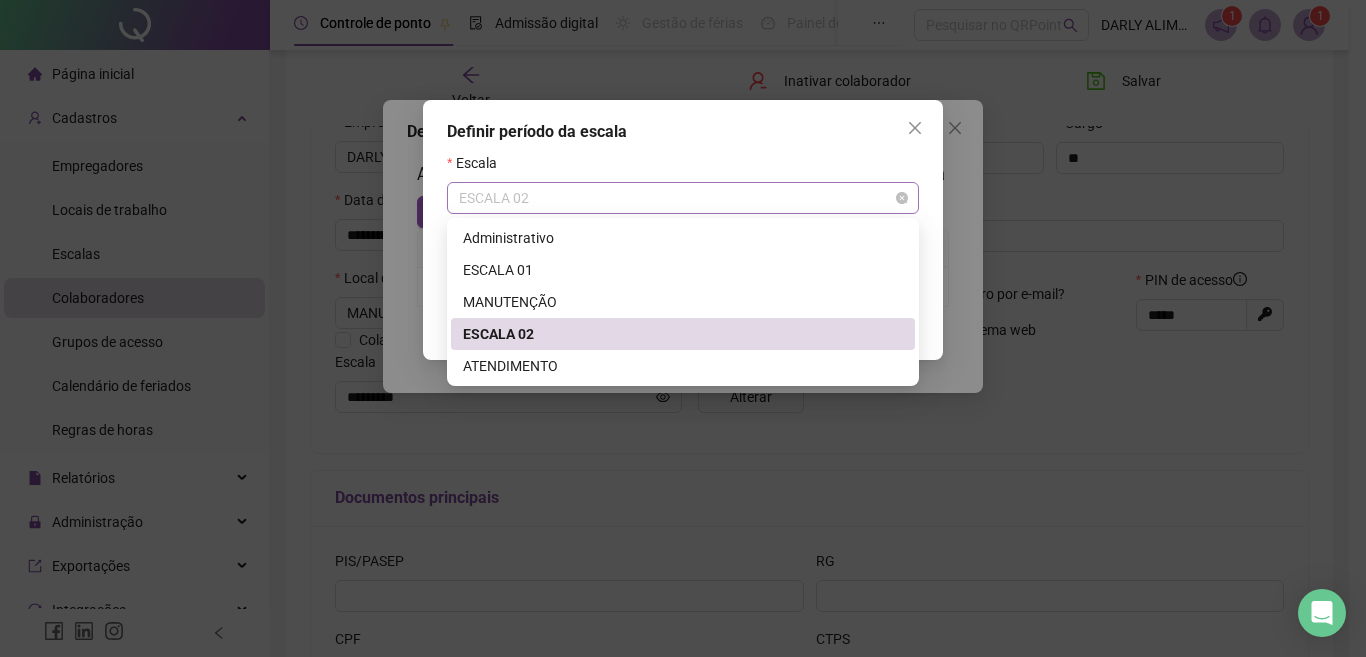 click on "ESCALA 02" at bounding box center [683, 198] 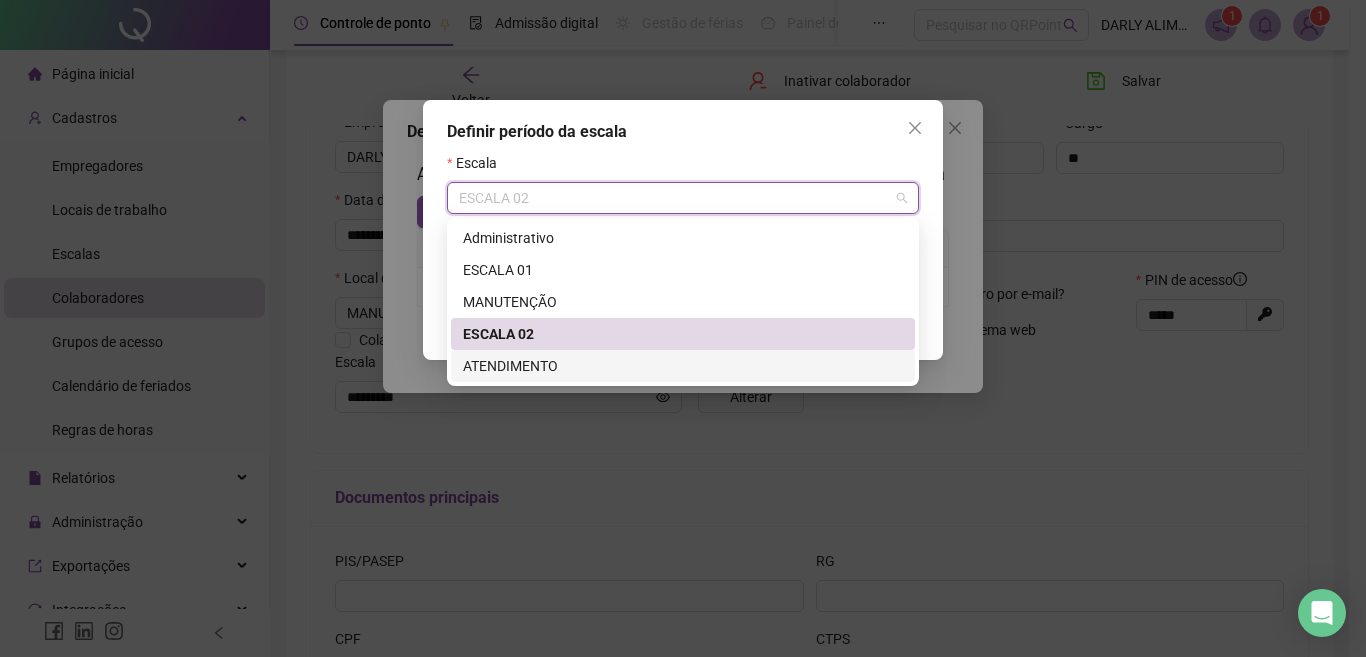 click on "ATENDIMENTO" at bounding box center [683, 366] 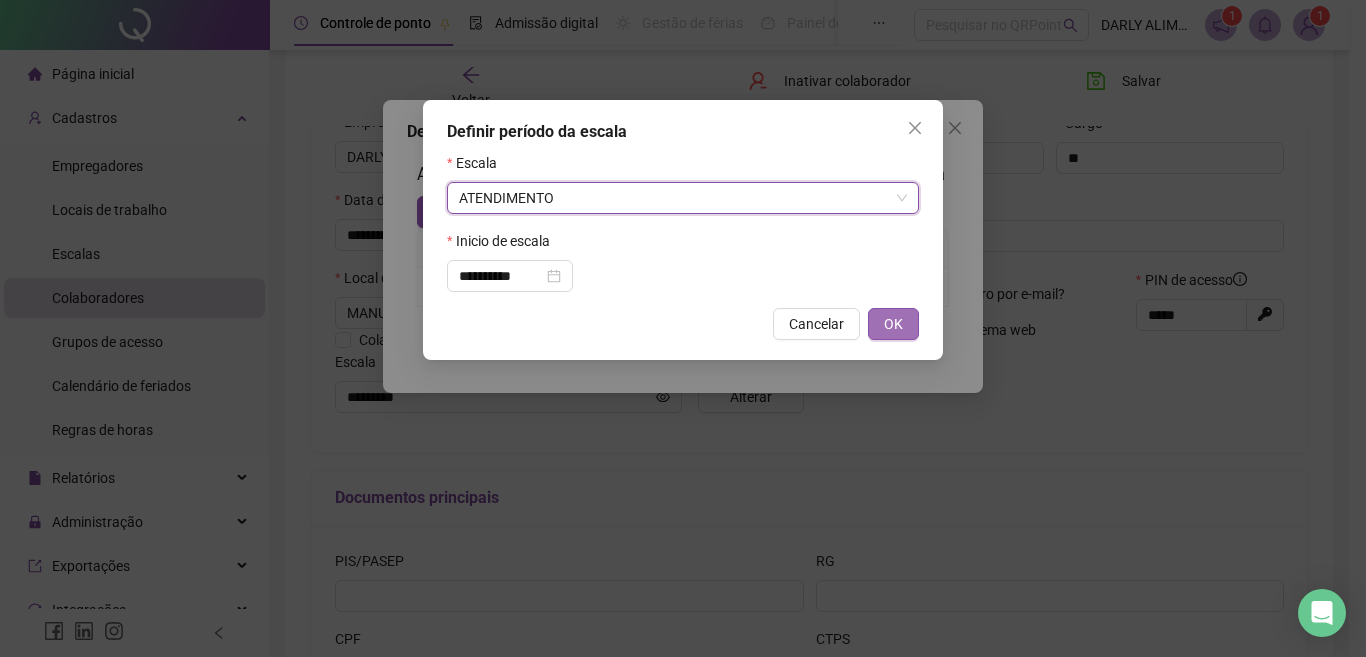 click on "OK" at bounding box center (893, 324) 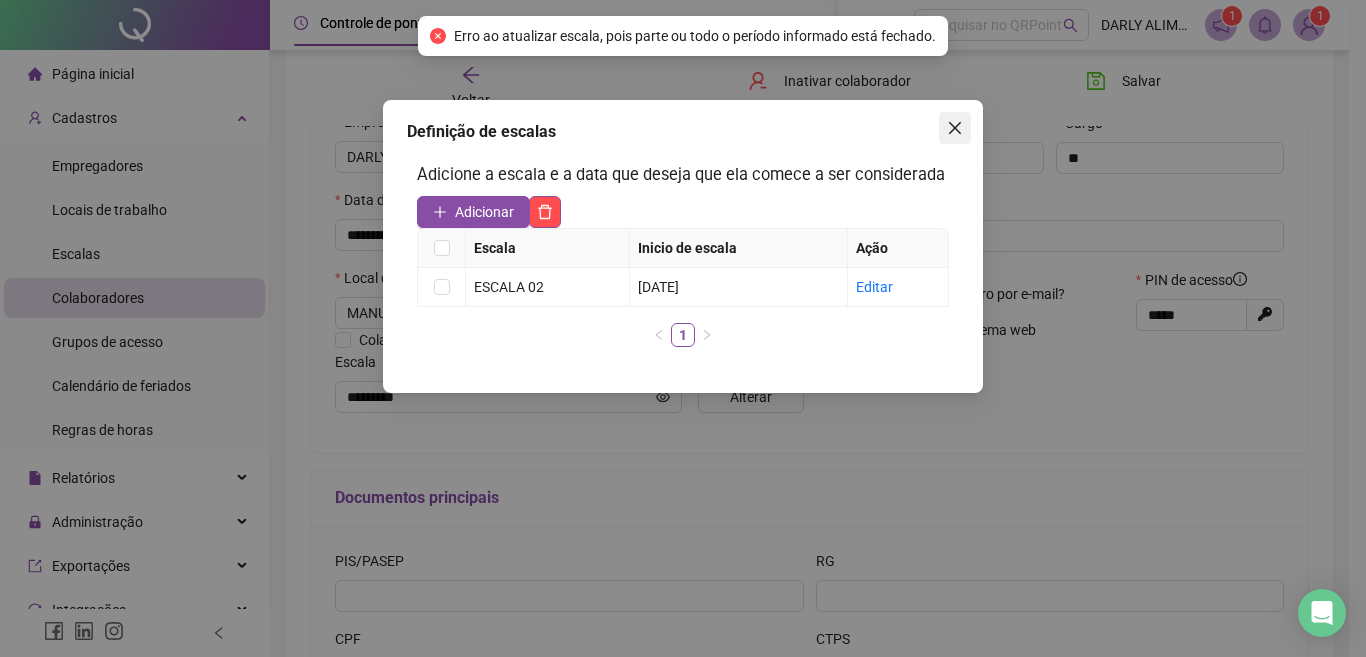 click 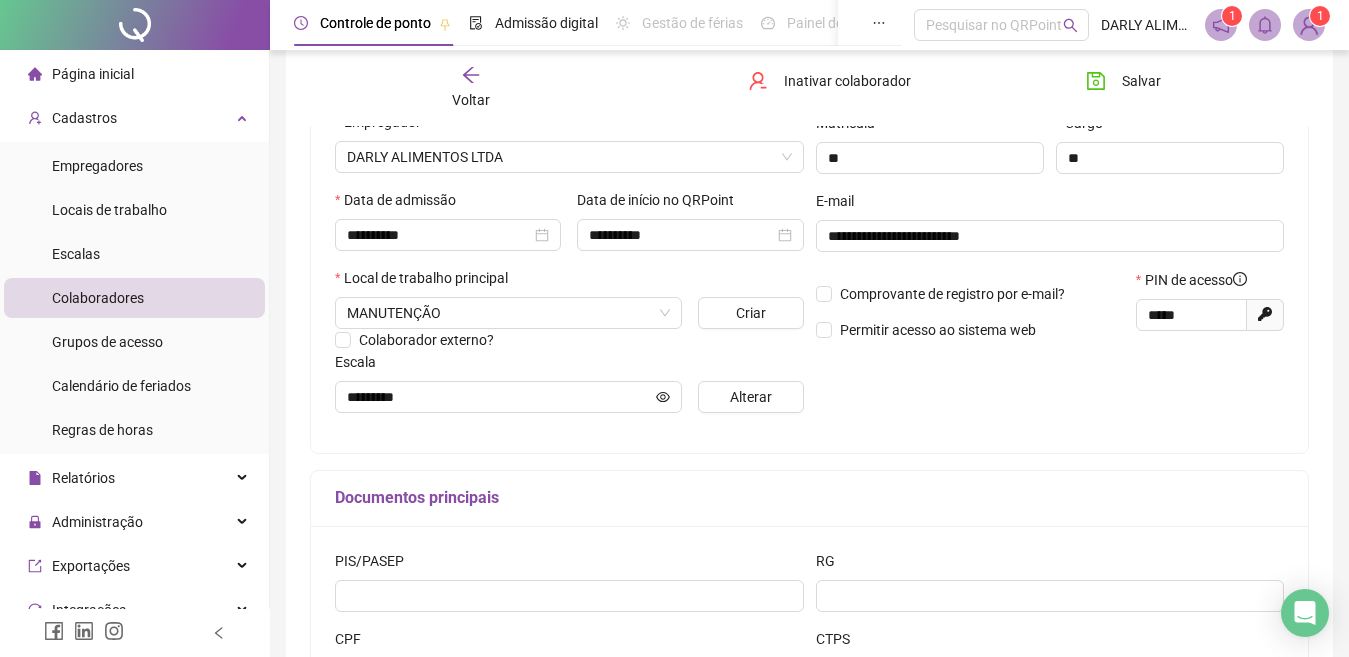 click 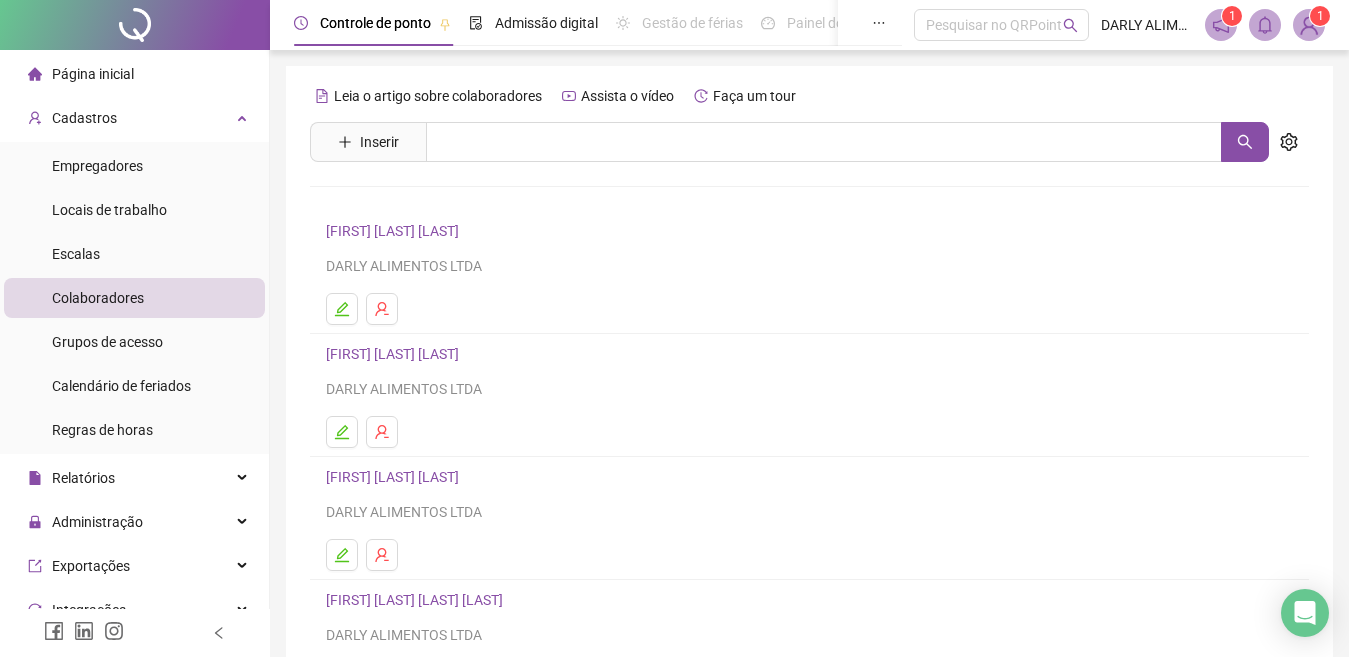 scroll, scrollTop: 100, scrollLeft: 0, axis: vertical 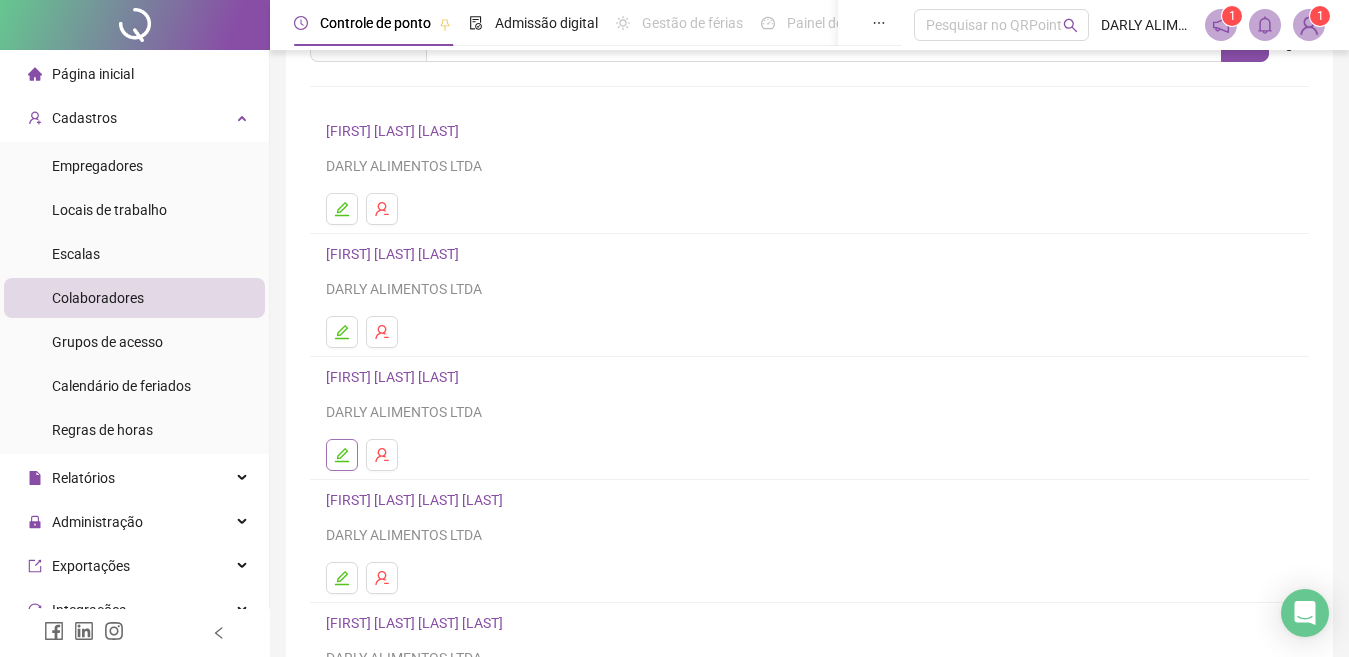 click at bounding box center [342, 455] 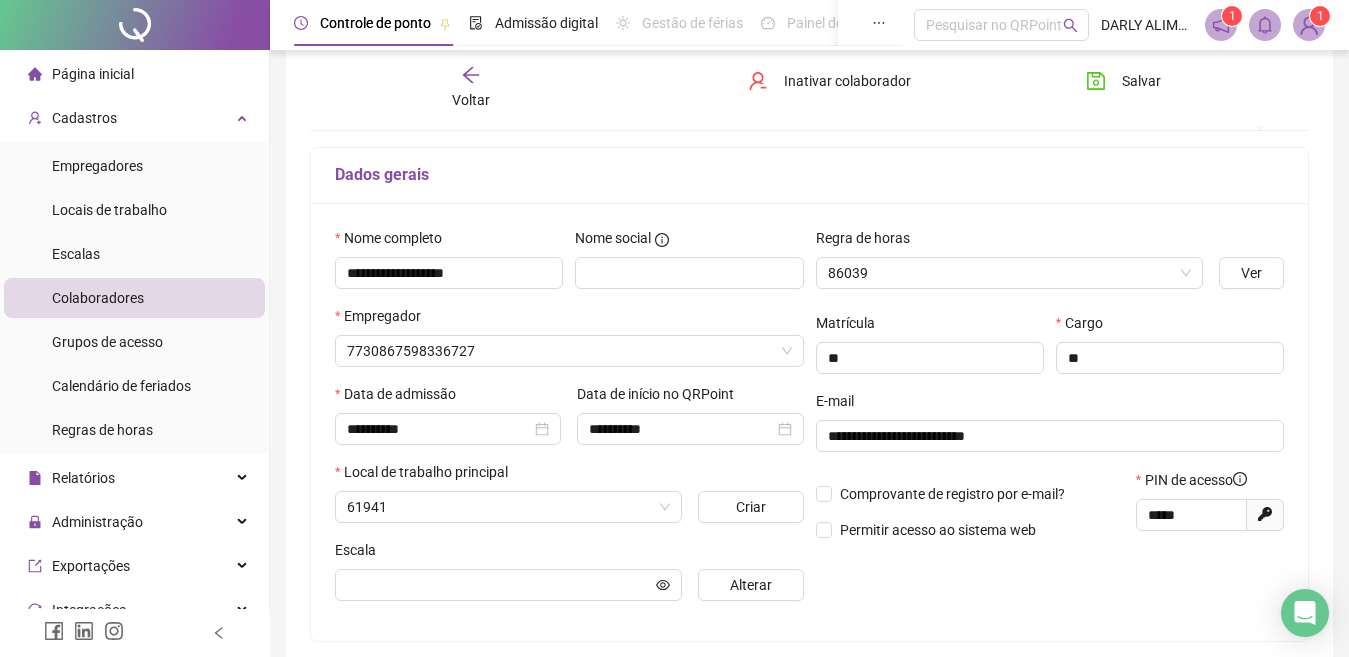 type on "*********" 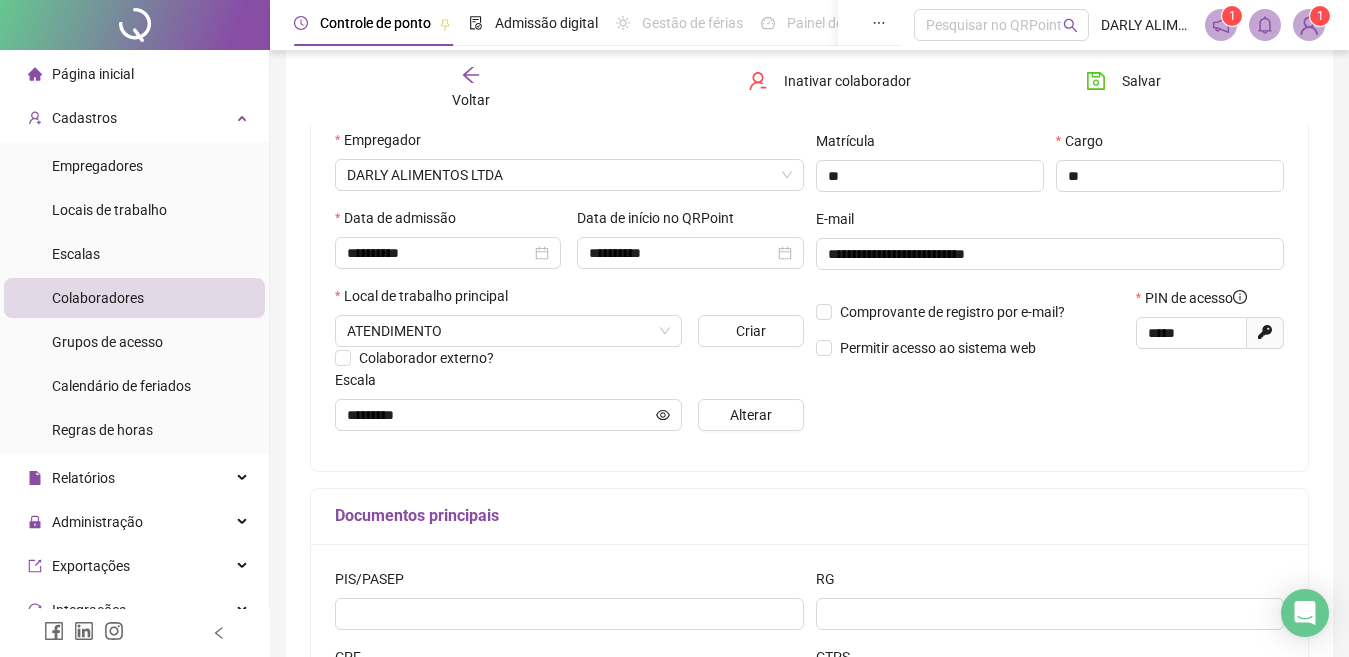 scroll, scrollTop: 310, scrollLeft: 0, axis: vertical 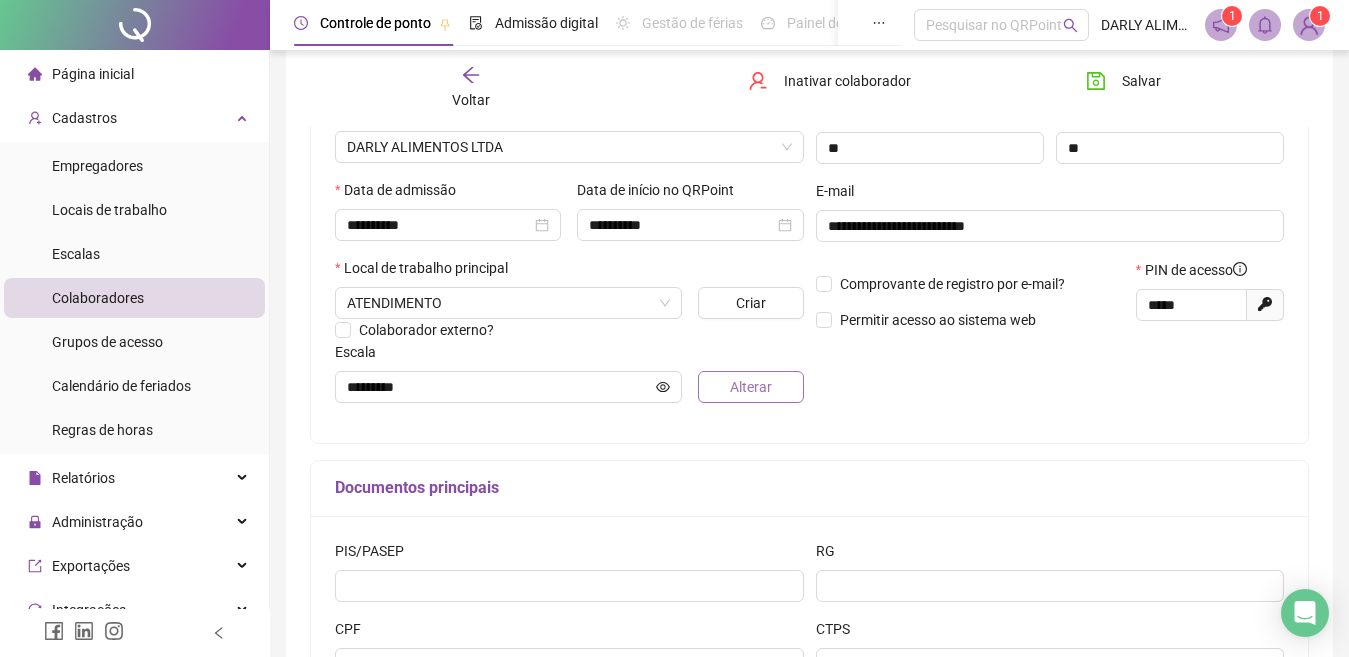 click on "Alterar" at bounding box center [751, 387] 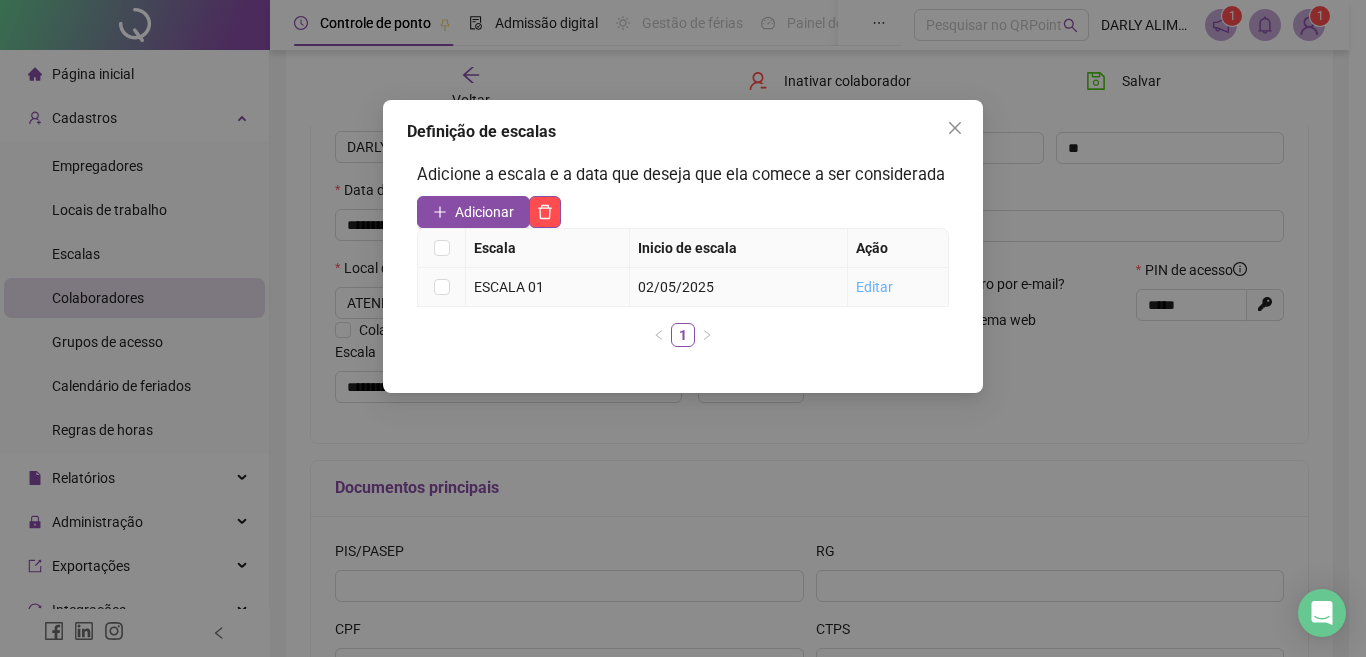 click on "Editar" at bounding box center (874, 287) 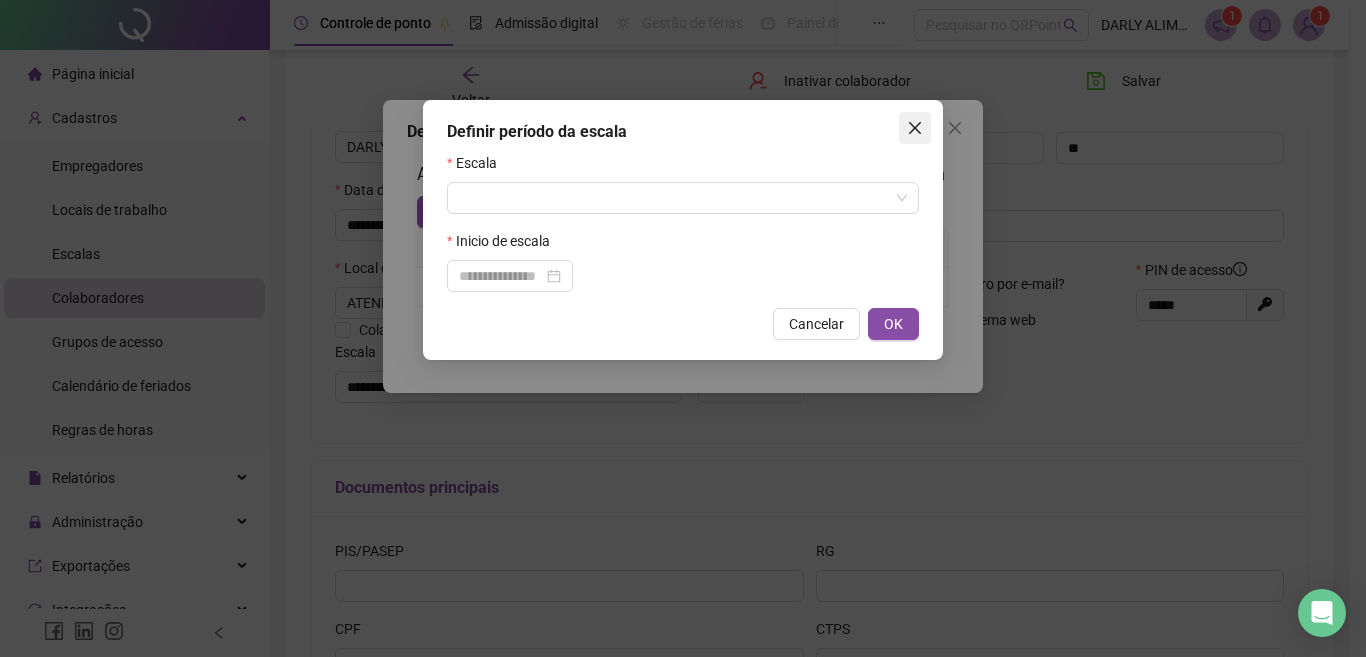 click at bounding box center (915, 128) 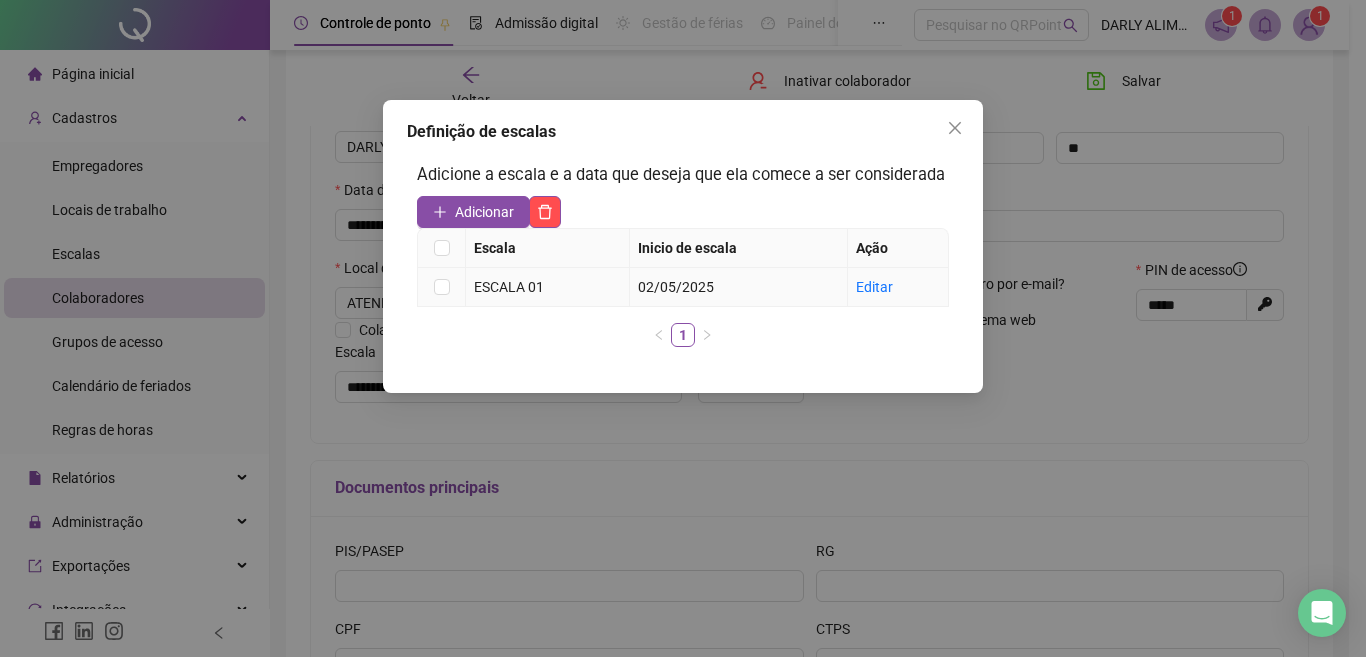 click on "ESCALA 01" at bounding box center [547, 287] 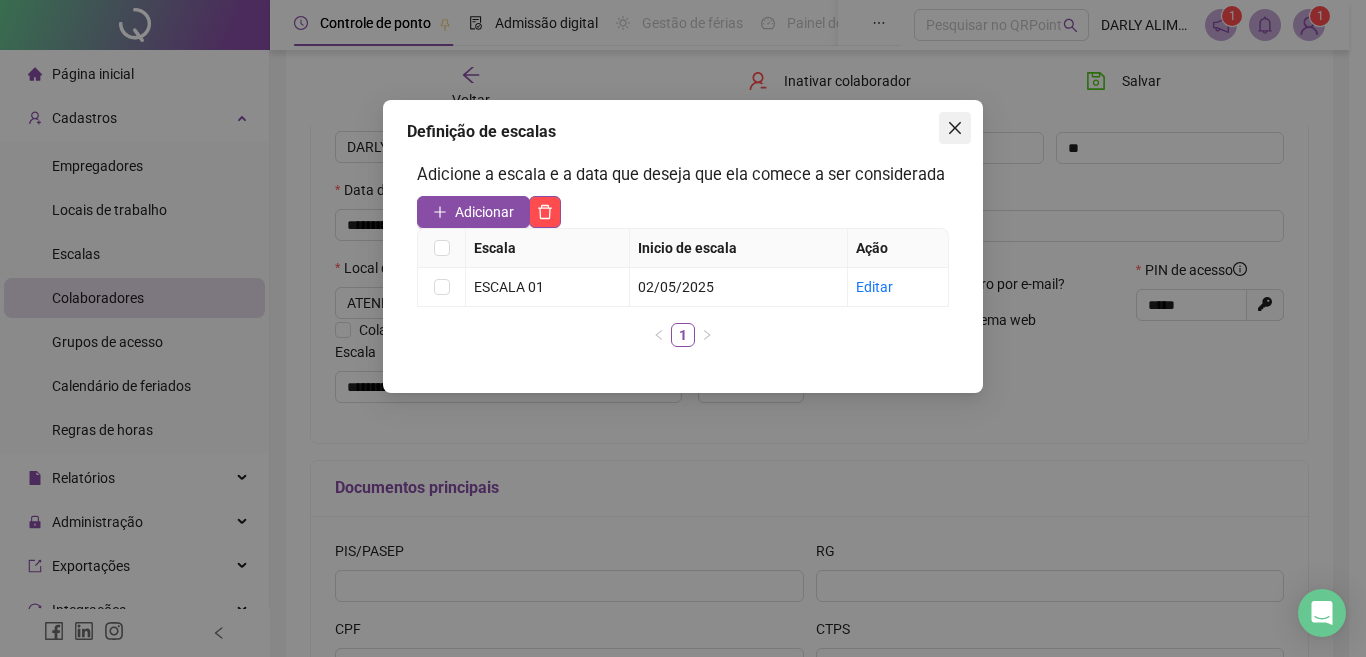 click 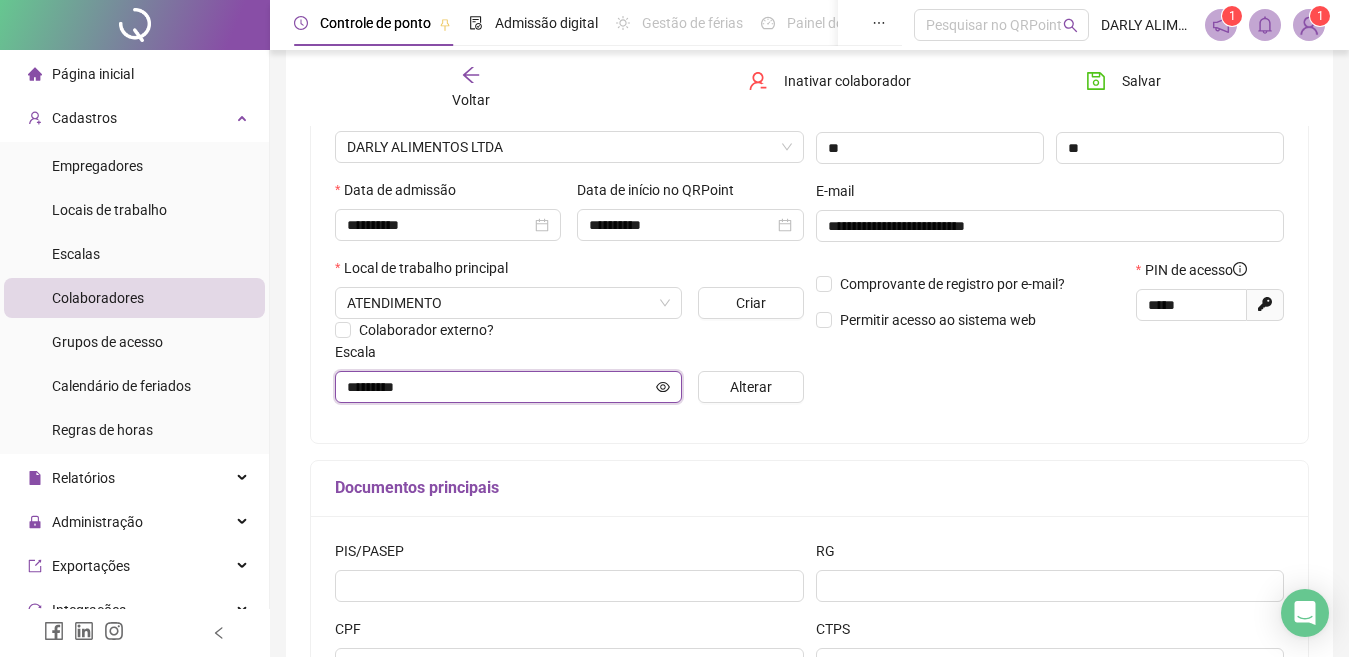 click on "*********" at bounding box center [499, 387] 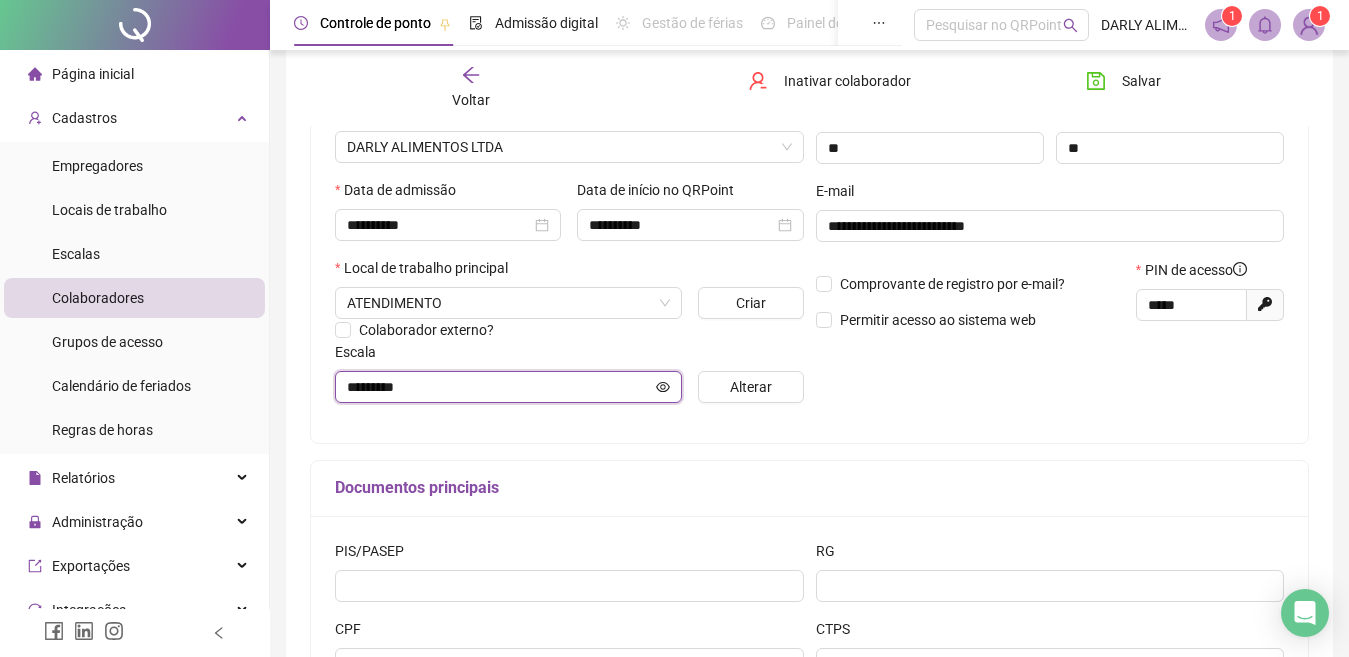 click 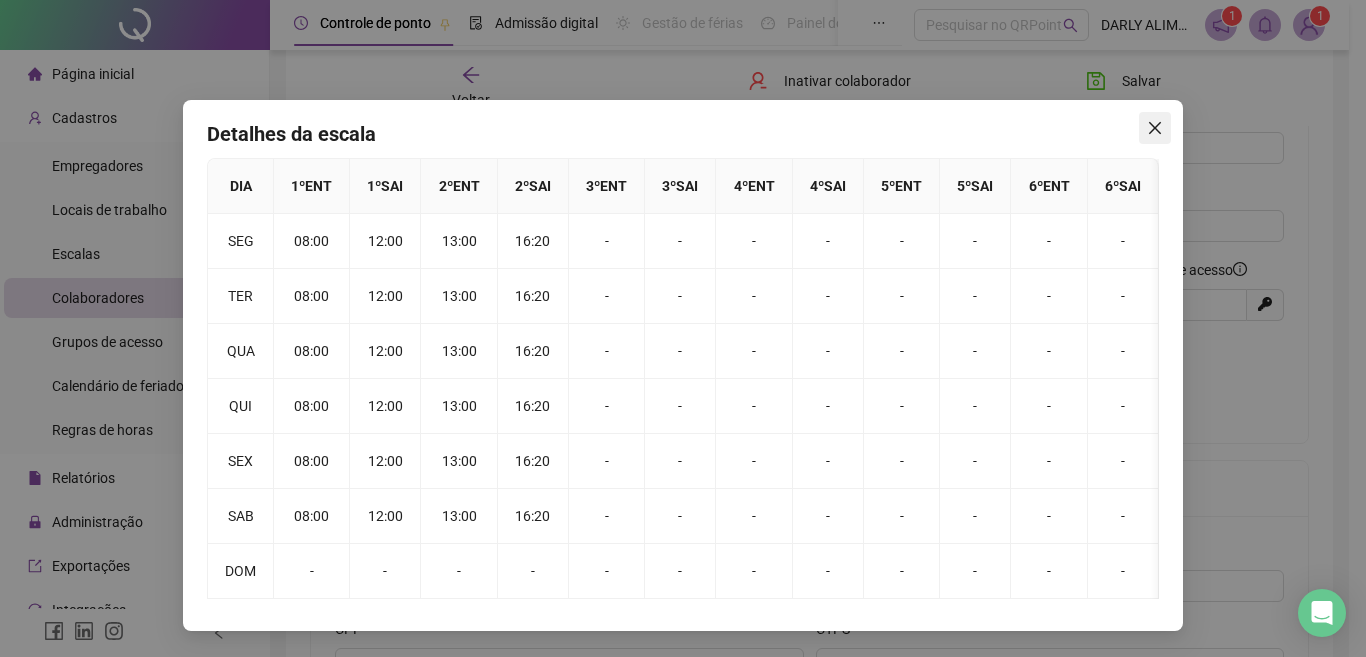 click 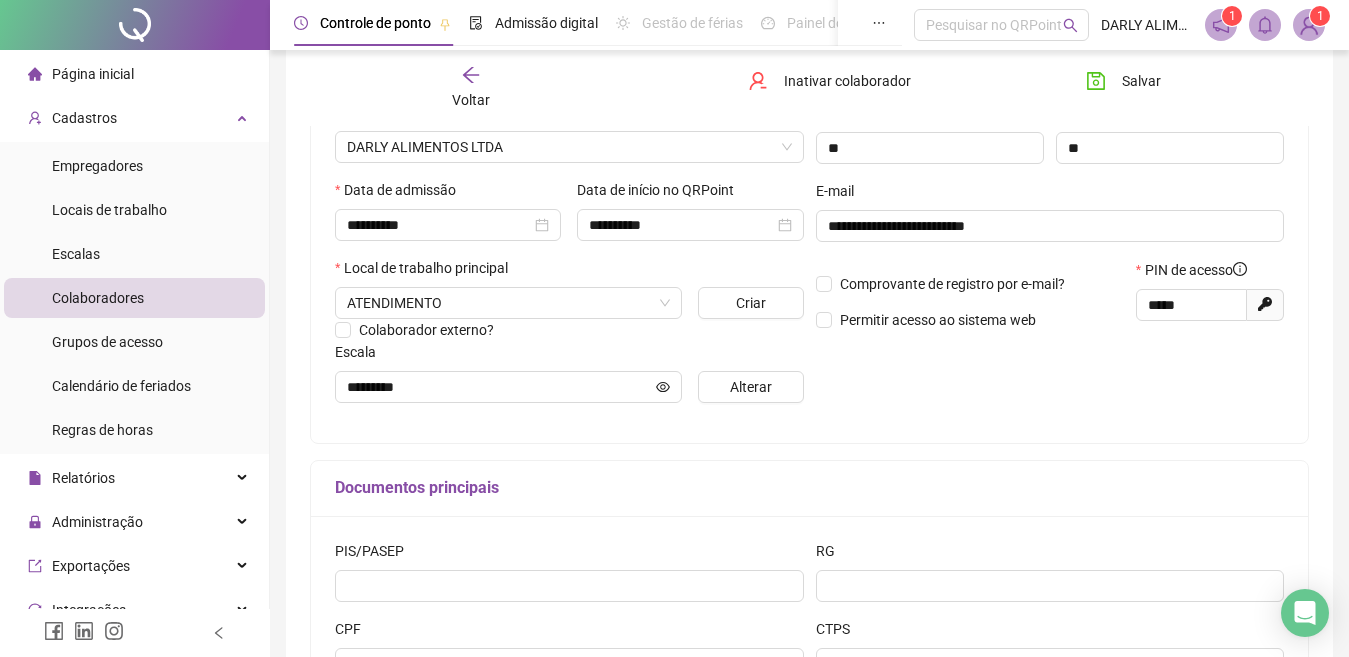 click 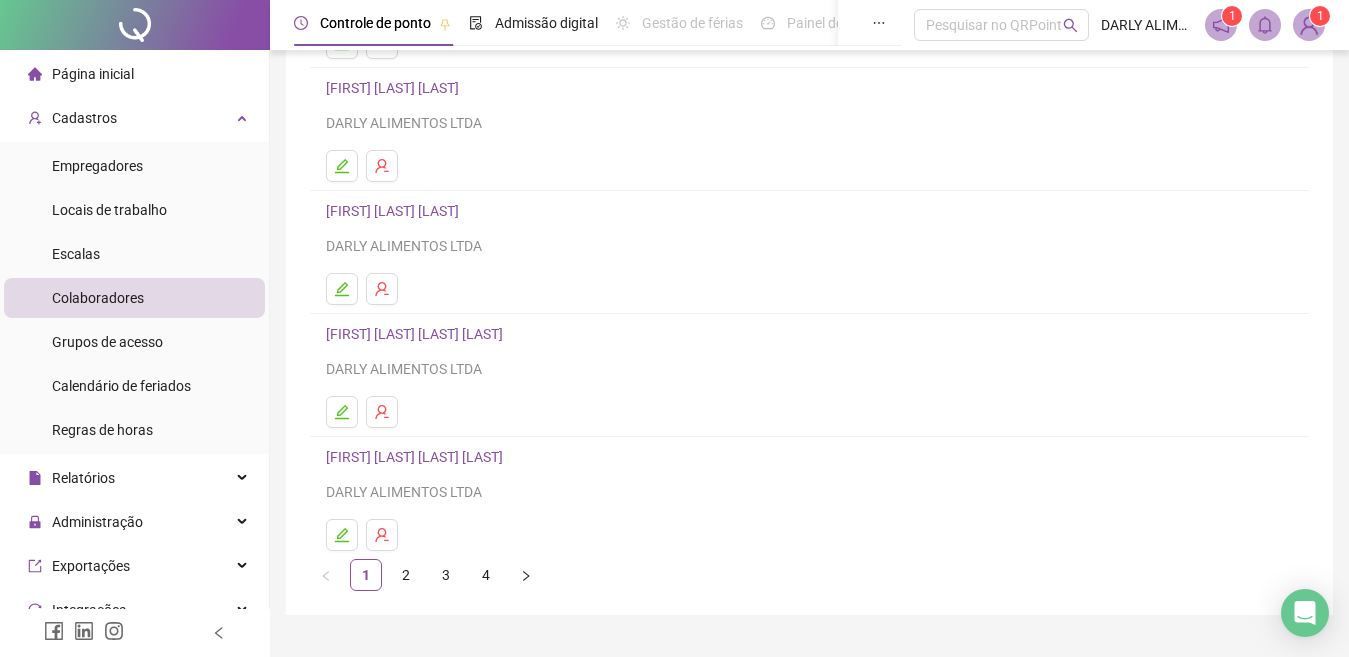 scroll, scrollTop: 300, scrollLeft: 0, axis: vertical 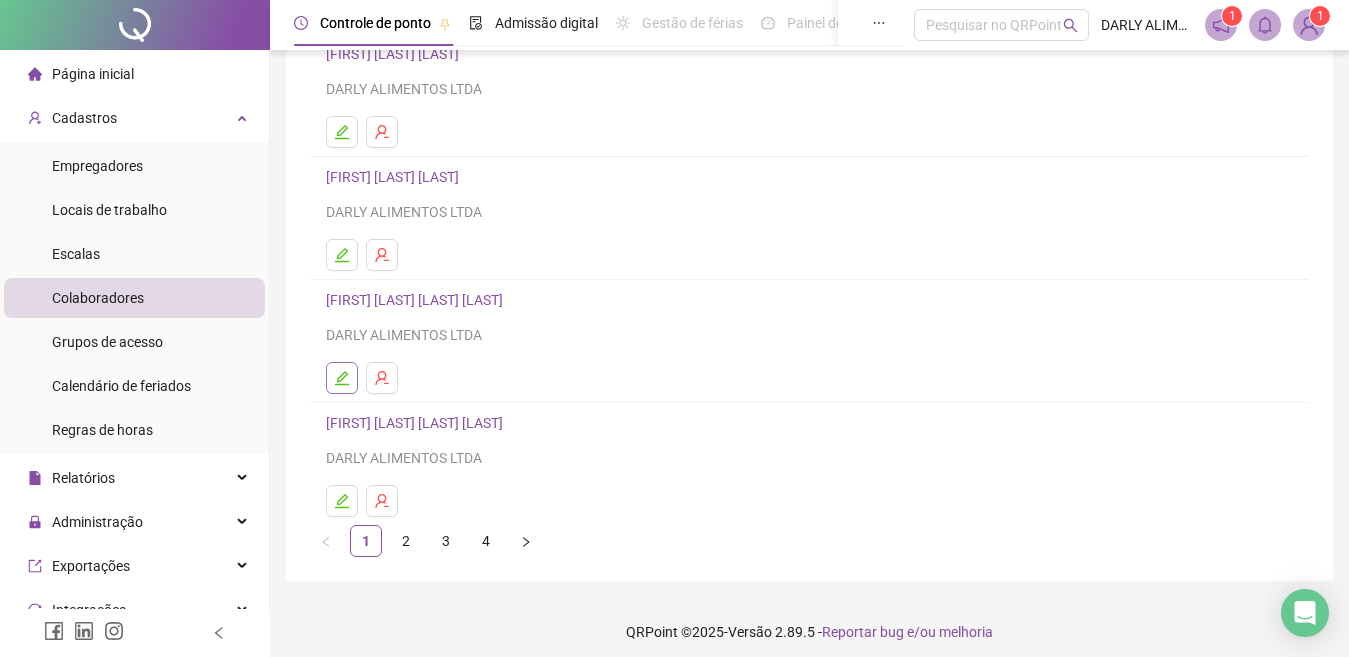 click at bounding box center (342, 378) 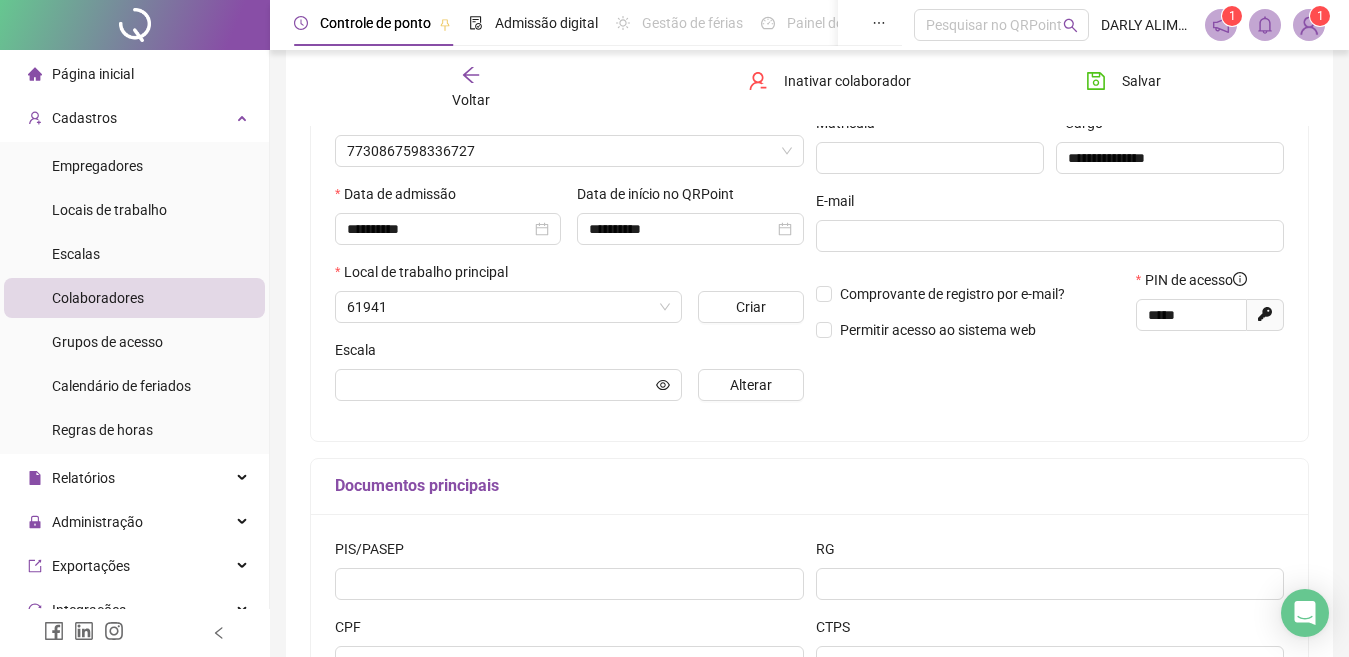 type on "*********" 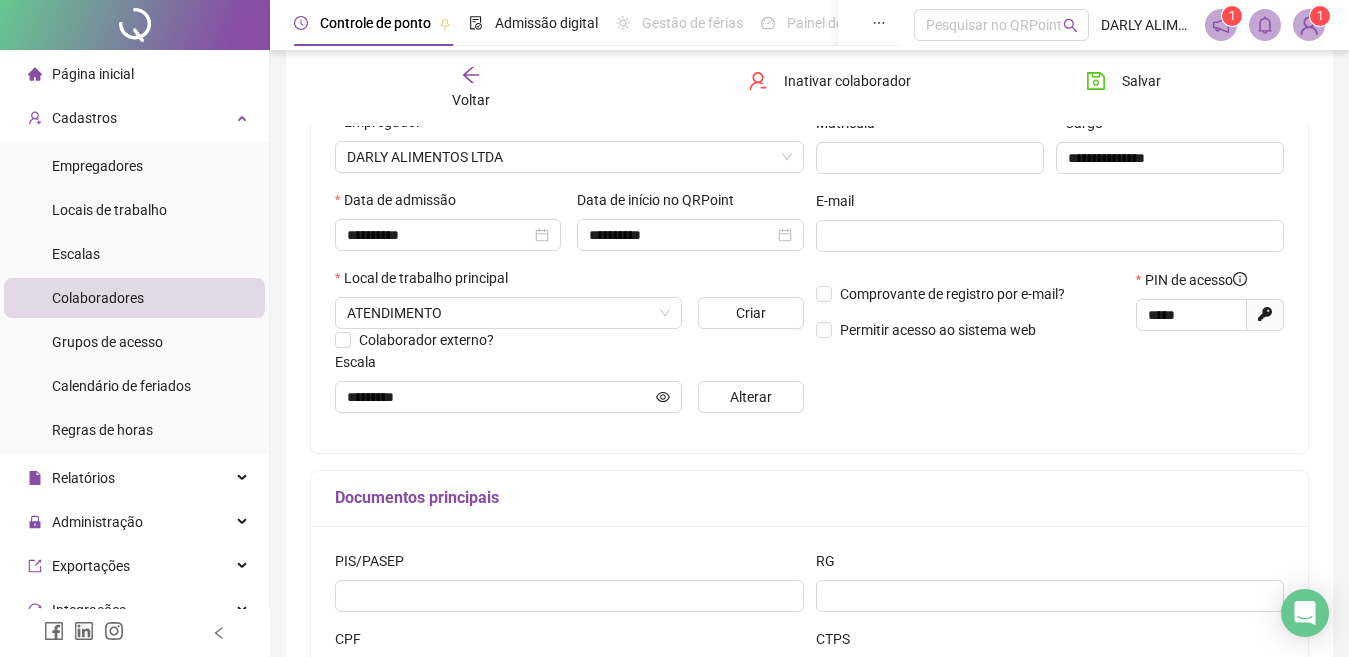 scroll, scrollTop: 410, scrollLeft: 0, axis: vertical 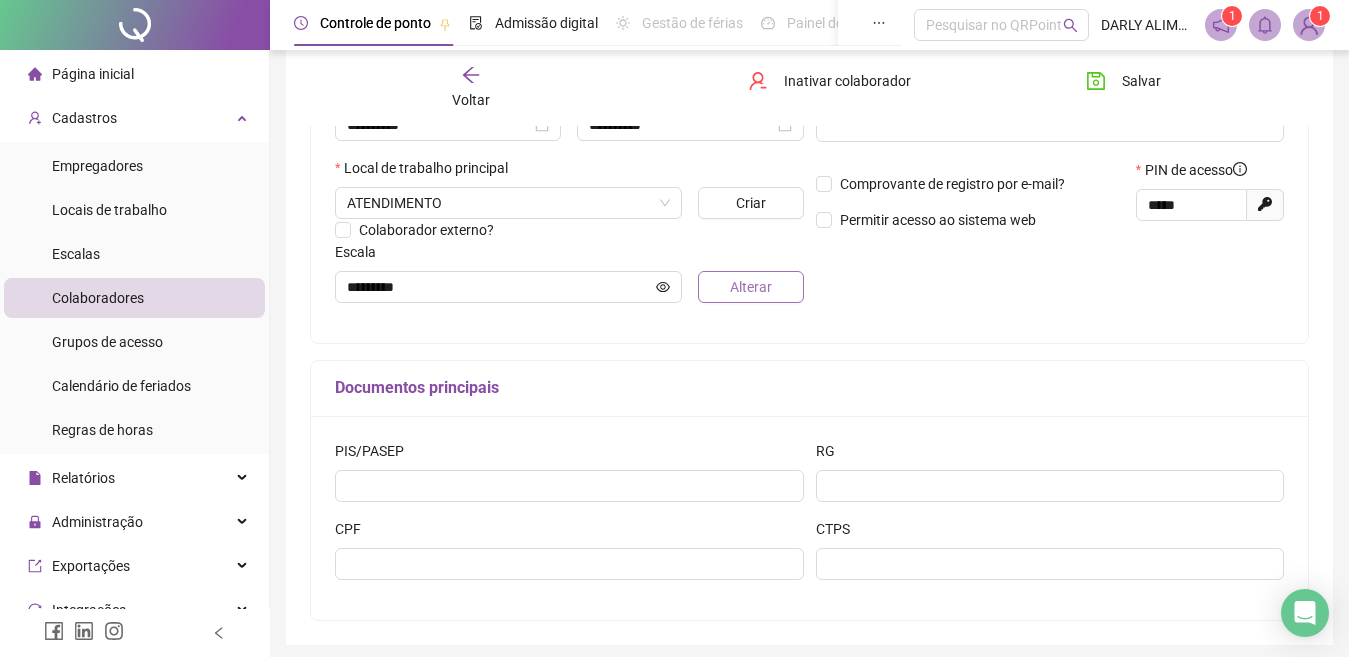 click on "Alterar" at bounding box center [751, 287] 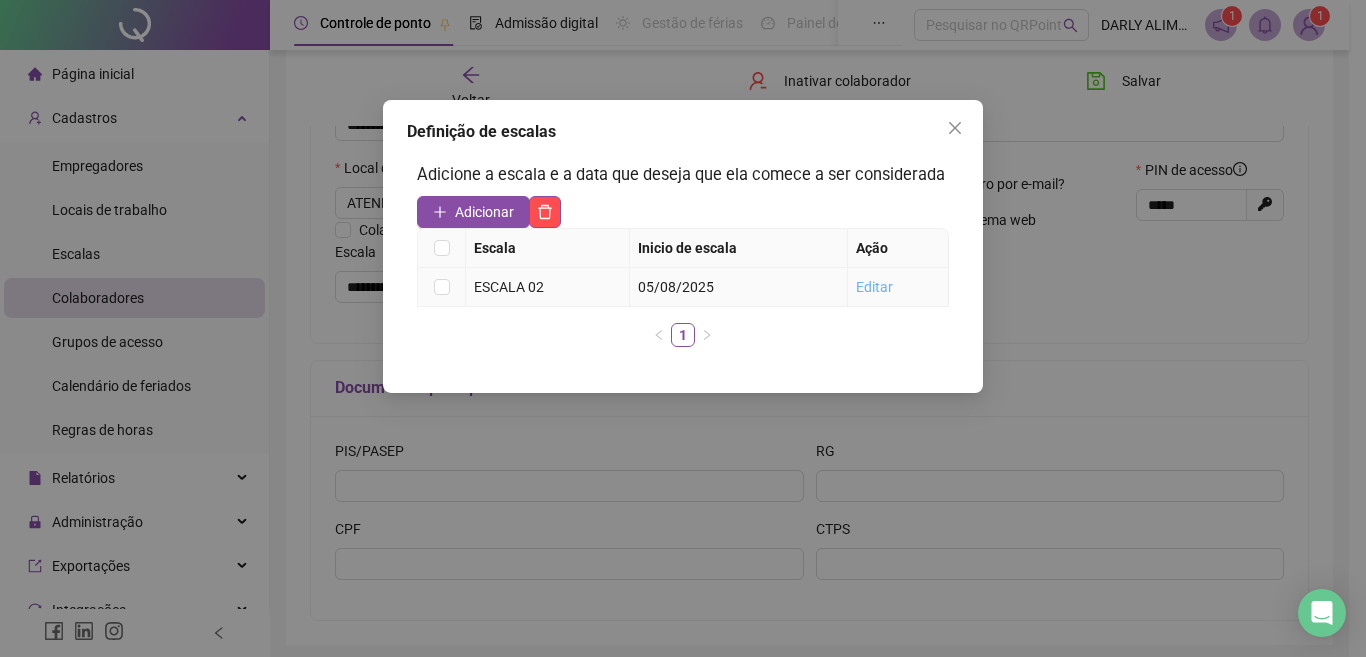 click on "Editar" at bounding box center (874, 287) 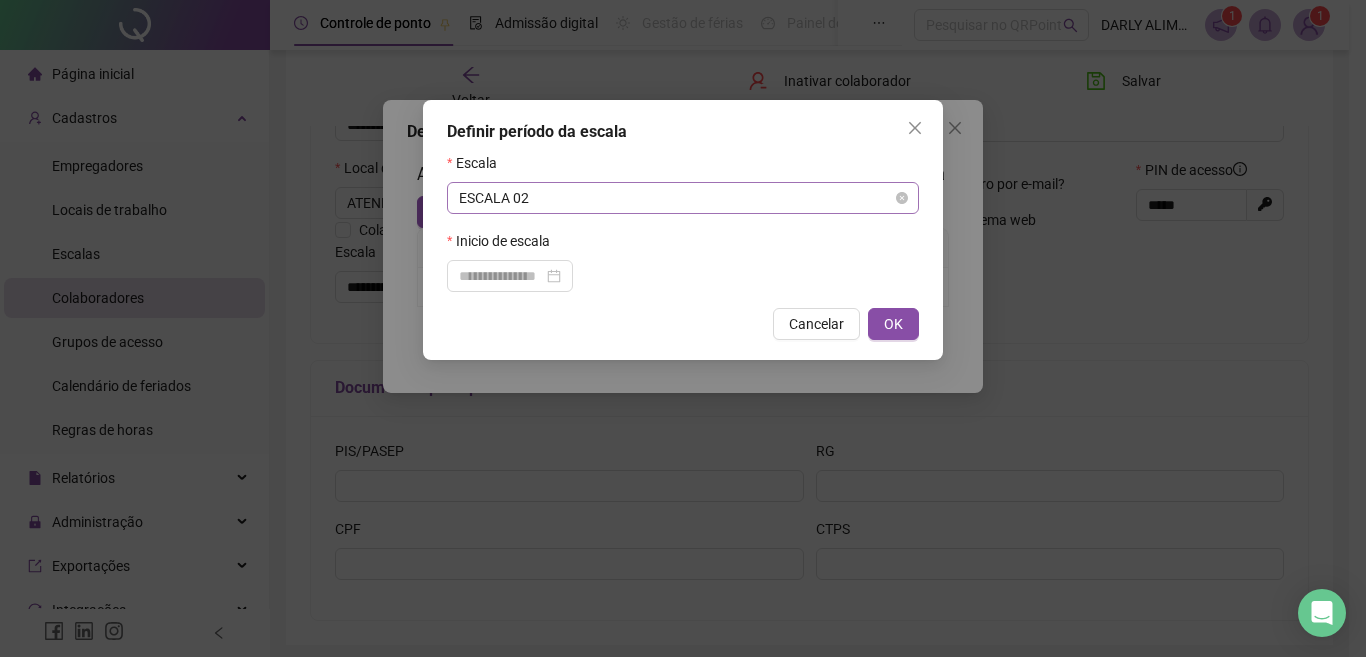 click on "ESCALA 02" at bounding box center [683, 198] 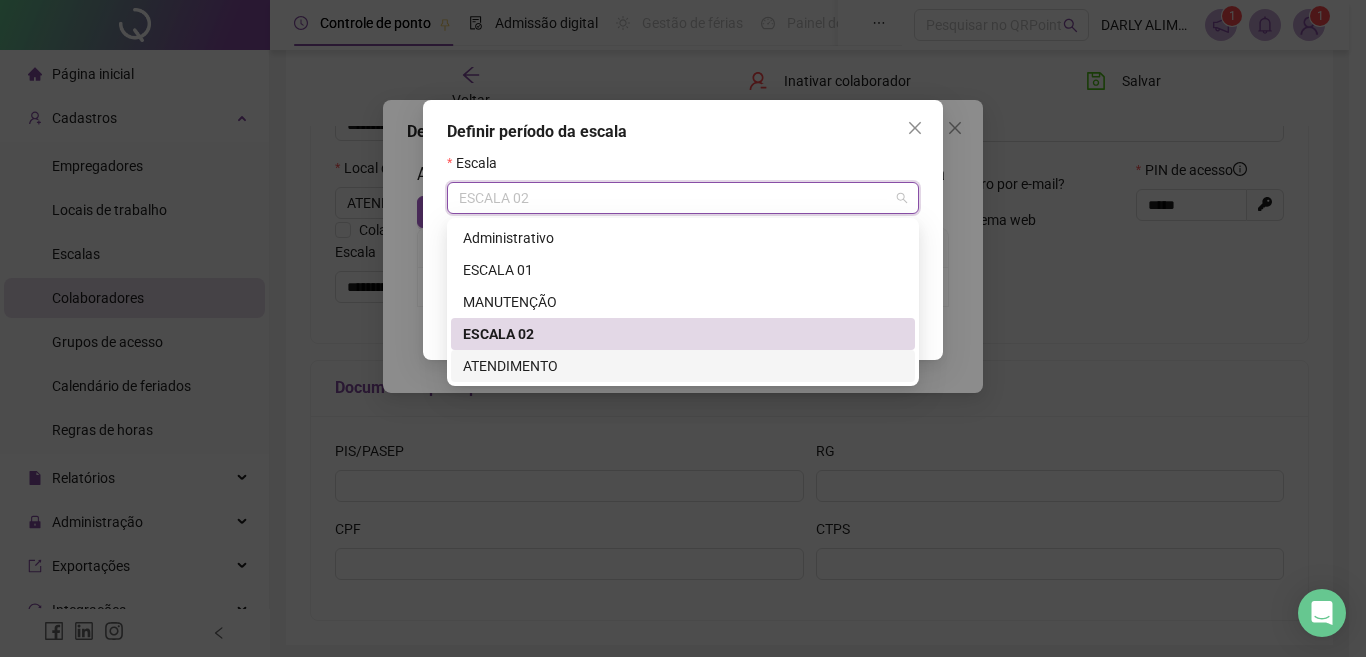 click on "ATENDIMENTO" at bounding box center [683, 366] 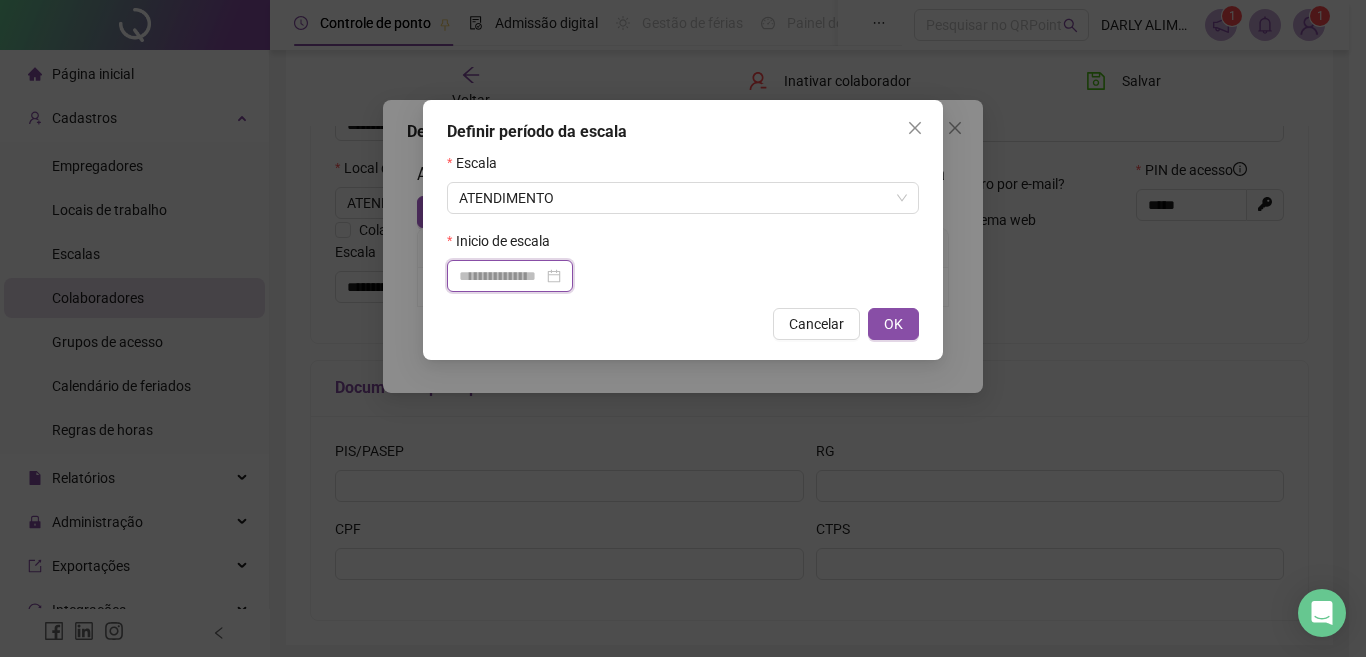 click at bounding box center [501, 276] 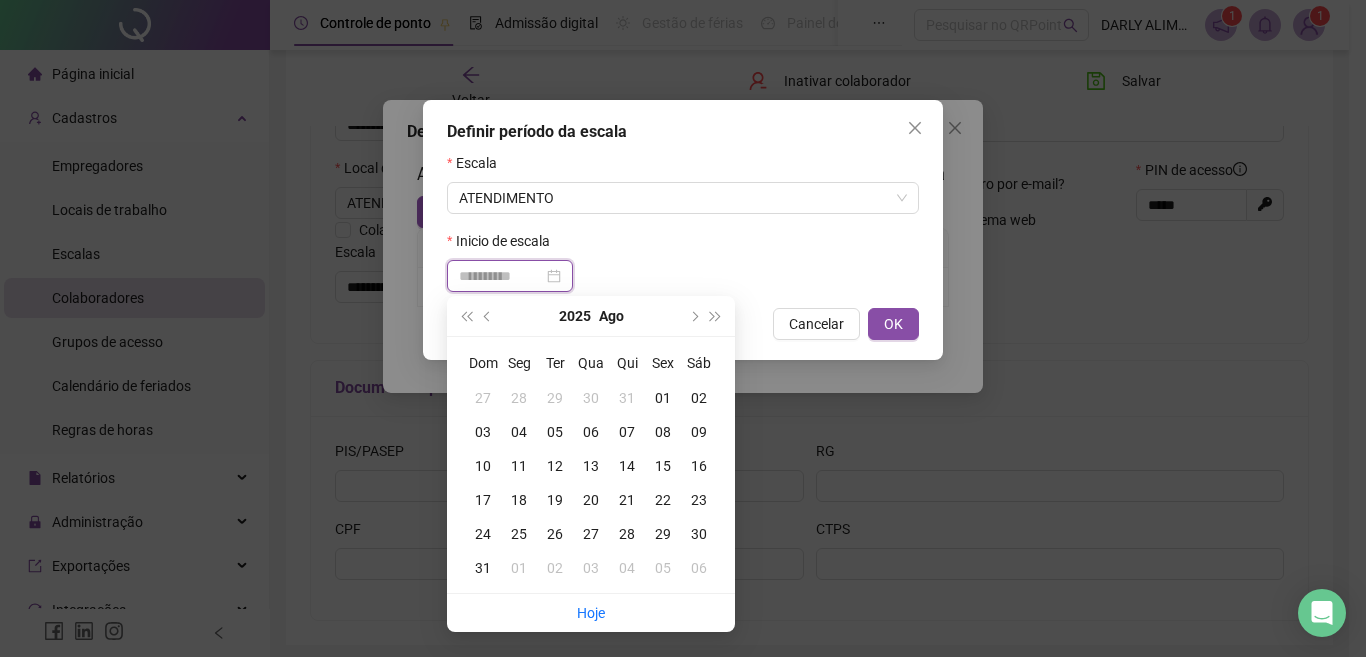 type on "**********" 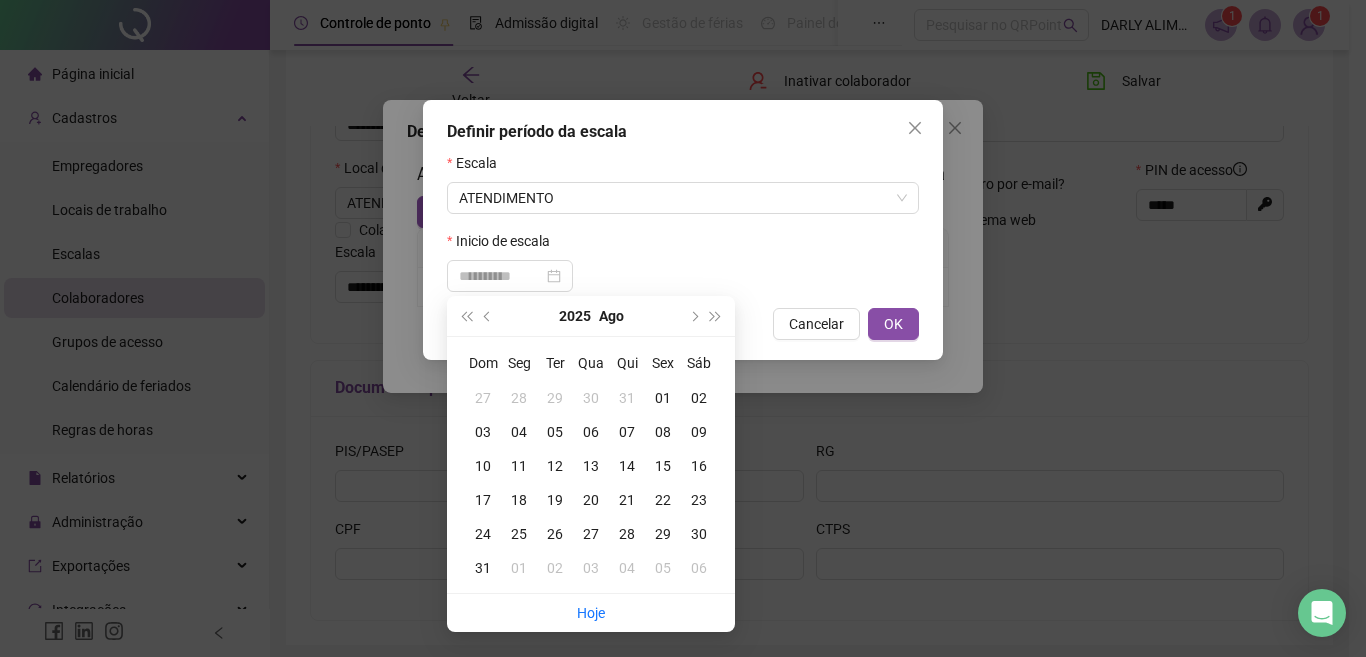 click on "05" at bounding box center [555, 432] 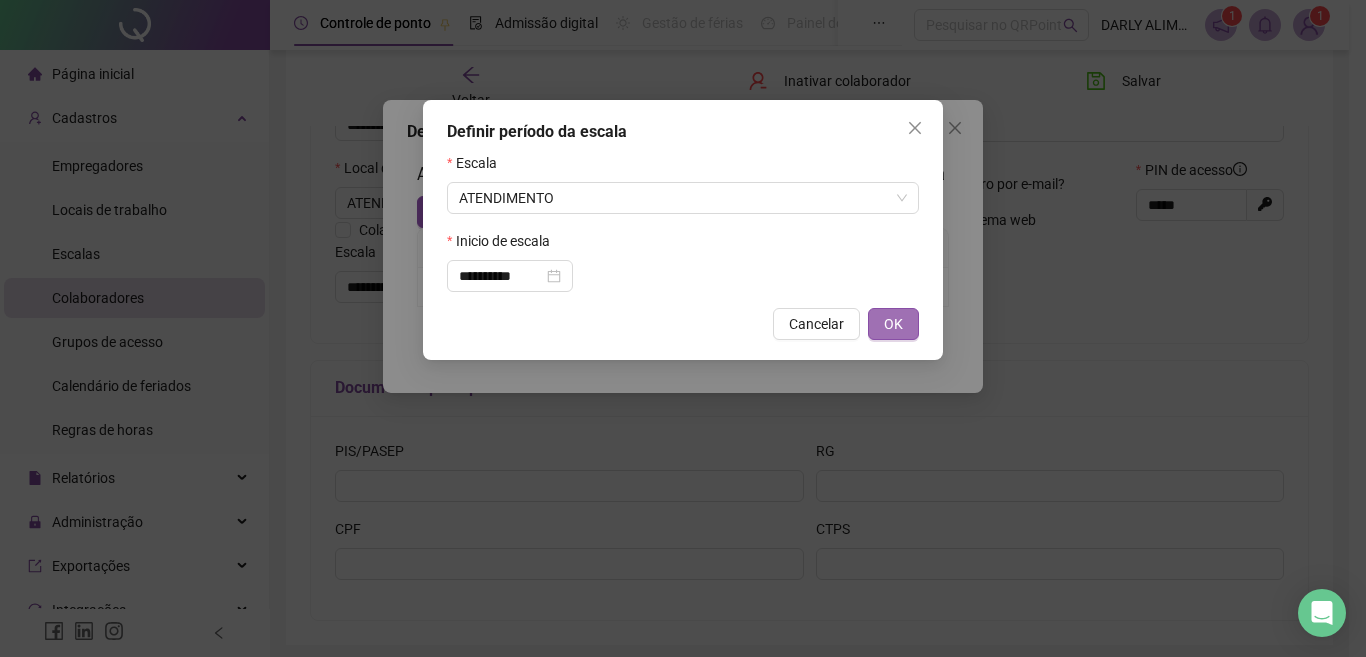 click on "OK" at bounding box center (893, 324) 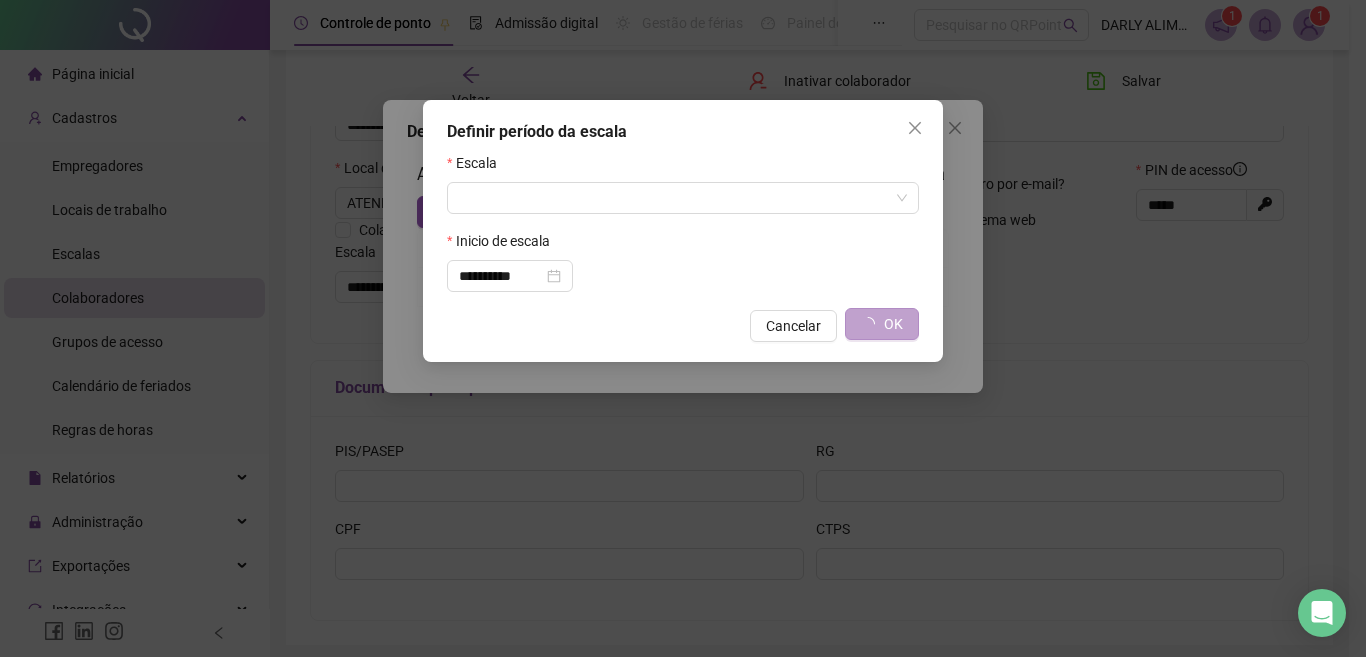 type on "**********" 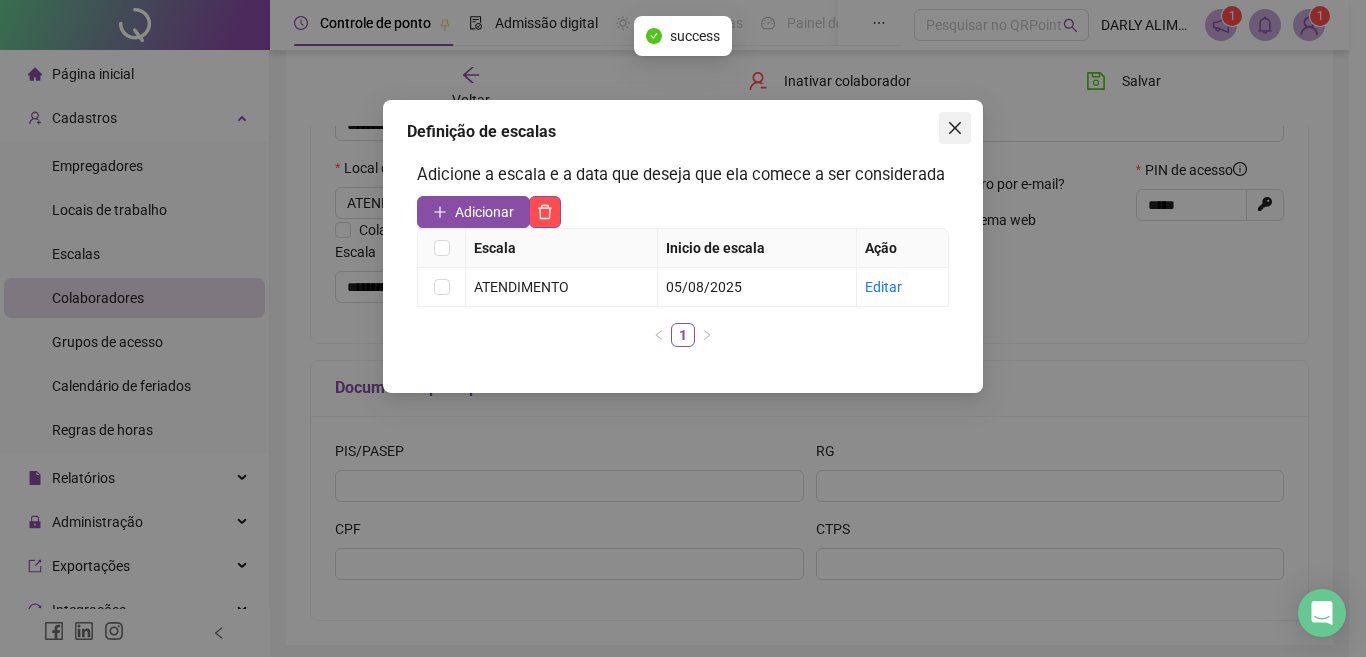 click 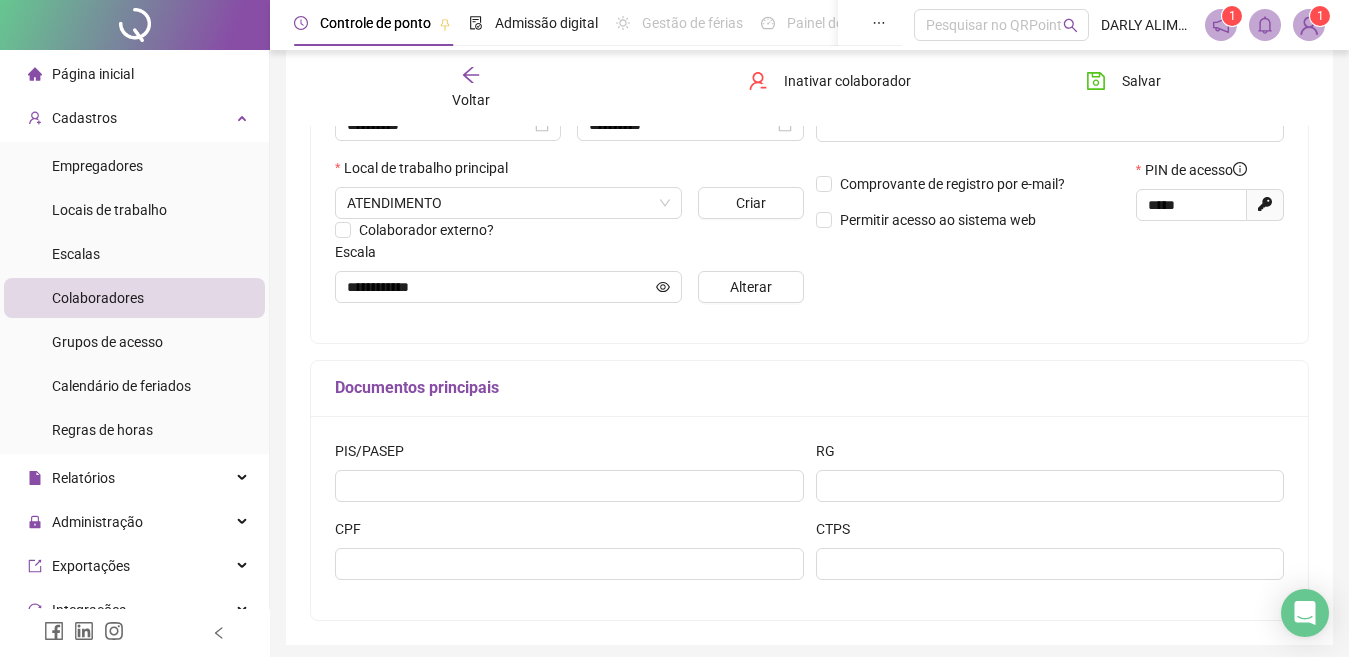 click on "Voltar" at bounding box center [471, 100] 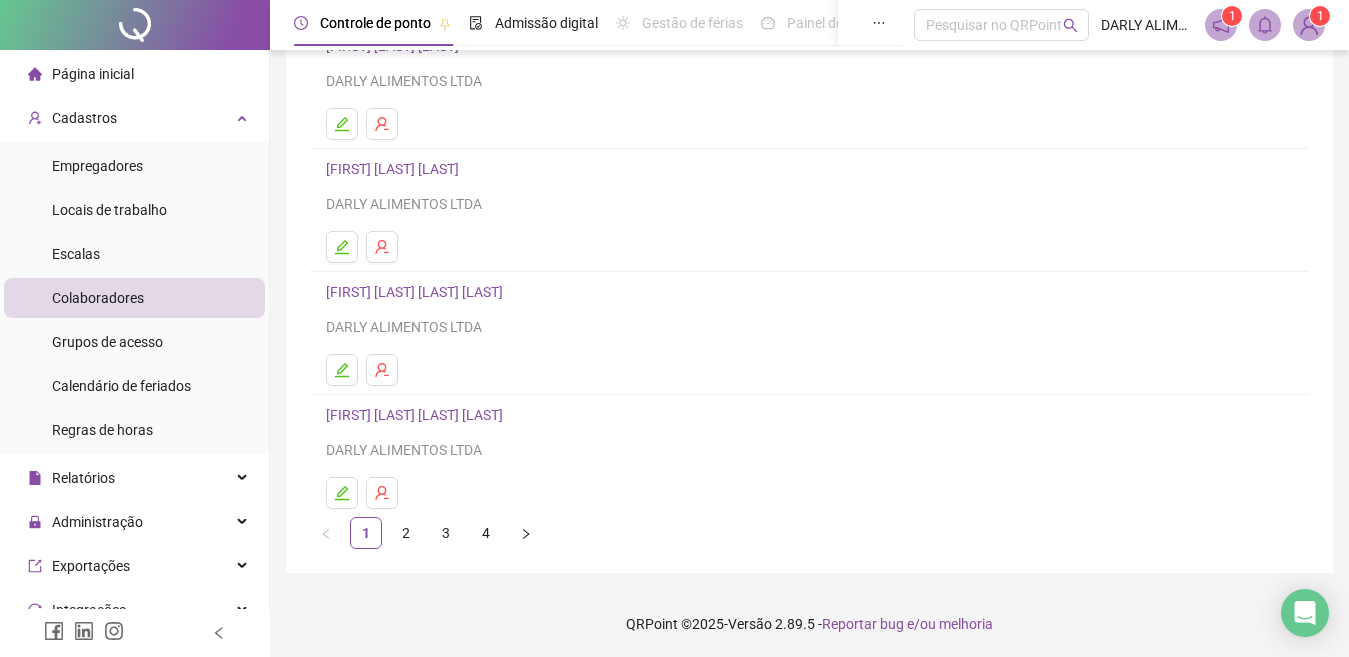 scroll, scrollTop: 310, scrollLeft: 0, axis: vertical 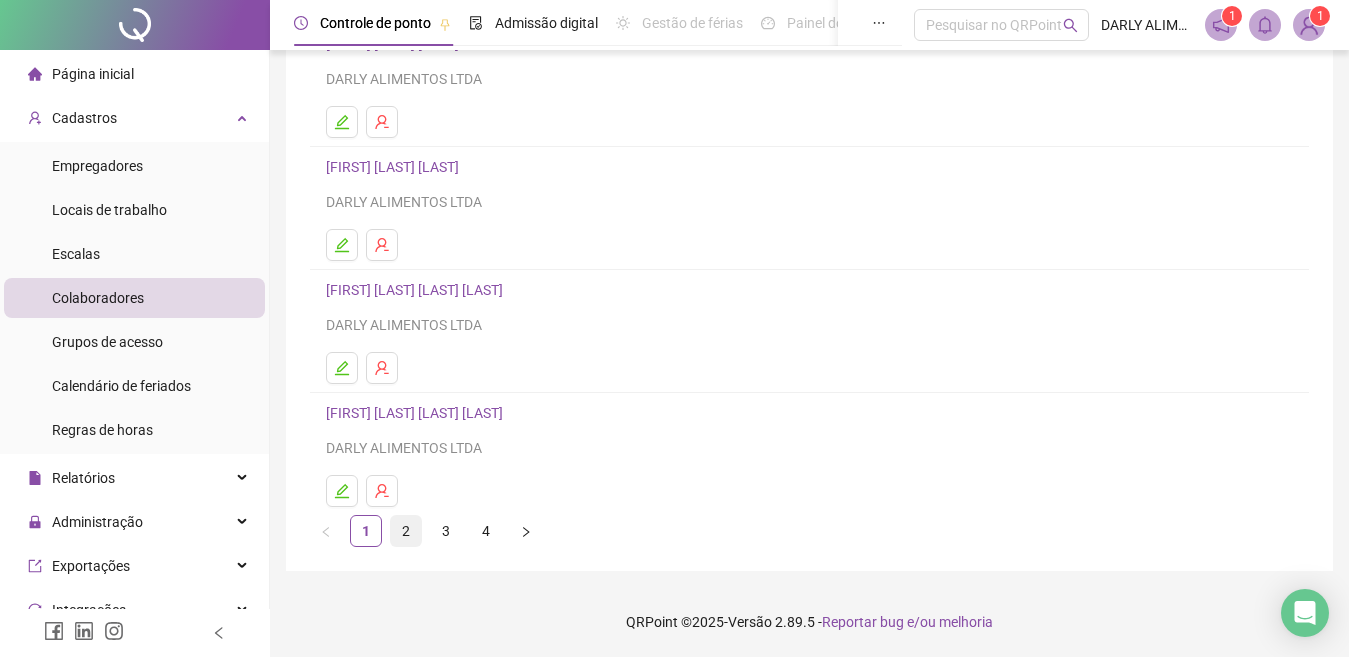 click on "2" at bounding box center [406, 531] 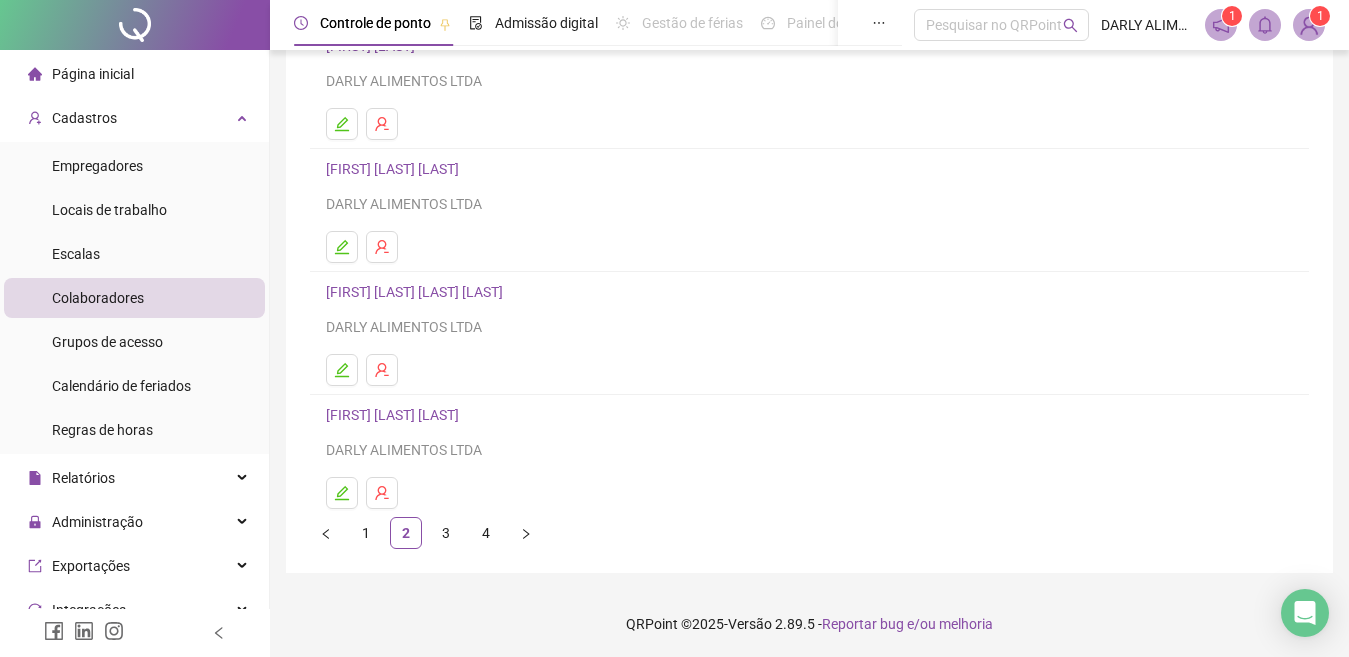 scroll, scrollTop: 310, scrollLeft: 0, axis: vertical 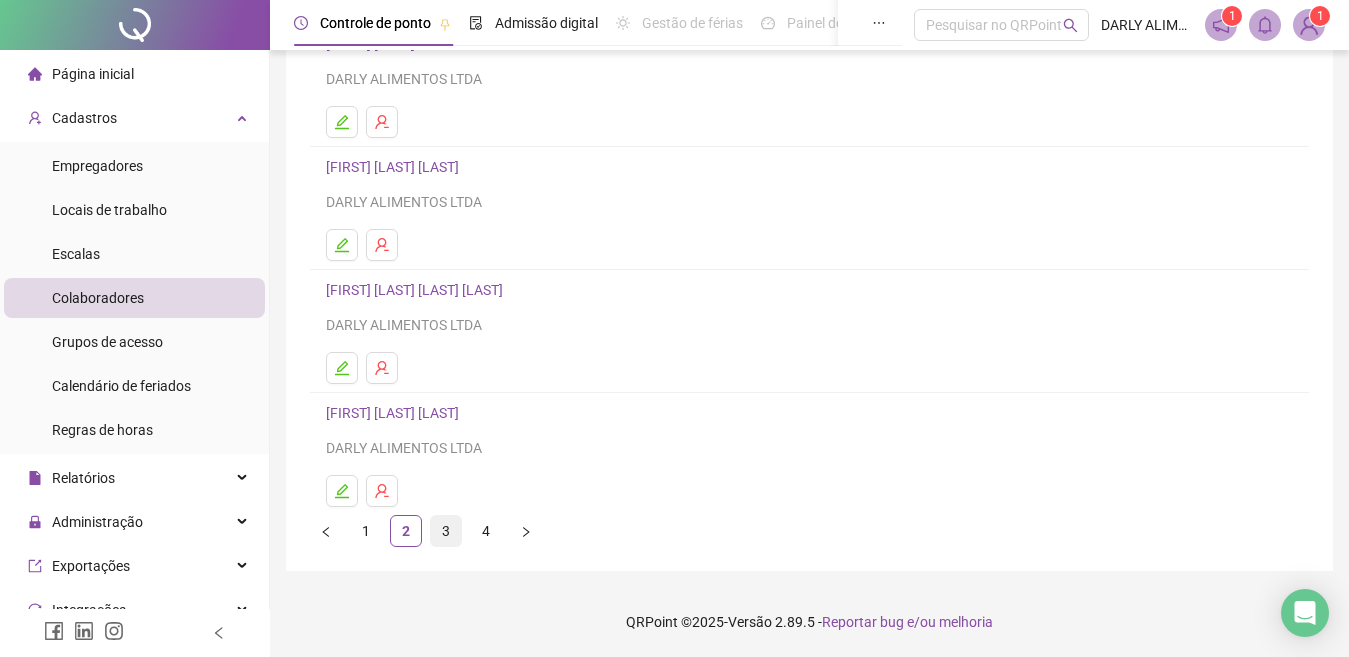 click on "3" at bounding box center [446, 531] 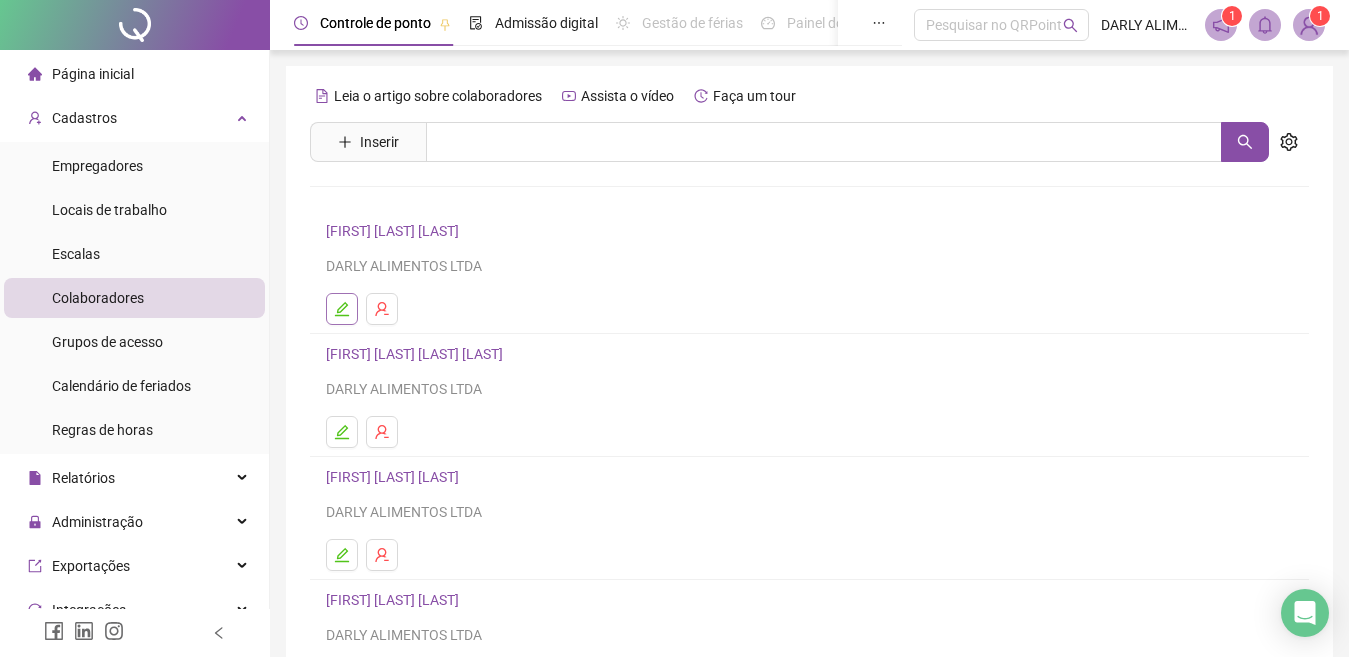 click at bounding box center (342, 309) 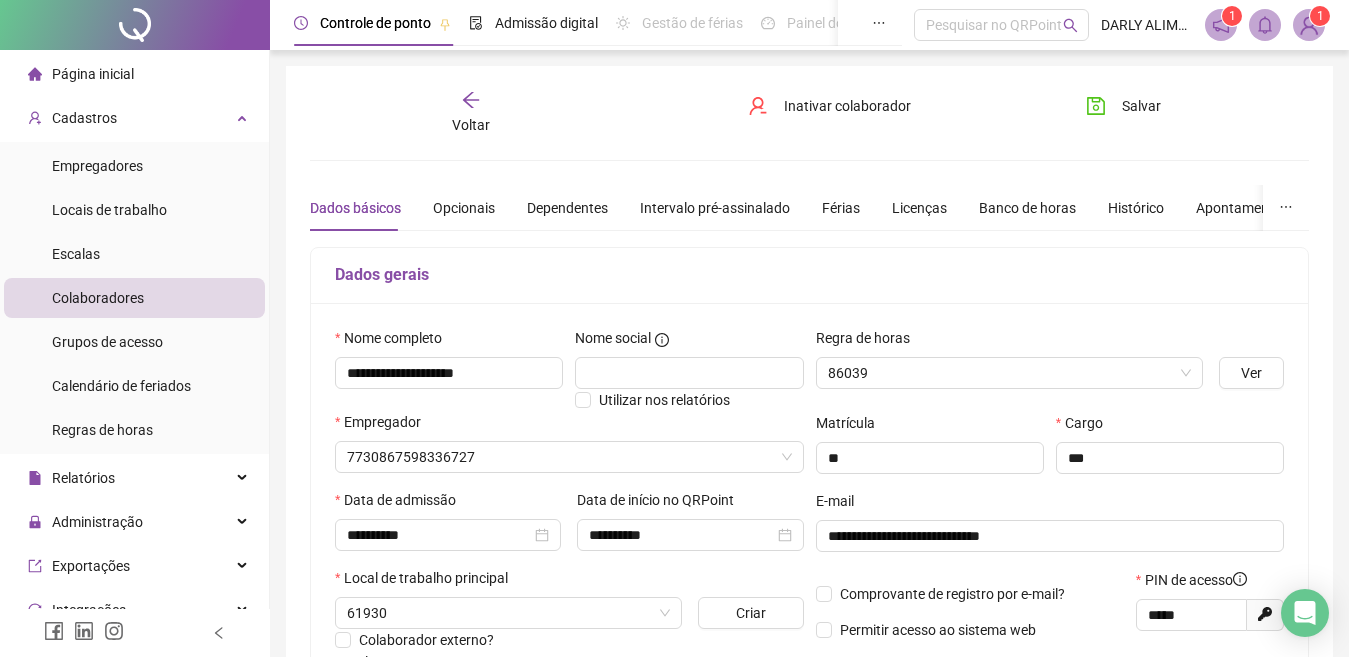 type on "*********" 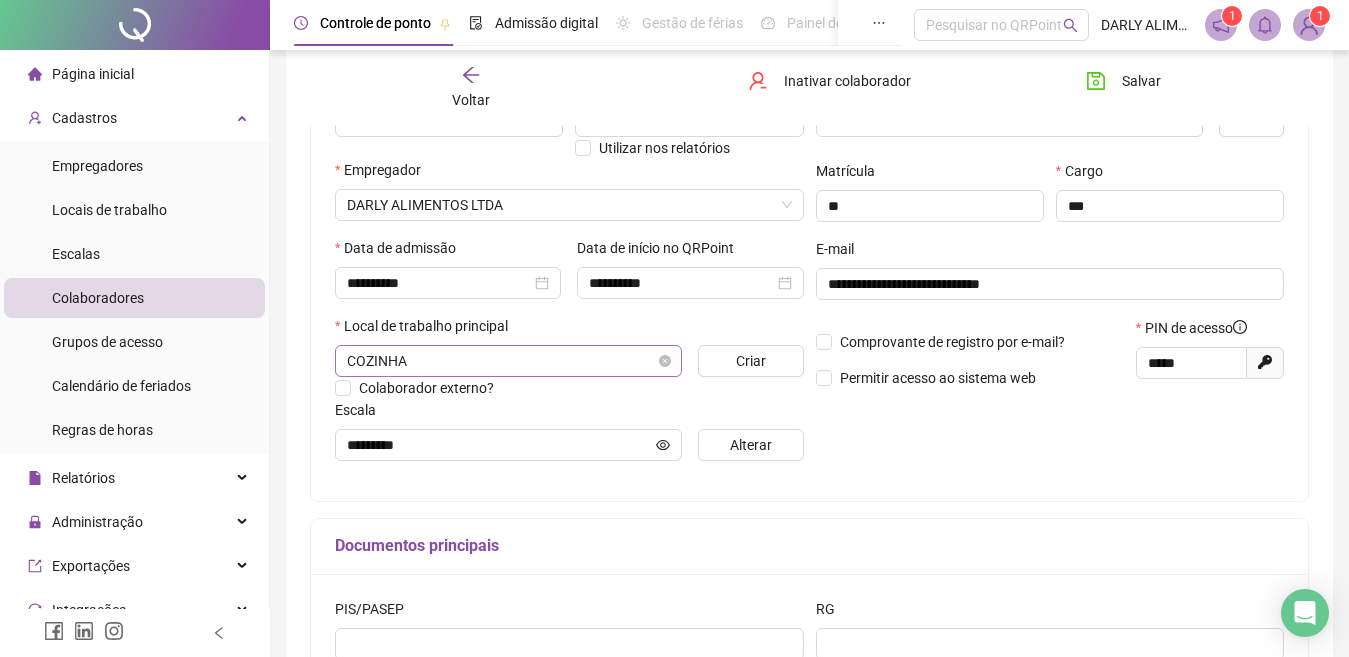 scroll, scrollTop: 300, scrollLeft: 0, axis: vertical 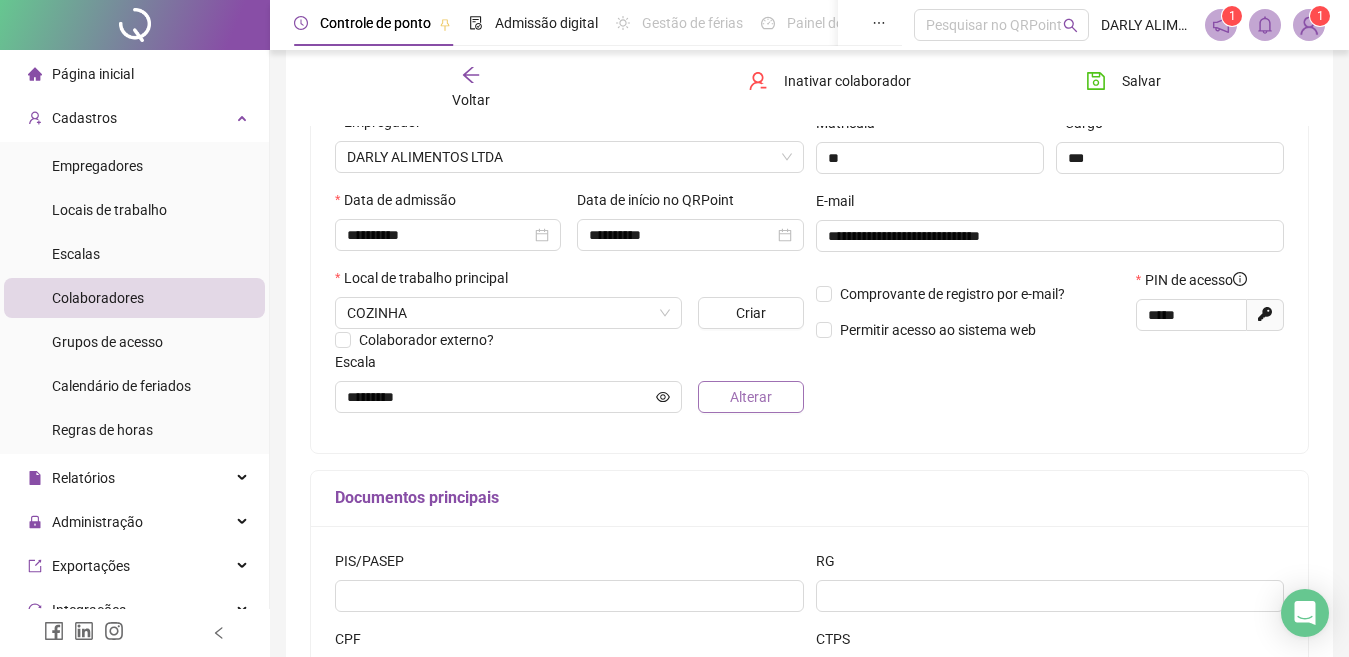 click on "Alterar" at bounding box center [750, 397] 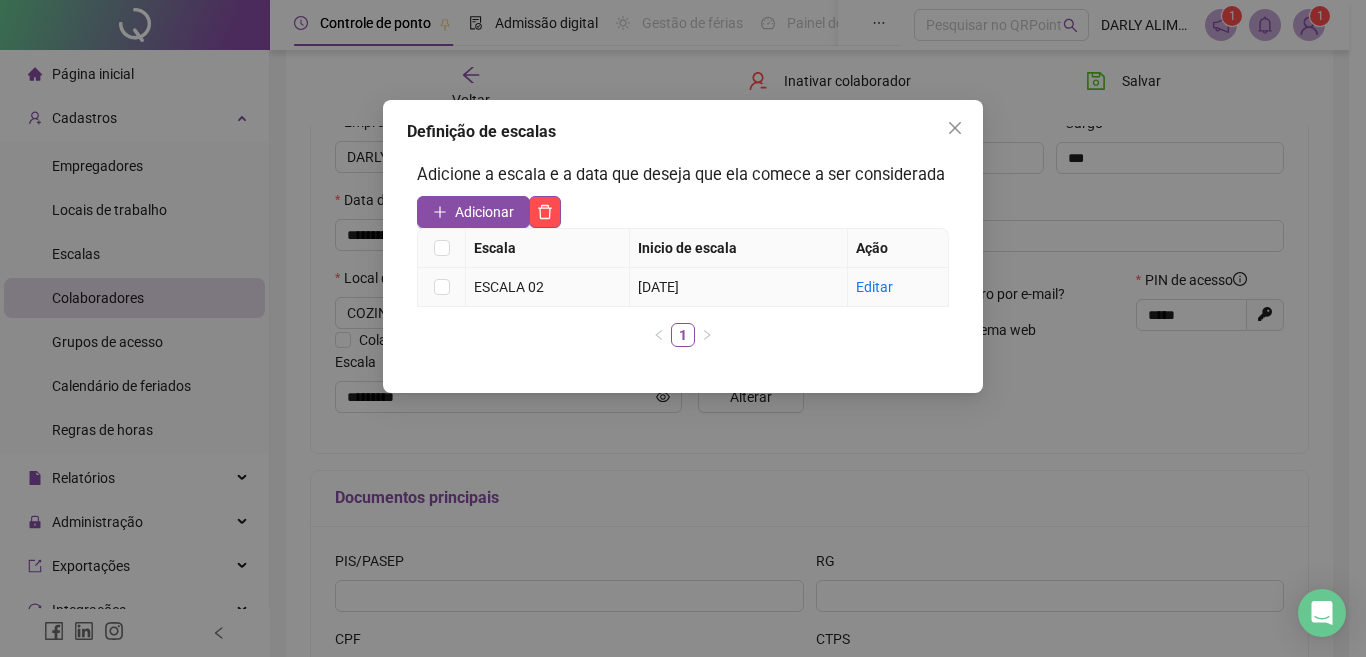 click on "ESCALA 02" at bounding box center (547, 287) 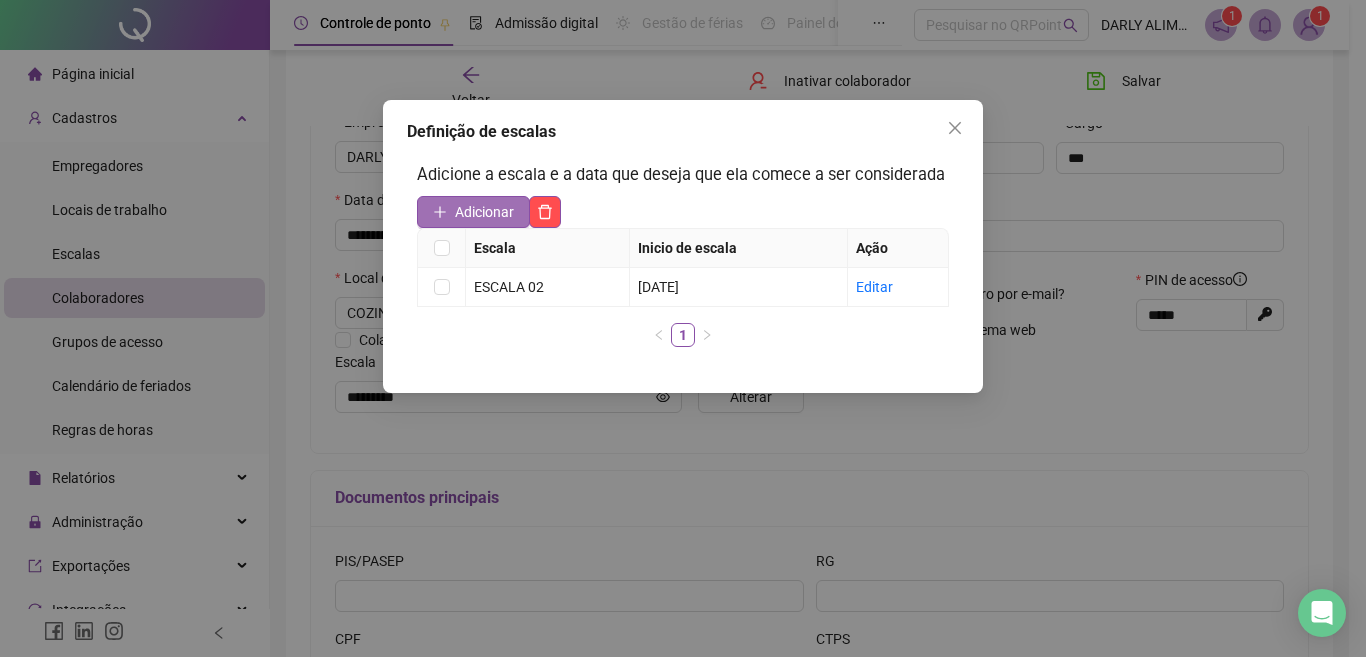 click on "Adicionar" at bounding box center [484, 212] 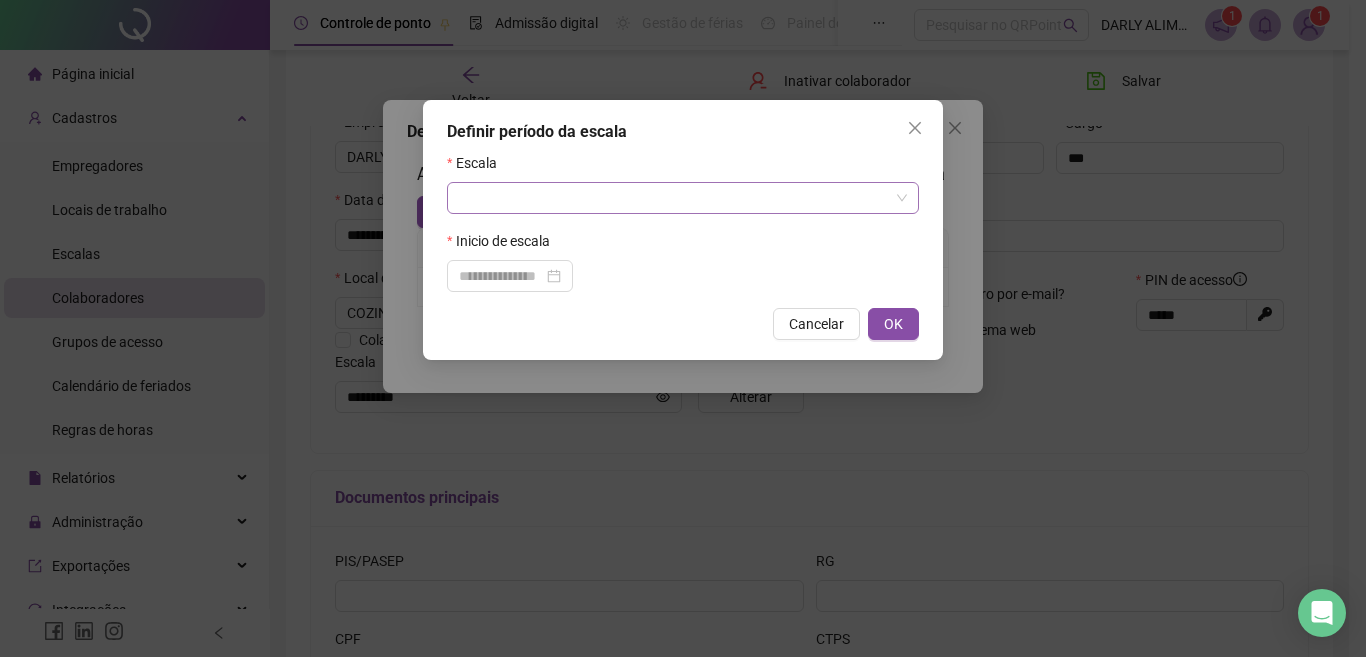 click at bounding box center [674, 198] 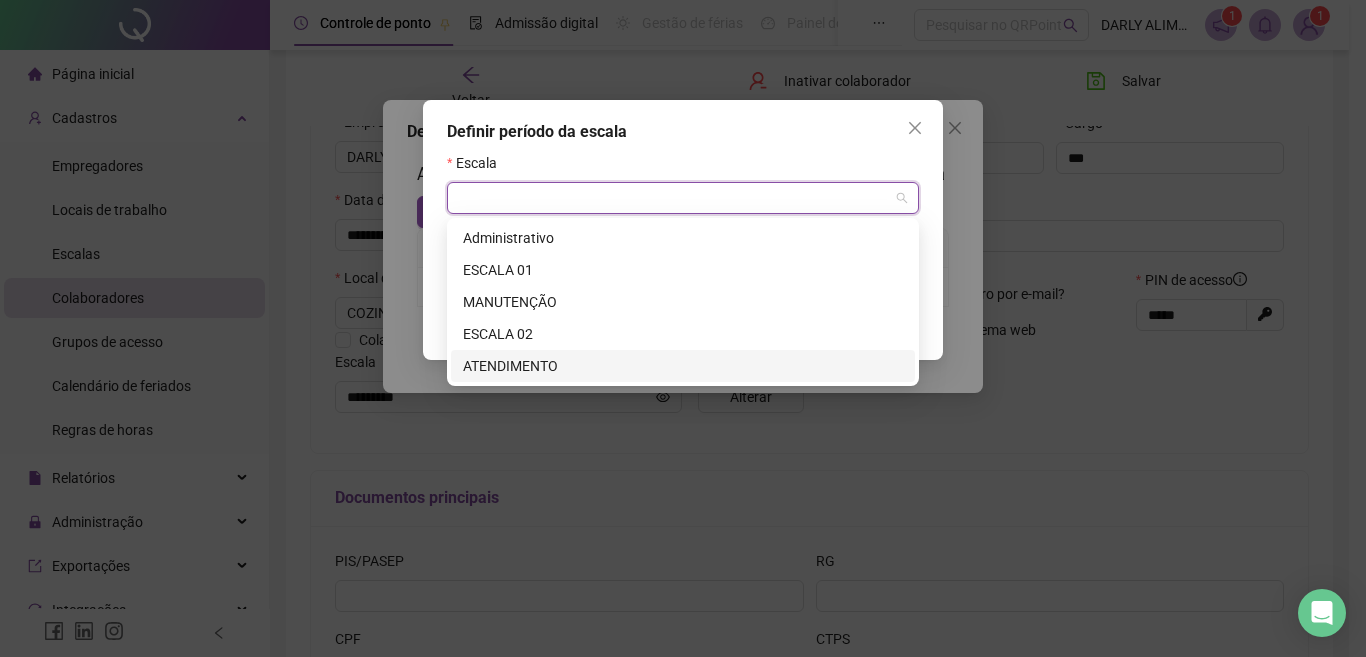 click on "ATENDIMENTO" at bounding box center (683, 366) 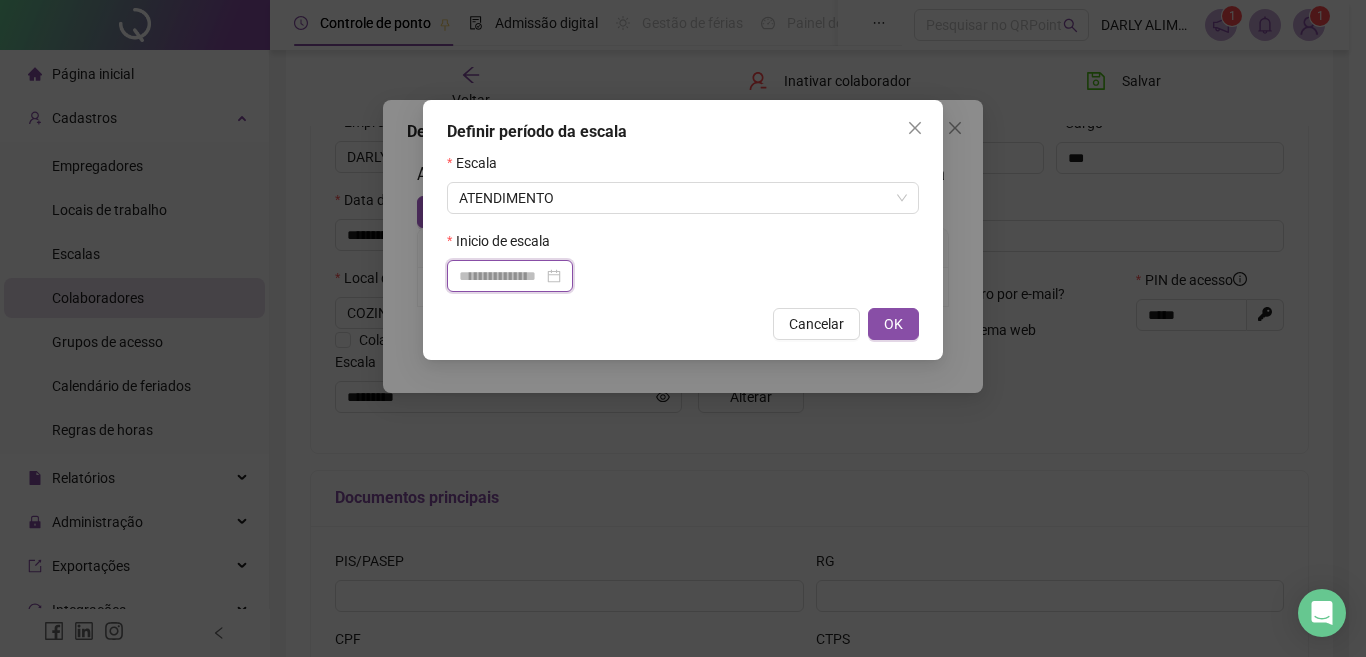 click at bounding box center [501, 276] 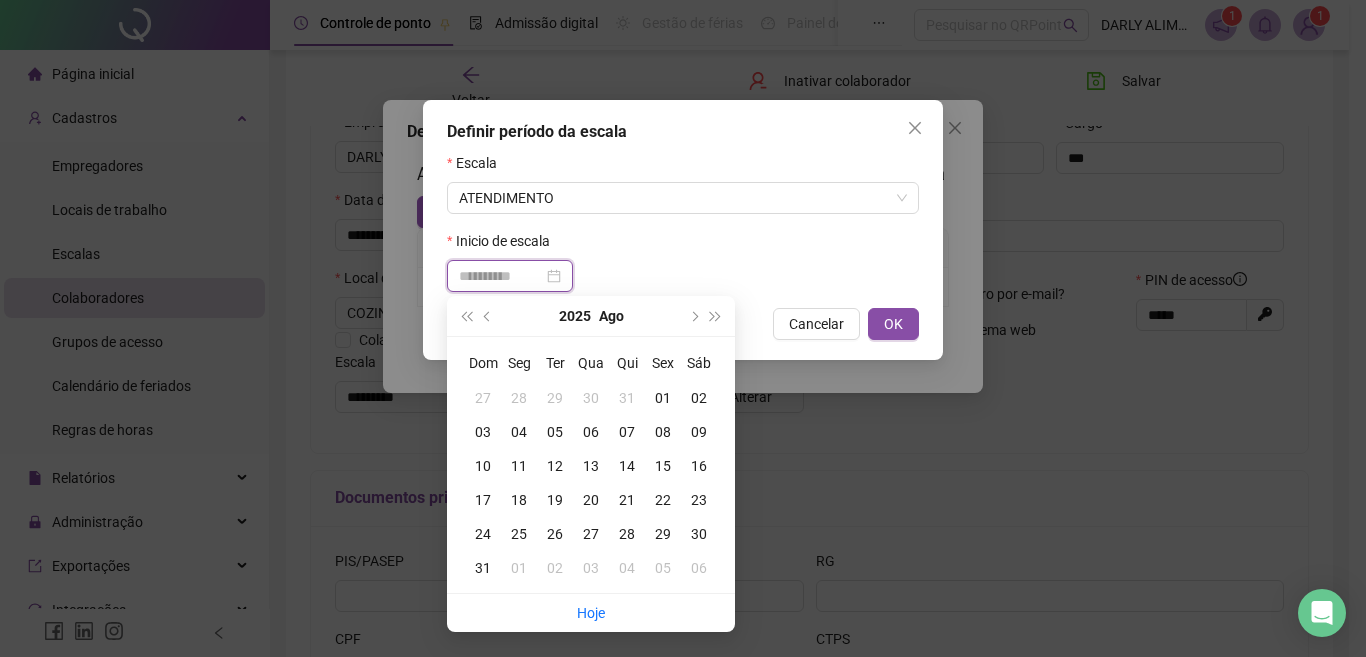 type on "**********" 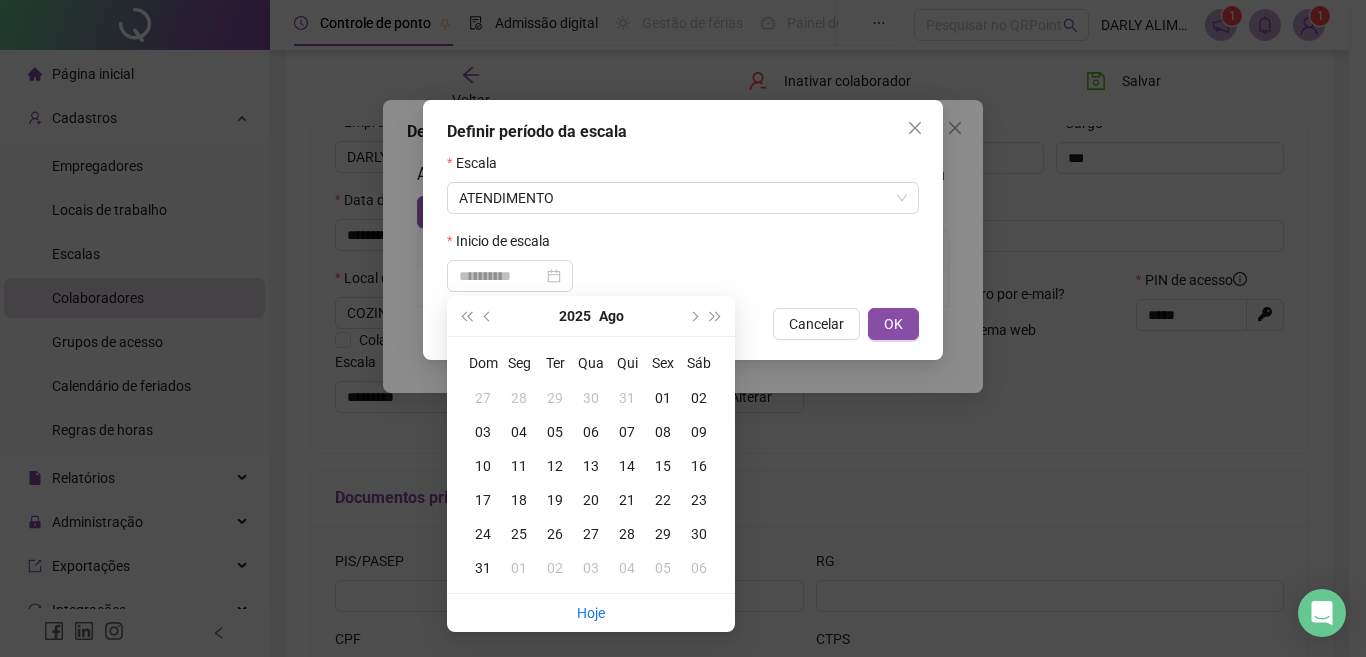 click on "05" at bounding box center [555, 432] 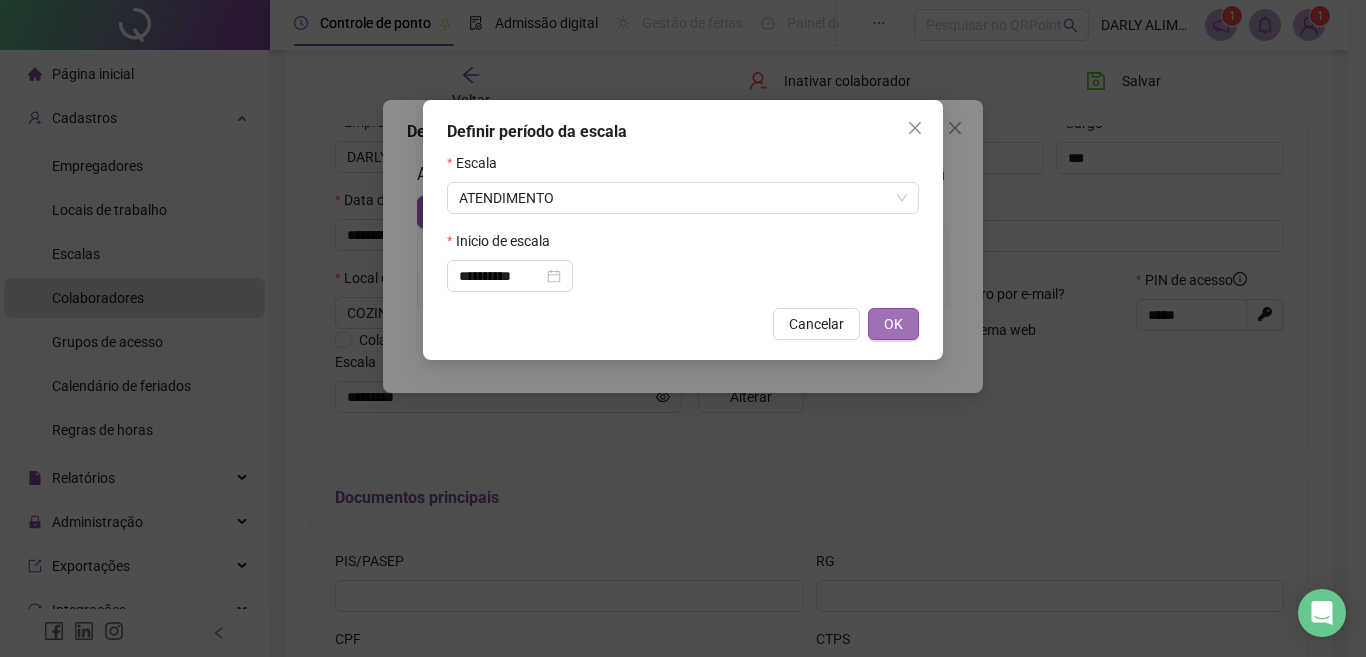 click on "OK" at bounding box center [893, 324] 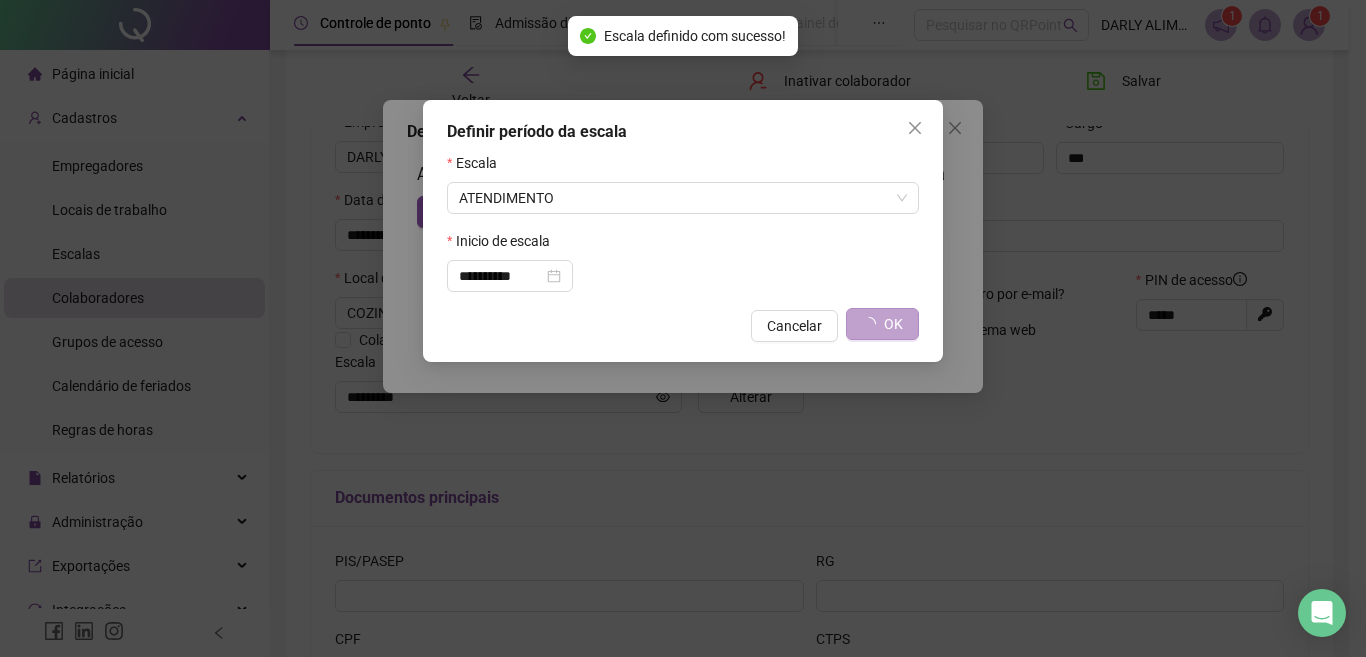 type on "**********" 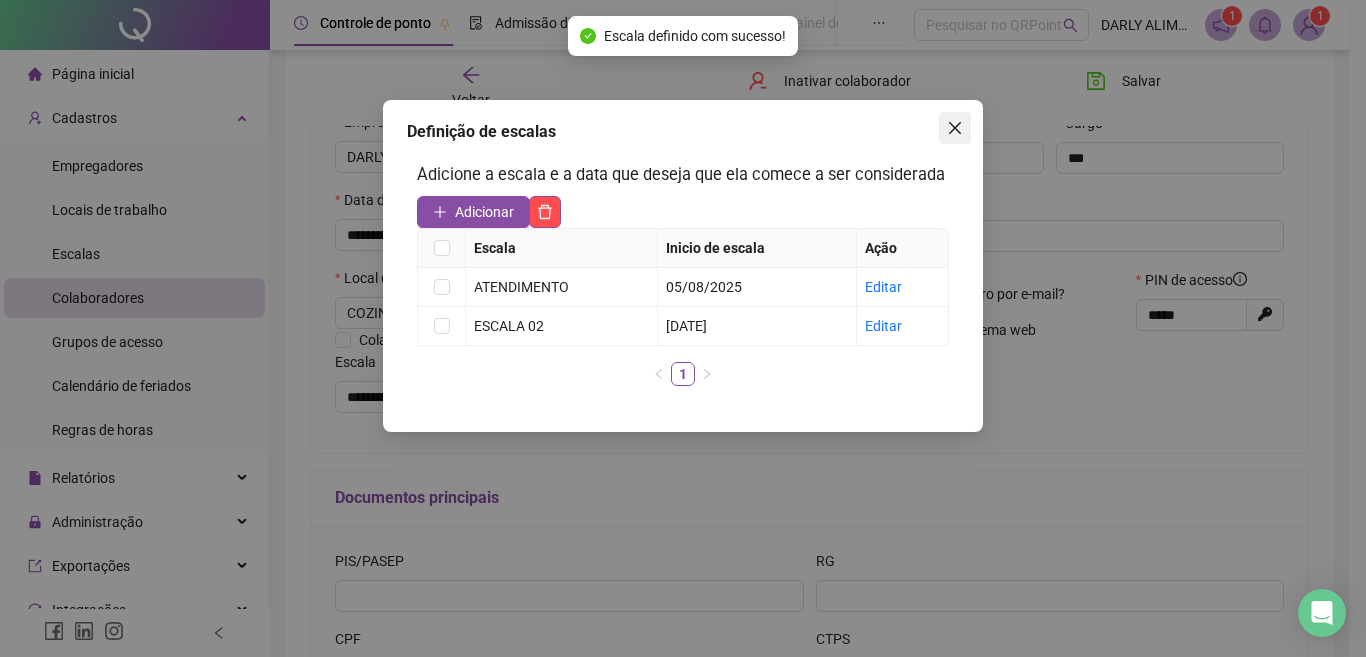 click 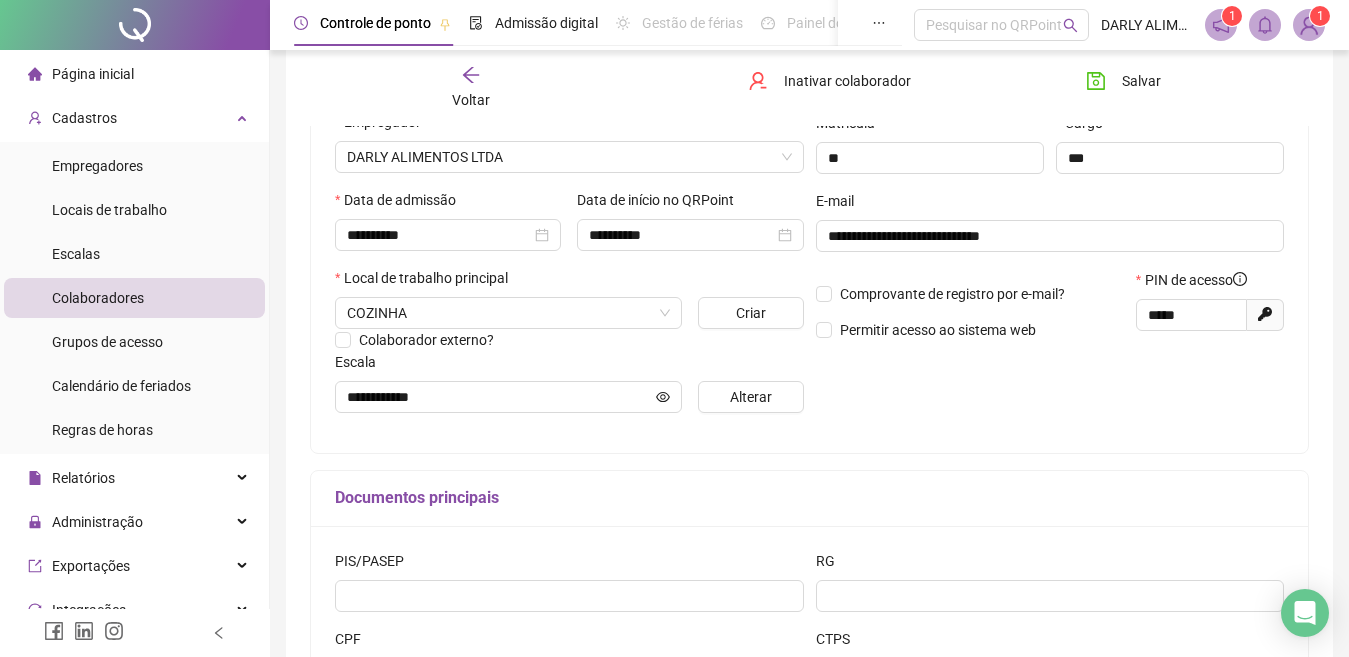 click on "Voltar" at bounding box center [471, 88] 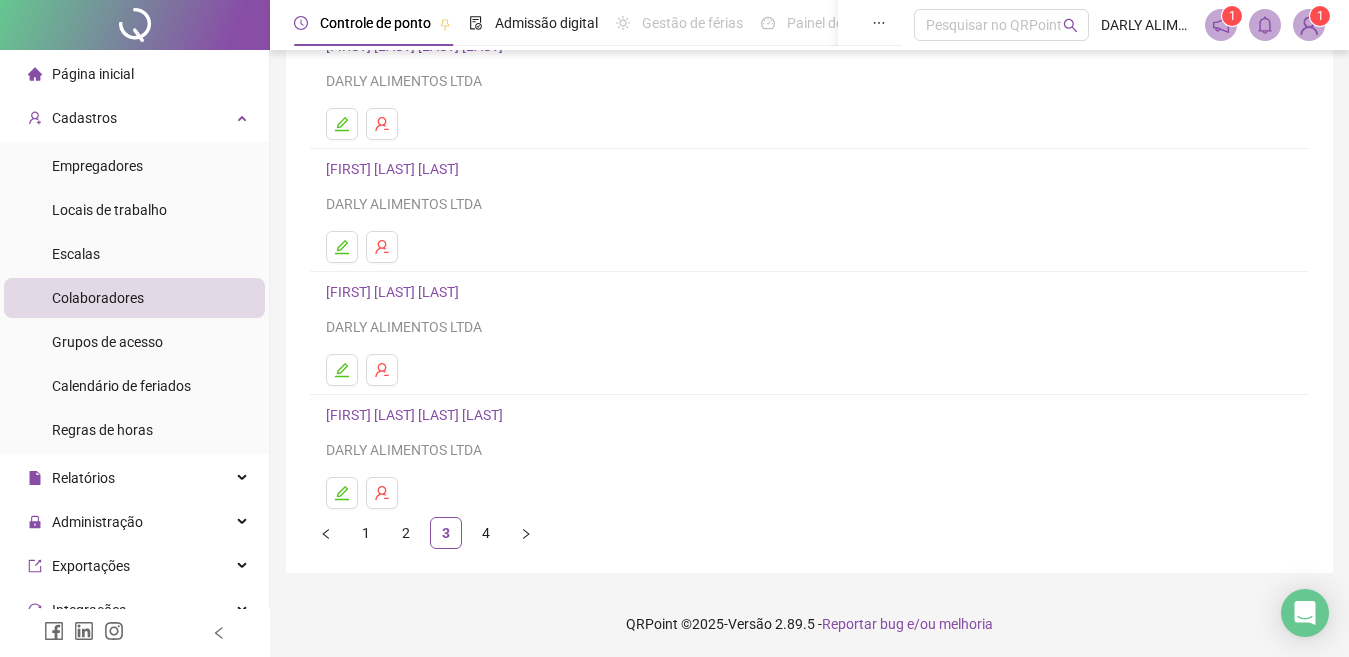 scroll, scrollTop: 310, scrollLeft: 0, axis: vertical 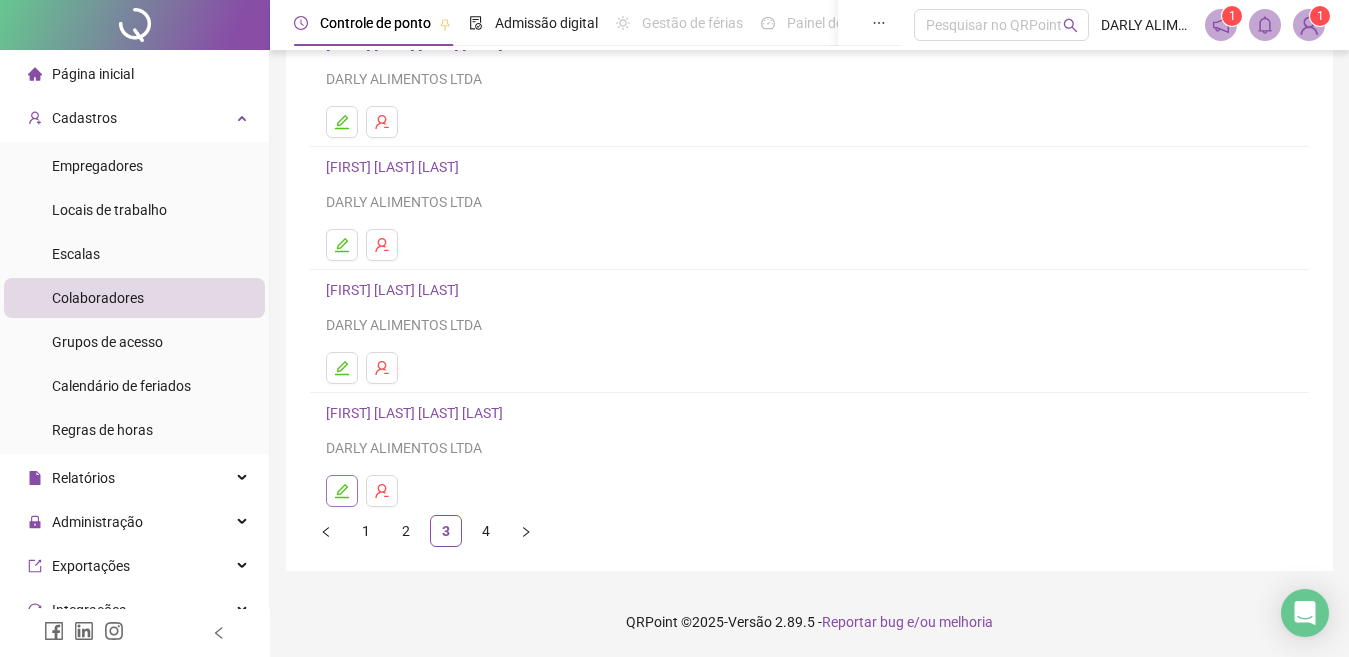 click 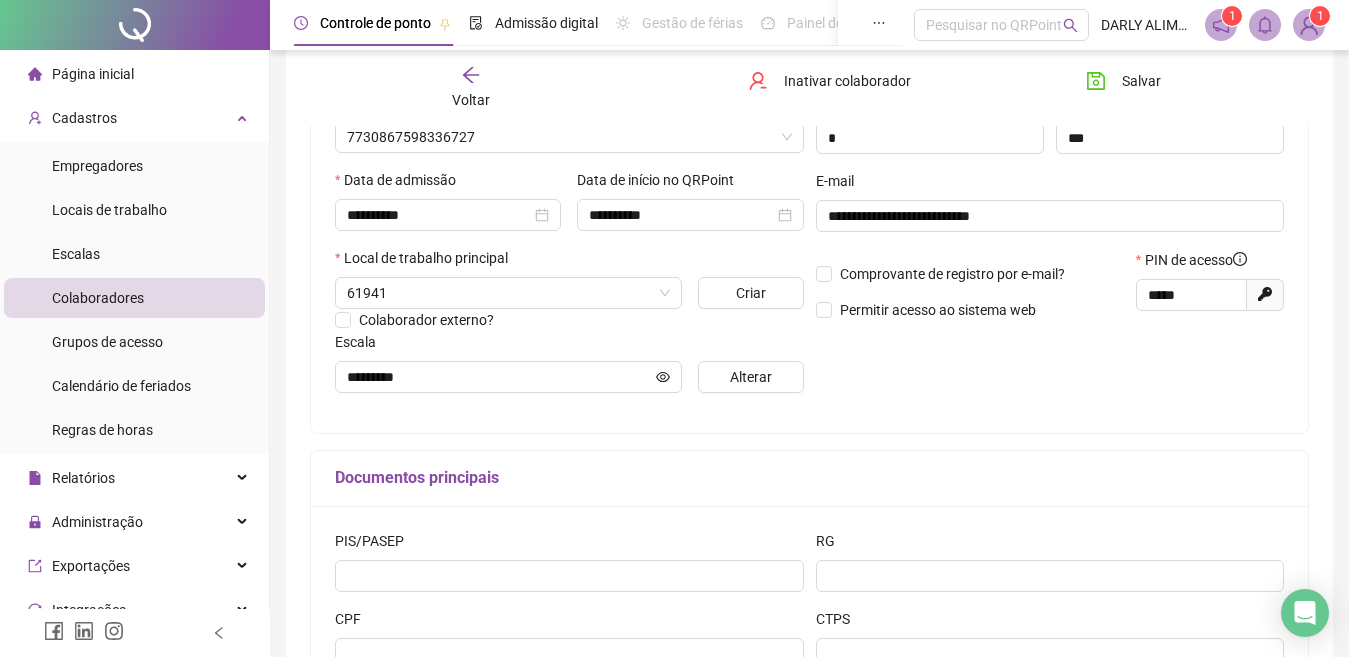 type on "*********" 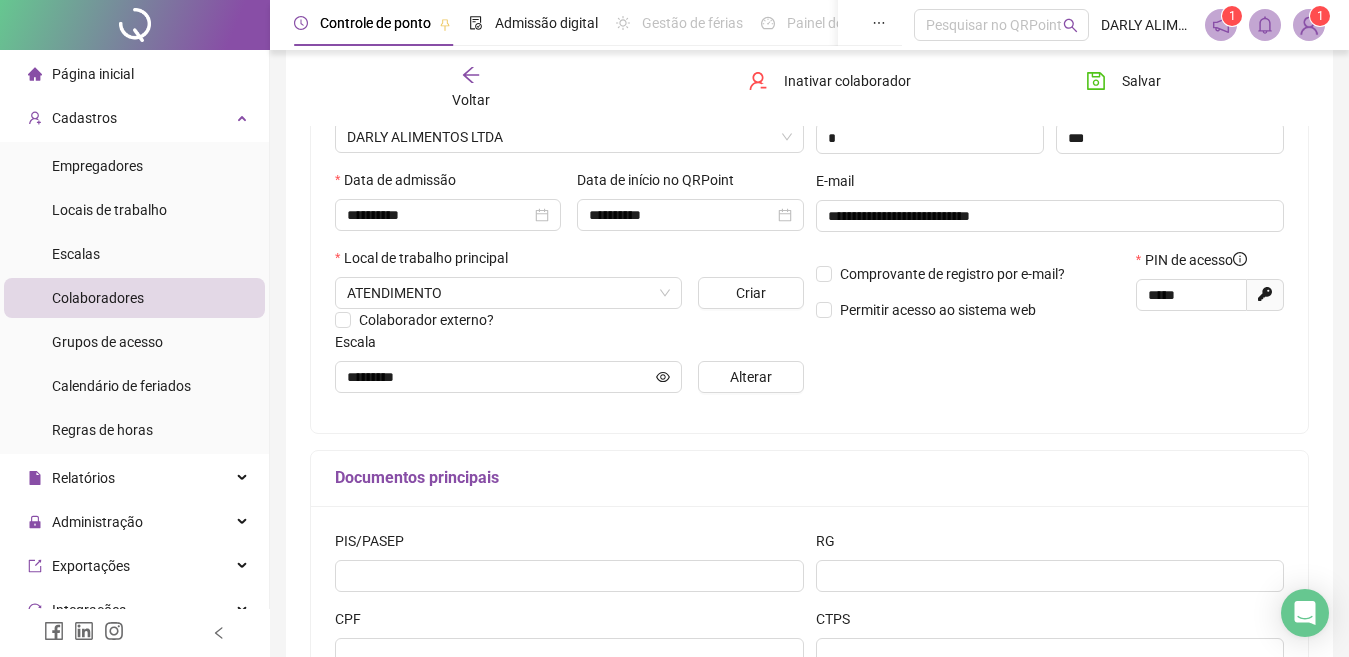 scroll, scrollTop: 420, scrollLeft: 0, axis: vertical 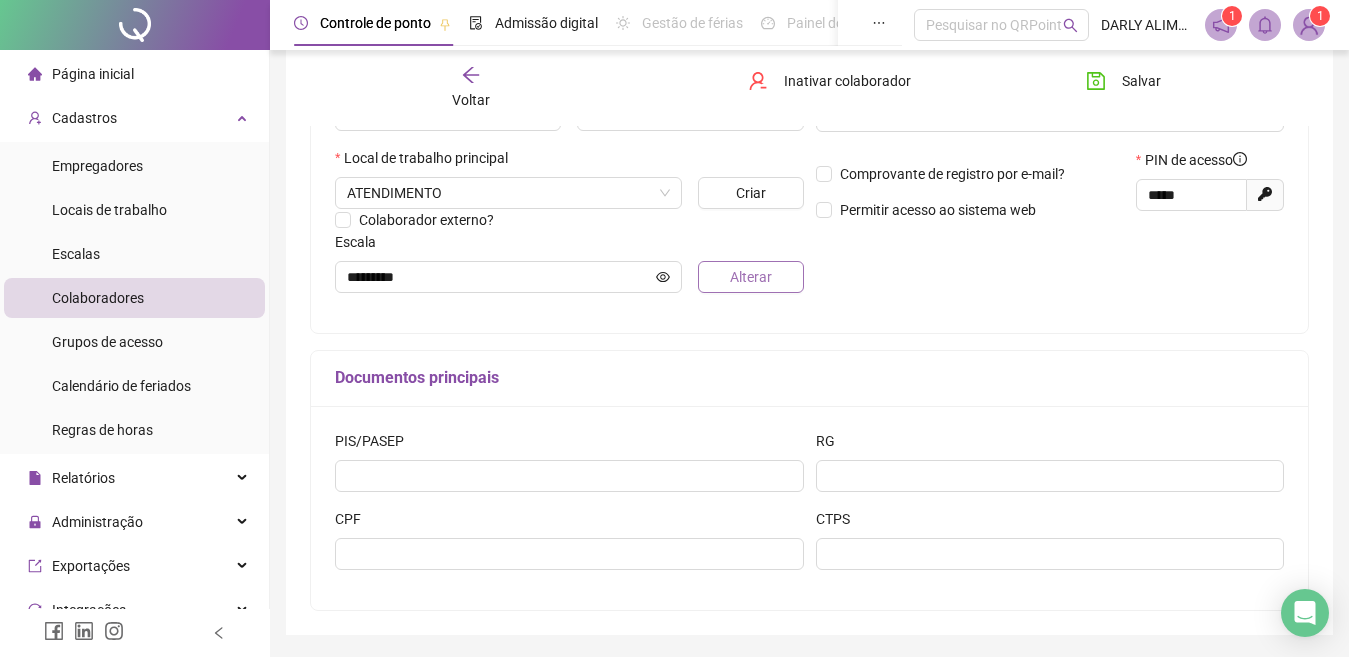 click on "Alterar" at bounding box center [750, 277] 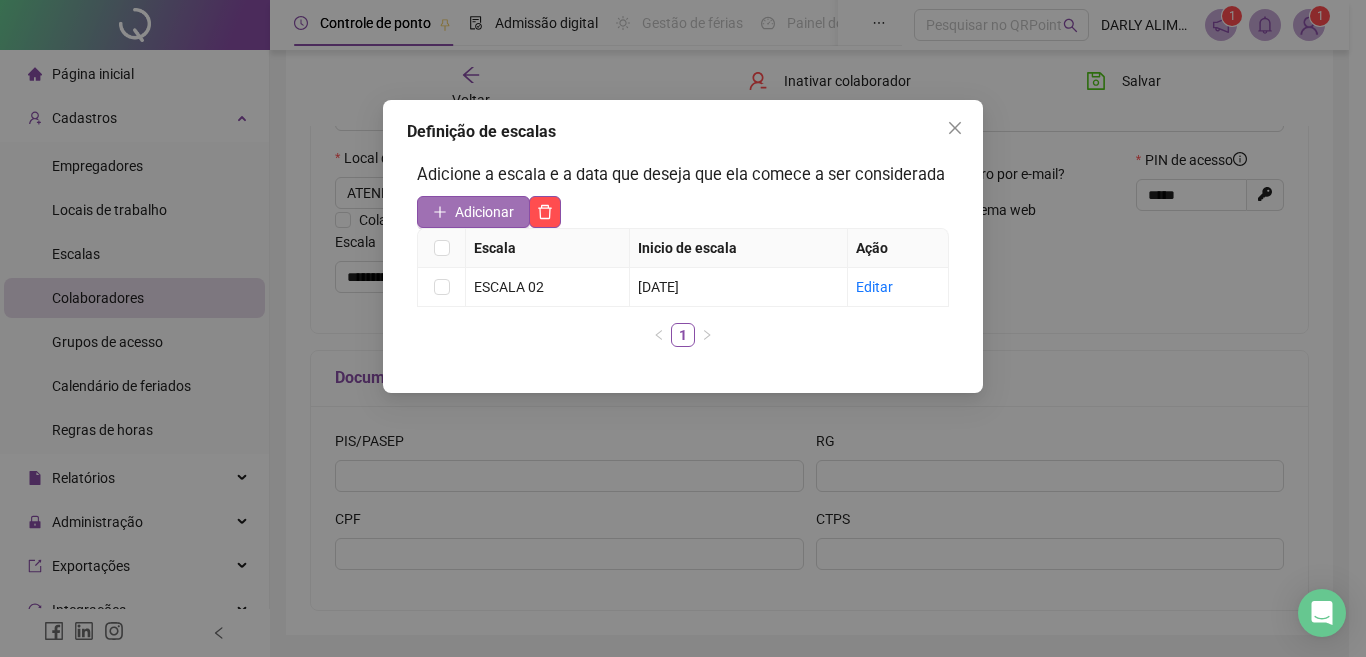 click on "Adicionar" at bounding box center [484, 212] 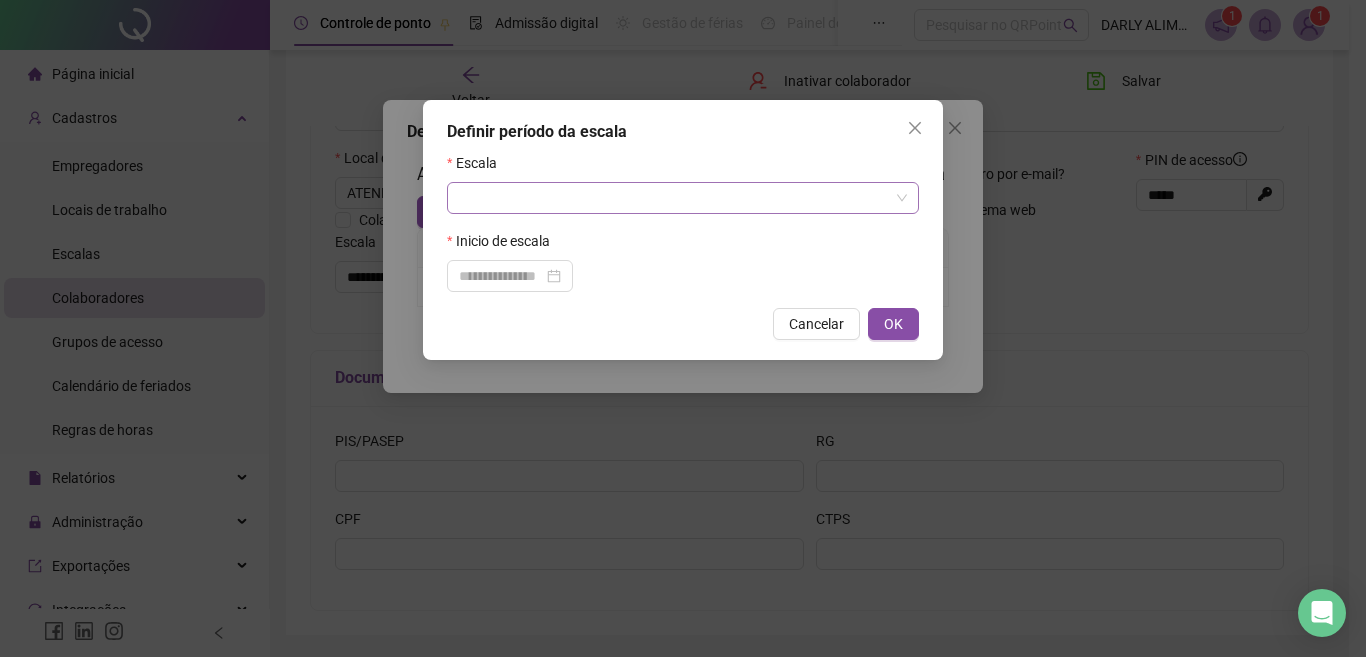 click at bounding box center (674, 198) 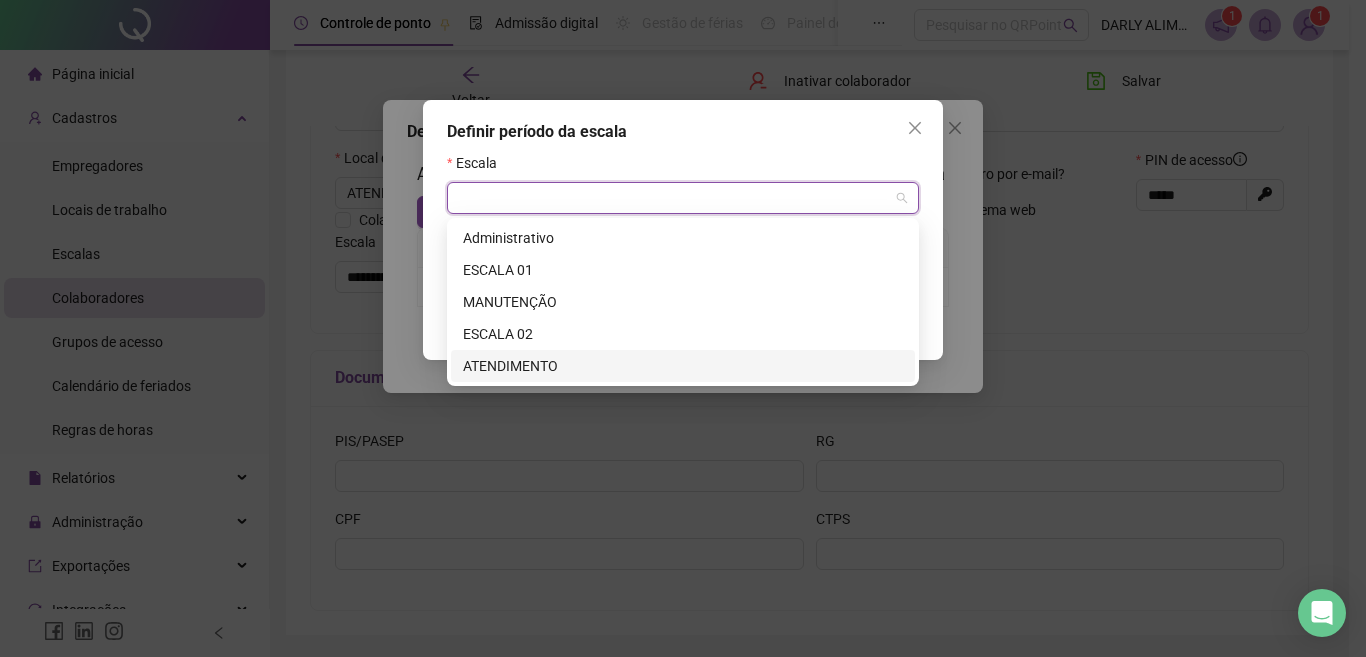 click on "ATENDIMENTO" at bounding box center [683, 366] 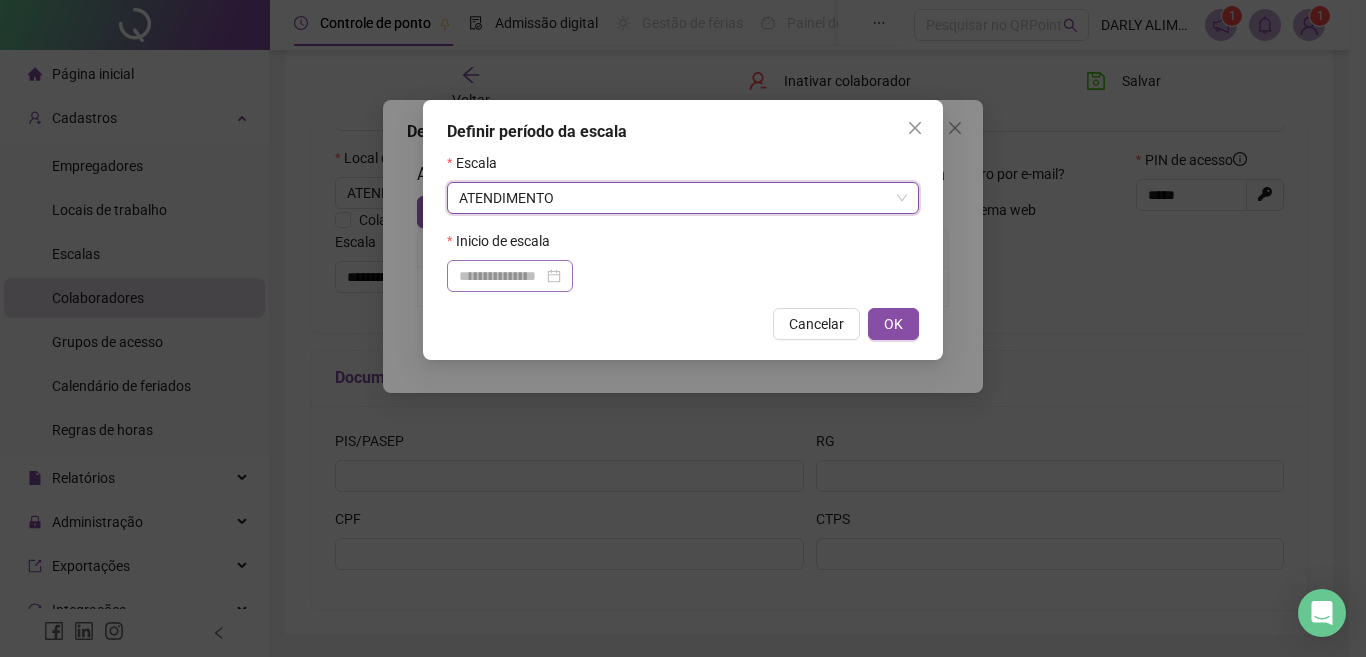 click at bounding box center (510, 276) 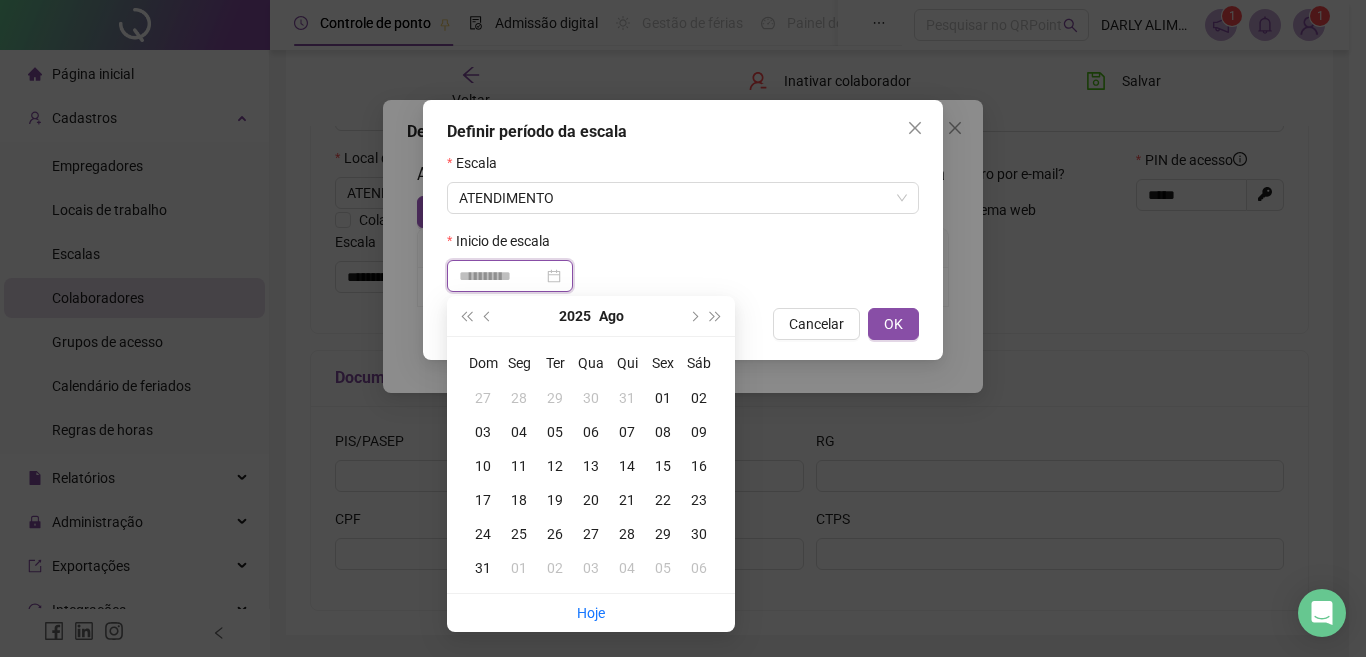 type on "**********" 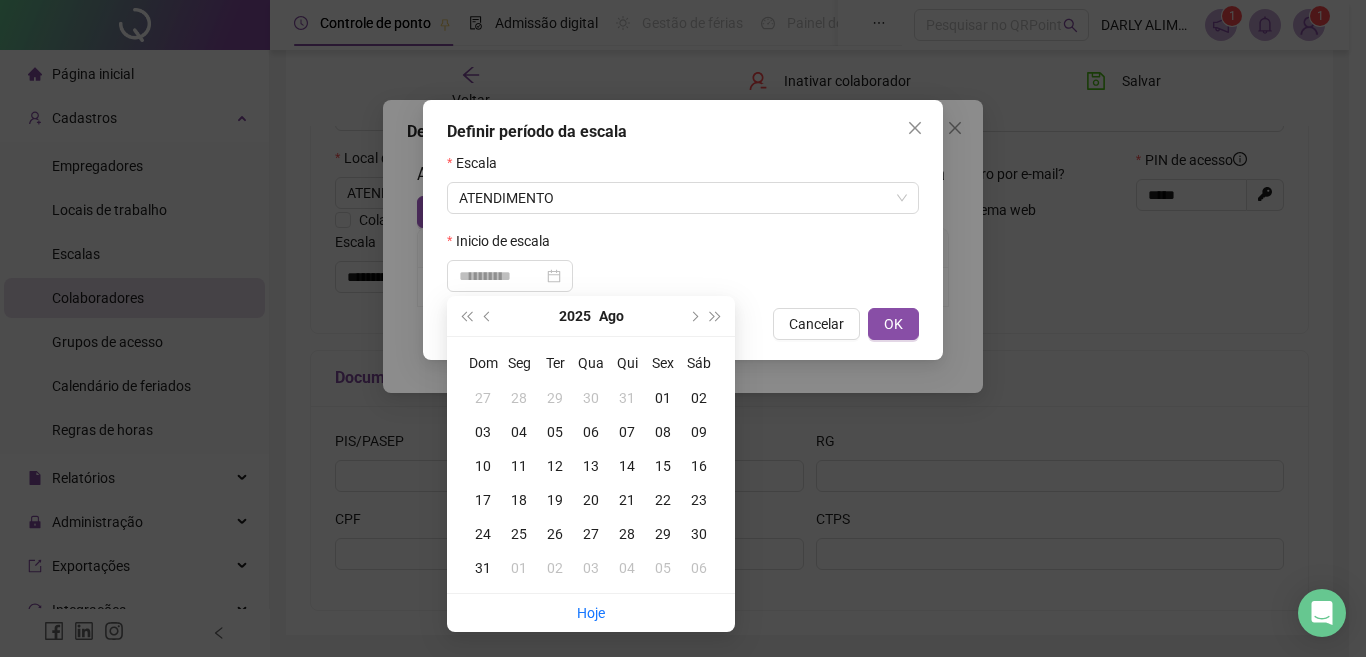 click on "05" at bounding box center (555, 432) 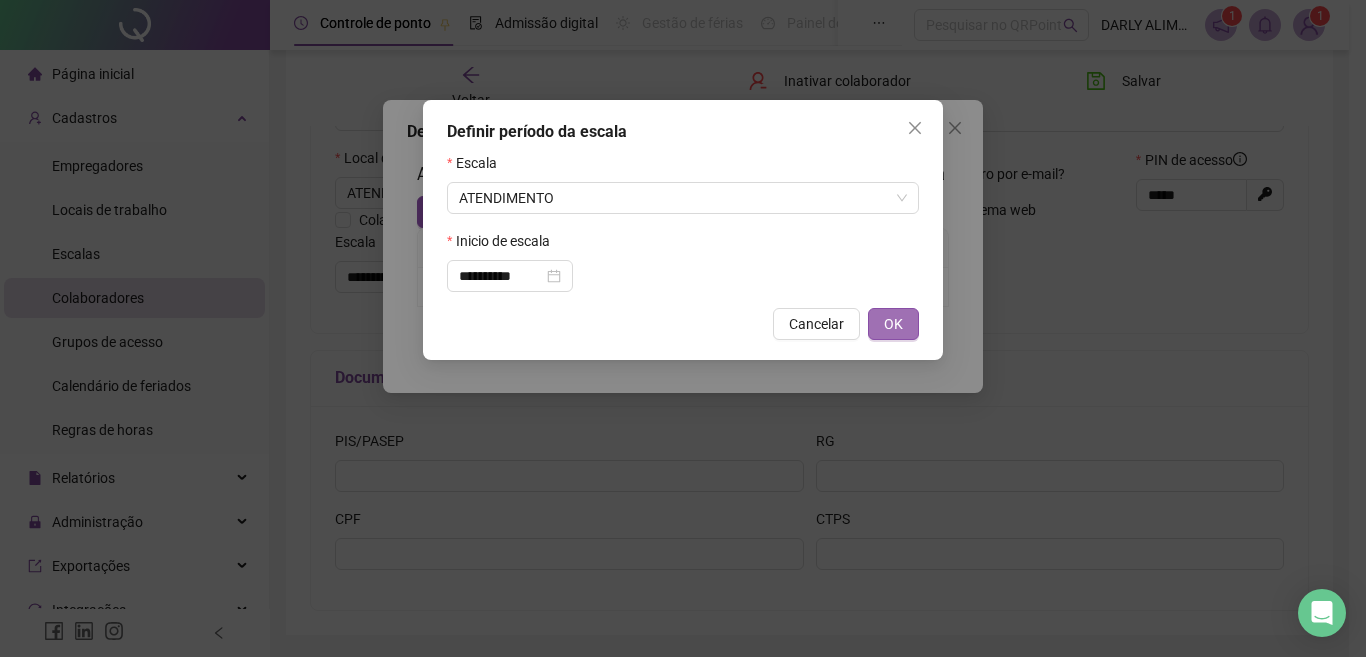 click on "OK" at bounding box center (893, 324) 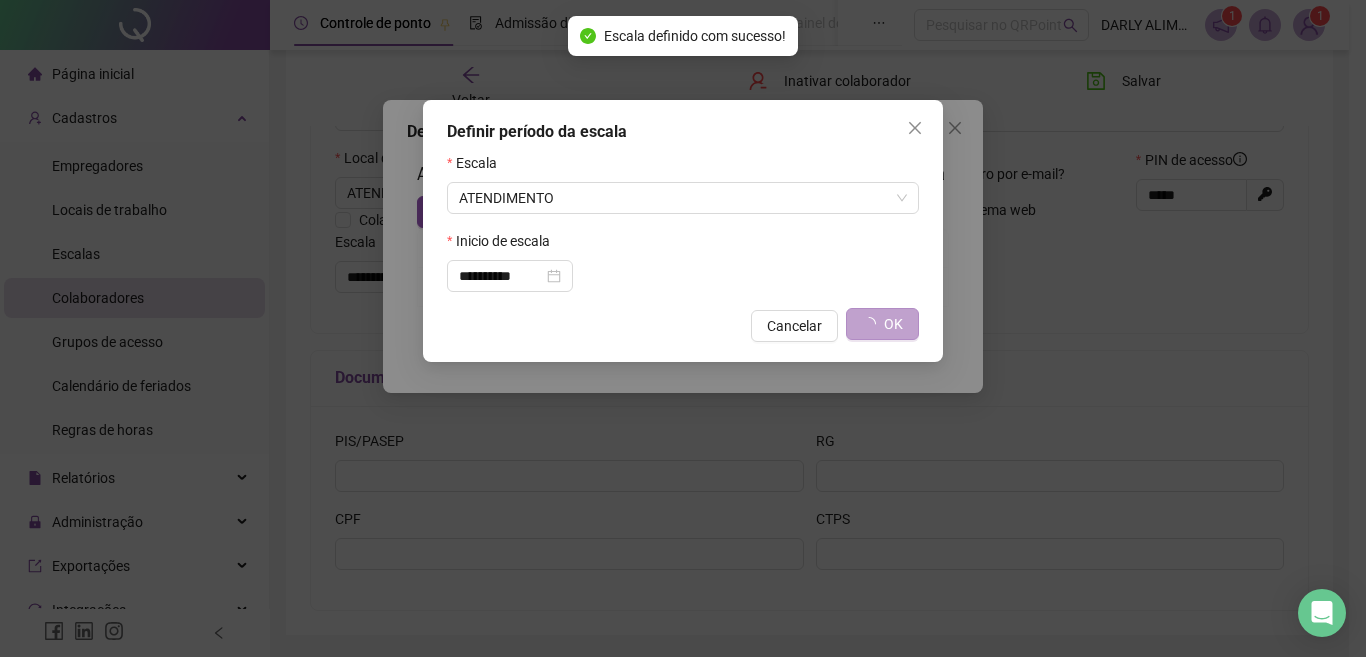 type on "**********" 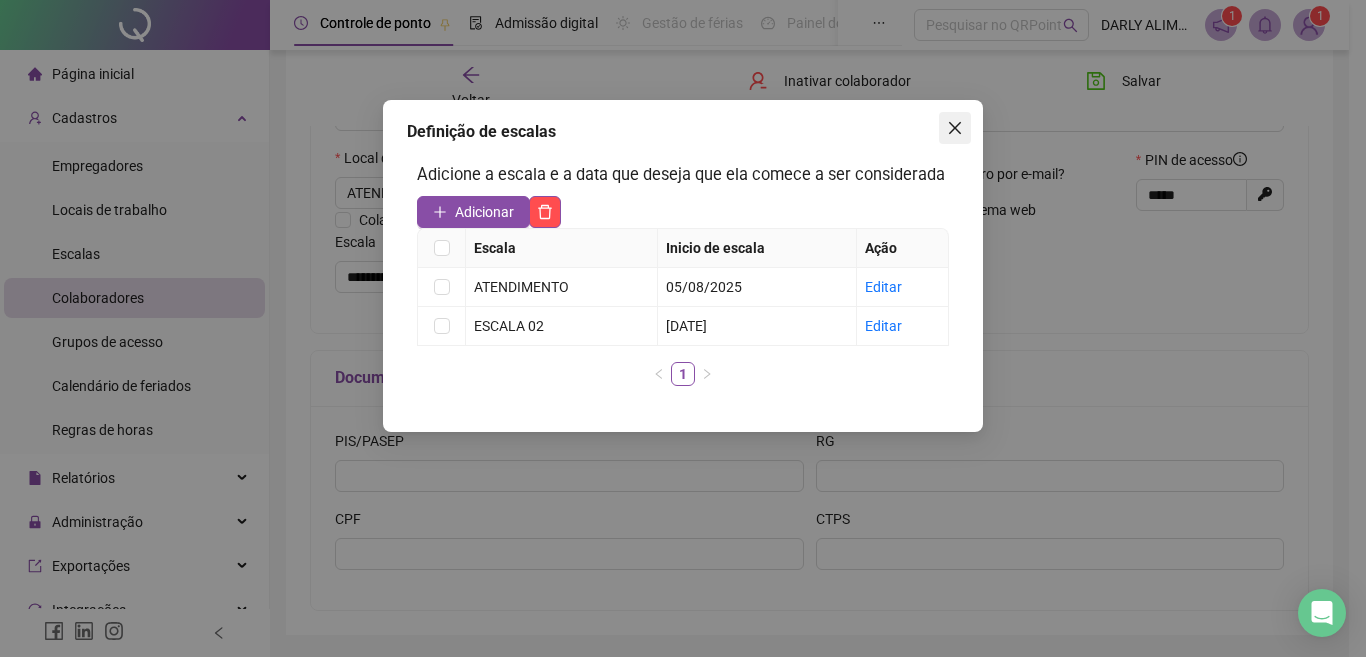 click at bounding box center (955, 128) 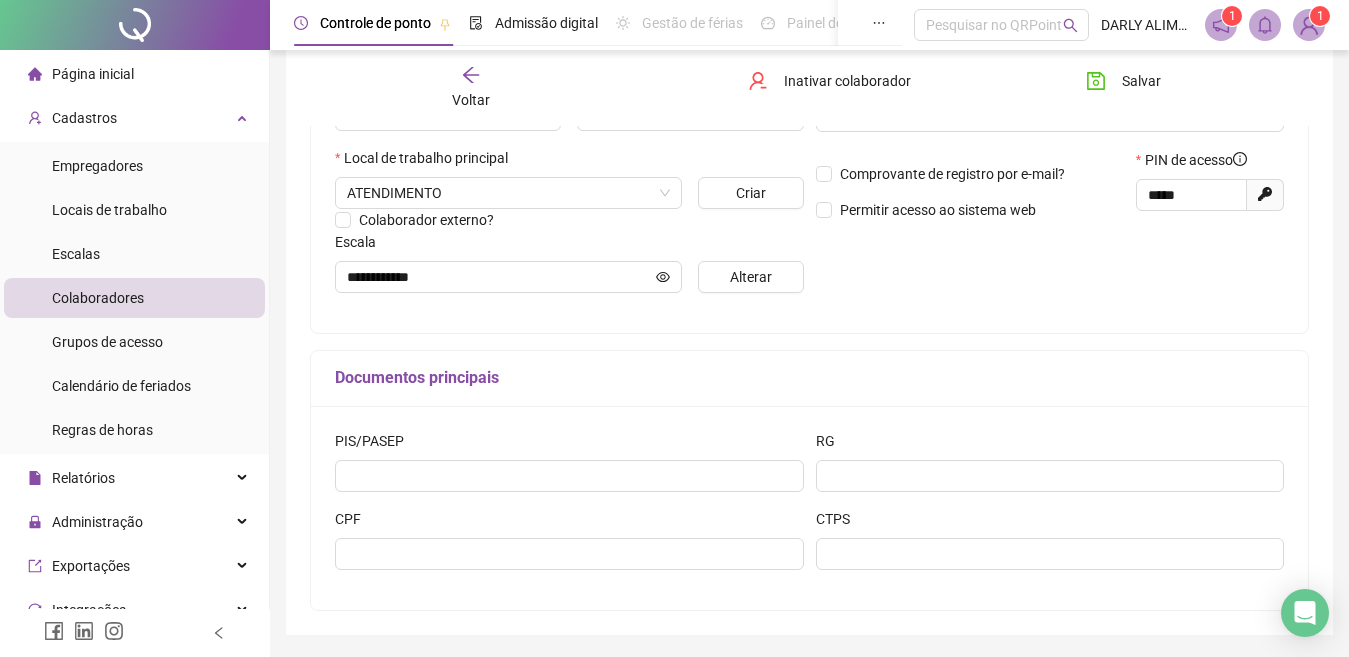 click on "Voltar" at bounding box center [471, 100] 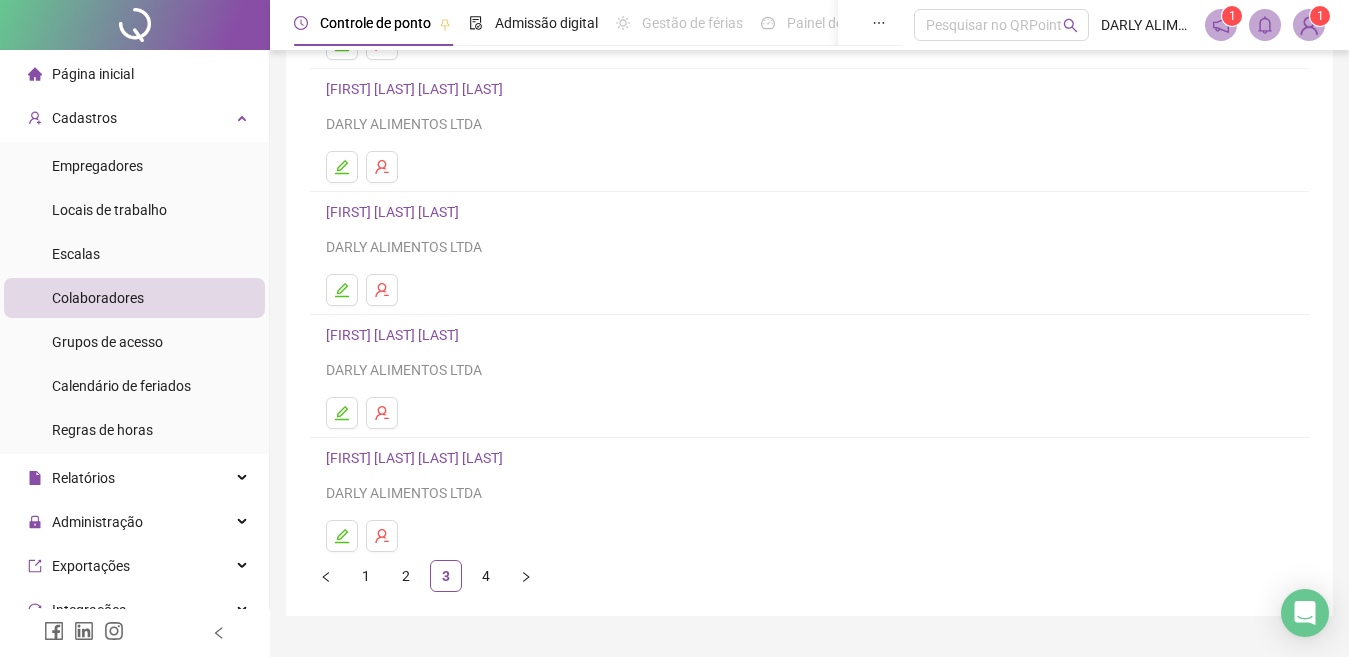 scroll, scrollTop: 310, scrollLeft: 0, axis: vertical 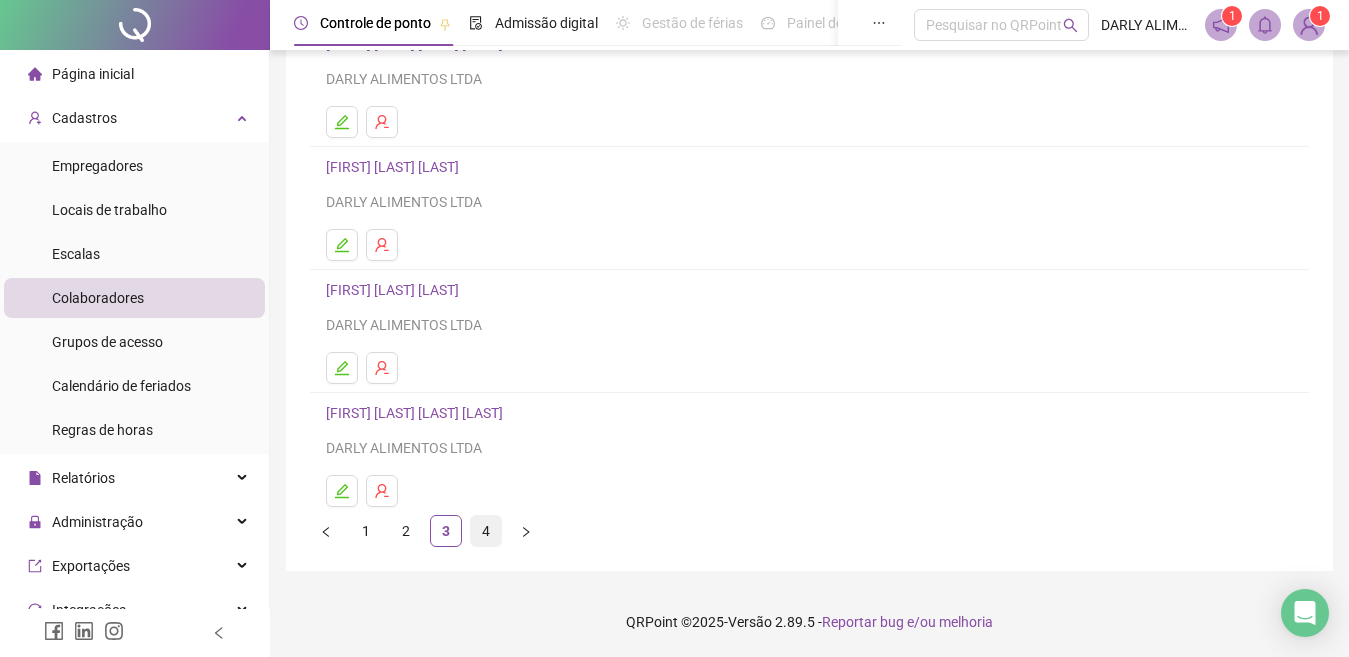 click on "4" at bounding box center [486, 531] 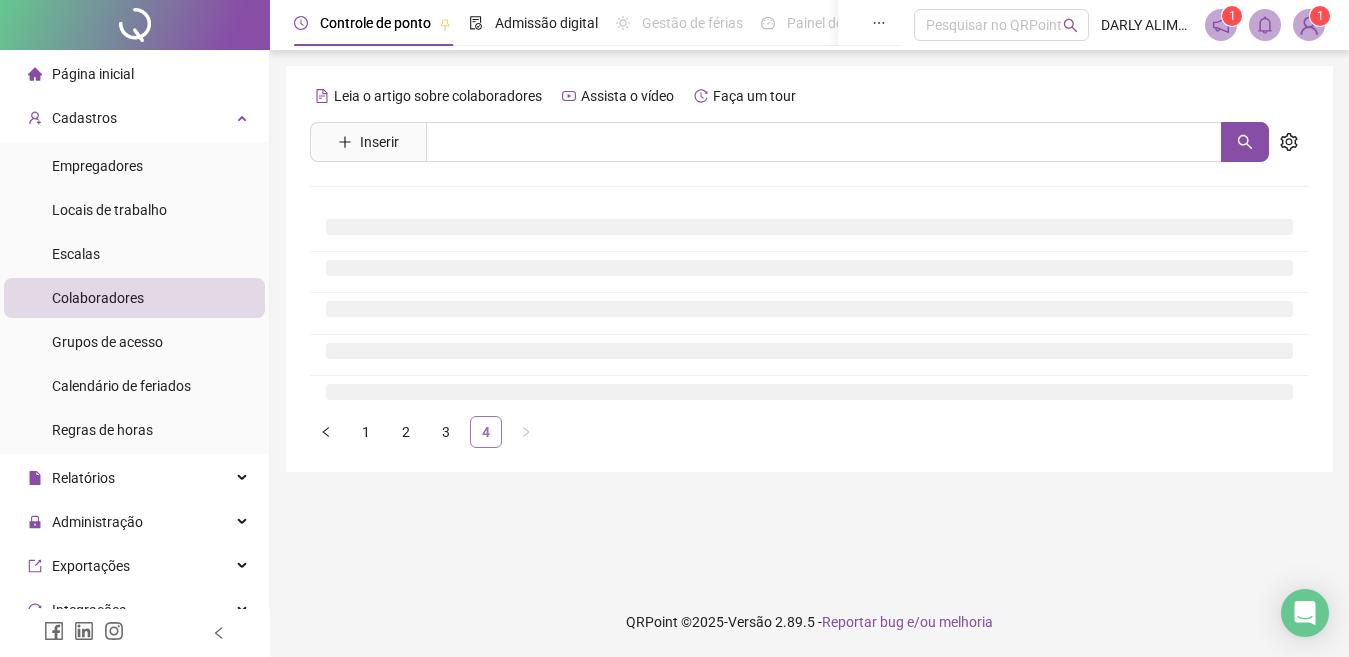 scroll, scrollTop: 0, scrollLeft: 0, axis: both 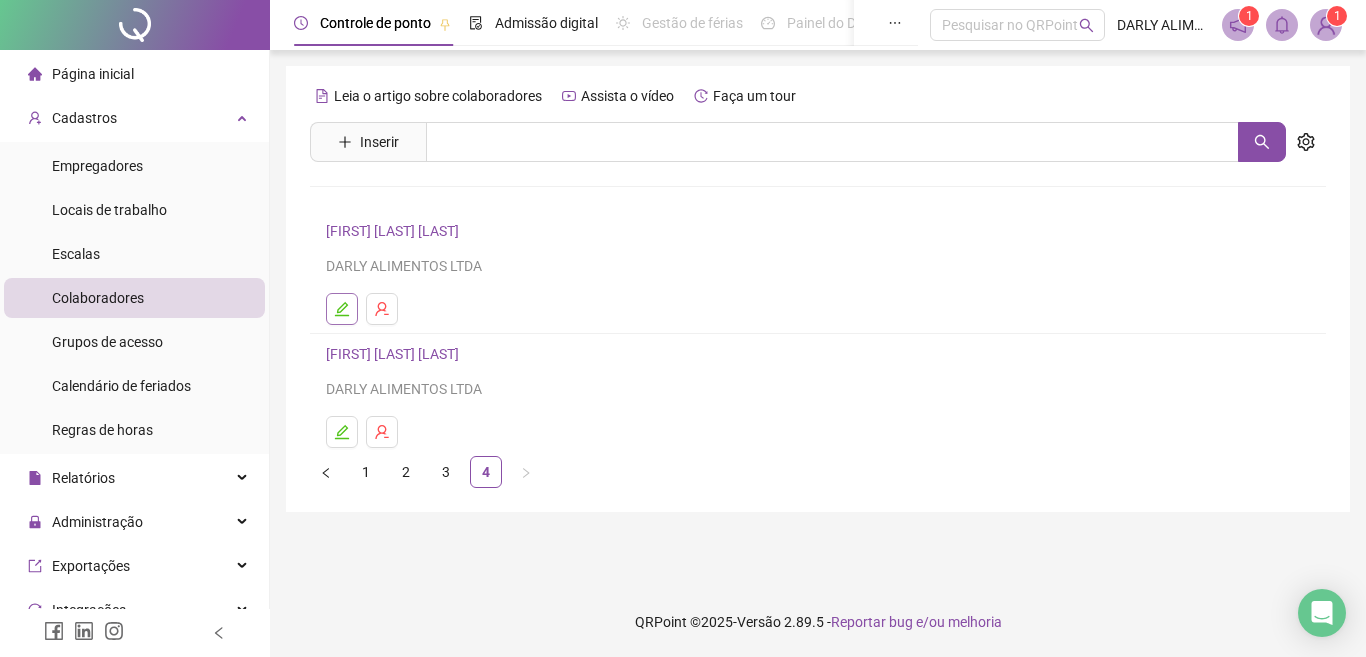 click 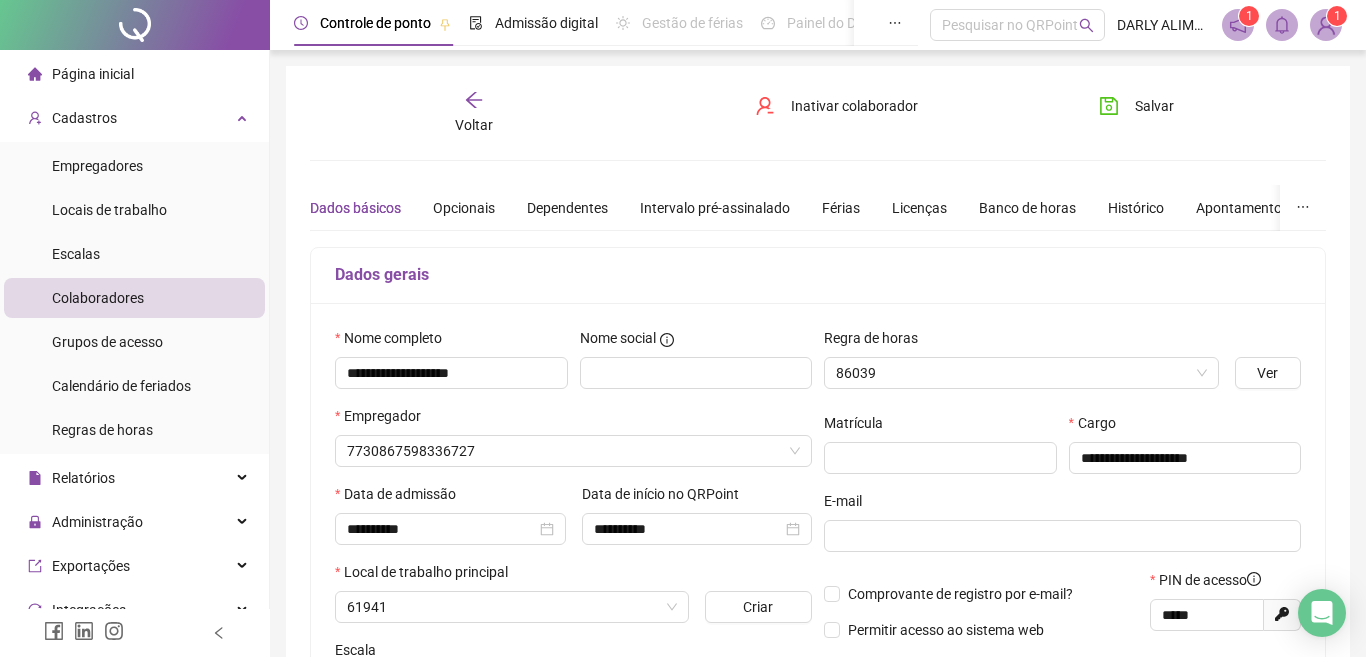type on "*********" 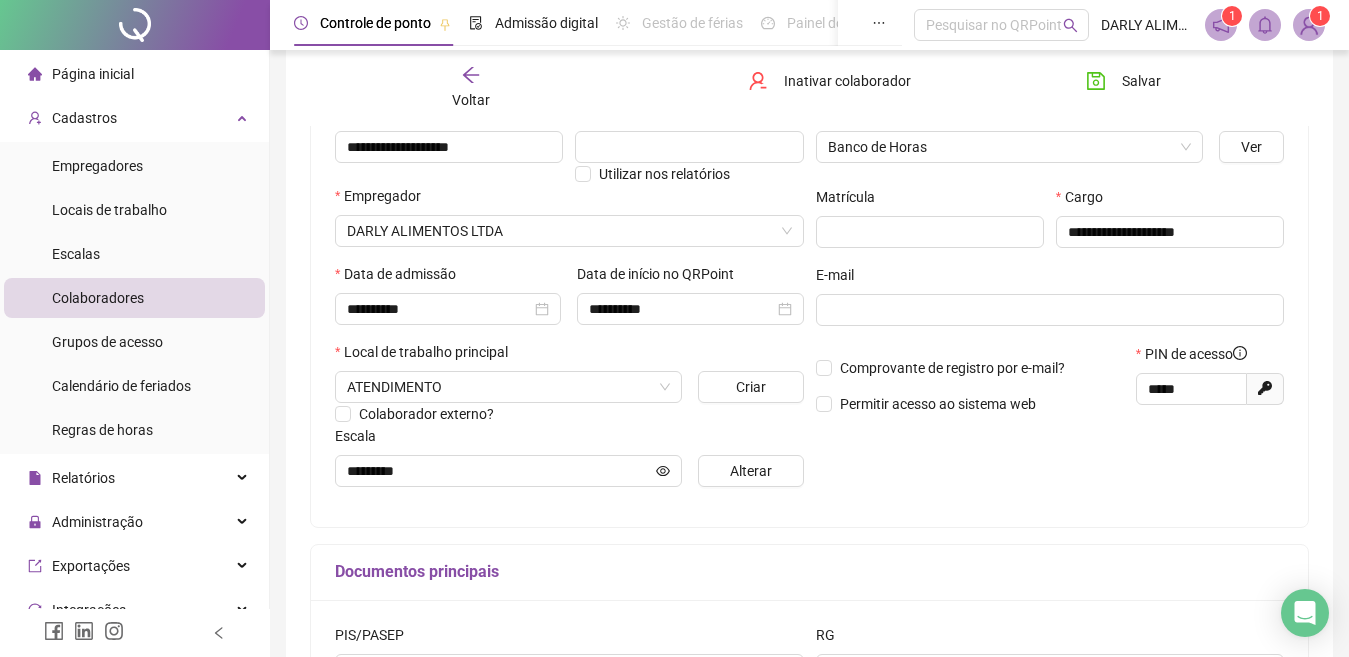 scroll, scrollTop: 300, scrollLeft: 0, axis: vertical 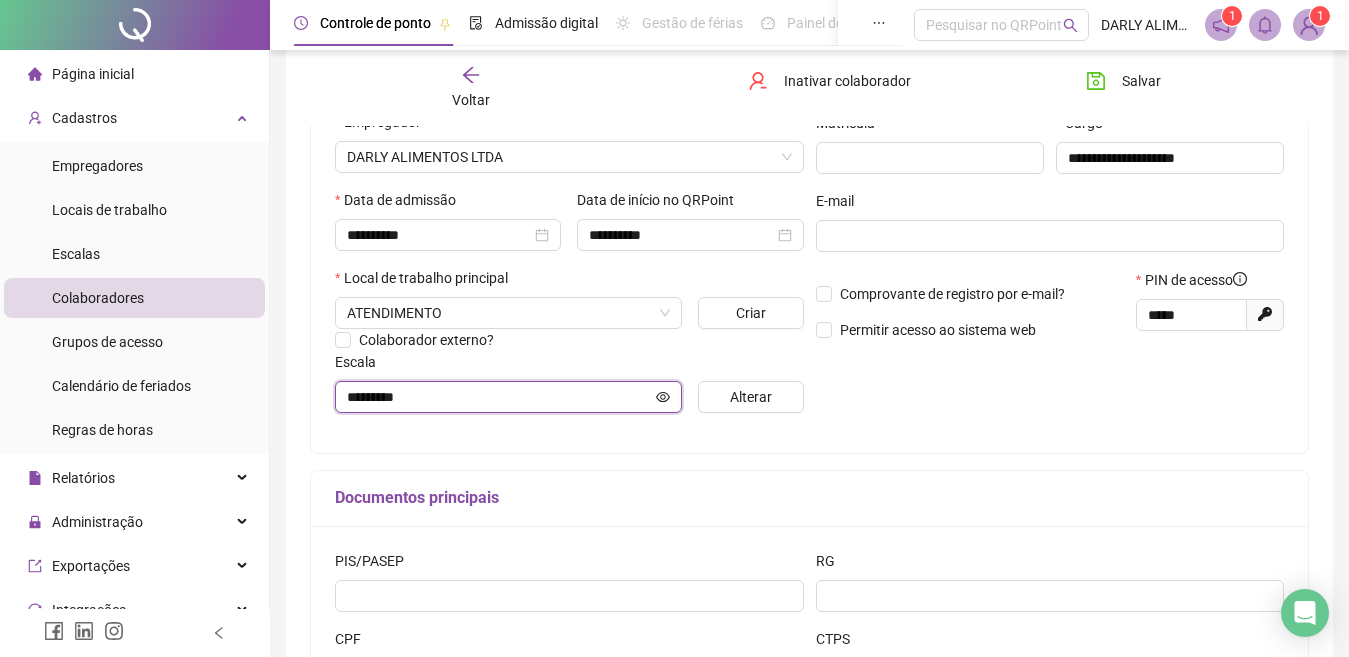 click 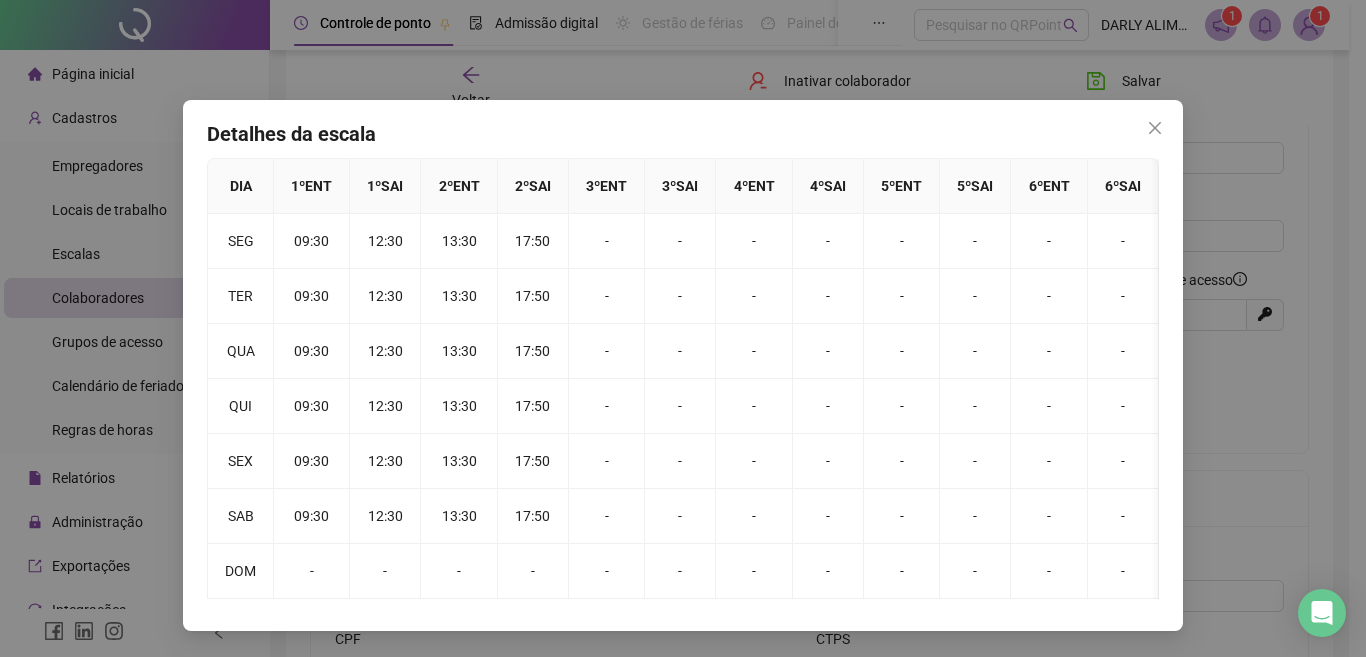 click at bounding box center [1155, 128] 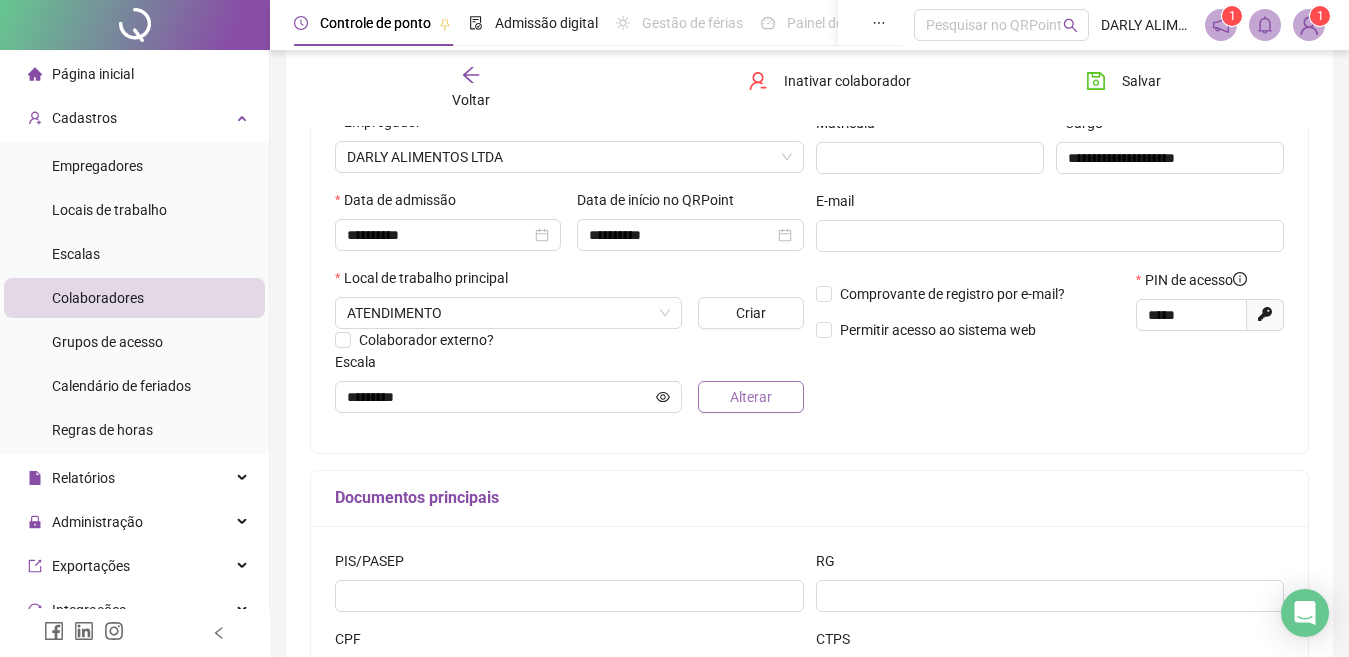 click on "Alterar" at bounding box center [751, 397] 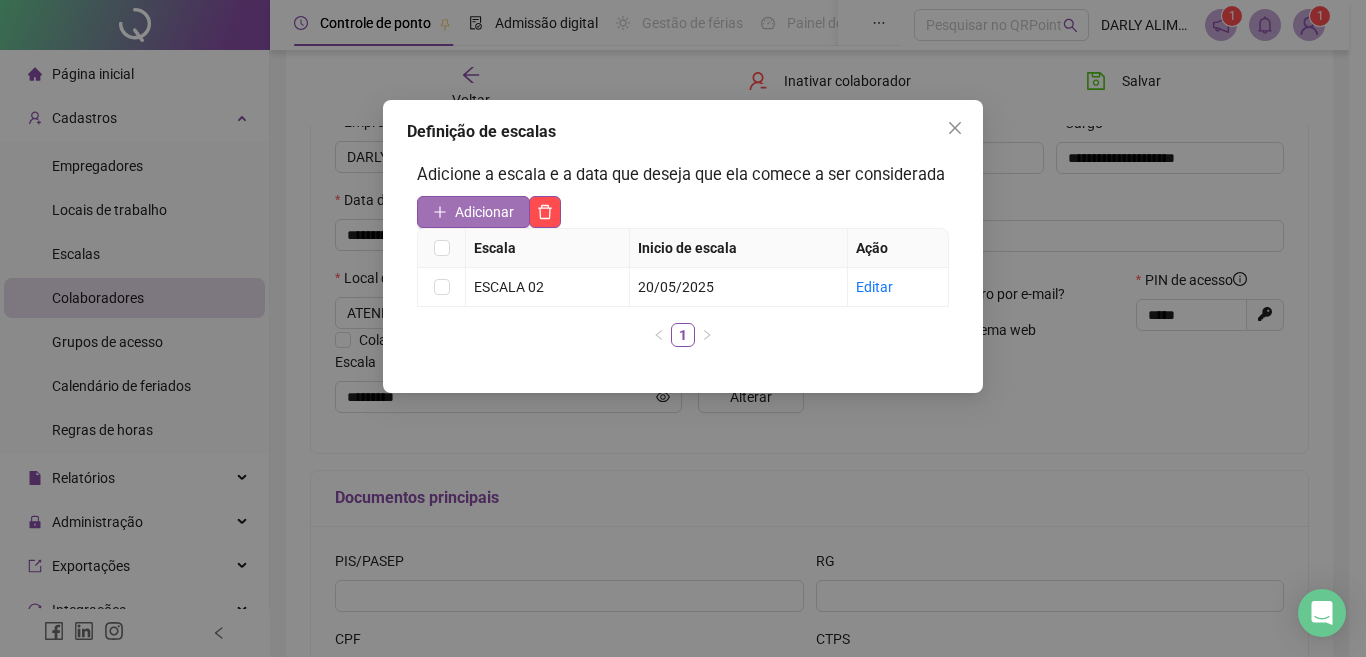 click on "Adicionar" at bounding box center [484, 212] 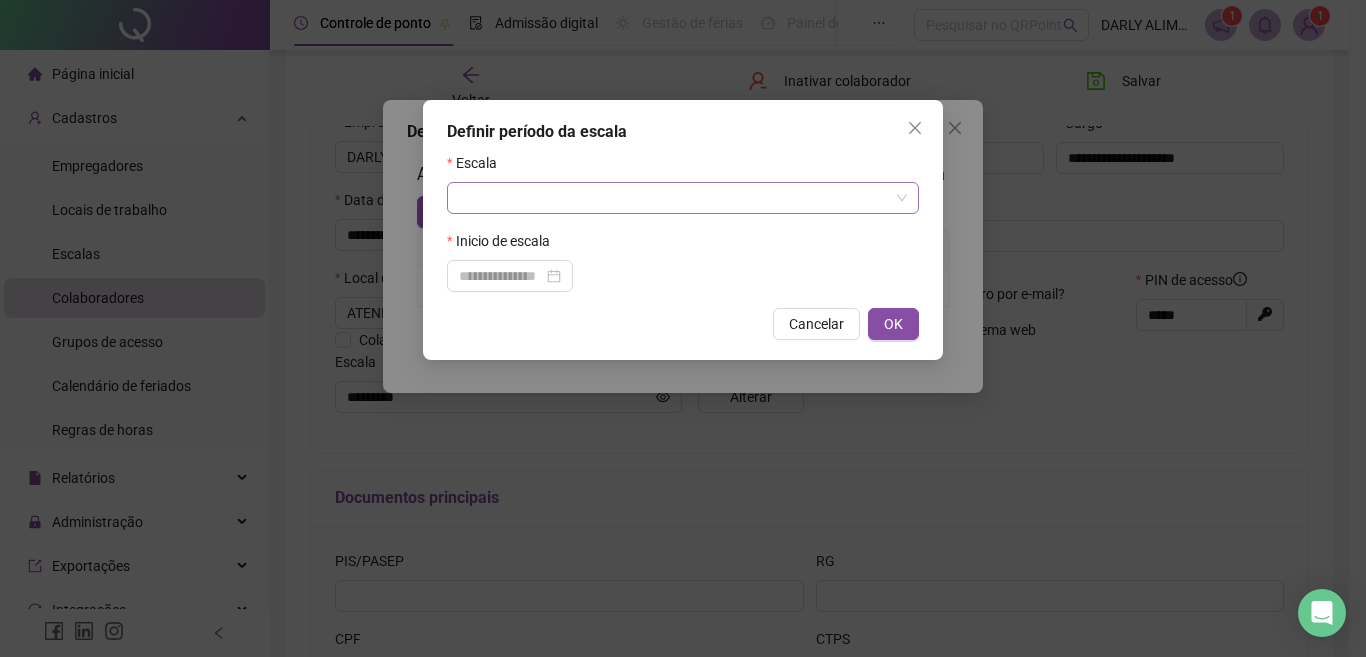 click at bounding box center (674, 198) 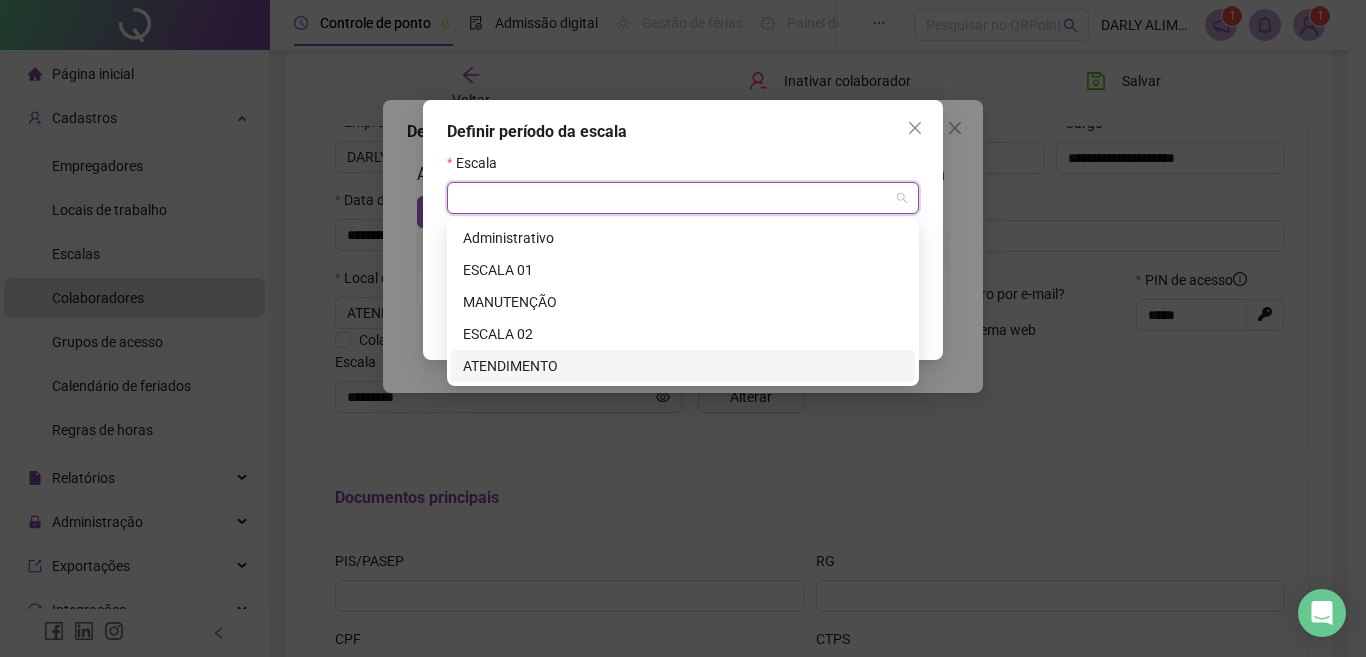 click on "ATENDIMENTO" at bounding box center (683, 366) 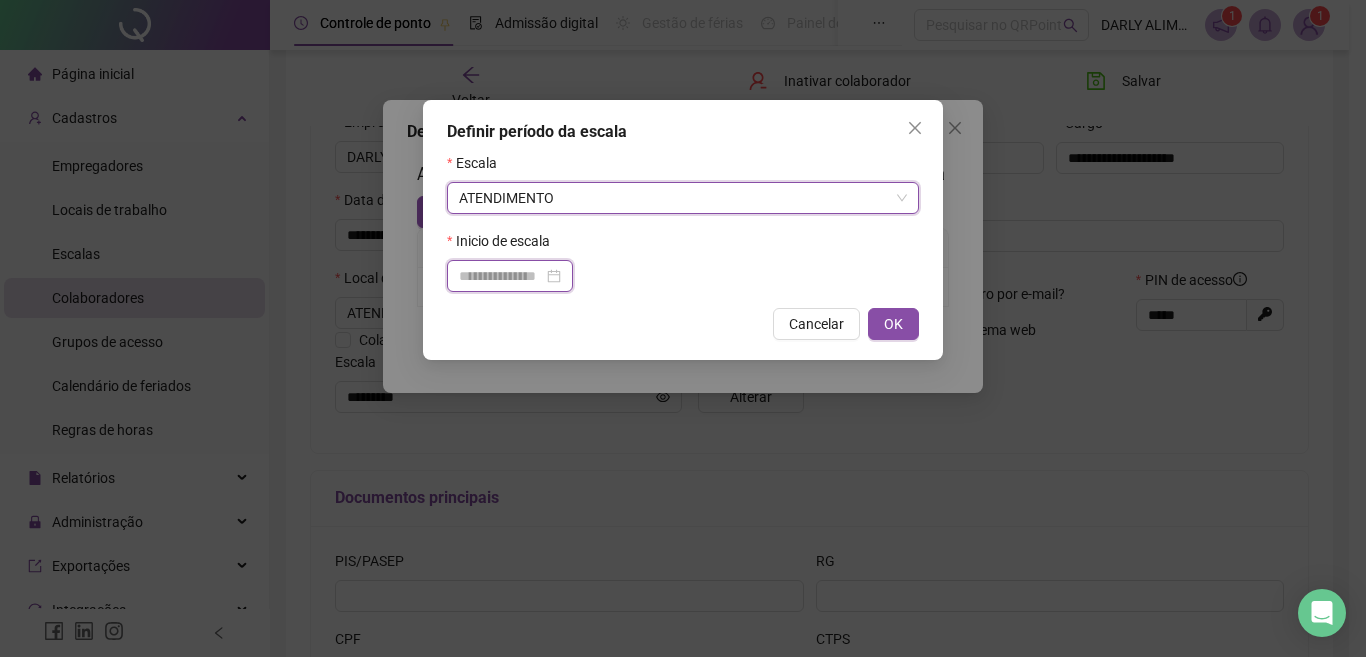 click at bounding box center [501, 276] 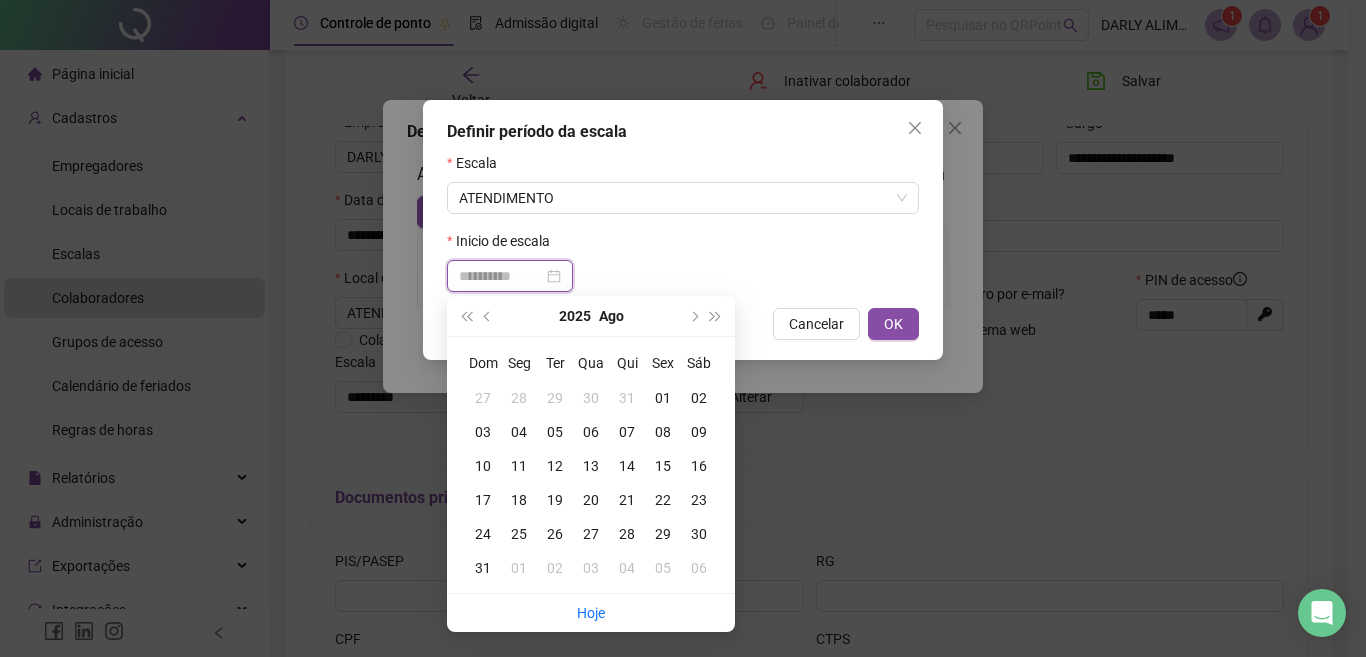 type 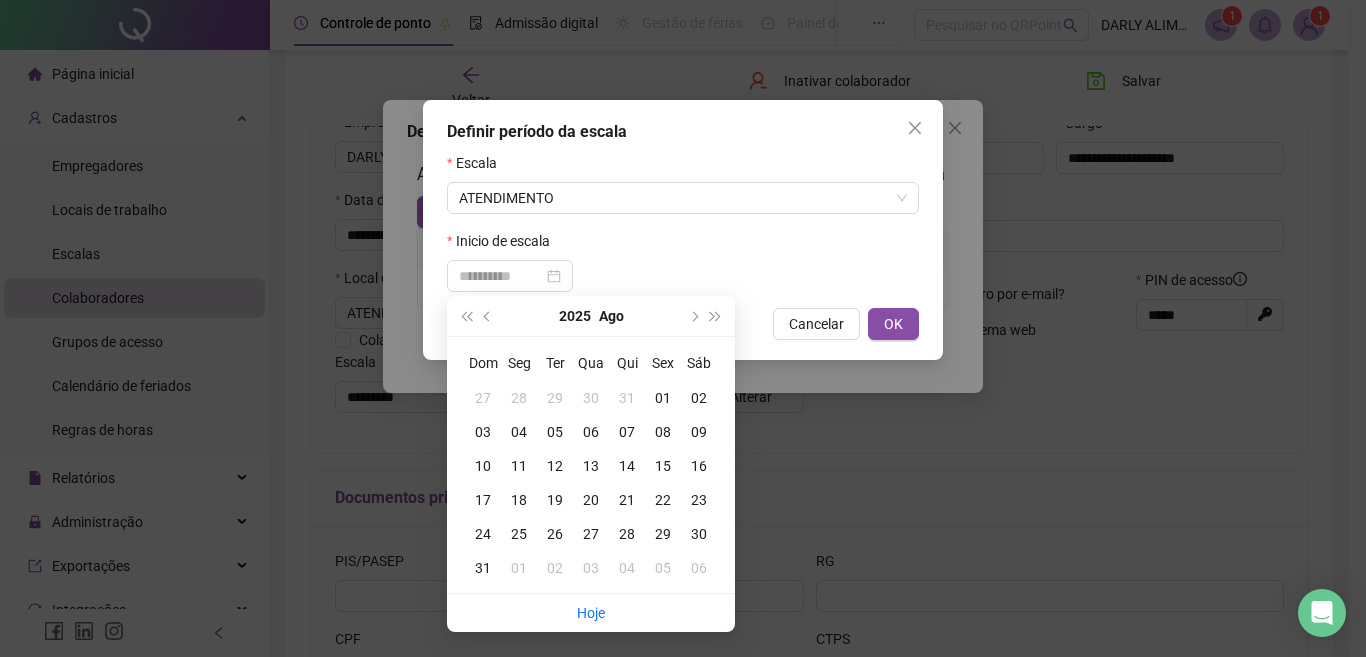 click on "05" at bounding box center [555, 432] 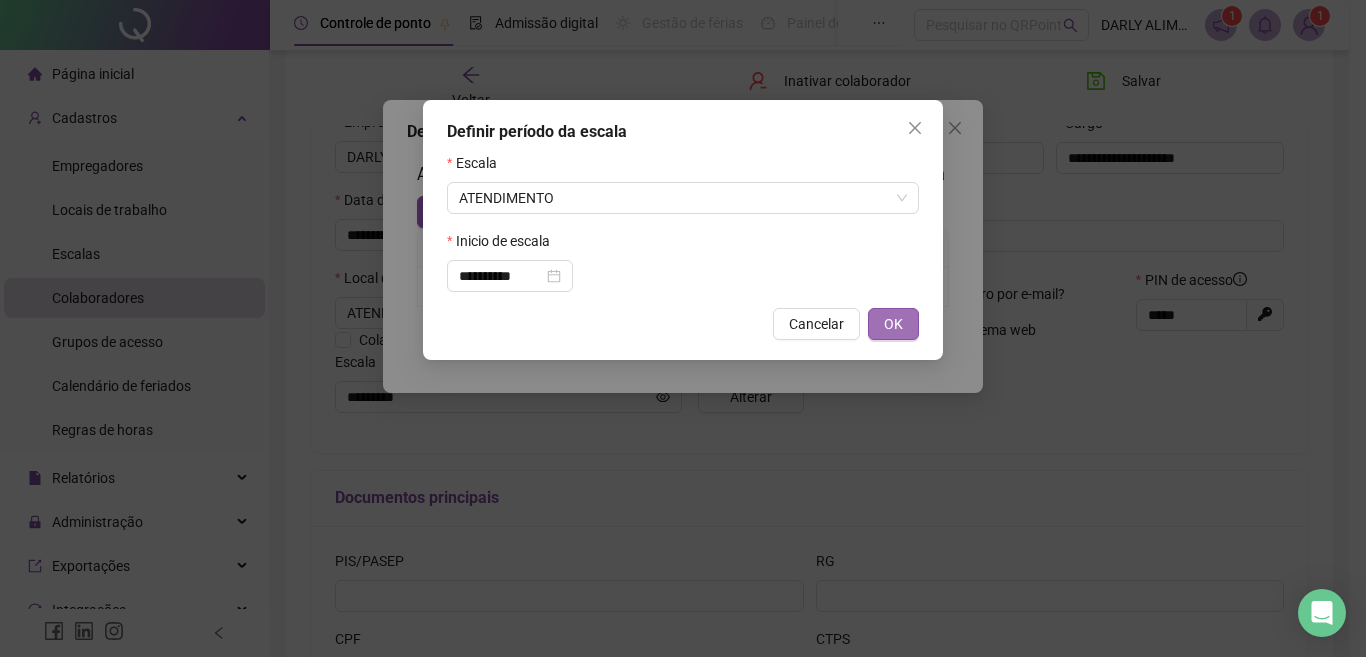 click on "OK" at bounding box center [893, 324] 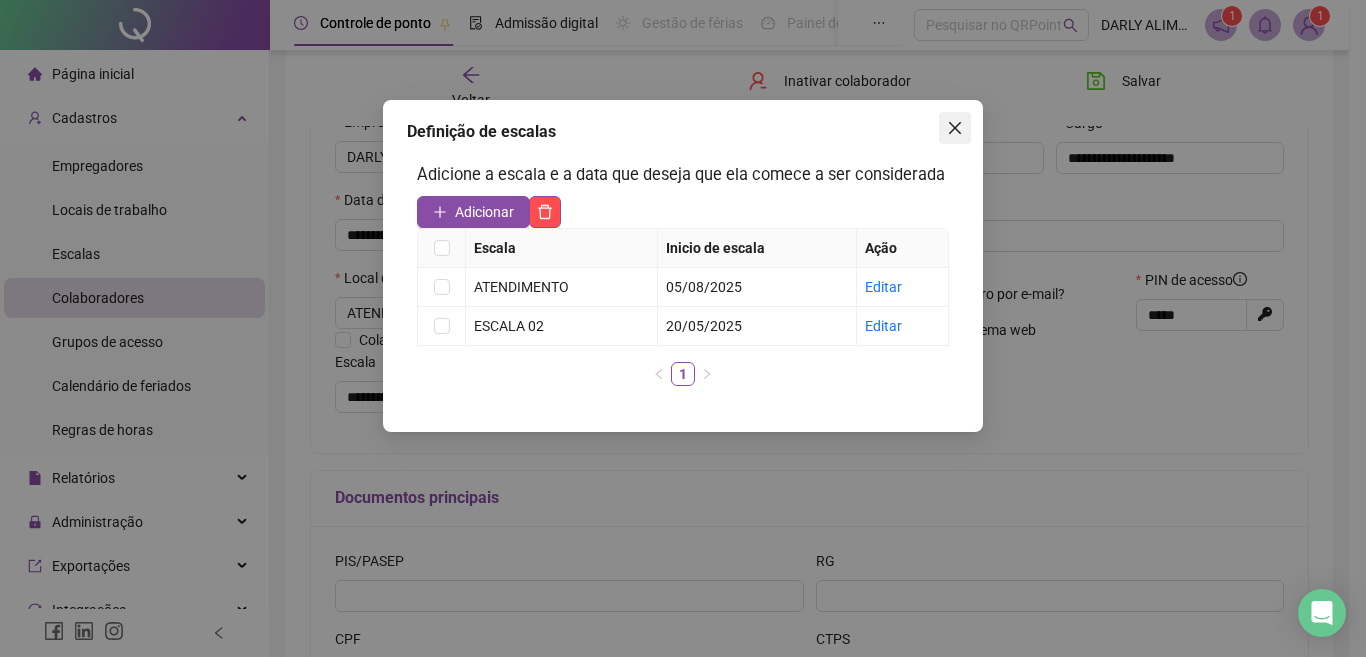 click 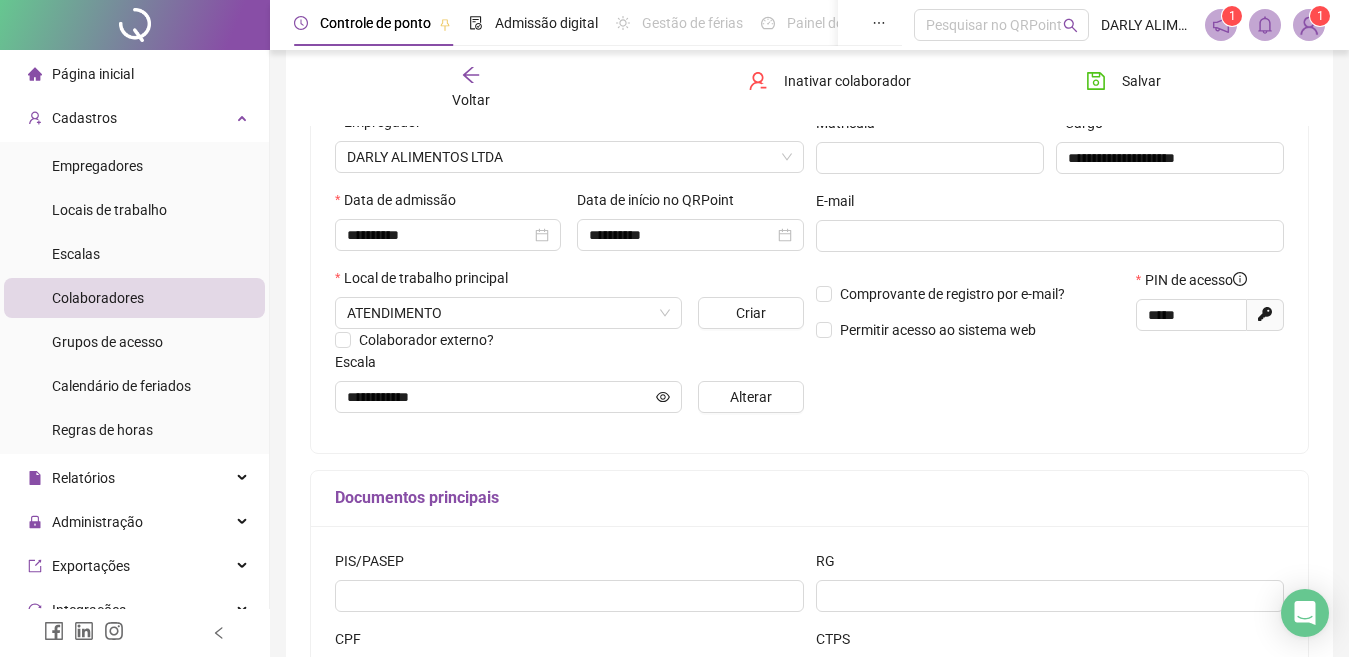click on "Voltar" at bounding box center (471, 100) 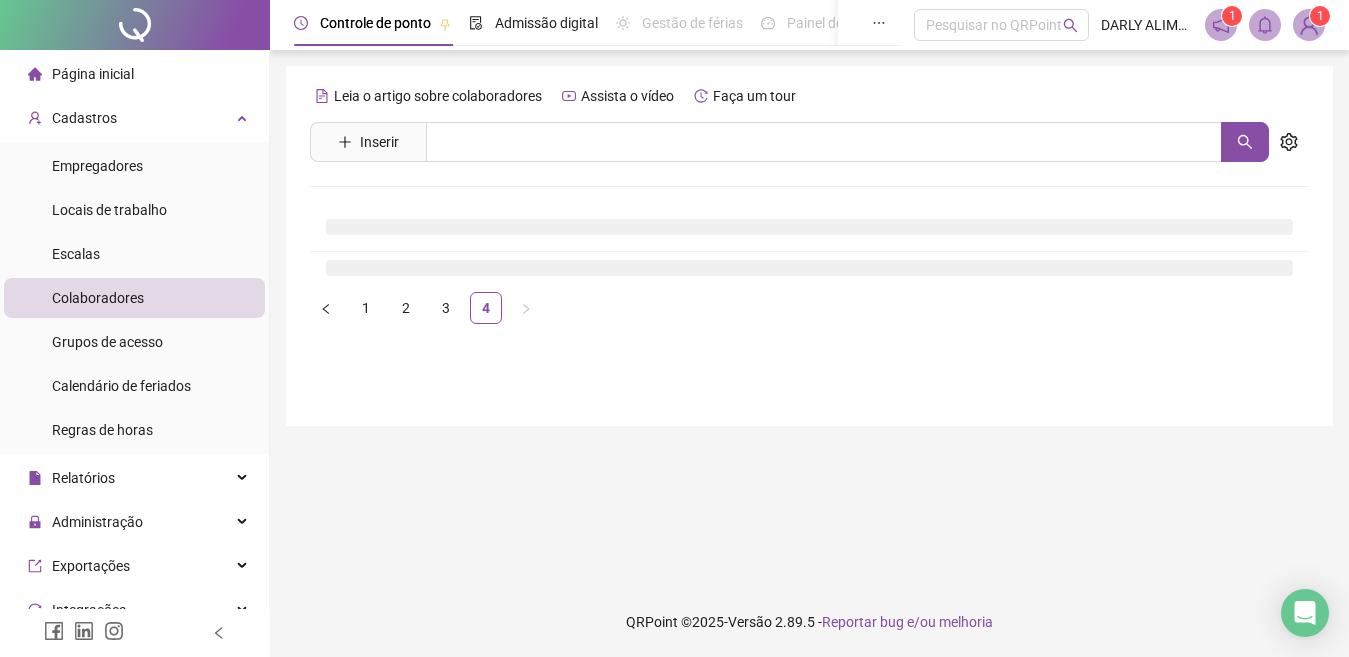 scroll, scrollTop: 0, scrollLeft: 0, axis: both 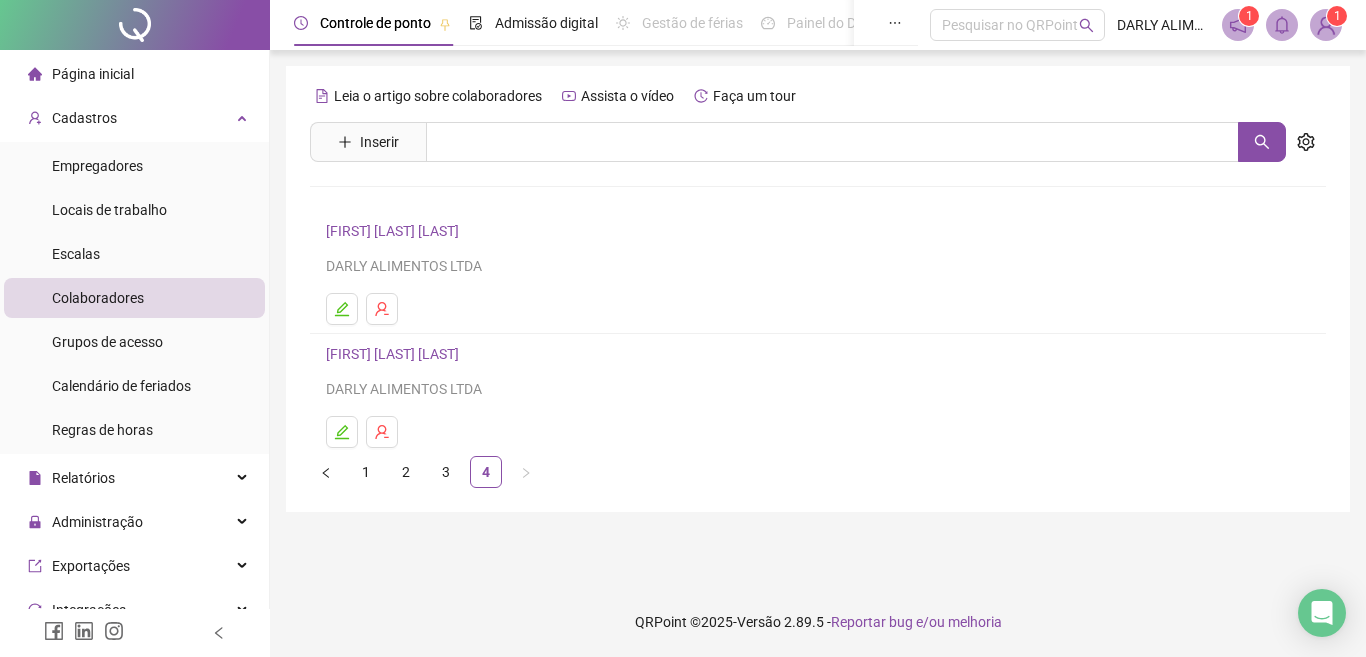 click on "Colaboradores" at bounding box center (98, 298) 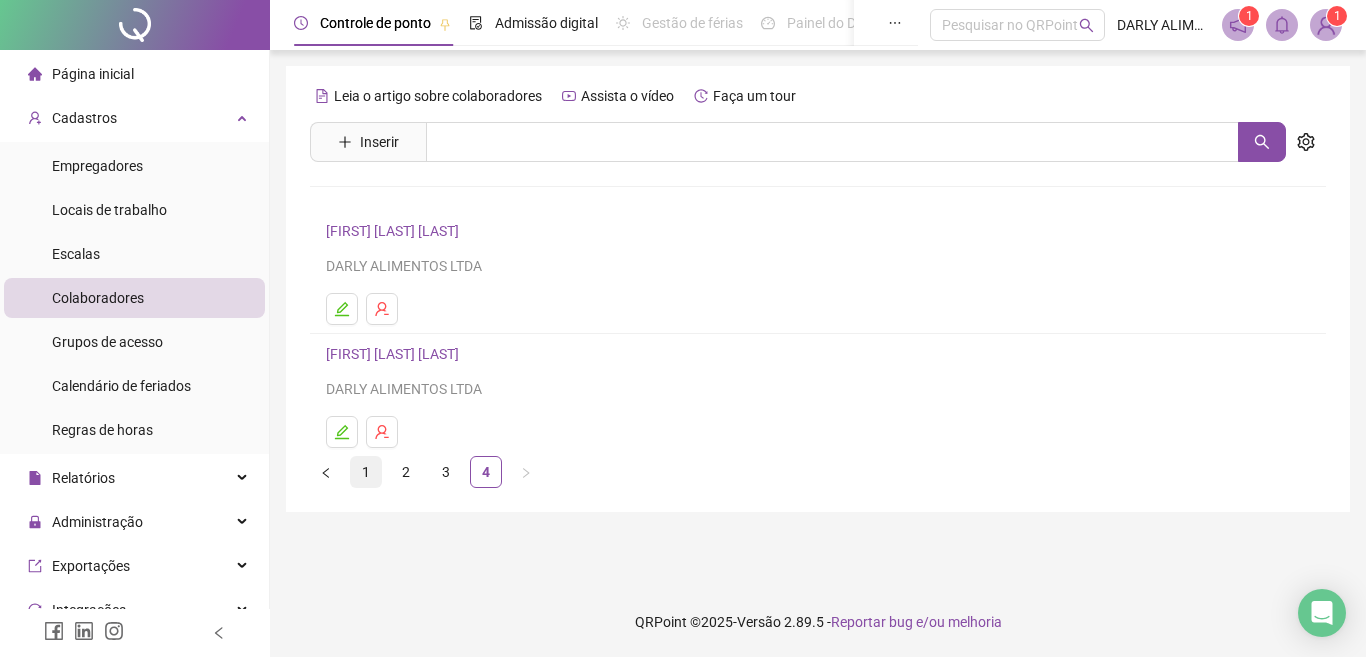 click on "1" at bounding box center [366, 472] 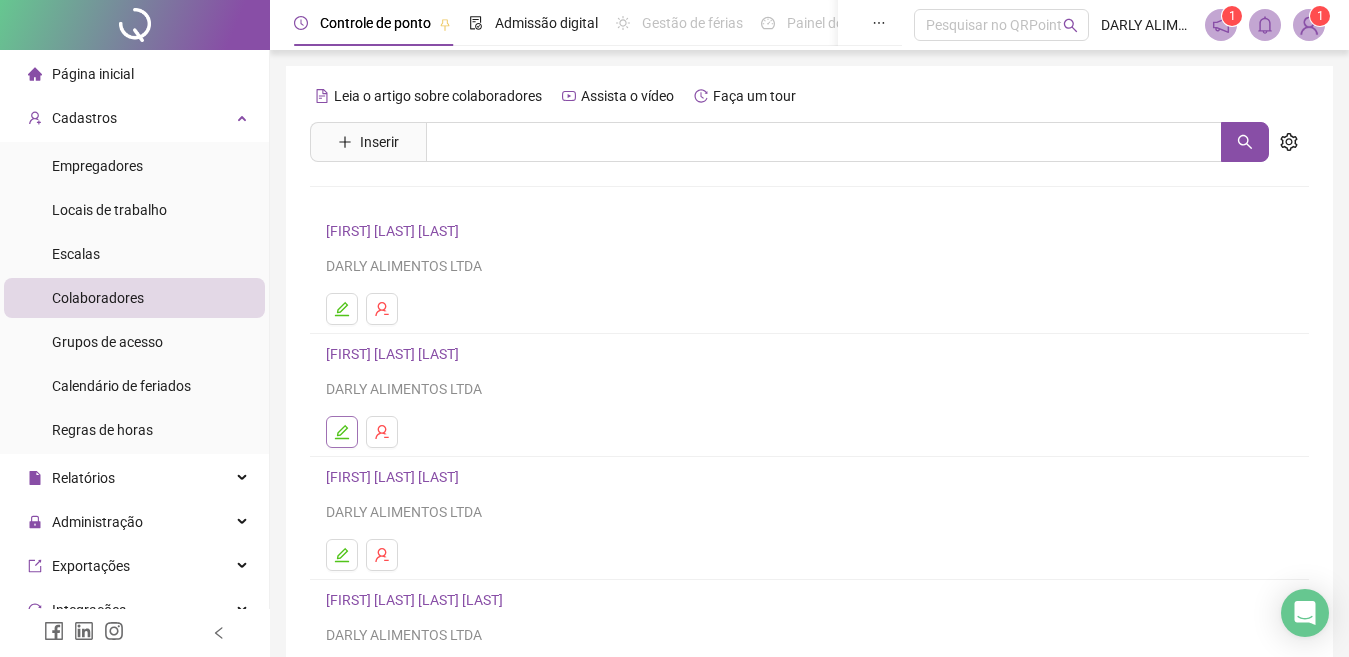 click 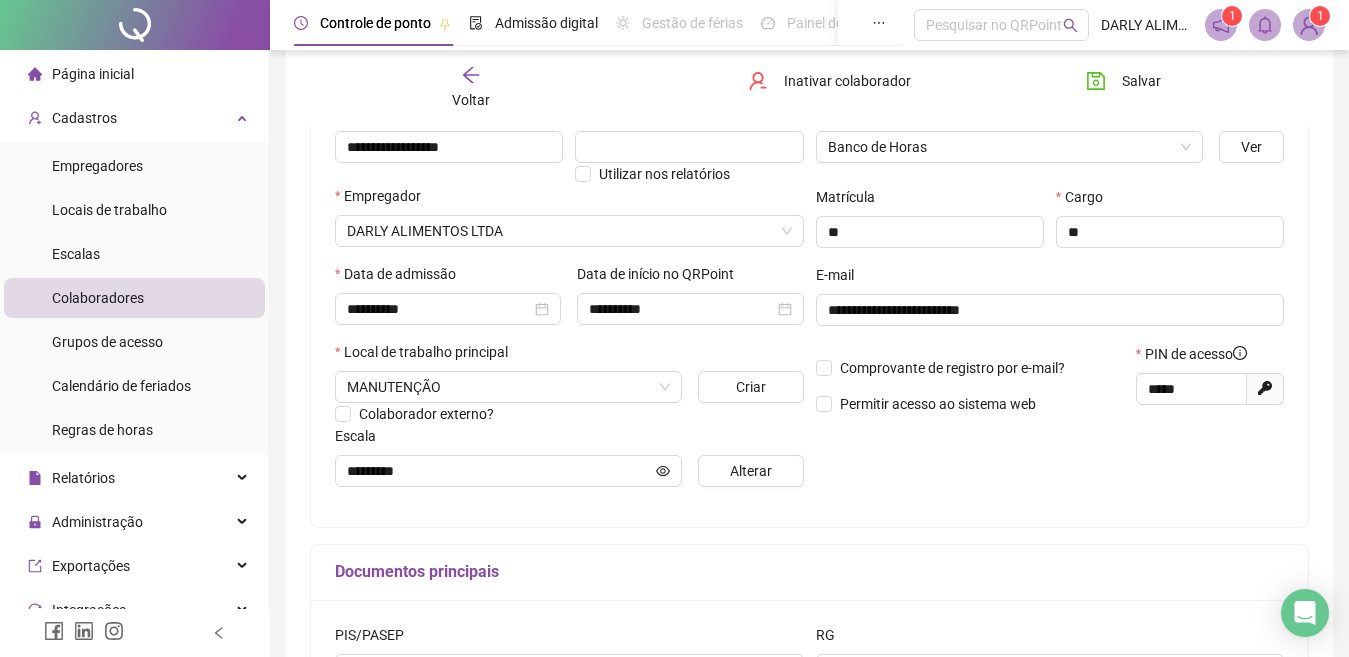 scroll, scrollTop: 300, scrollLeft: 0, axis: vertical 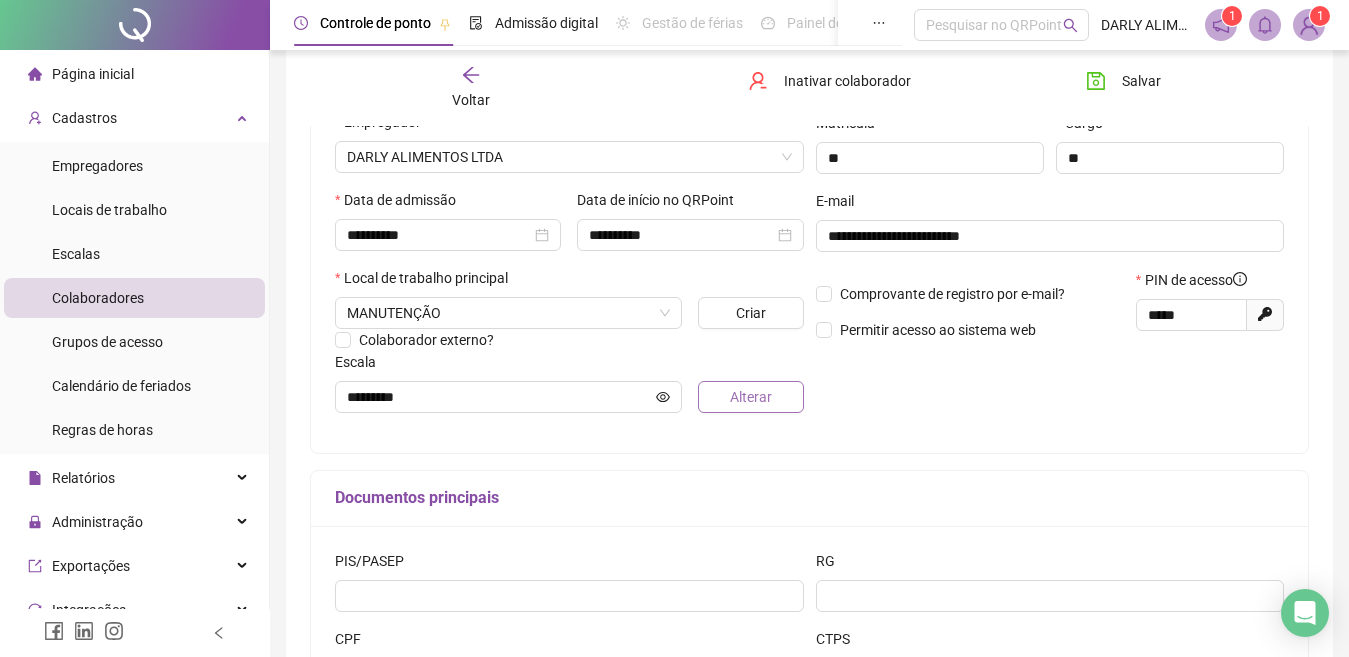 click on "Alterar" at bounding box center (750, 397) 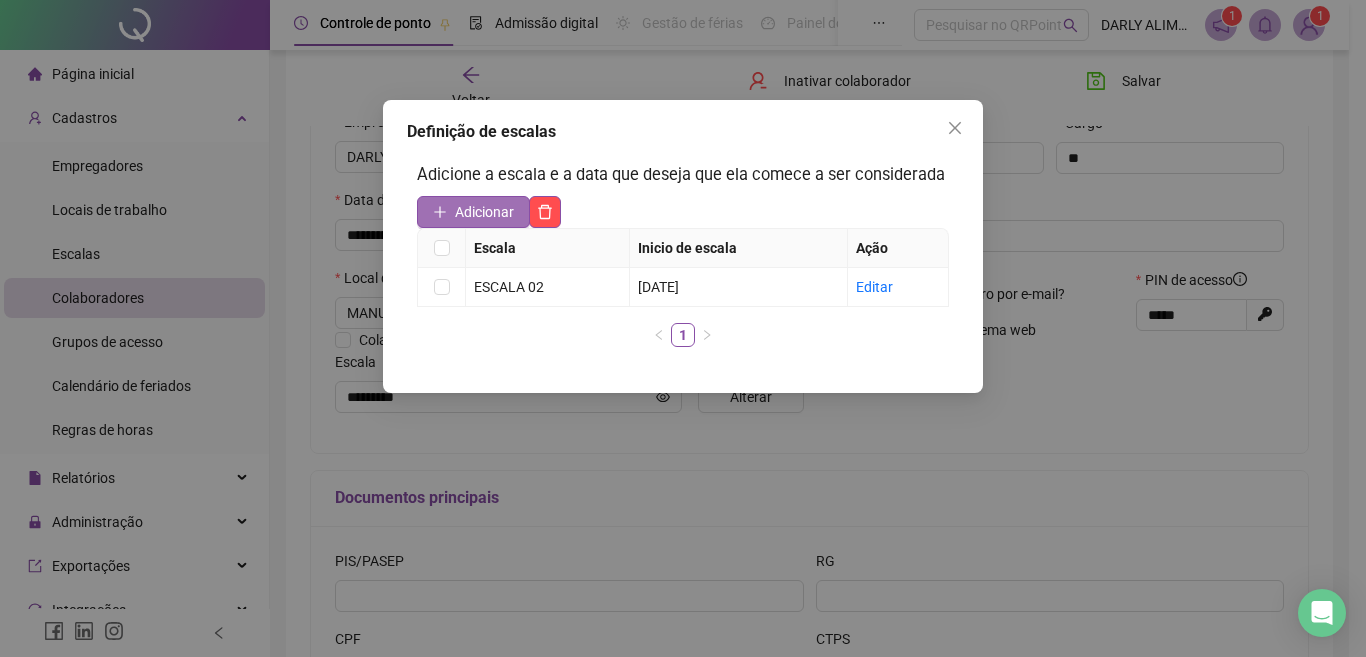 click on "Adicionar" at bounding box center [484, 212] 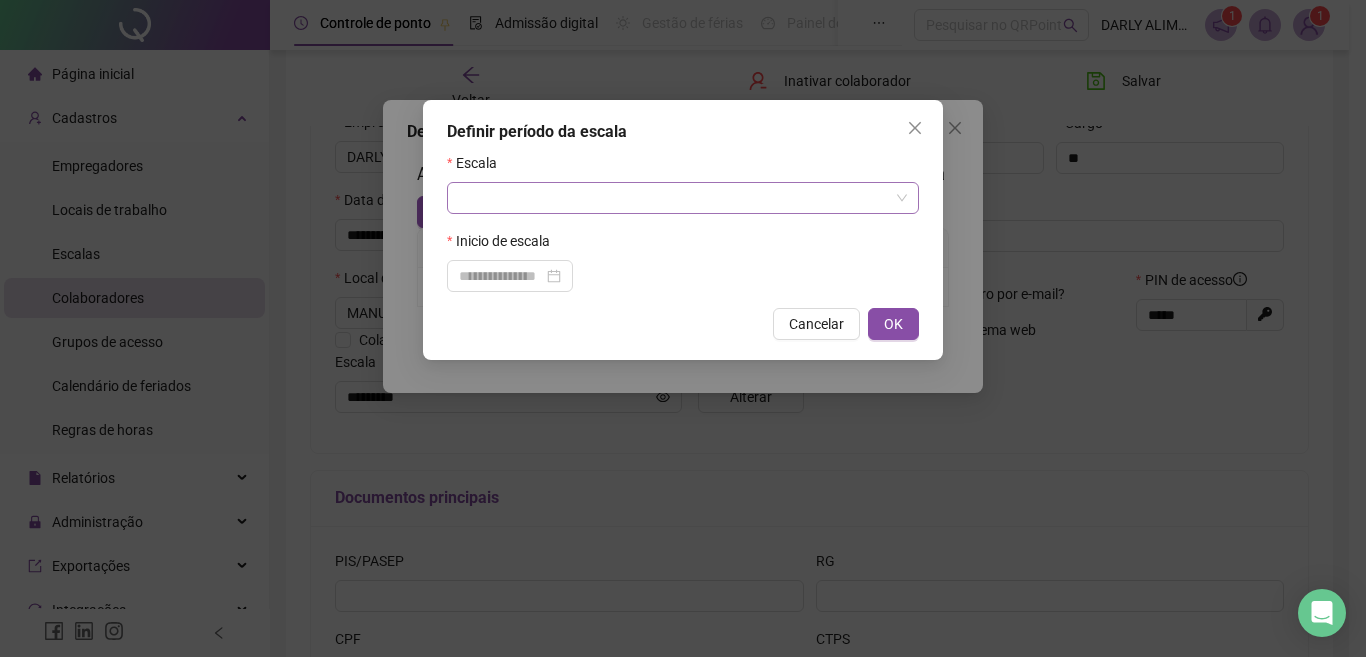 click at bounding box center (674, 198) 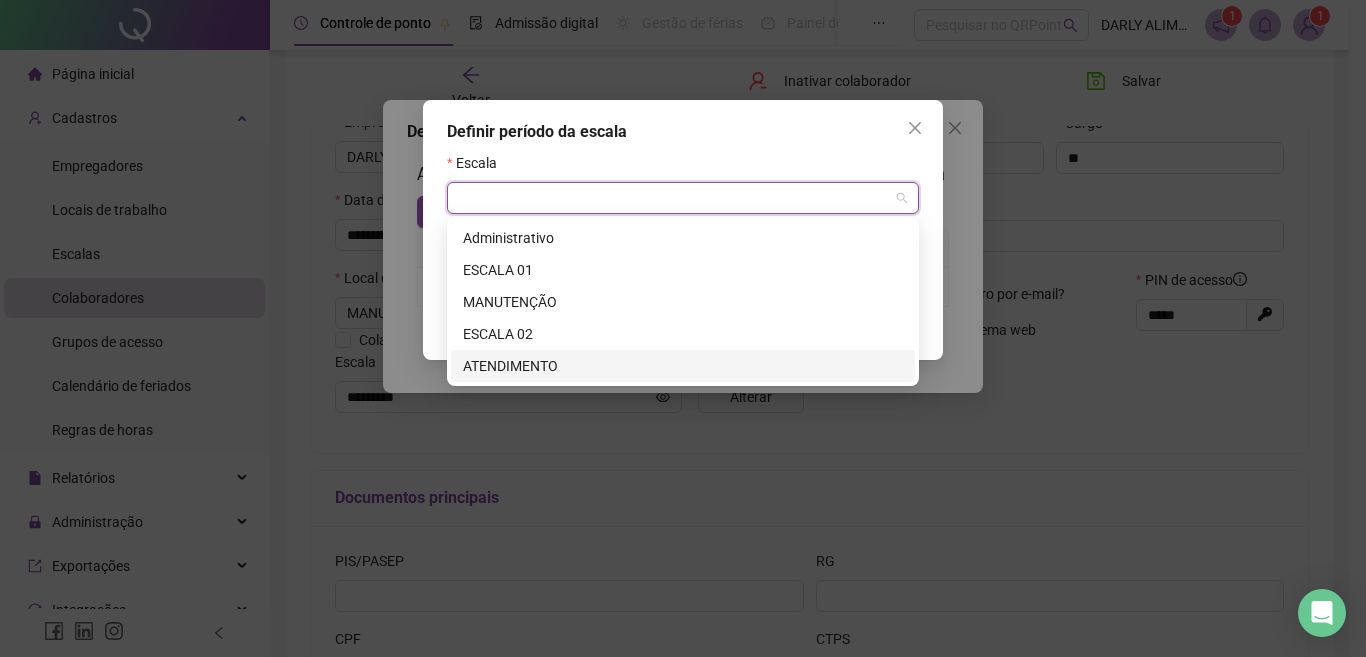 click on "ATENDIMENTO" at bounding box center [683, 366] 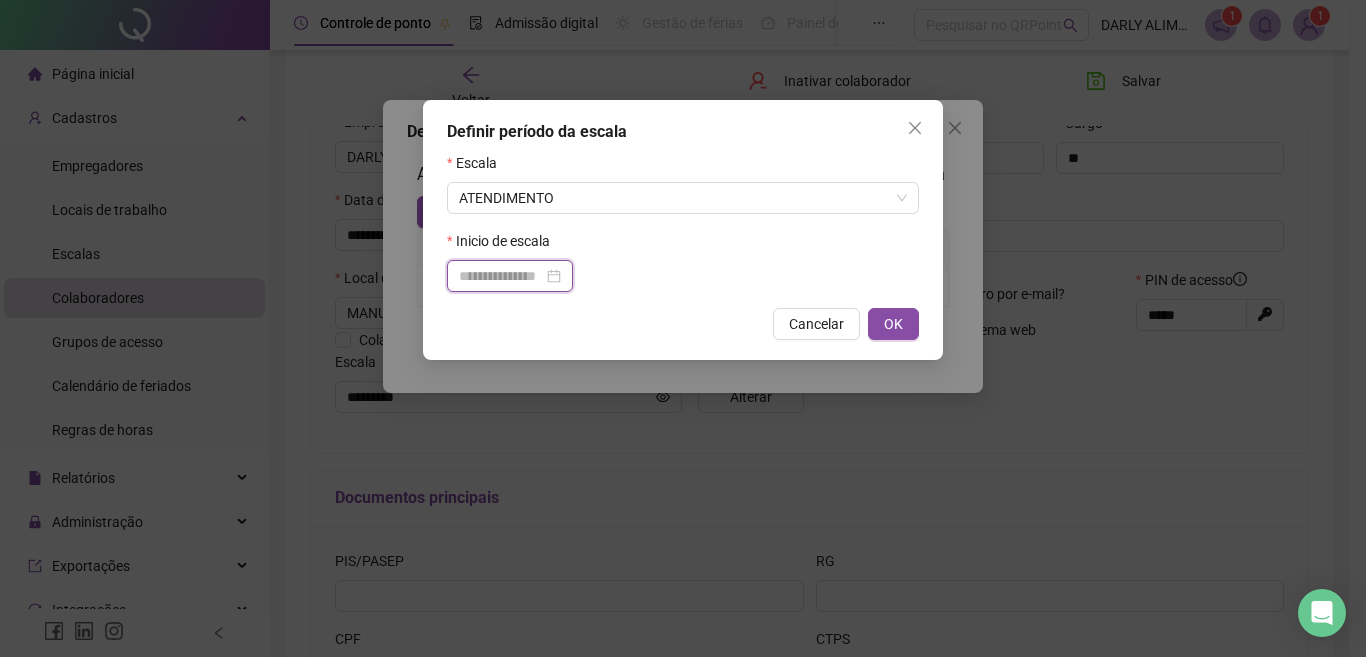click at bounding box center (501, 276) 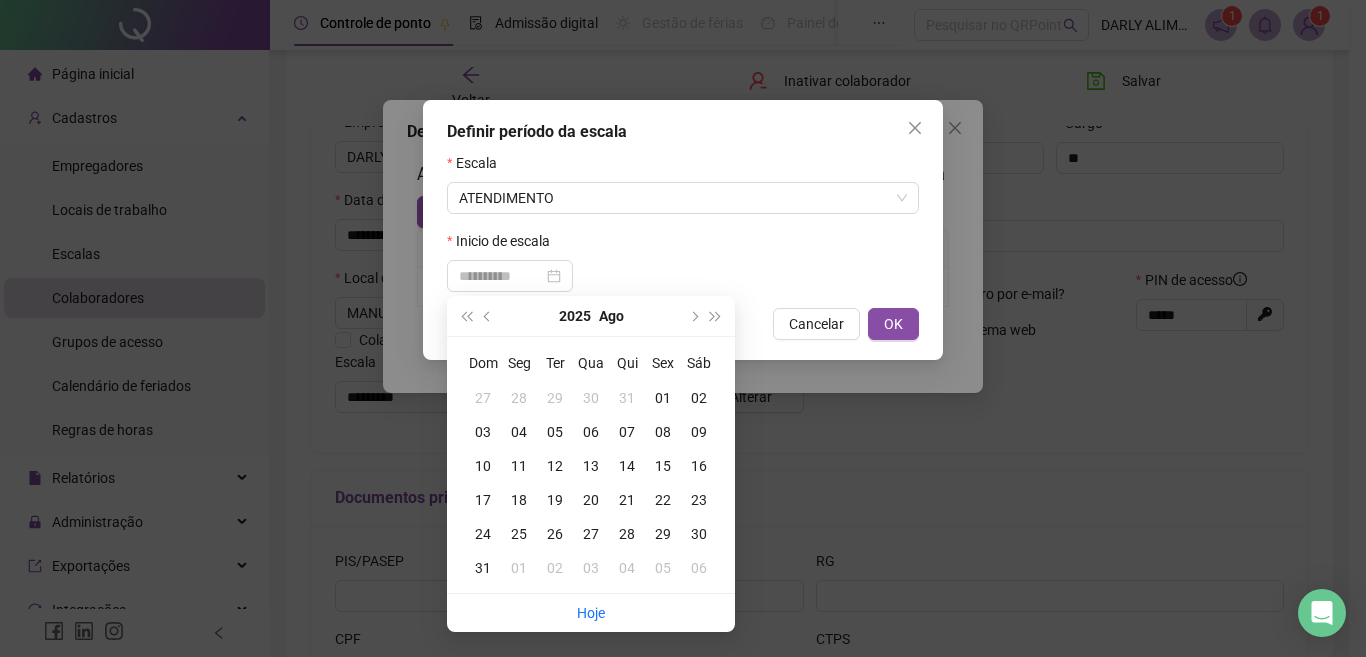 click on "05" at bounding box center (555, 432) 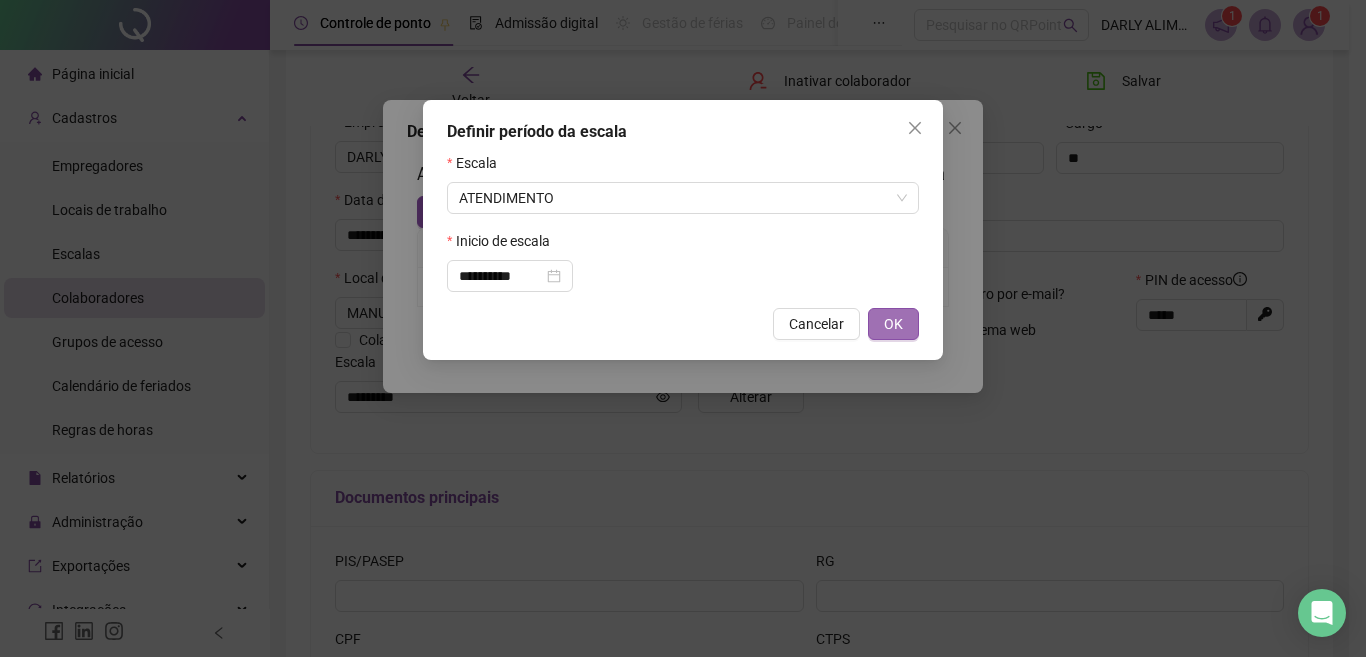 click on "OK" at bounding box center (893, 324) 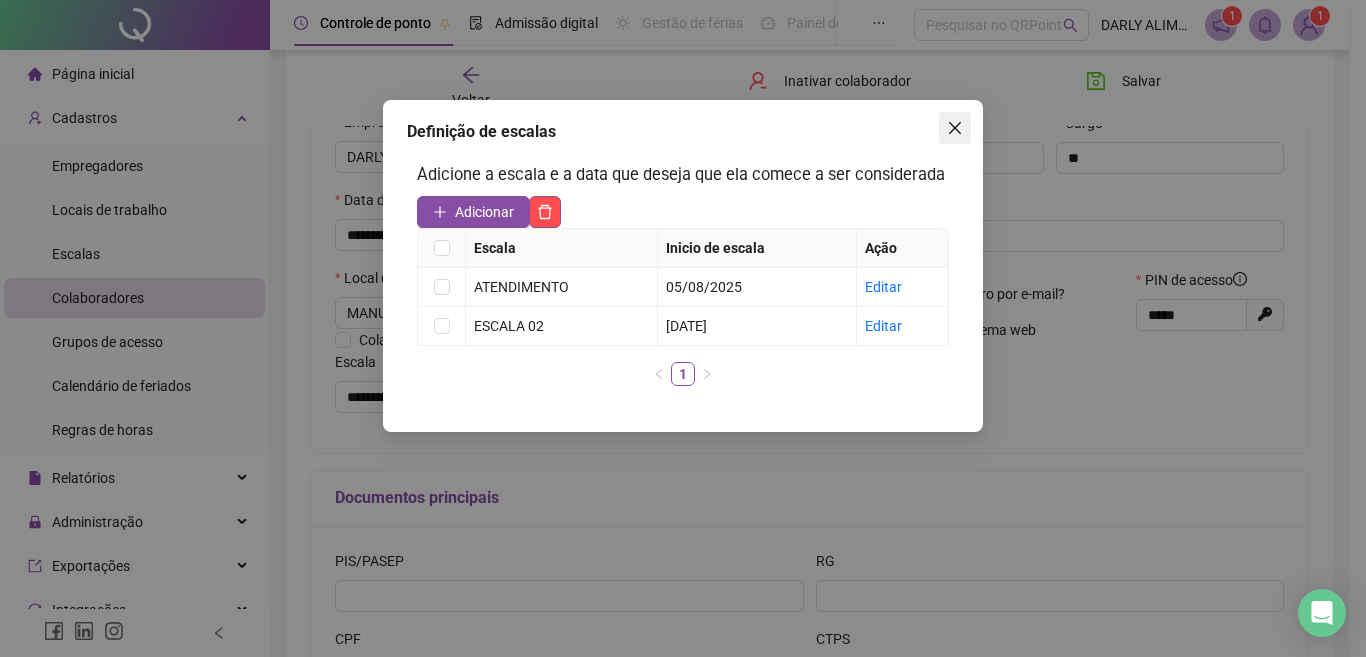 click at bounding box center [955, 128] 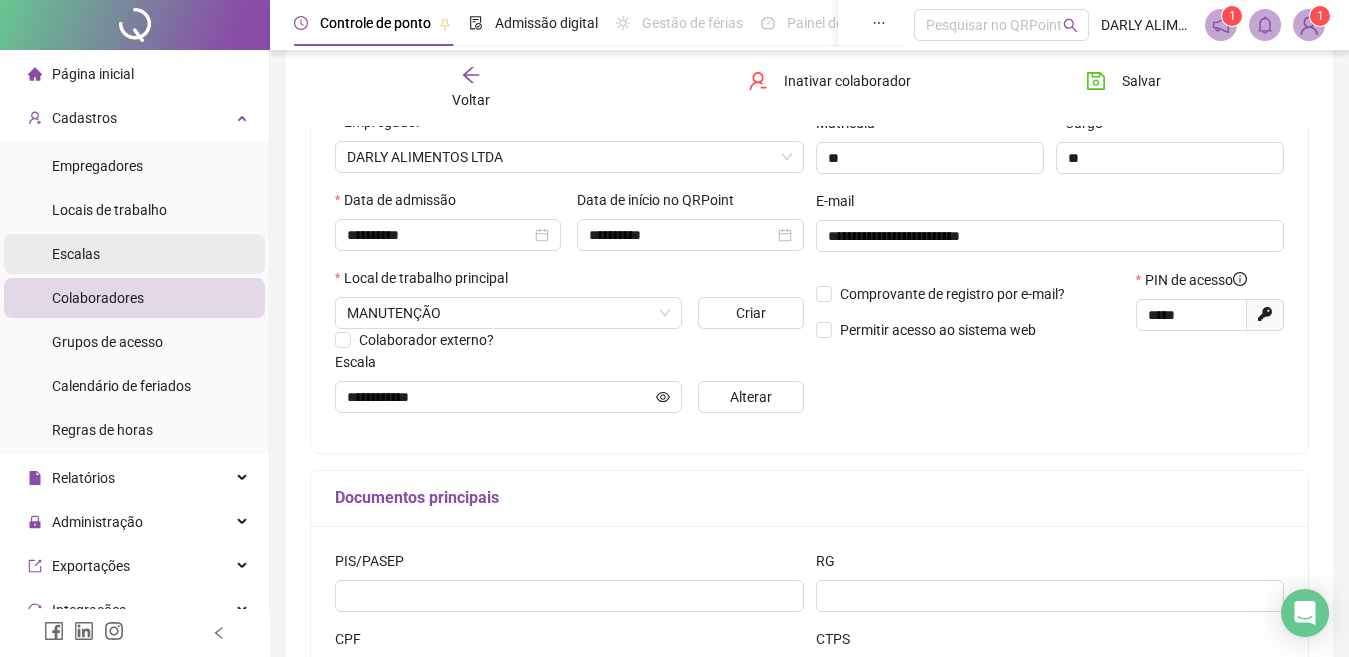 click on "Escalas" at bounding box center (76, 254) 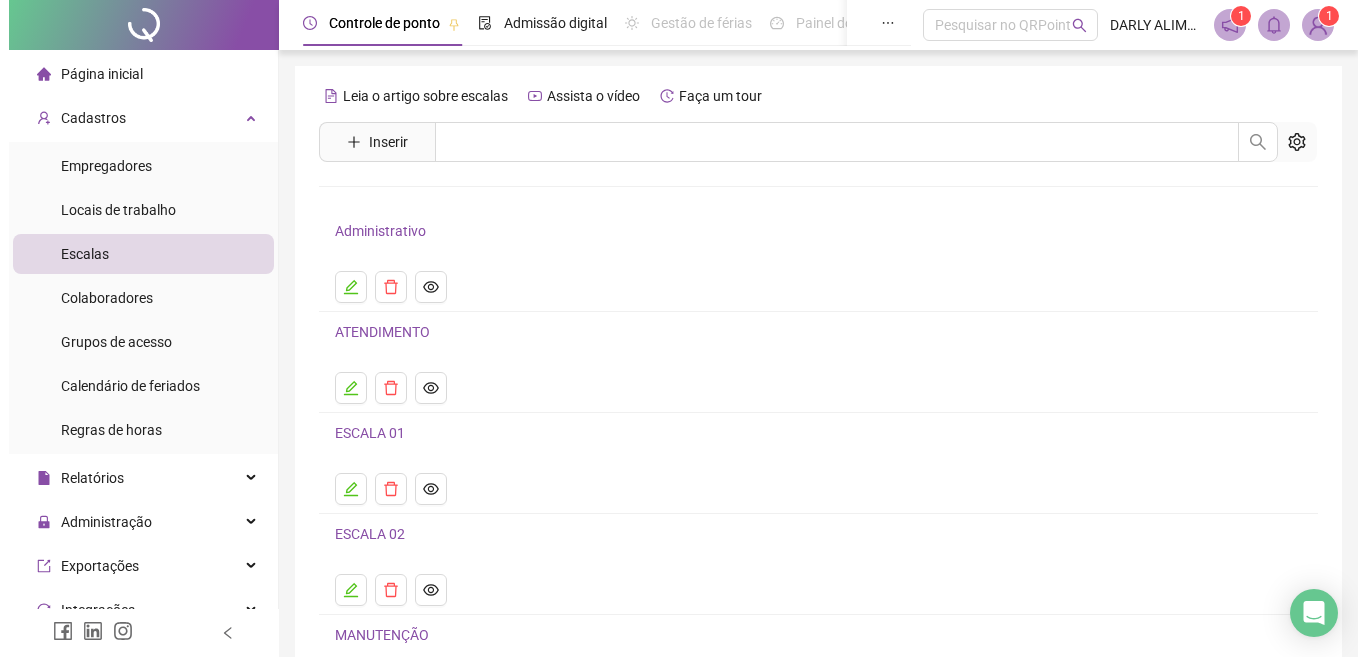 scroll, scrollTop: 100, scrollLeft: 0, axis: vertical 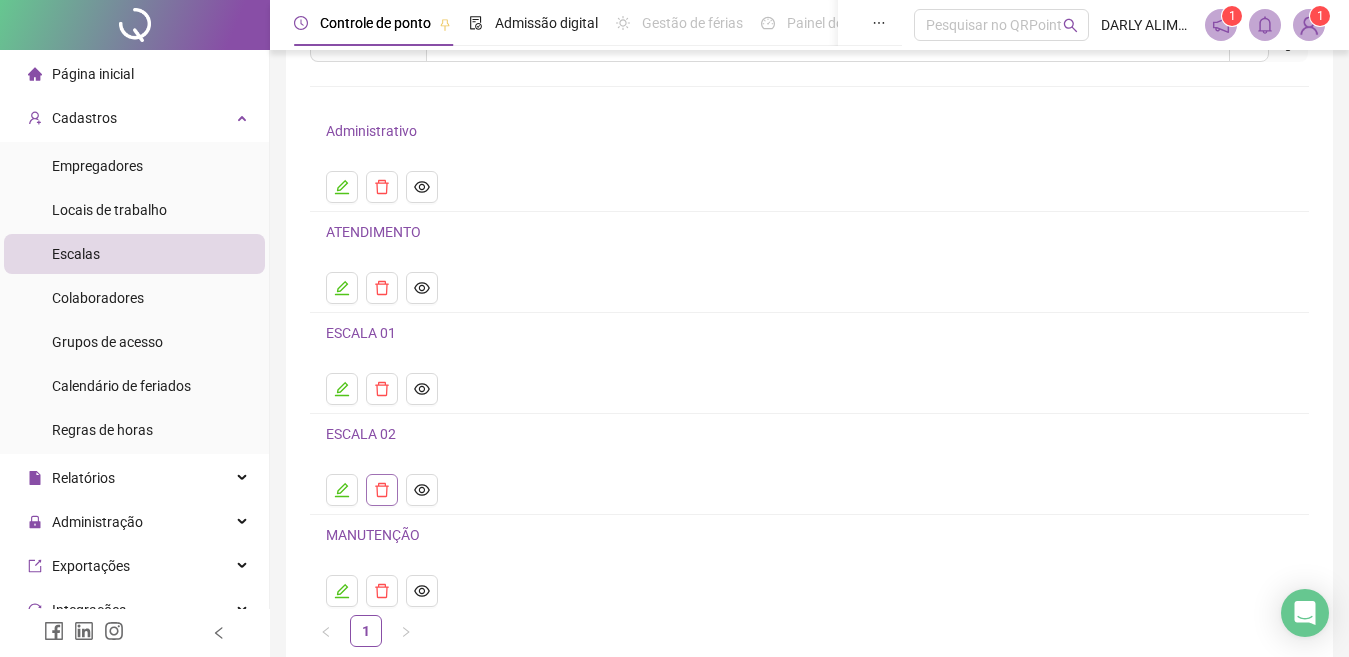 click 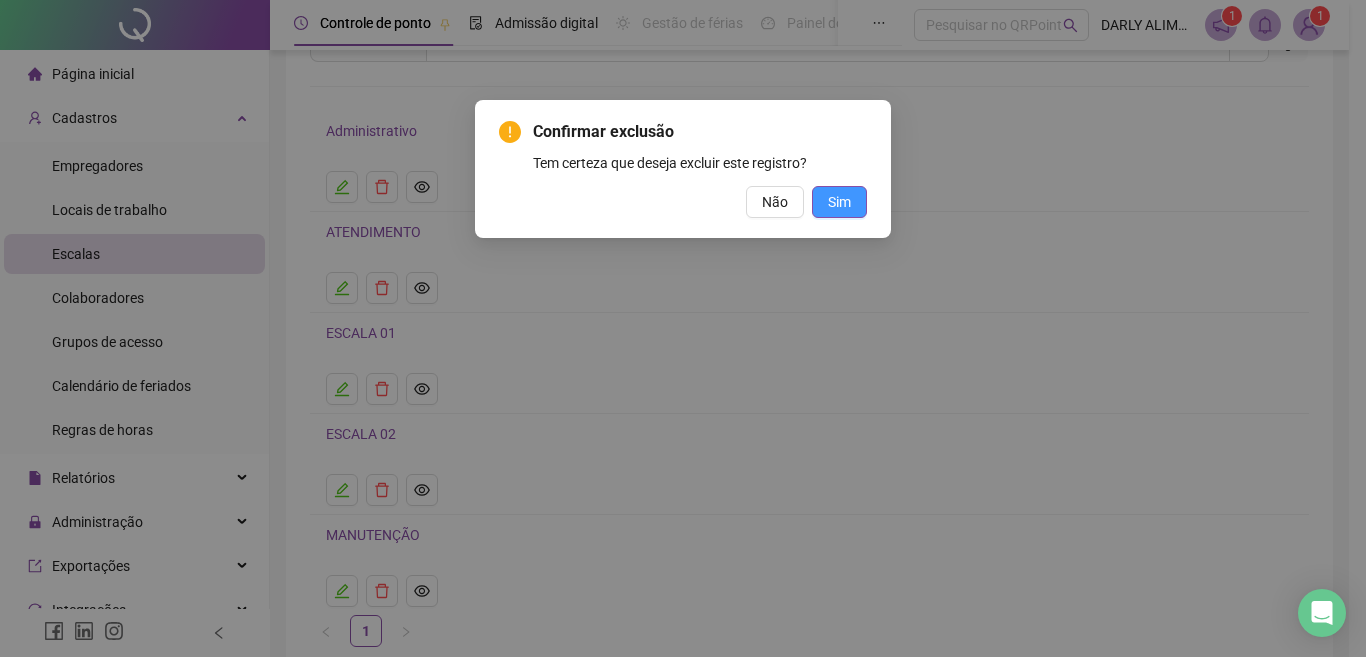 click on "Sim" at bounding box center [839, 202] 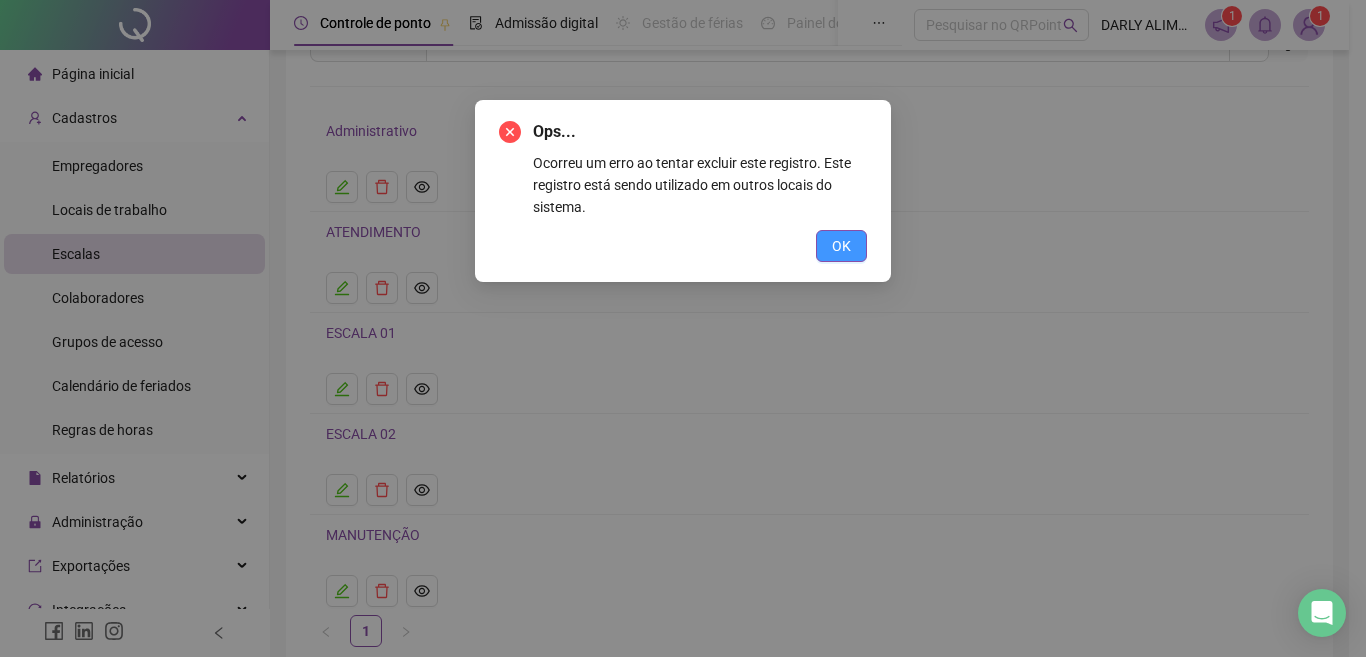 click on "OK" at bounding box center [841, 246] 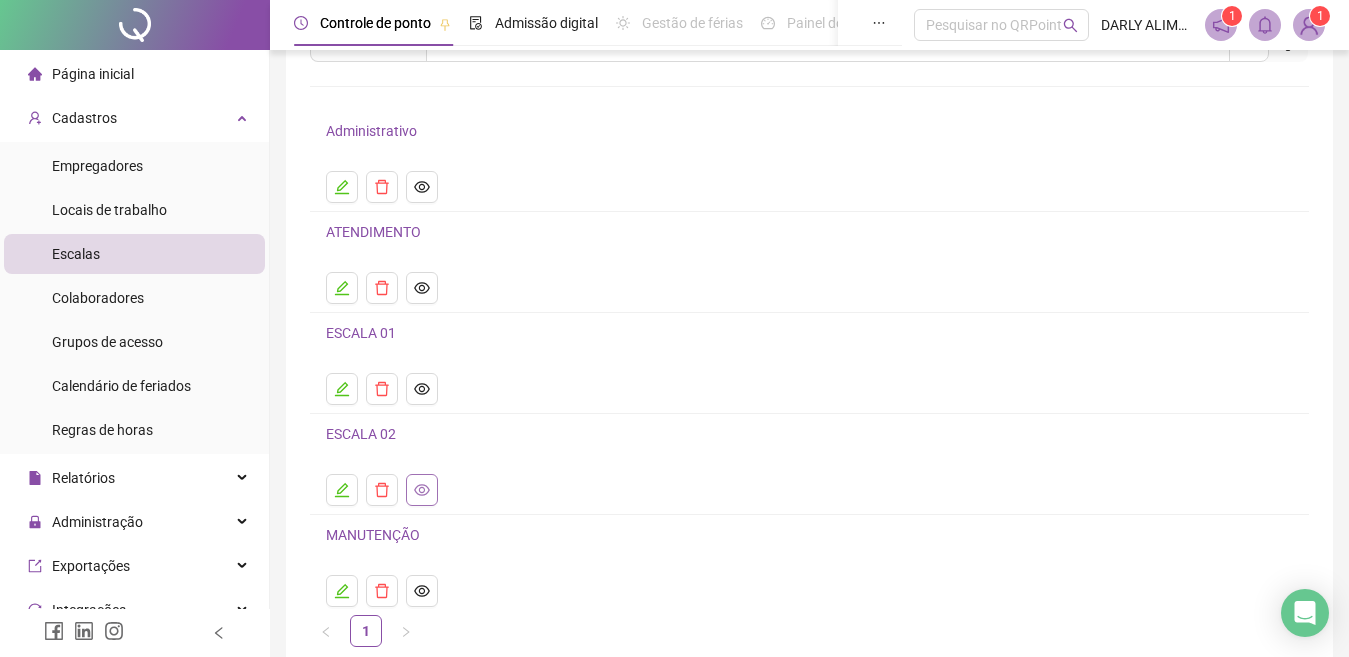 click at bounding box center [422, 490] 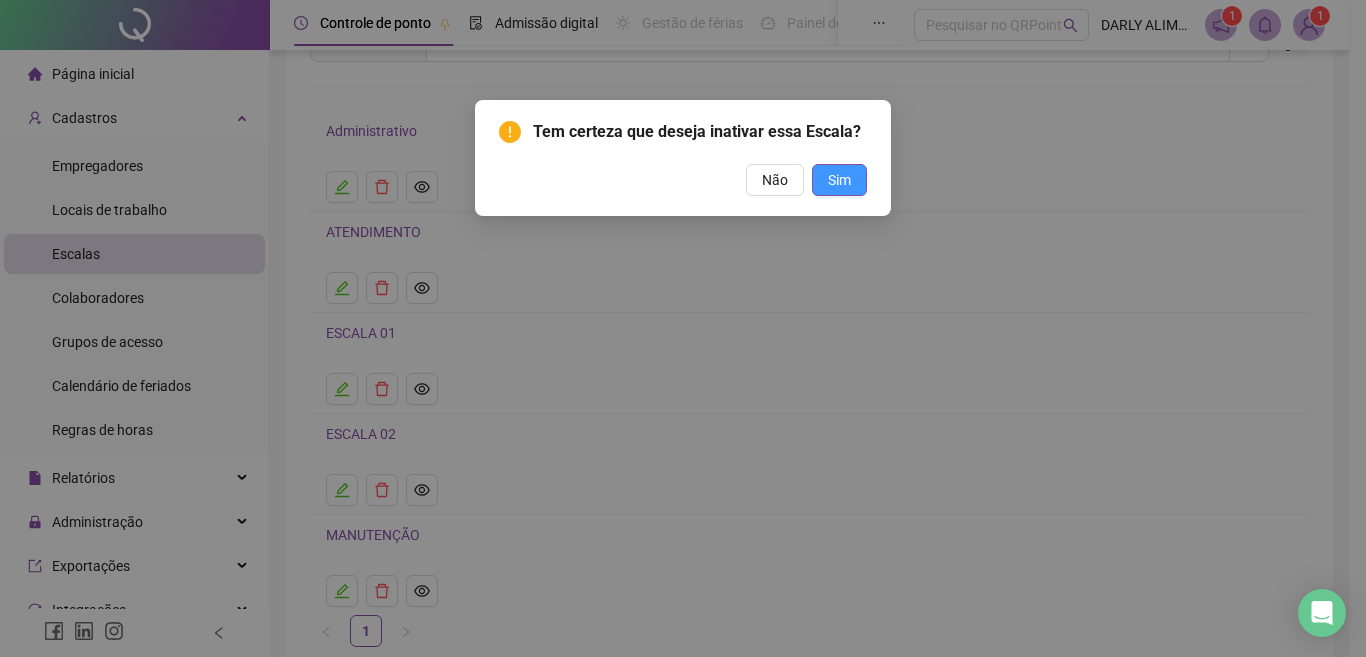 click on "Sim" at bounding box center (839, 180) 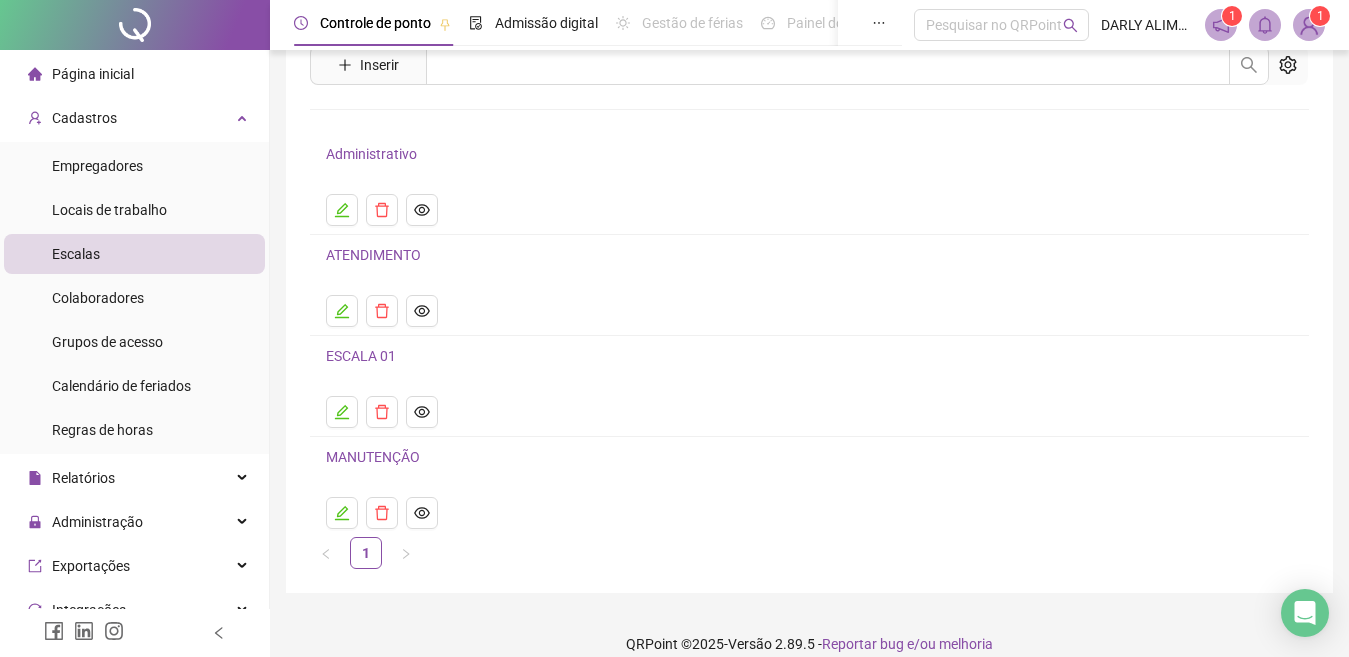 scroll, scrollTop: 99, scrollLeft: 0, axis: vertical 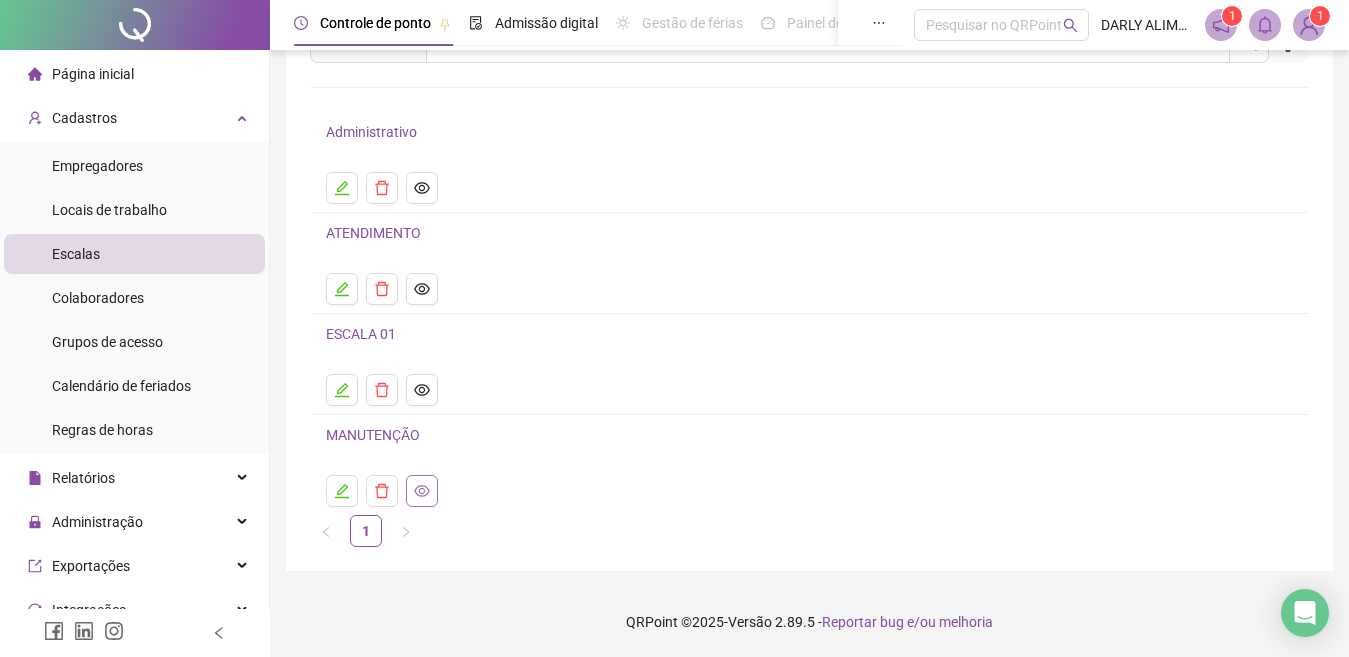 click 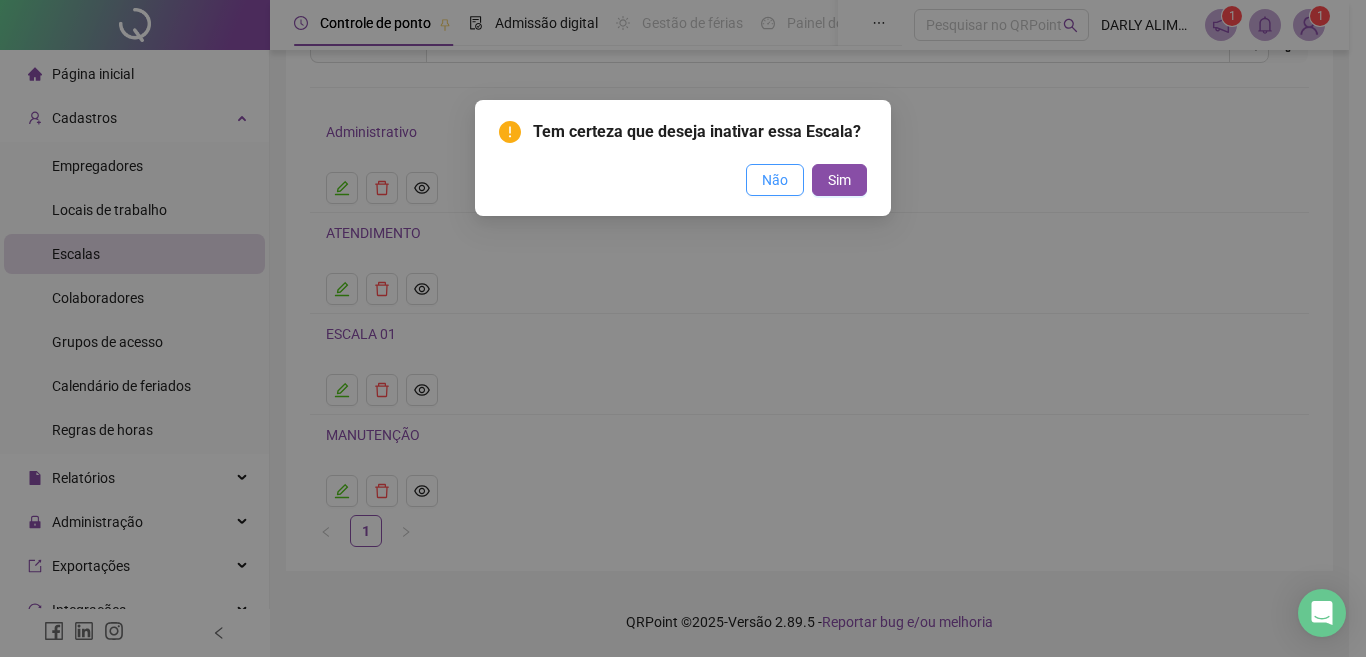 click on "Não" at bounding box center [775, 180] 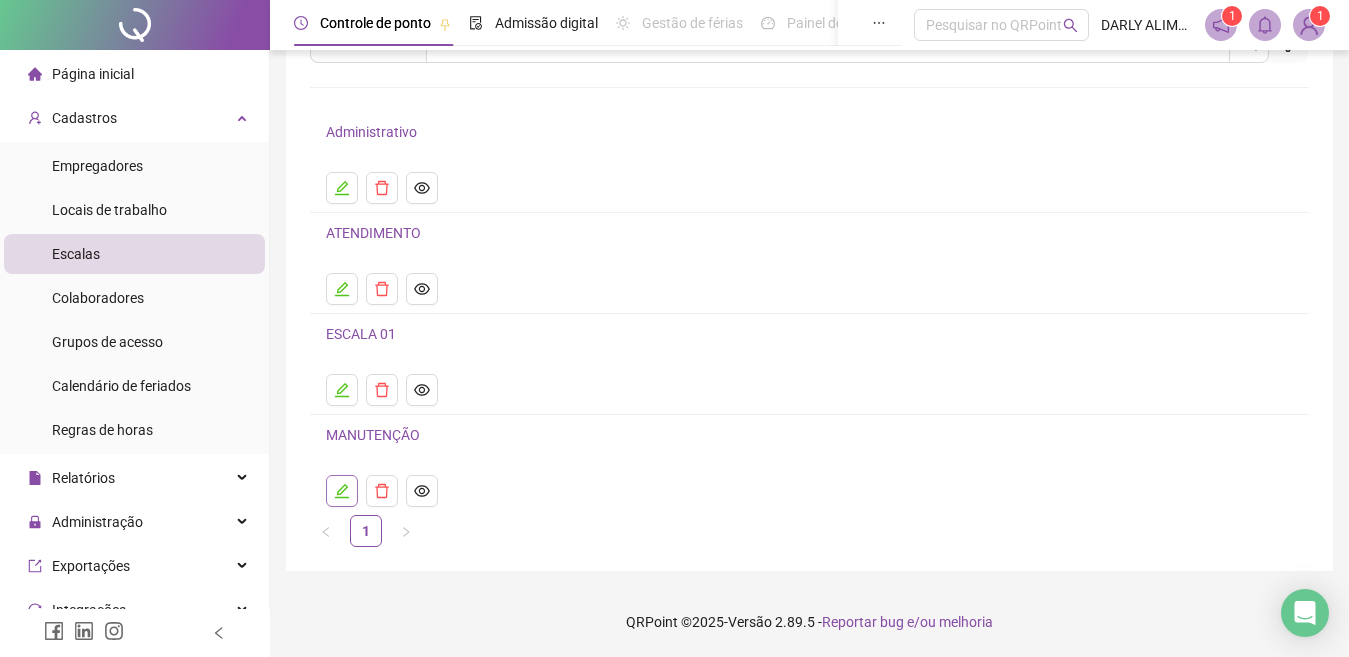 click 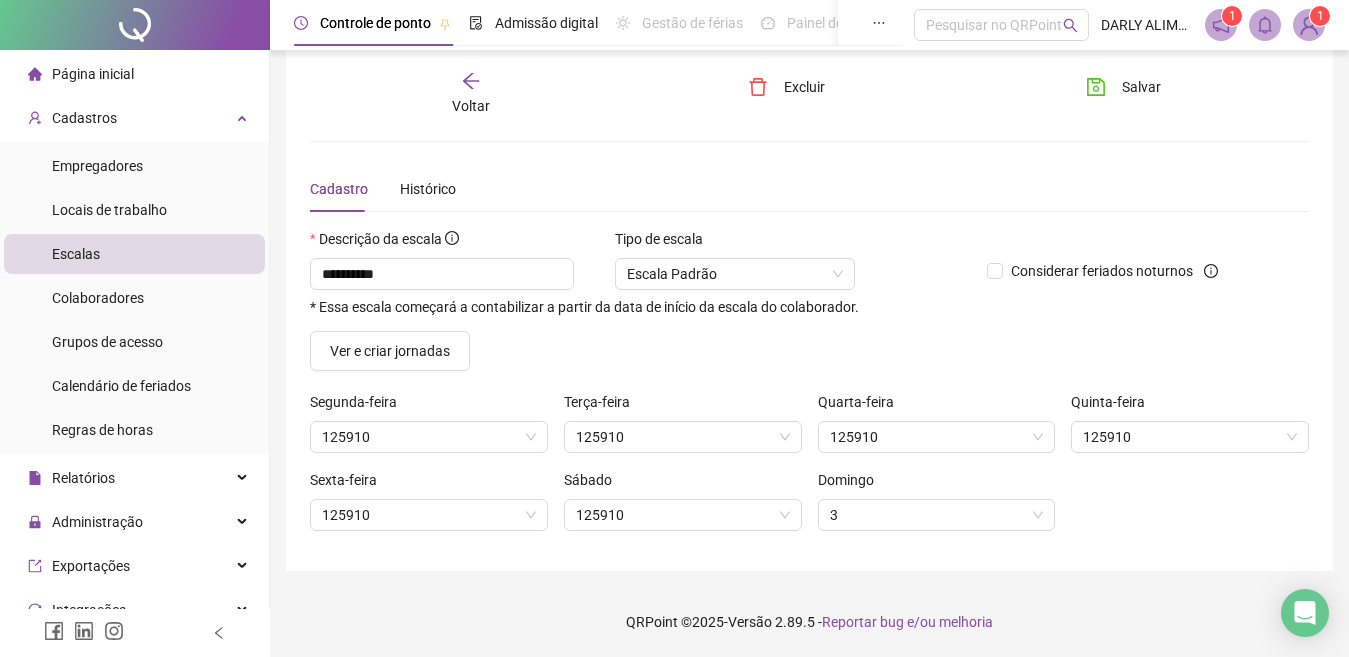 scroll, scrollTop: 19, scrollLeft: 0, axis: vertical 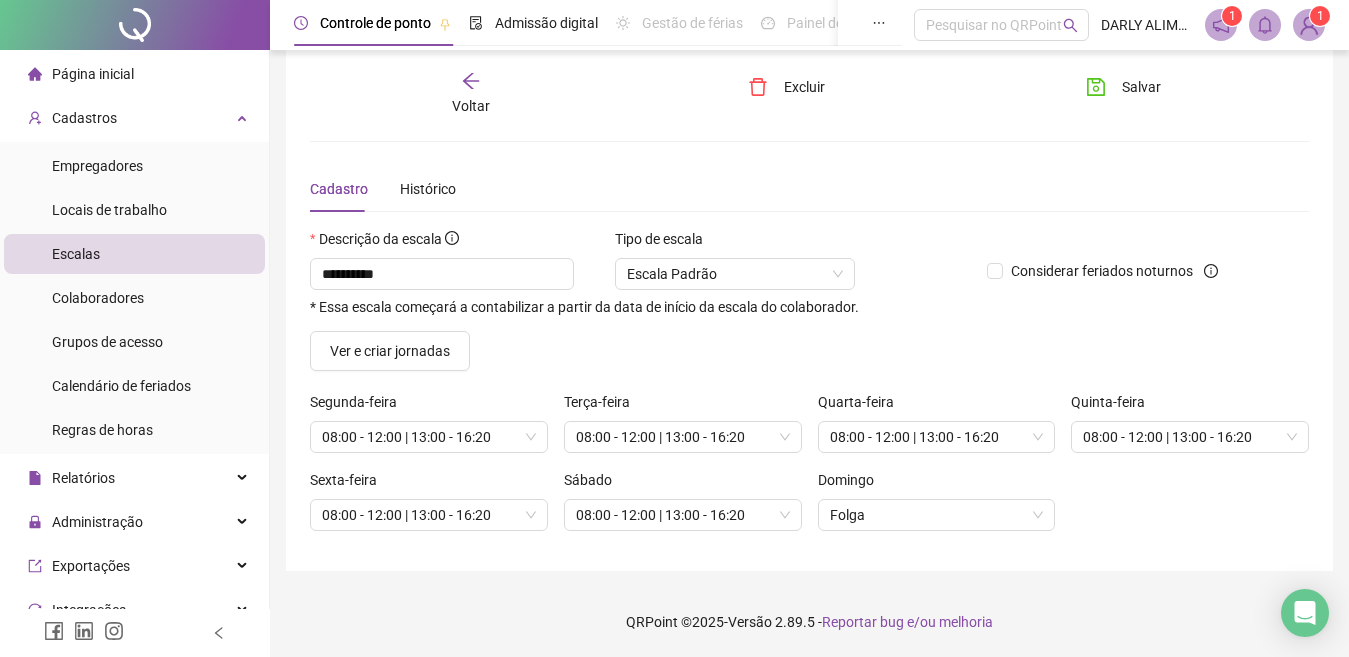 click on "Voltar" at bounding box center (471, 94) 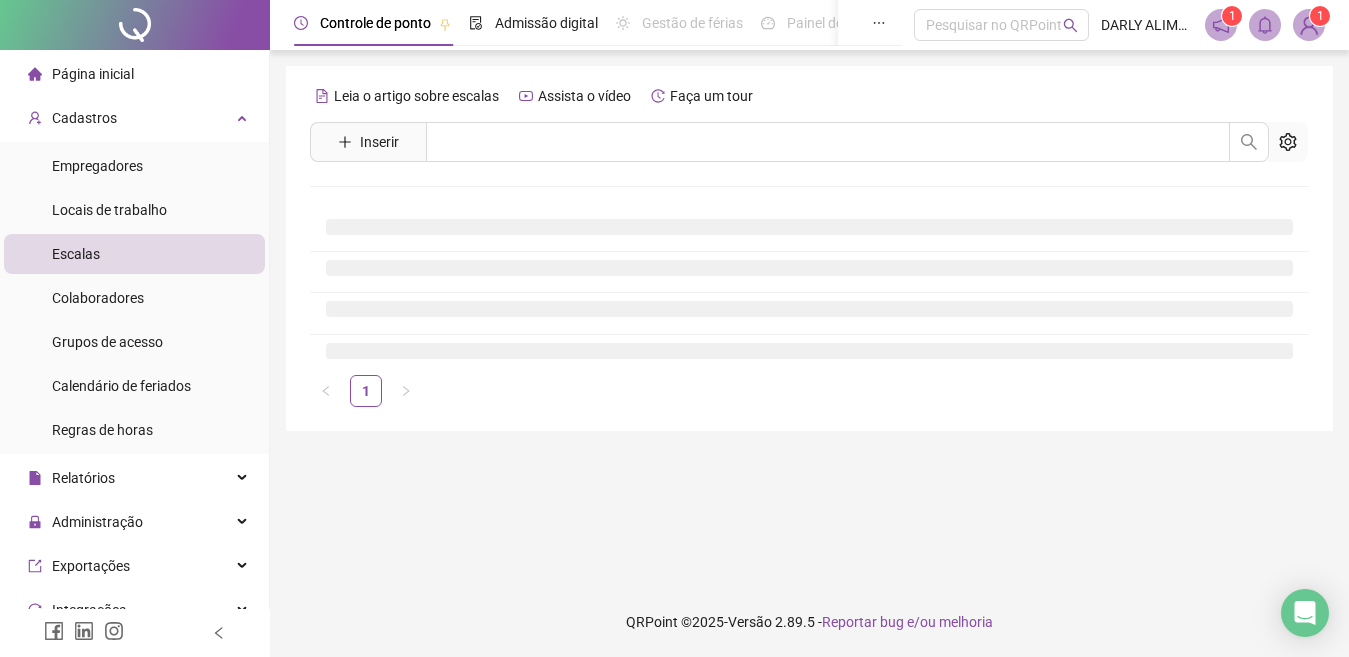 scroll, scrollTop: 0, scrollLeft: 0, axis: both 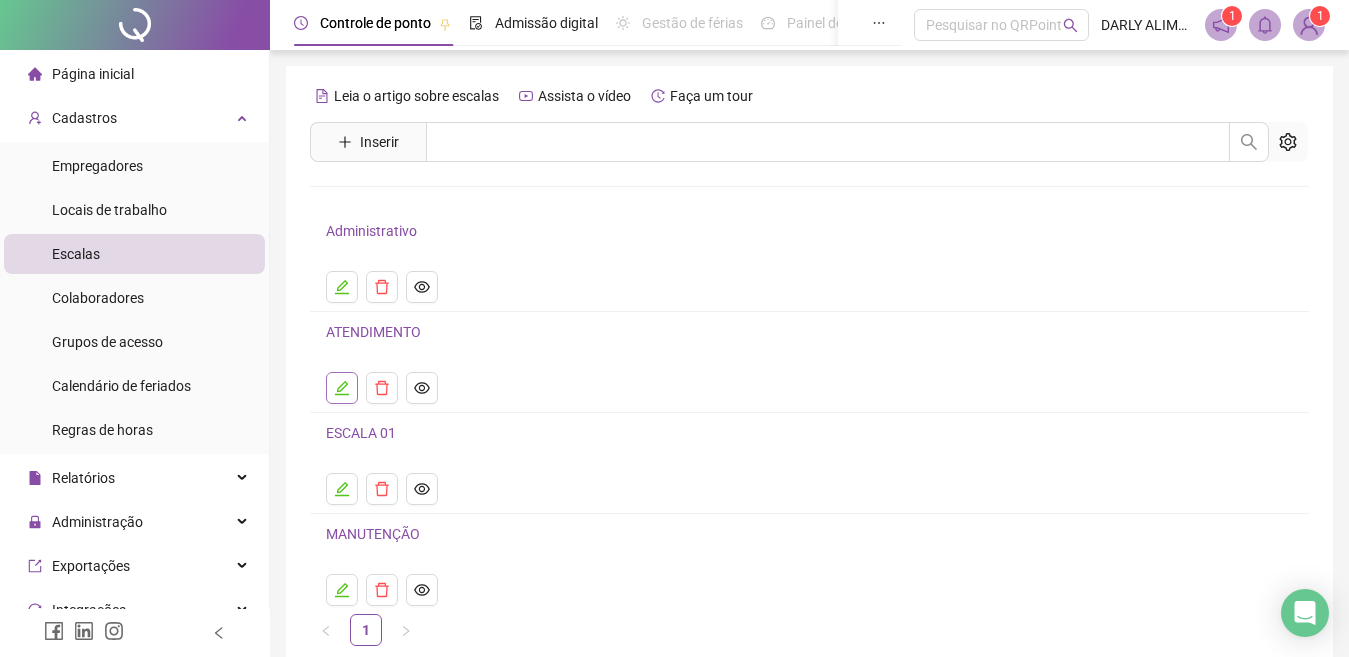 click 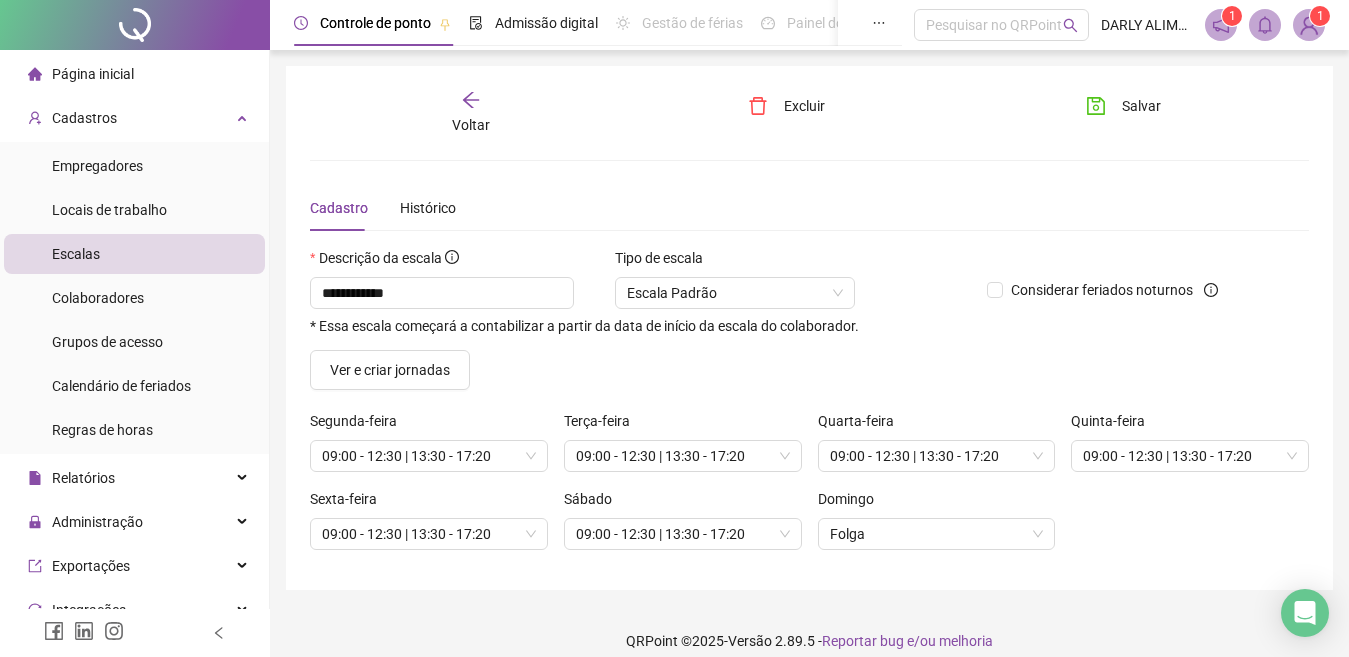 click on "Voltar" at bounding box center [471, 113] 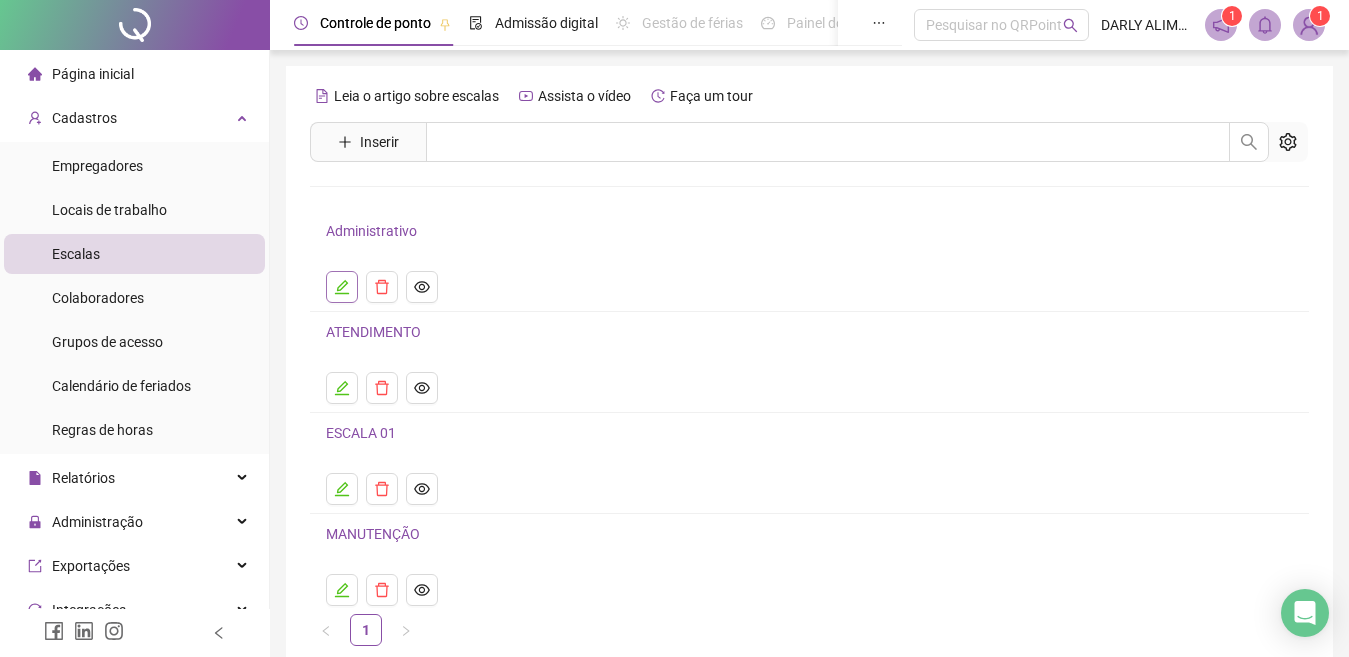 click at bounding box center [342, 287] 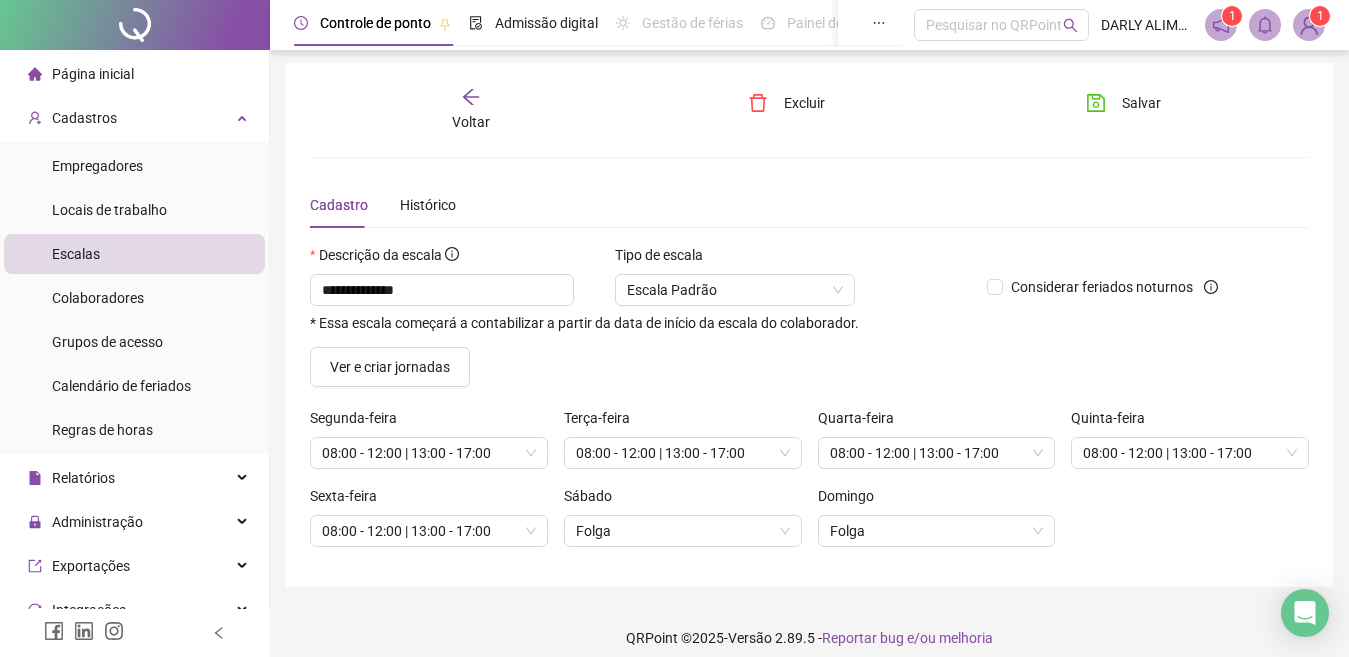 scroll, scrollTop: 0, scrollLeft: 0, axis: both 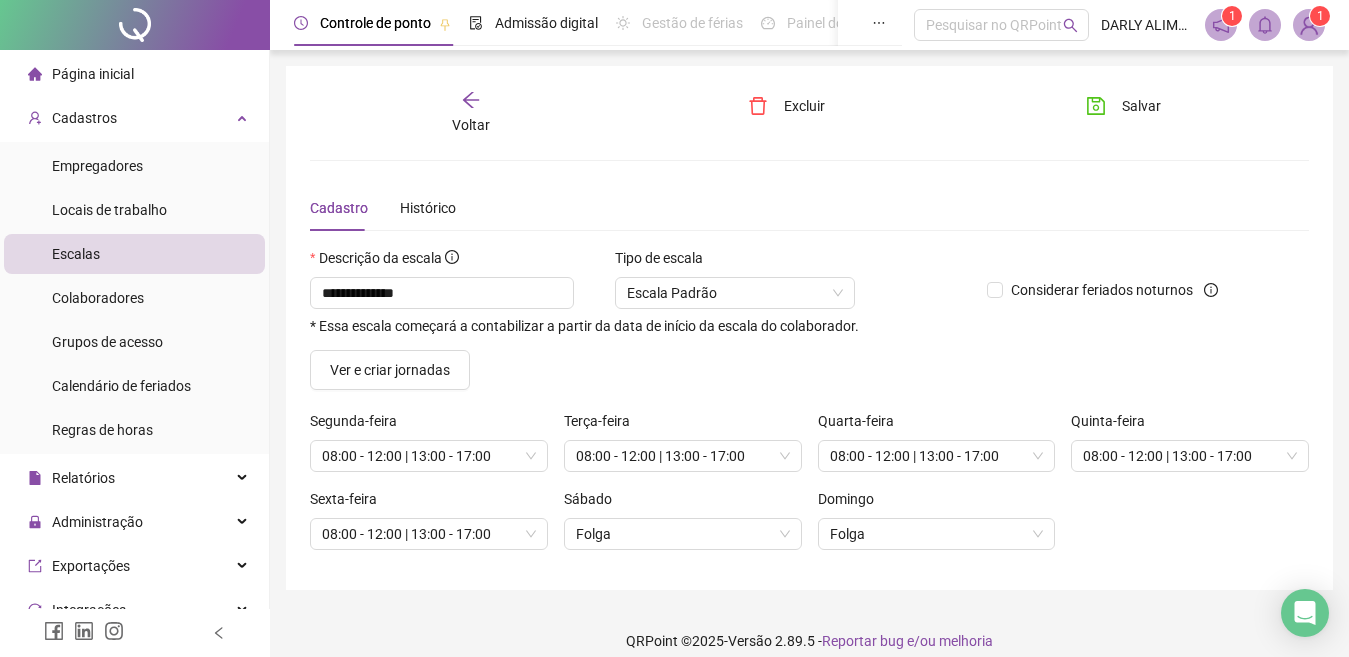 click 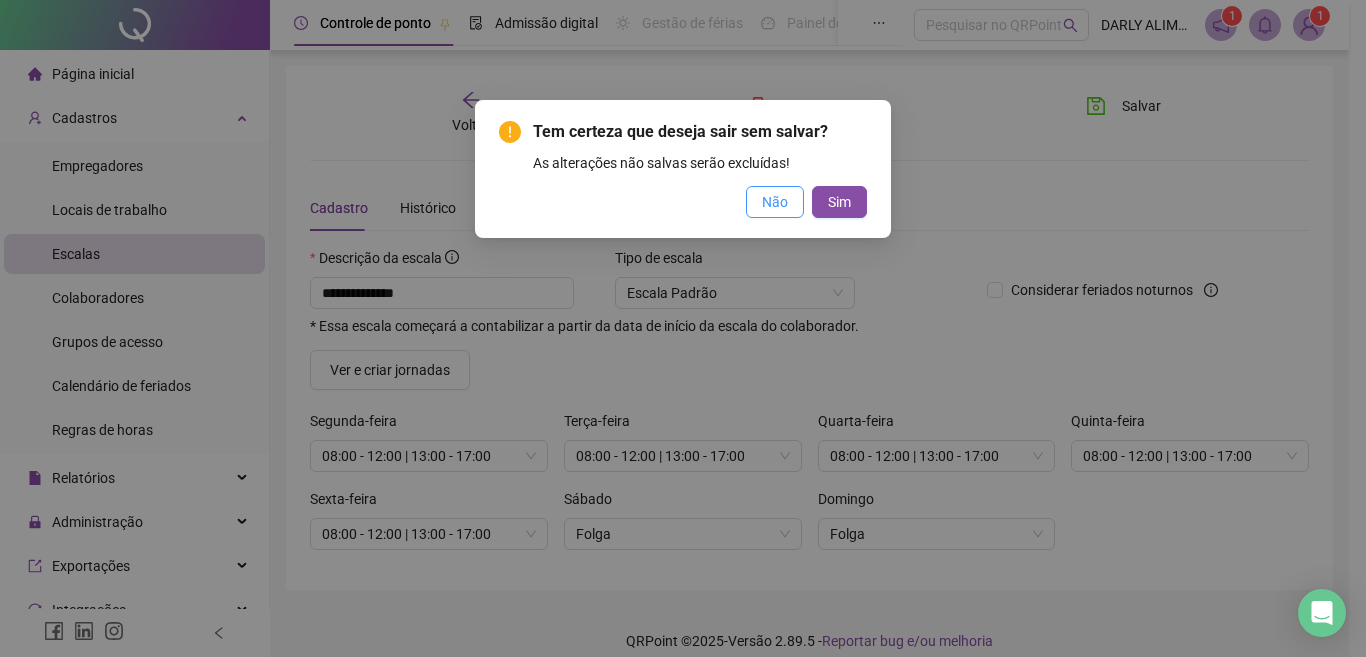 click on "Não" at bounding box center [775, 202] 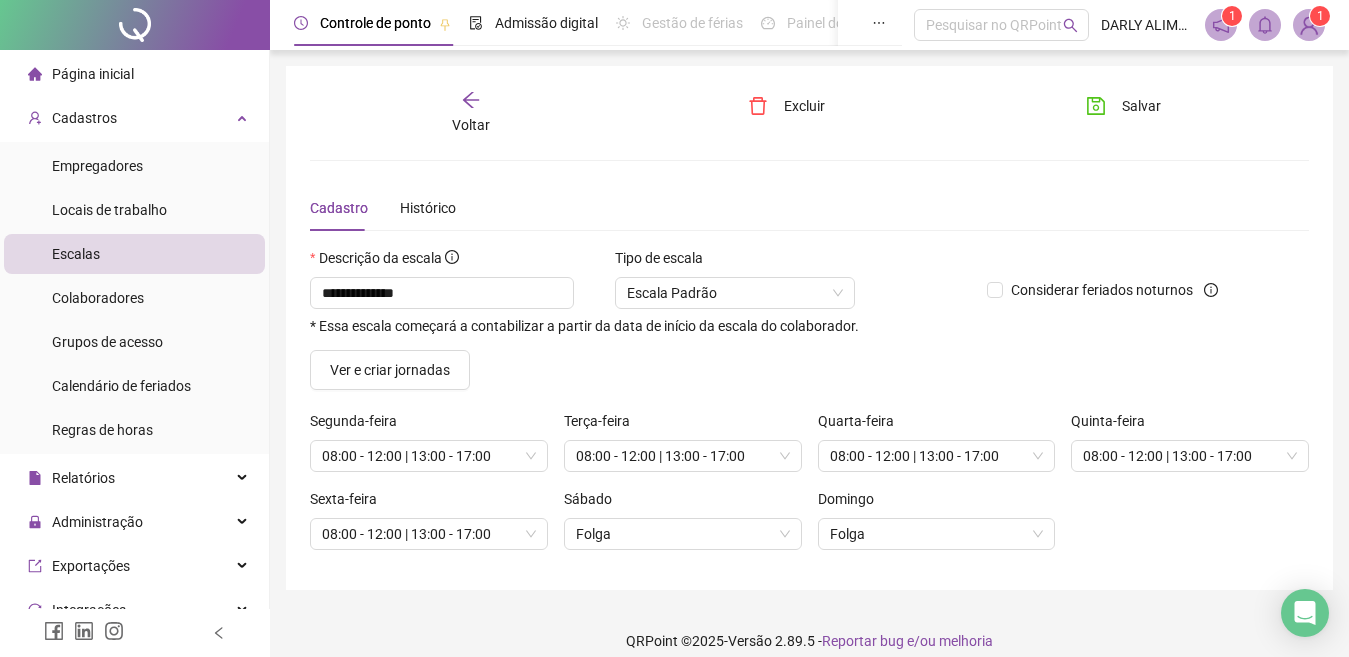 click 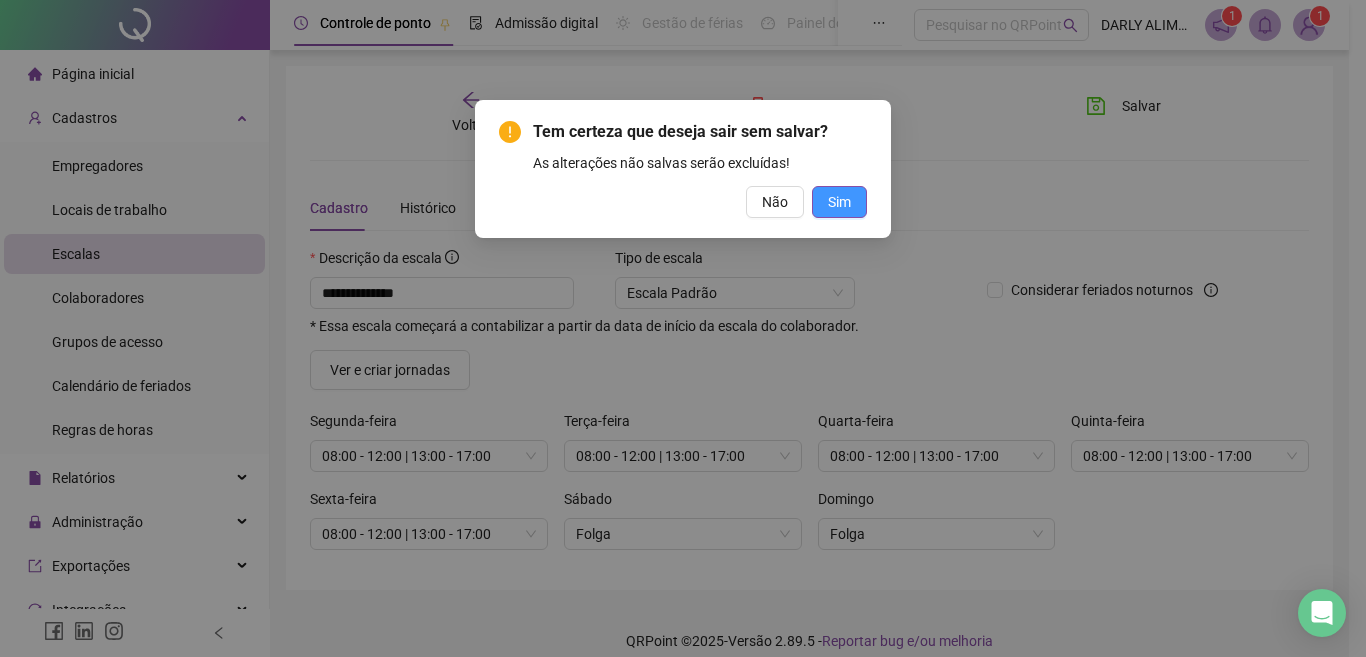 click on "Sim" at bounding box center [839, 202] 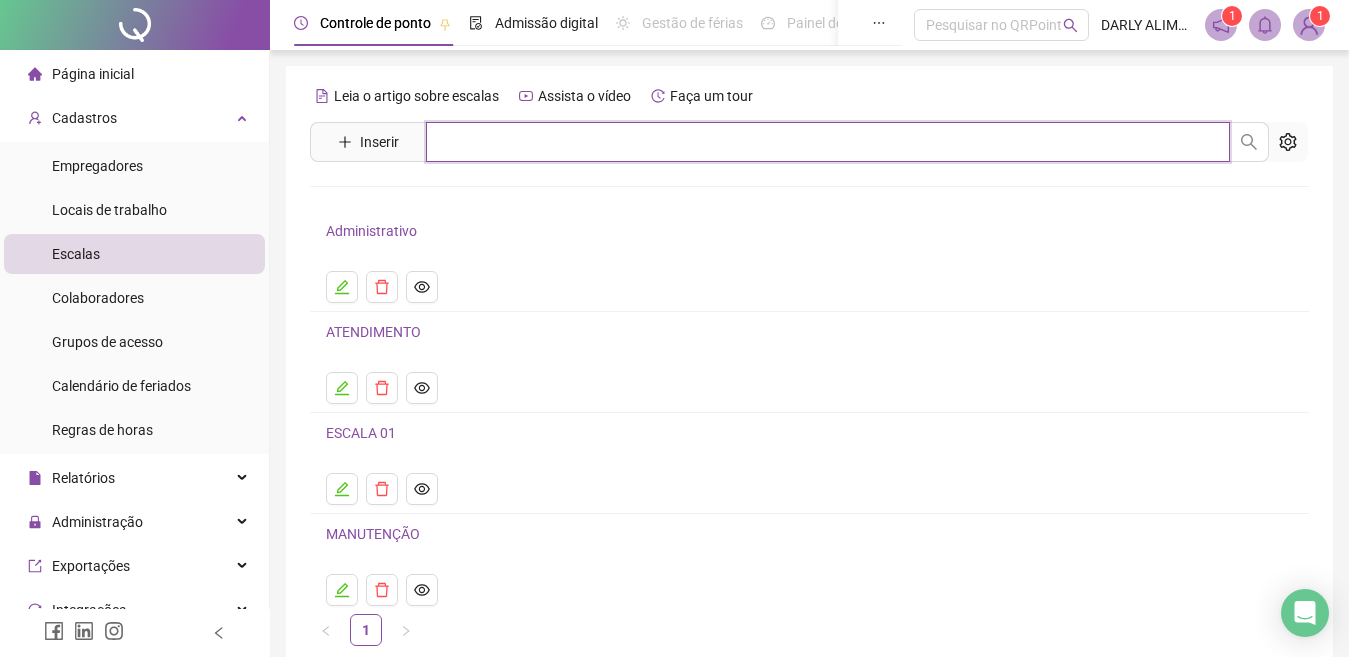 click at bounding box center (828, 142) 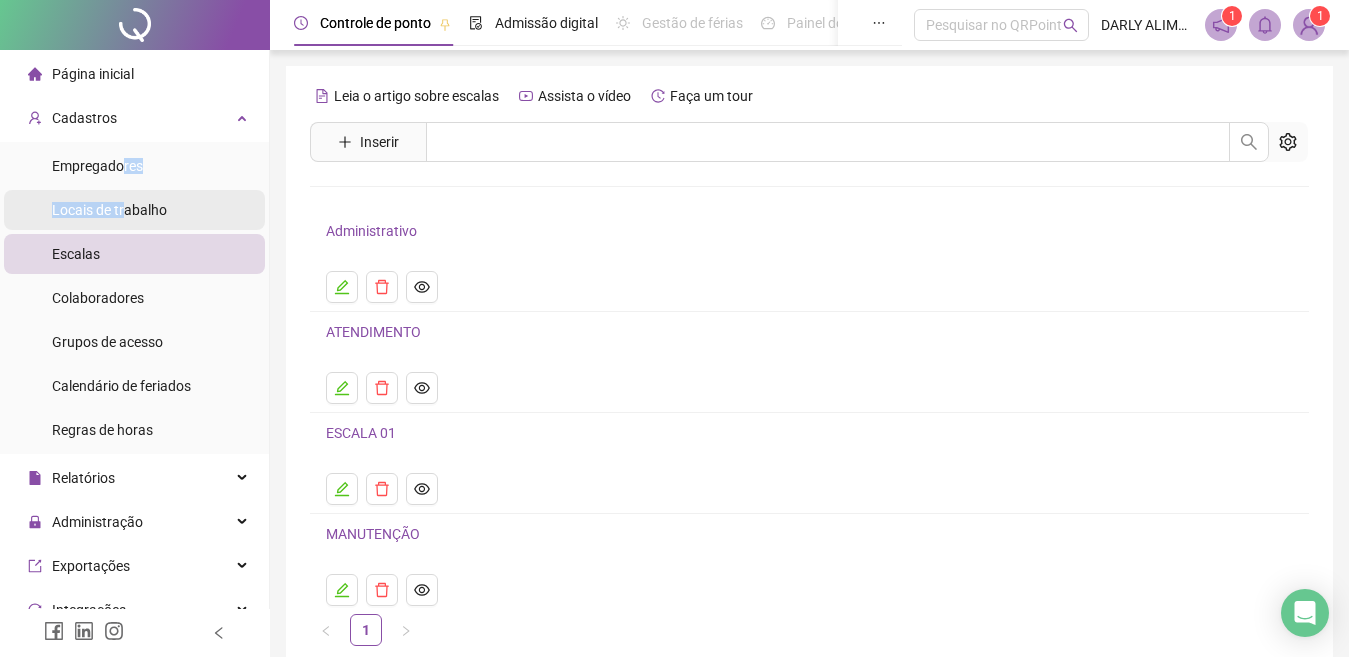 drag, startPoint x: 123, startPoint y: 169, endPoint x: 123, endPoint y: 200, distance: 31 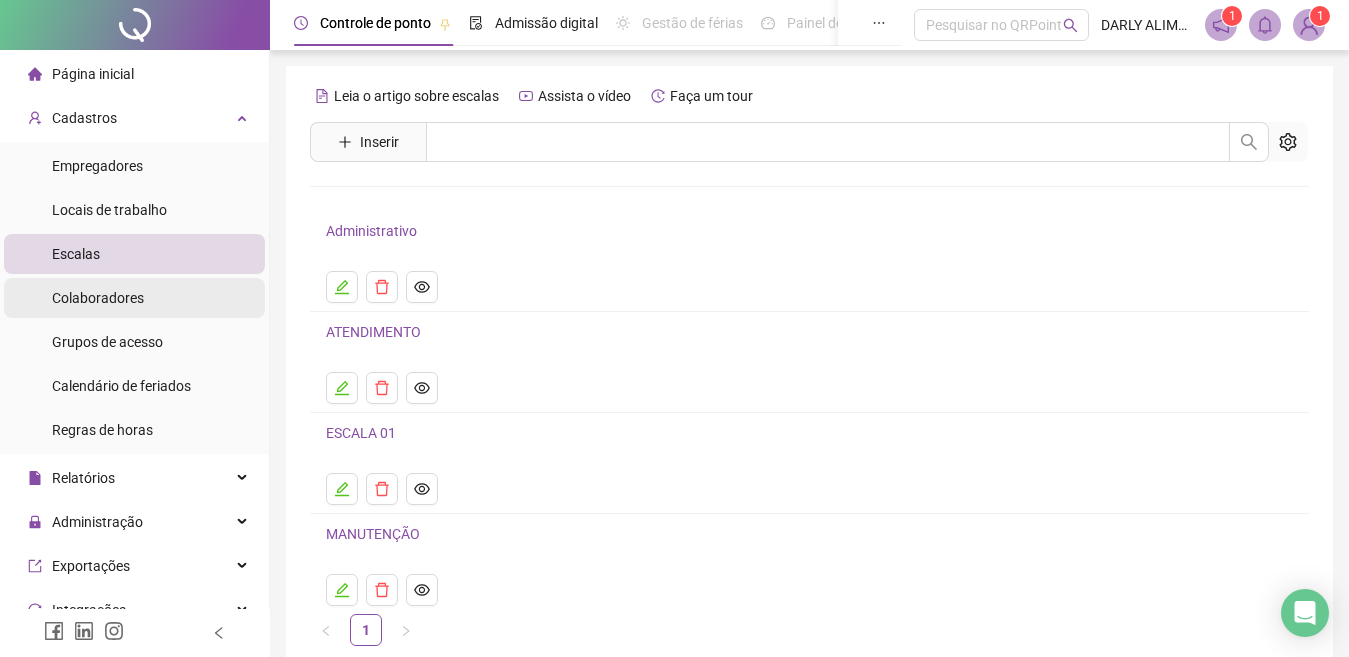 click on "Colaboradores" at bounding box center [98, 298] 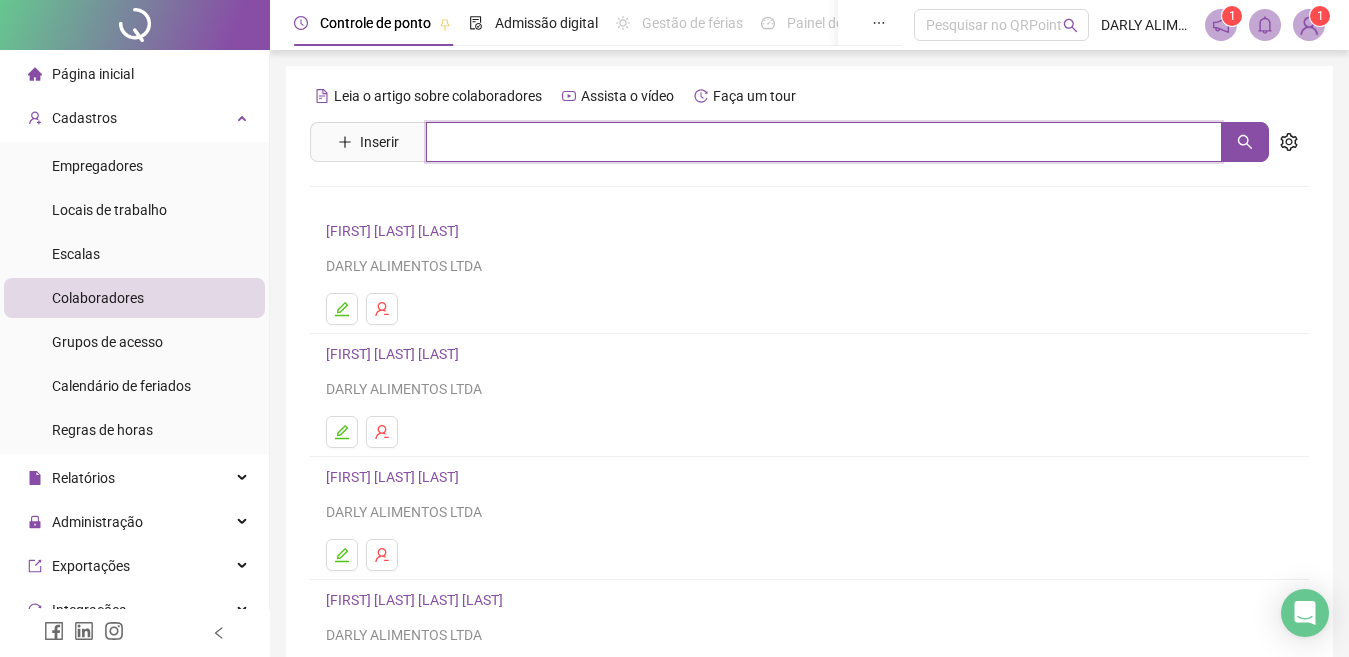 click at bounding box center (824, 142) 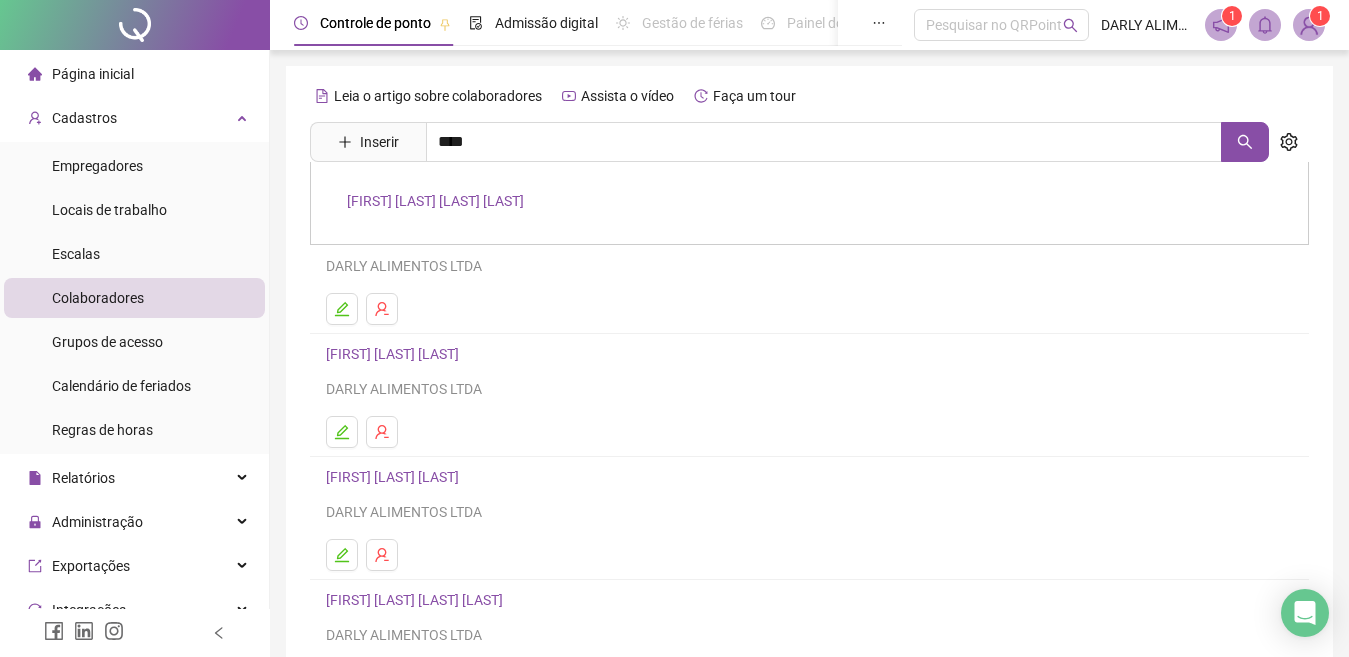 click on "[FIRST] [LAST] [LAST] [LAST]" at bounding box center [435, 201] 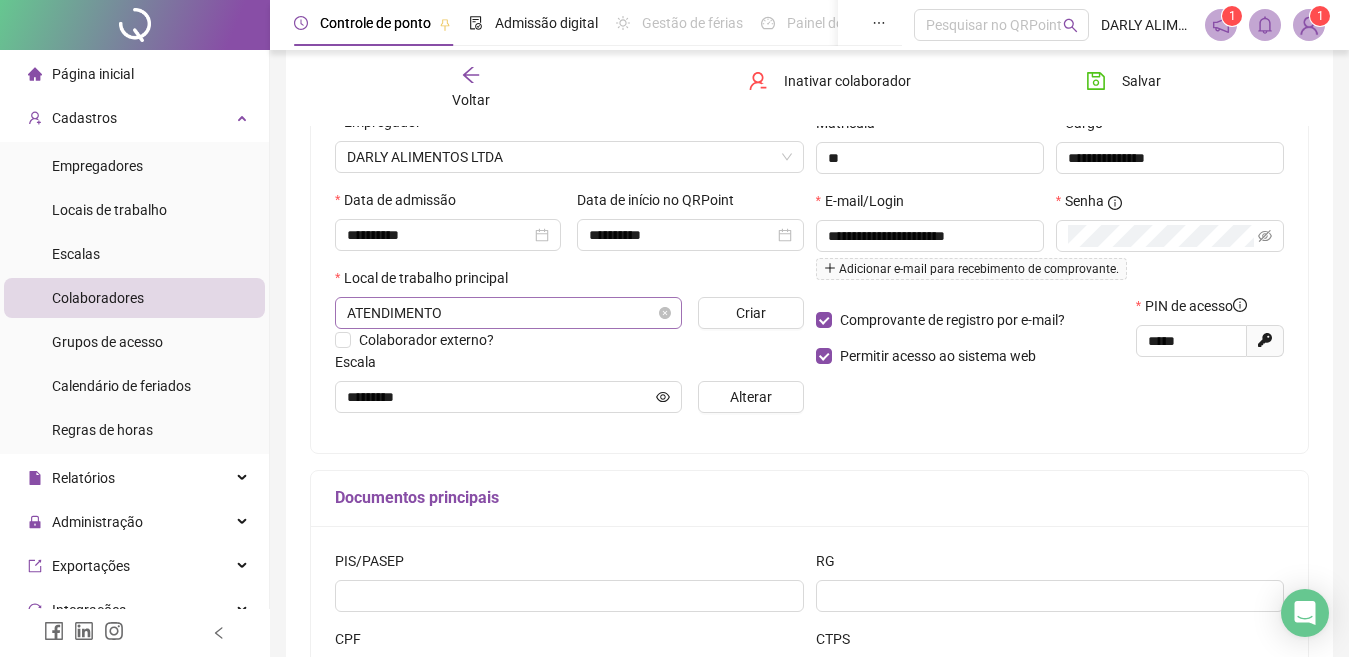 scroll, scrollTop: 200, scrollLeft: 0, axis: vertical 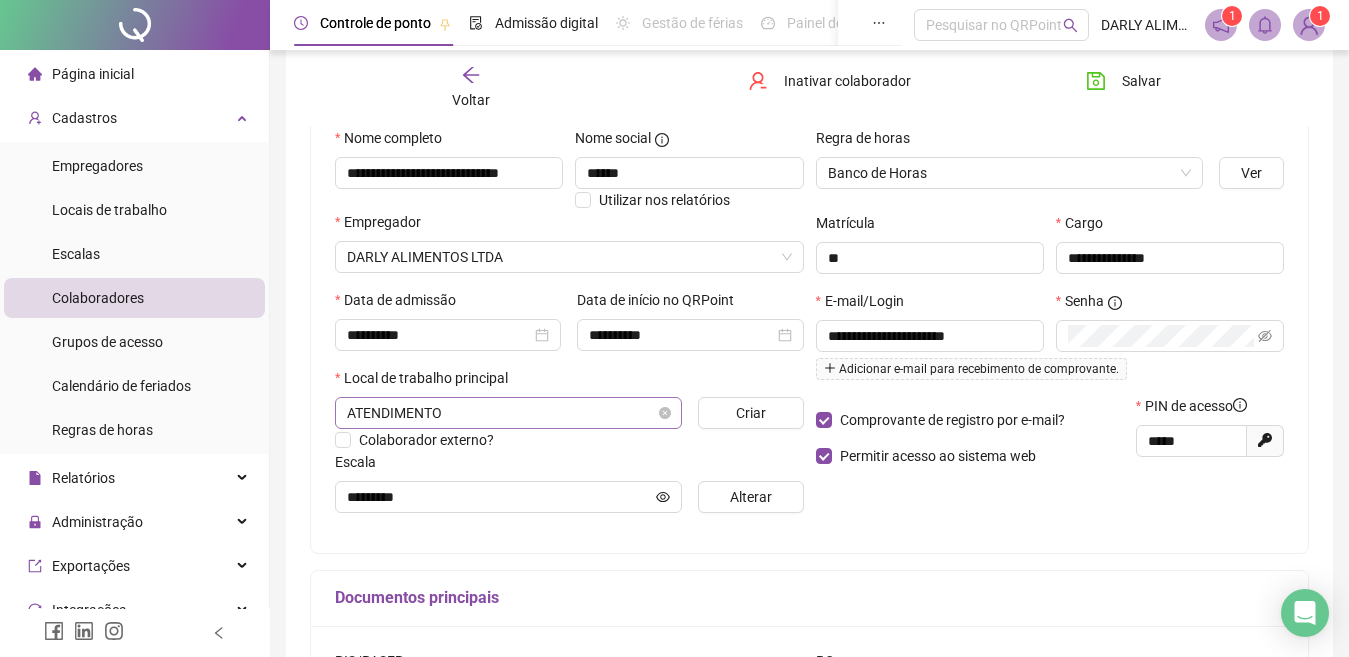 click on "ATENDIMENTO" at bounding box center [508, 413] 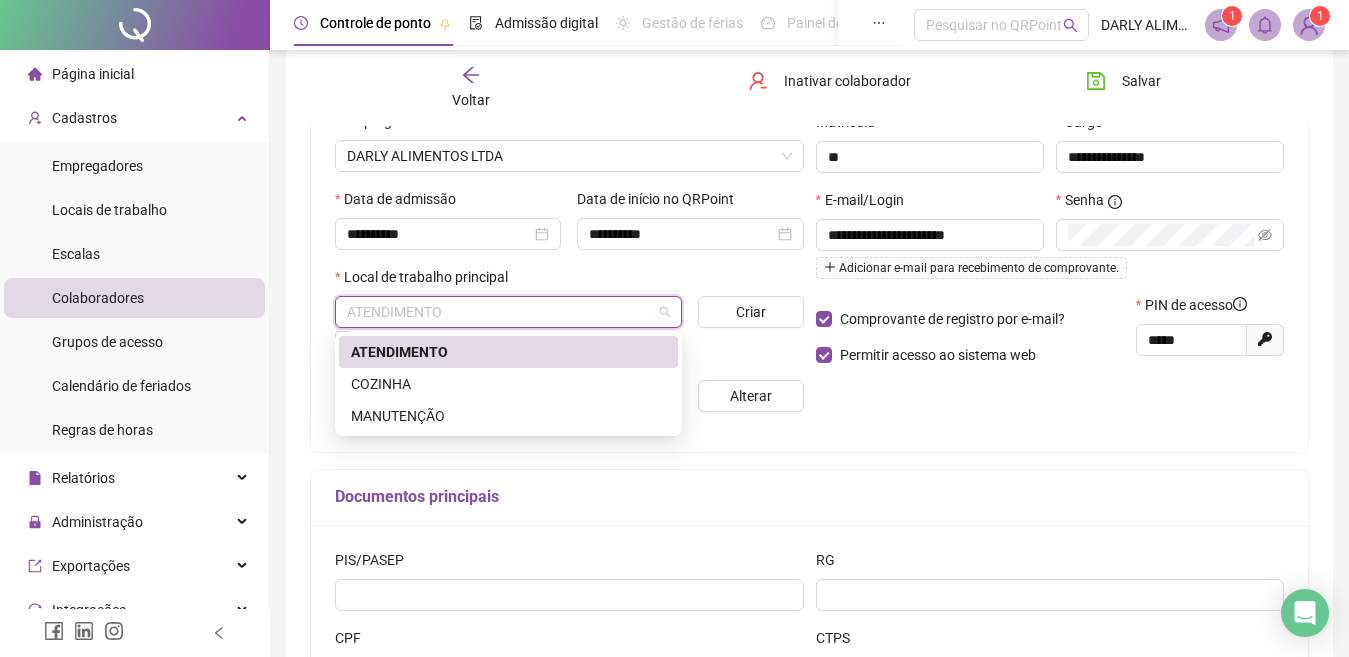 scroll, scrollTop: 300, scrollLeft: 0, axis: vertical 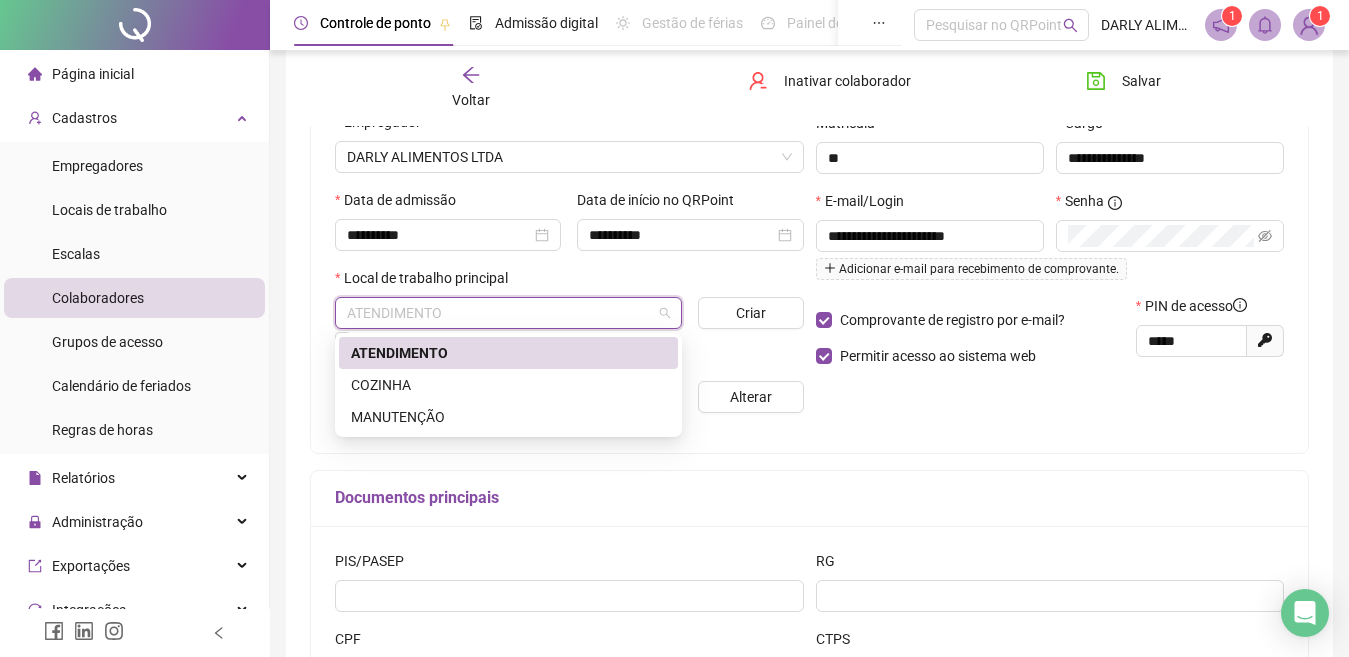 click on "ATENDIMENTO" at bounding box center [508, 353] 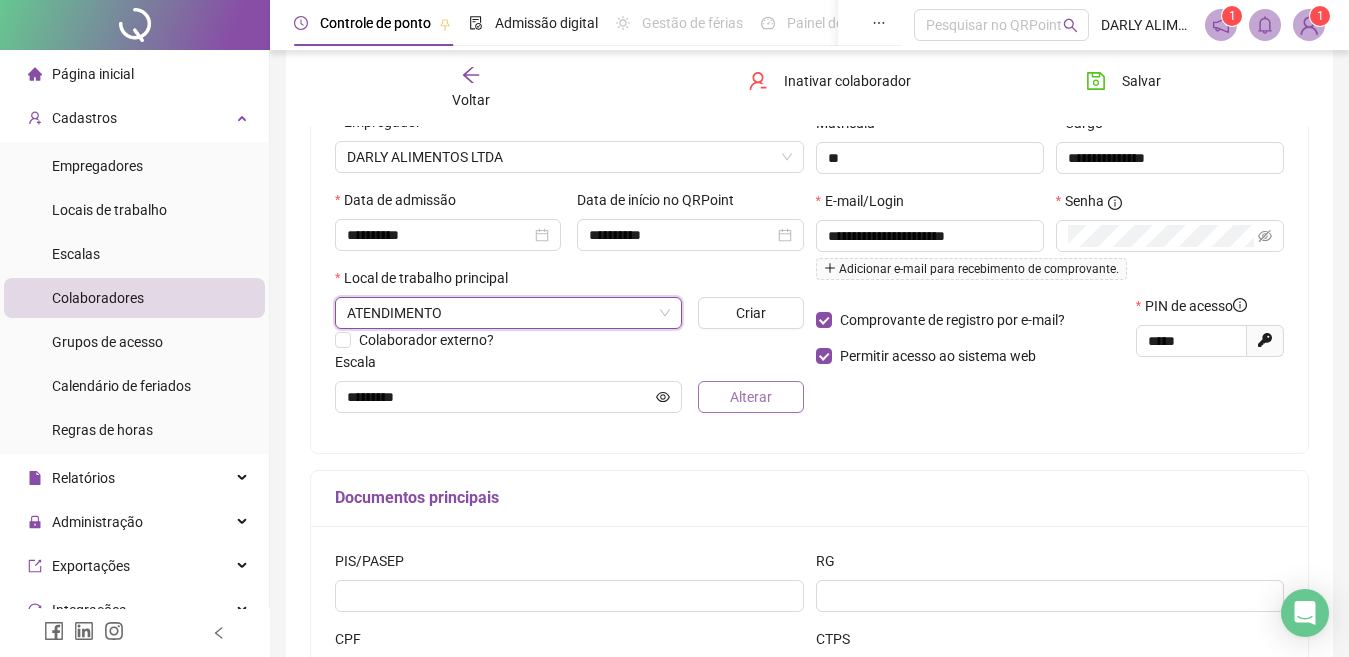 click on "Alterar" at bounding box center [750, 397] 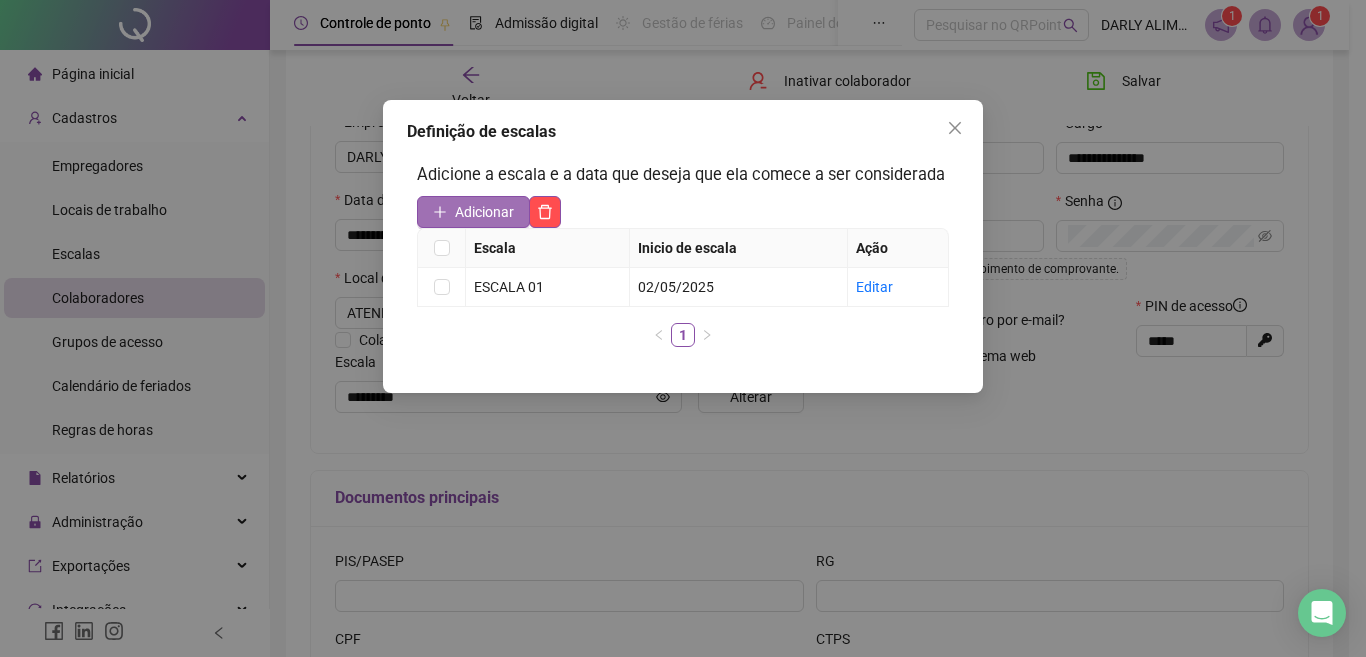 click on "Adicionar" at bounding box center [473, 212] 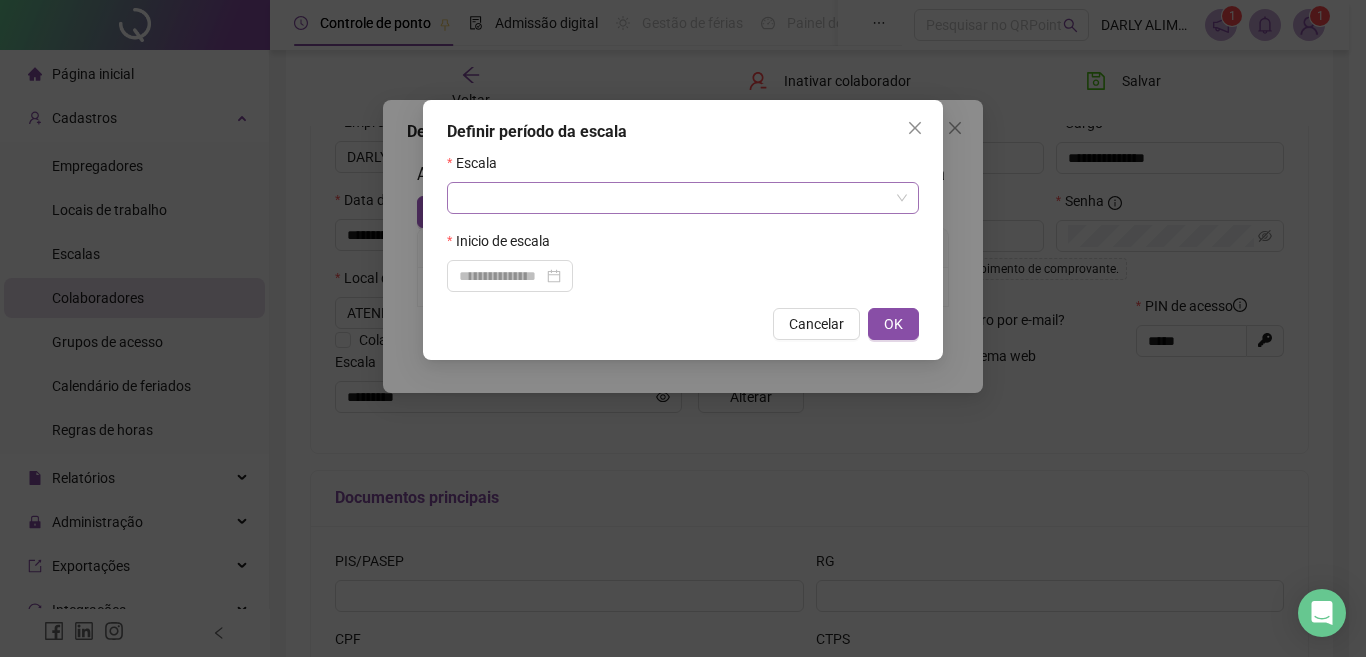 click at bounding box center [674, 198] 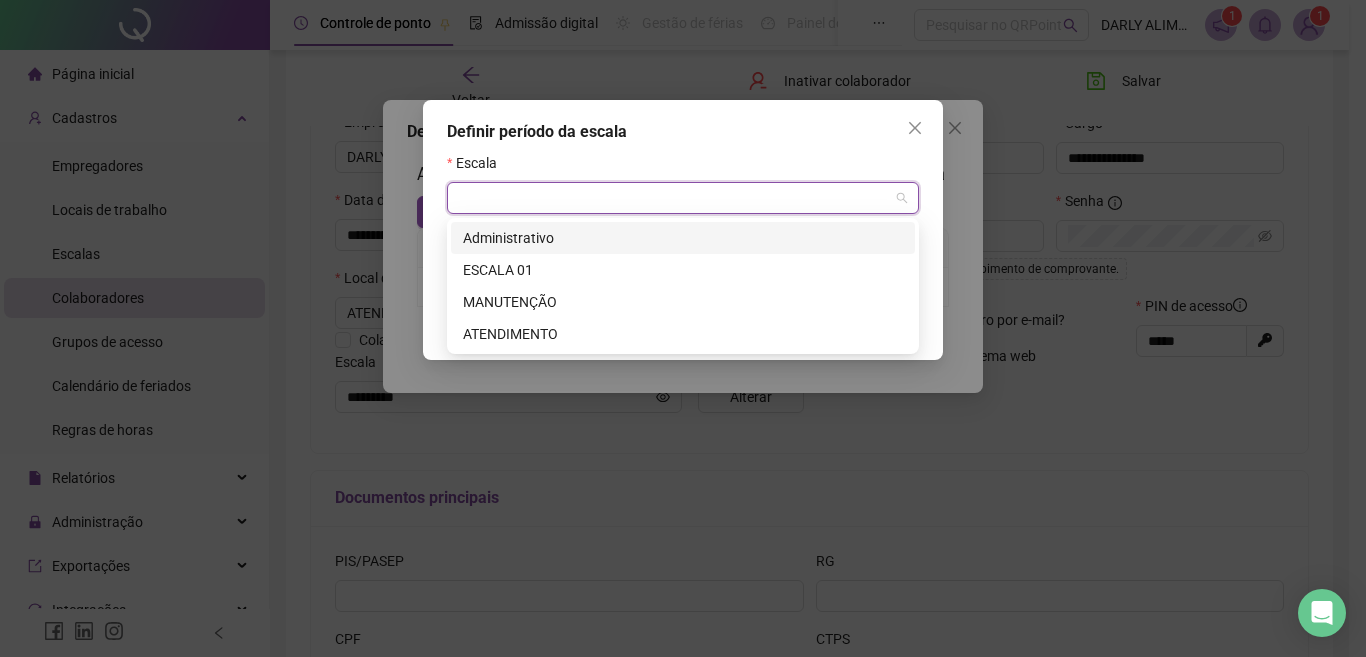 click on "Administrativo" at bounding box center (683, 238) 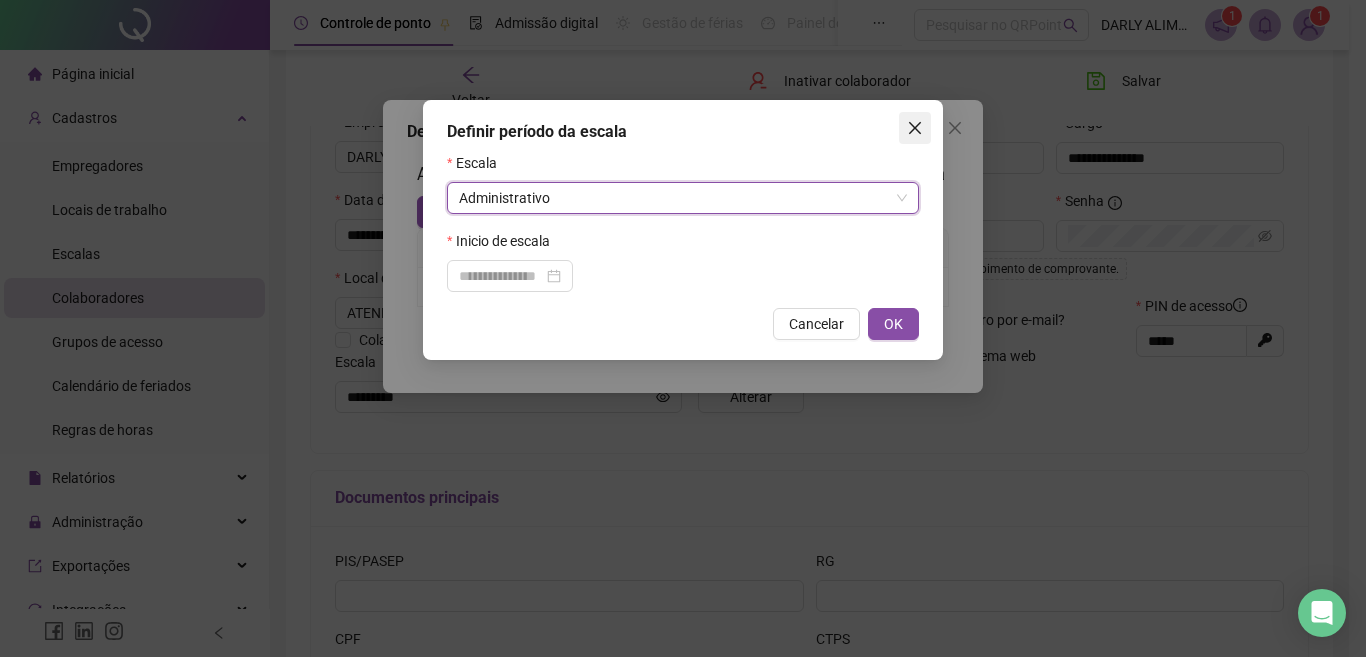 click 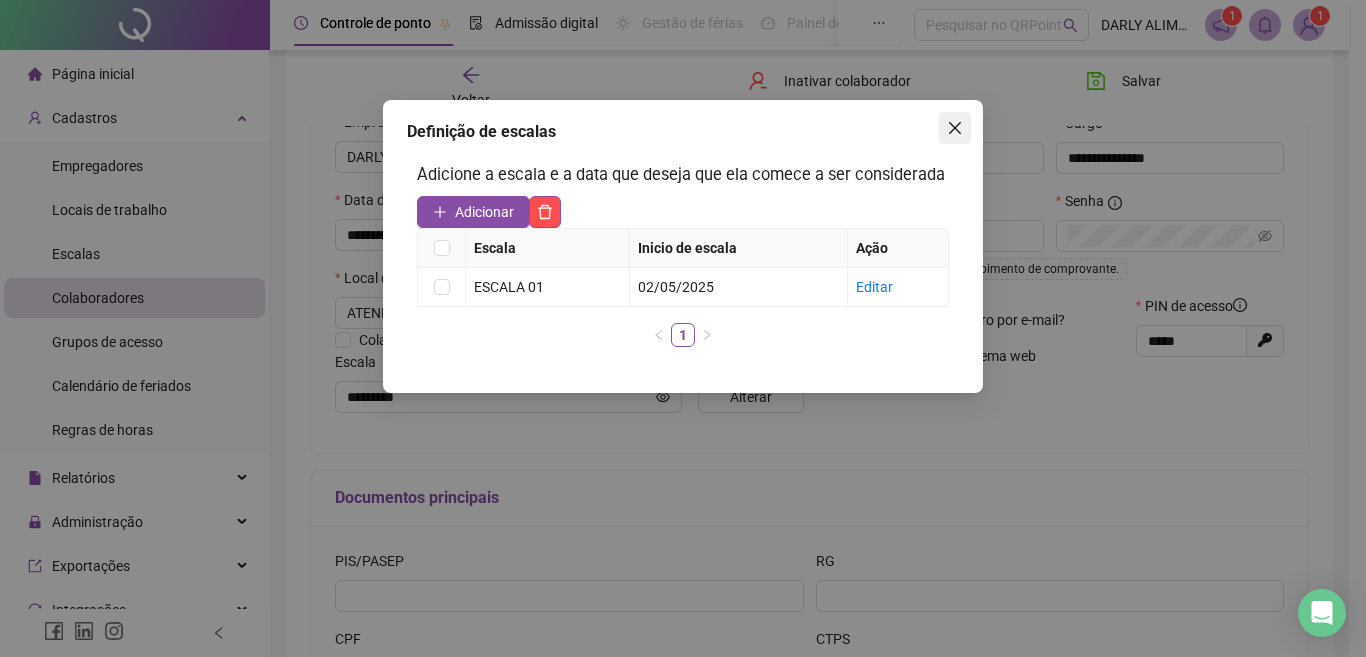 click 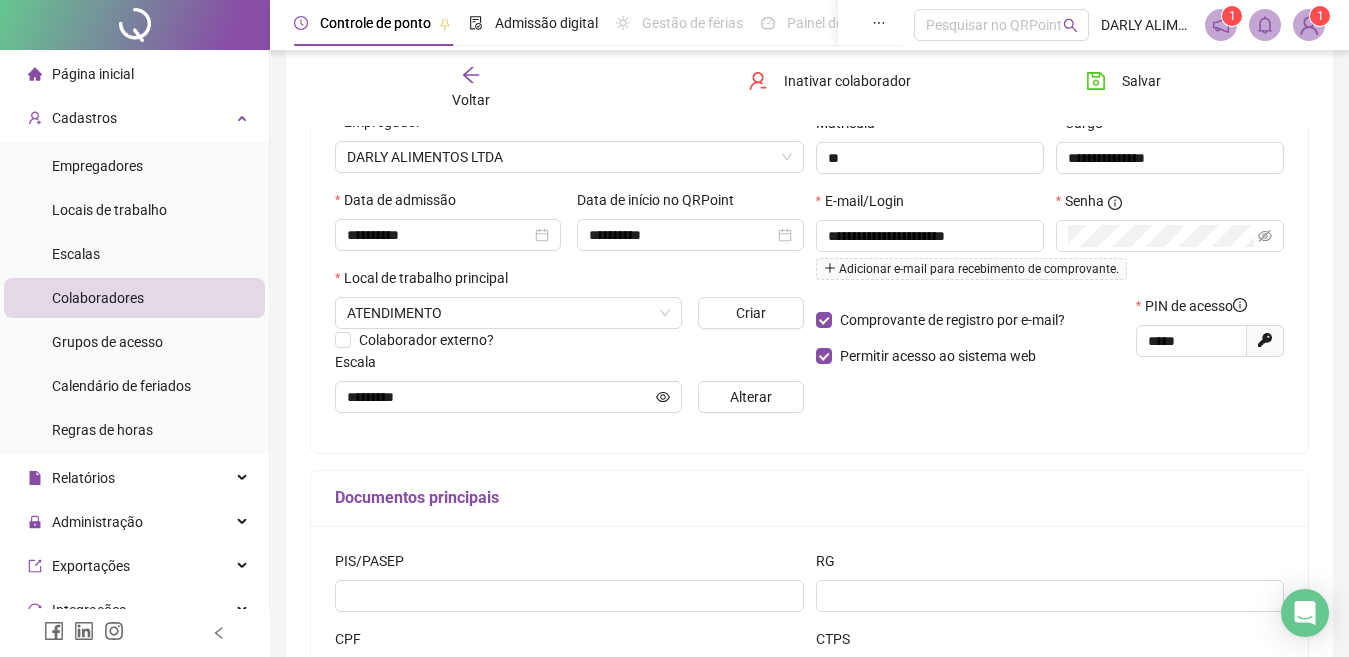 click on "Voltar" at bounding box center (471, 88) 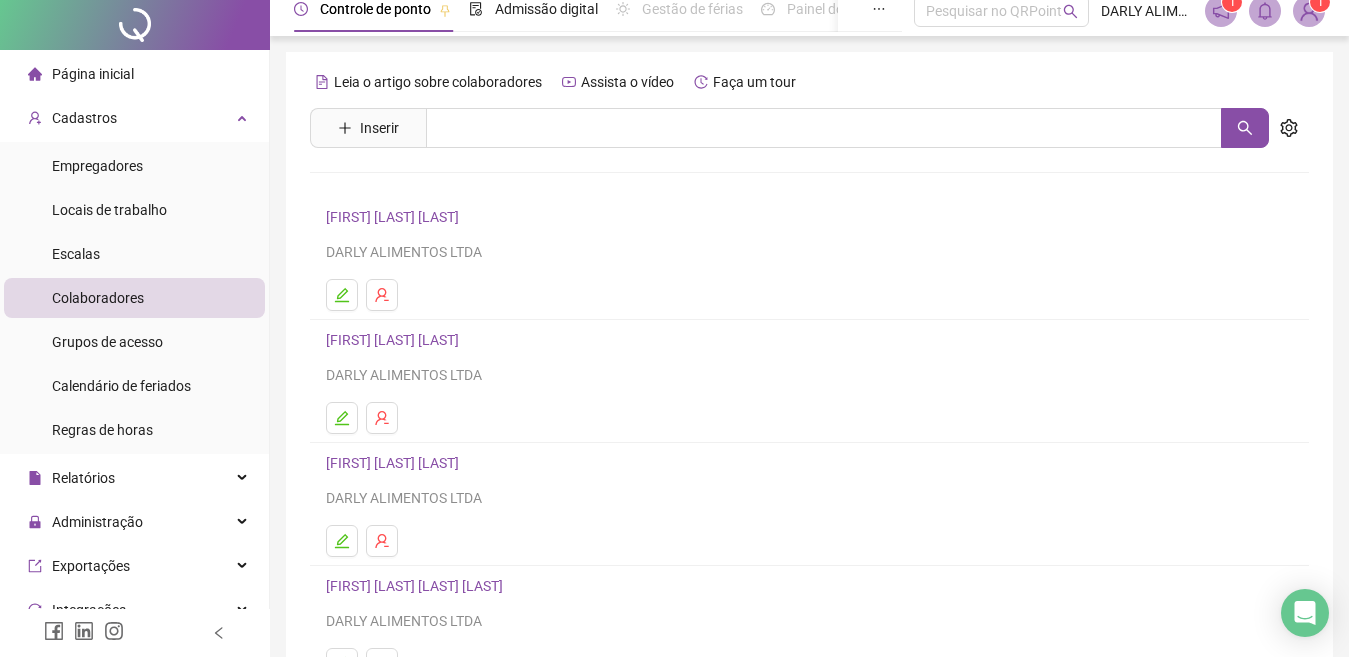 scroll, scrollTop: 0, scrollLeft: 0, axis: both 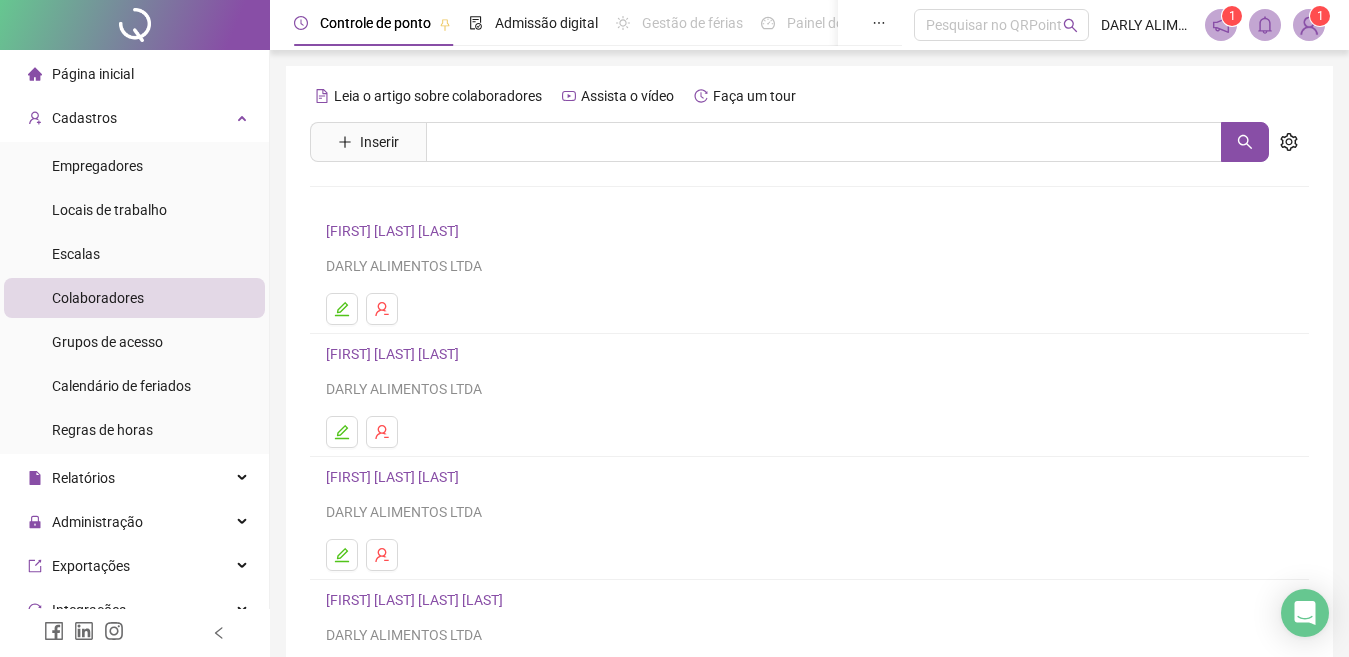 click at bounding box center [370, 309] 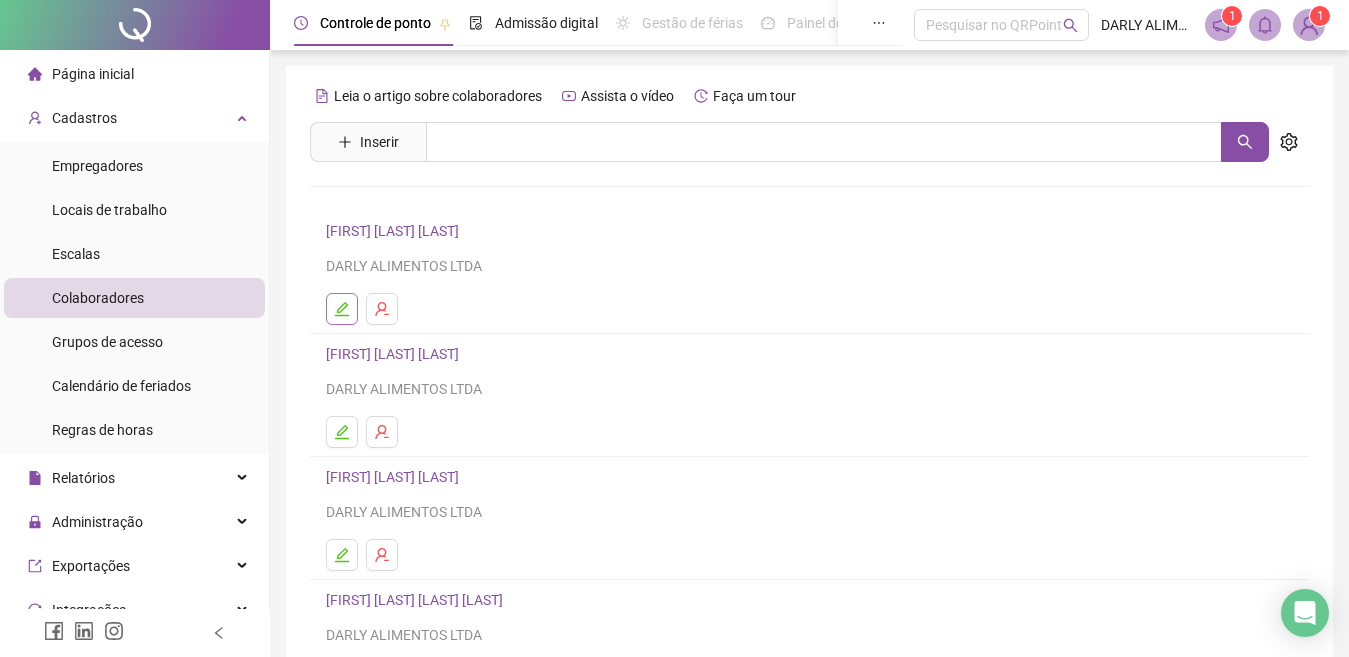 click at bounding box center [342, 309] 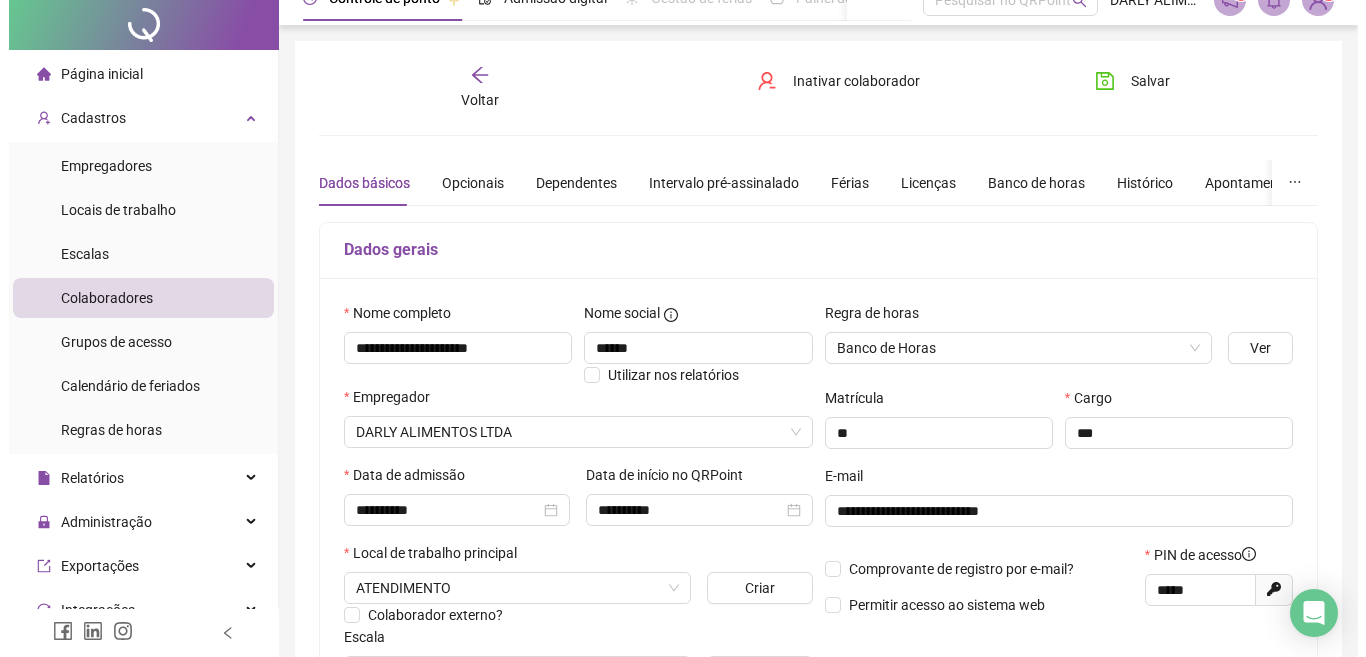 scroll, scrollTop: 0, scrollLeft: 0, axis: both 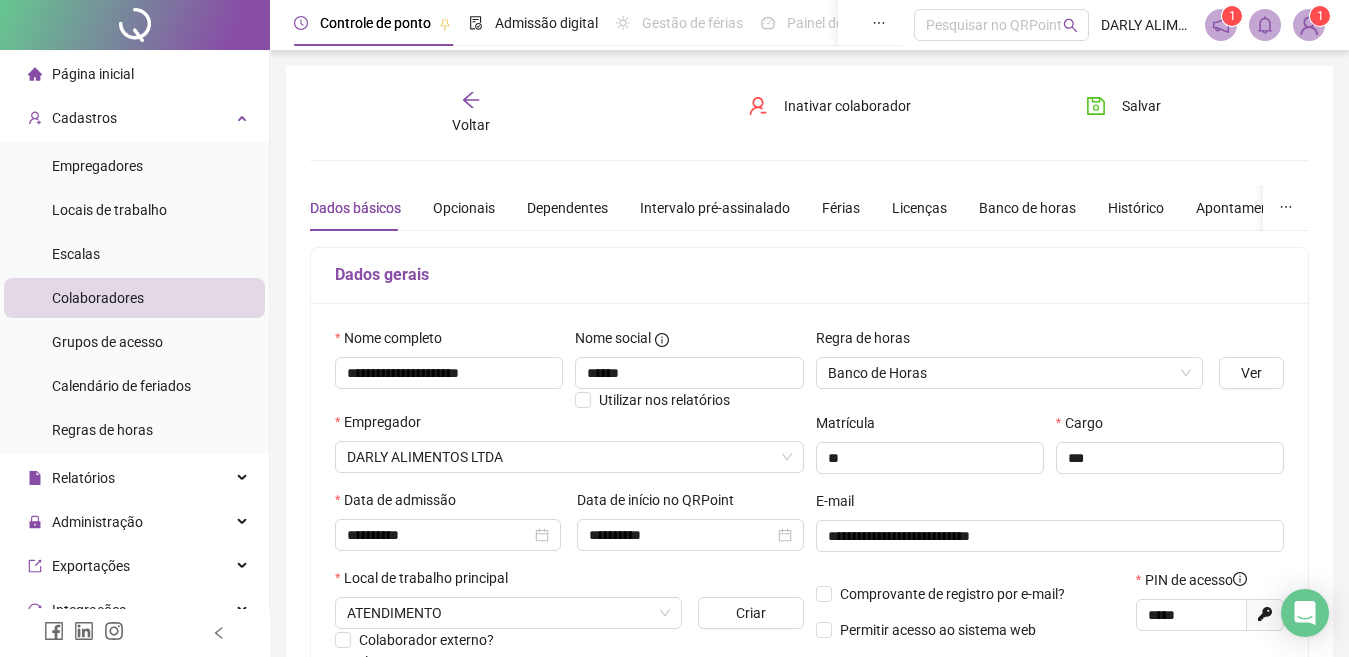 click 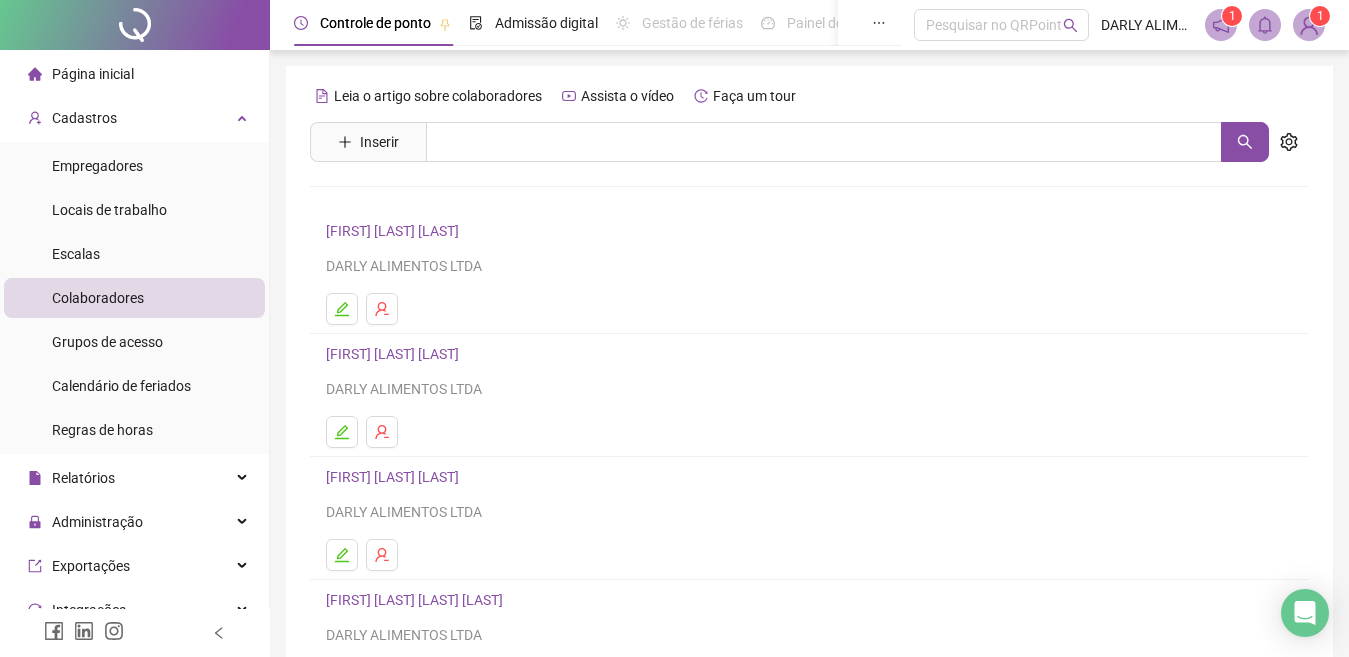 click on "Página inicial" at bounding box center [93, 74] 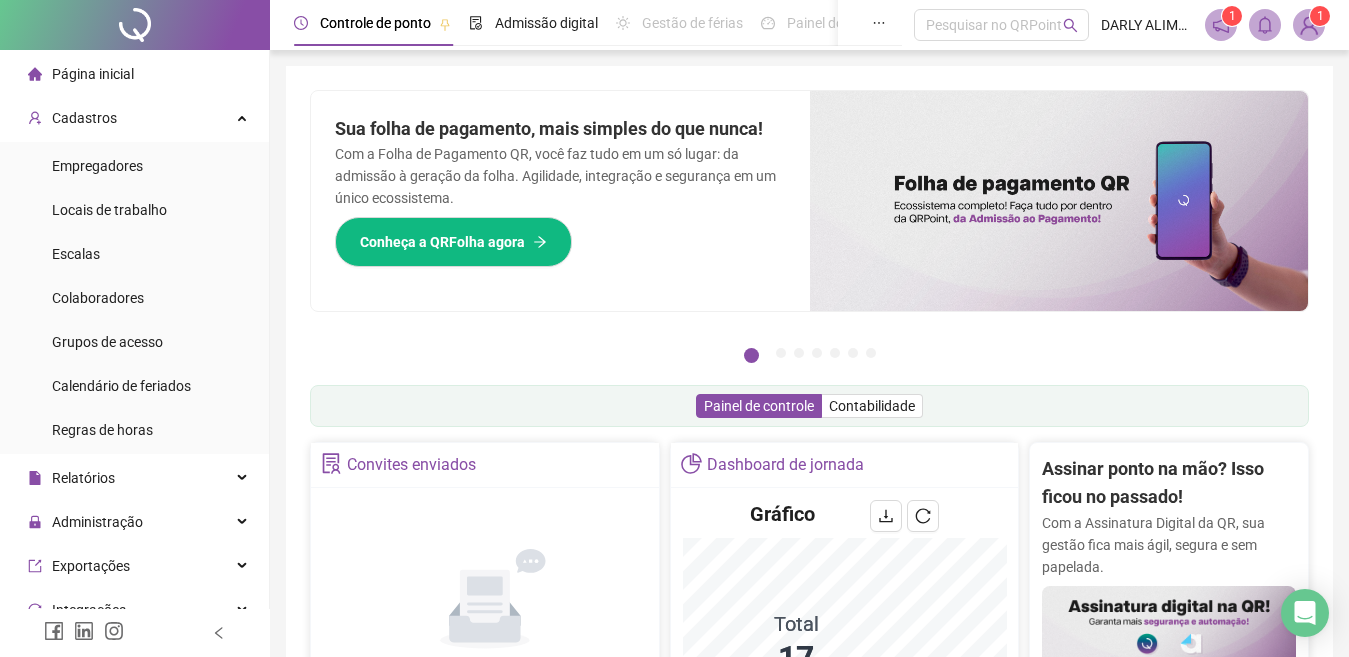 click on "1" at bounding box center (1320, 16) 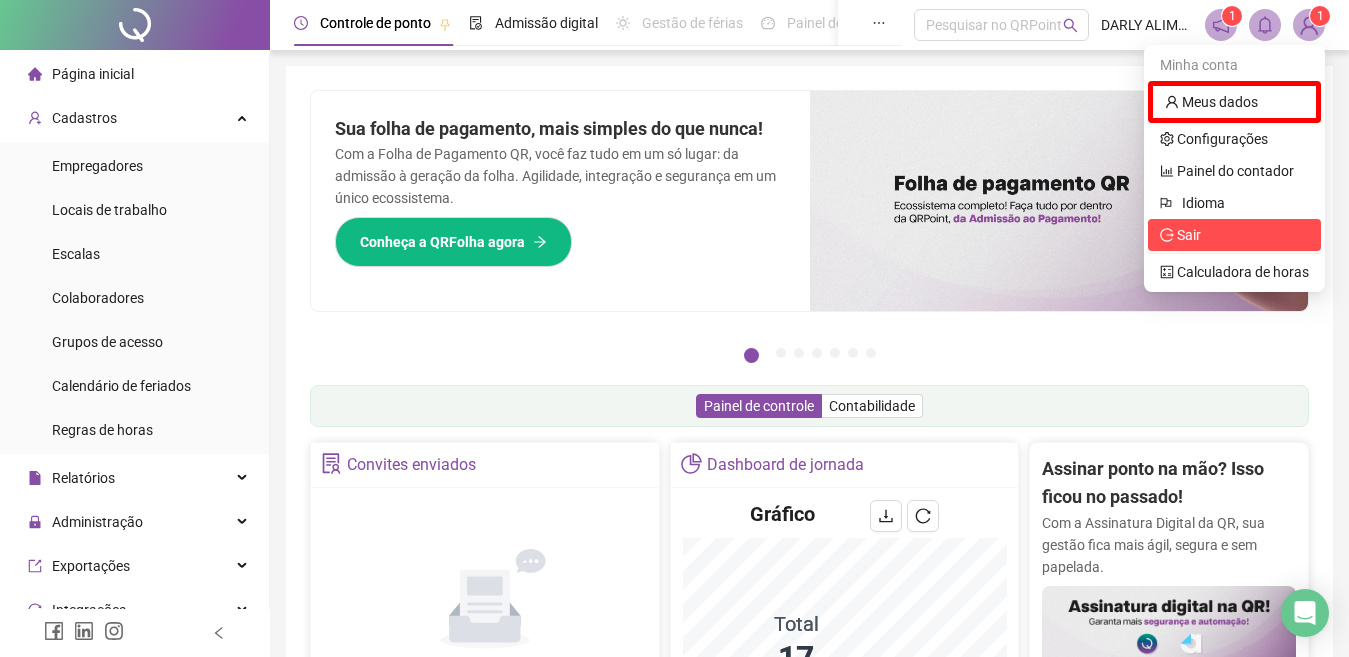click on "Sair" at bounding box center [1189, 235] 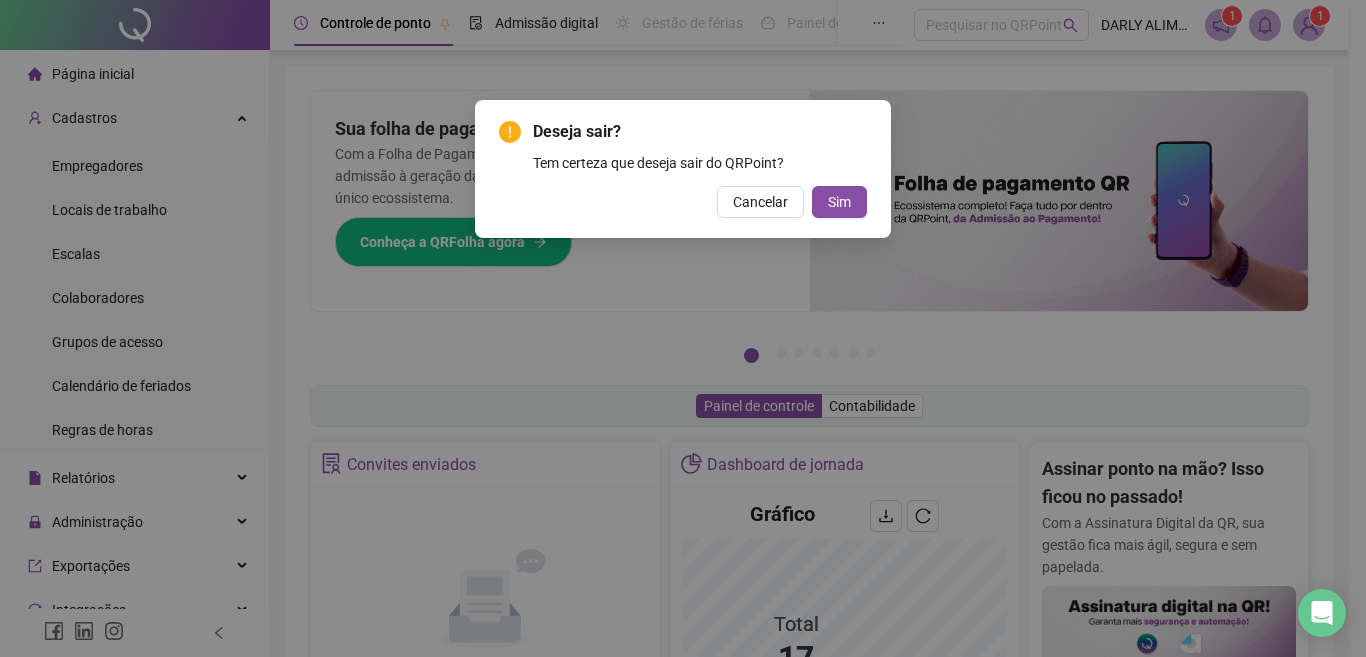 click on "Sim" at bounding box center [839, 202] 